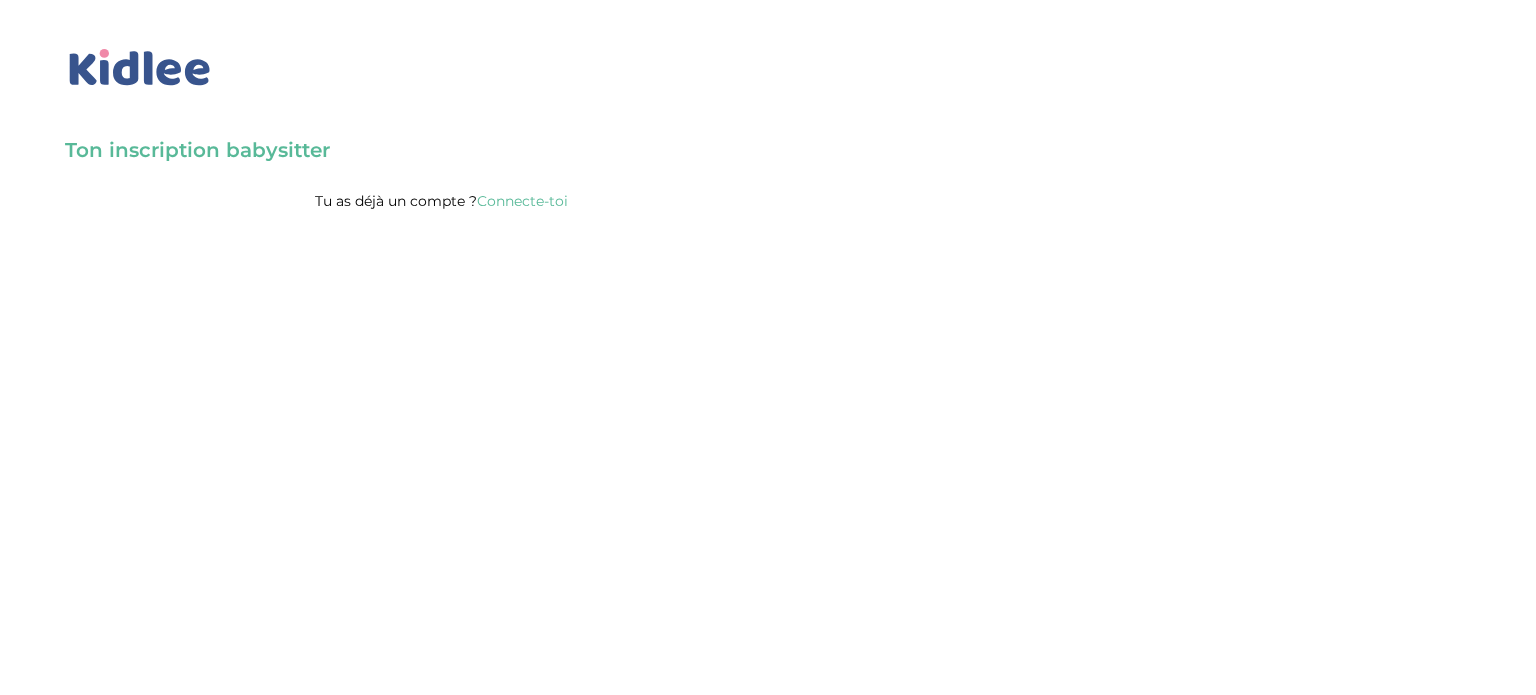 scroll, scrollTop: 0, scrollLeft: 0, axis: both 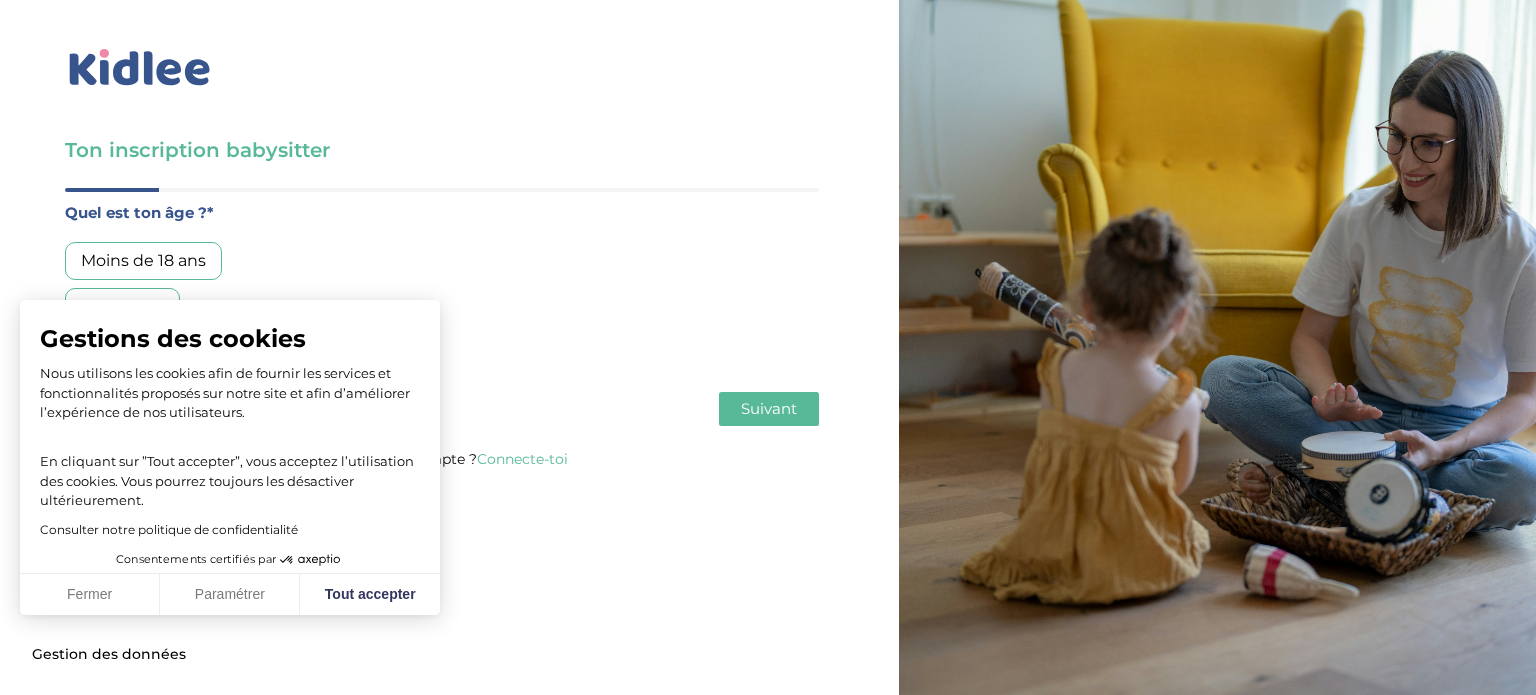 click on "Gestions des cookies Nous utilisons les cookies afin de fournir les services et fonctionnalités proposés sur notre site et afin d’améliorer l’expérience de nos utilisateurs.  En cliquant sur ”Tout accepter”, vous acceptez l’utilisation des cookies. Vous pourrez toujours les désactiver ultérieurement.  Consulter notre politique de confidentialité" at bounding box center [230, 423] 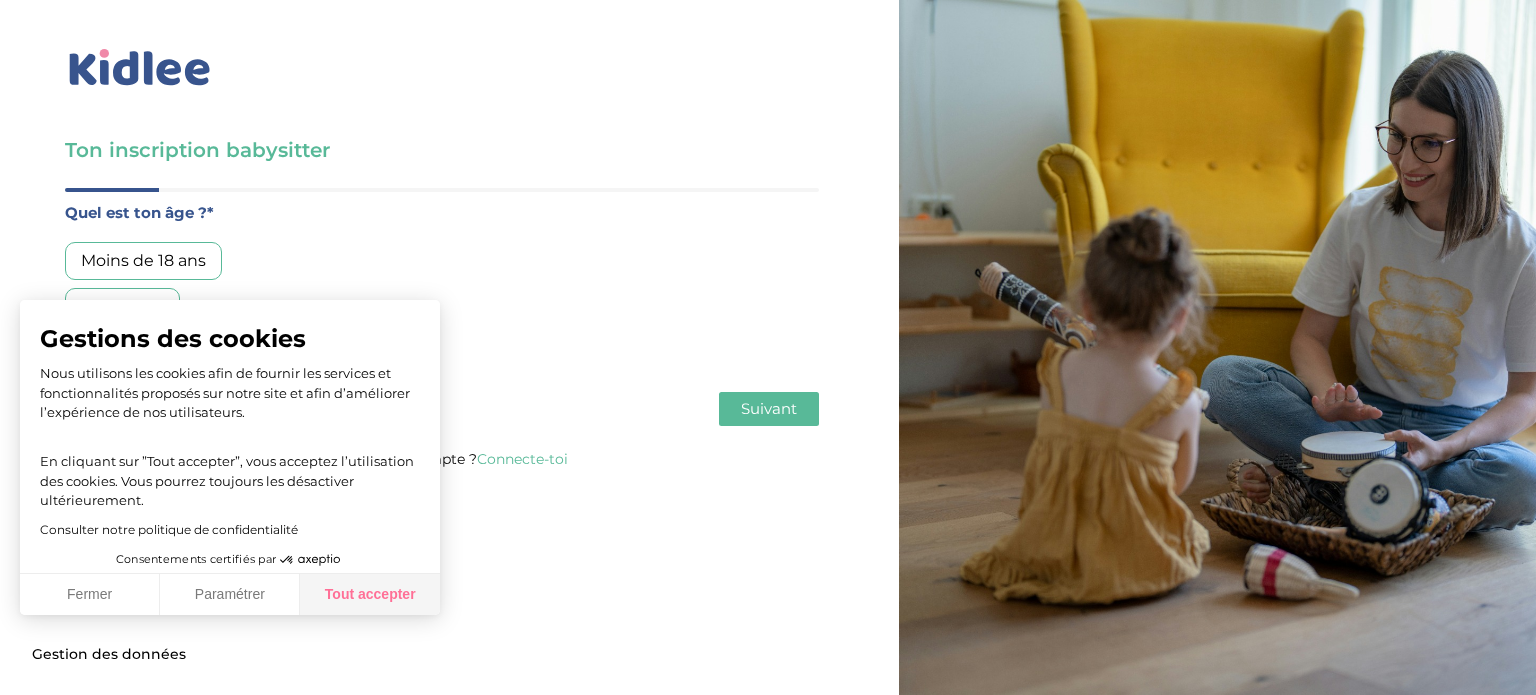 click on "Tout accepter" at bounding box center (370, 595) 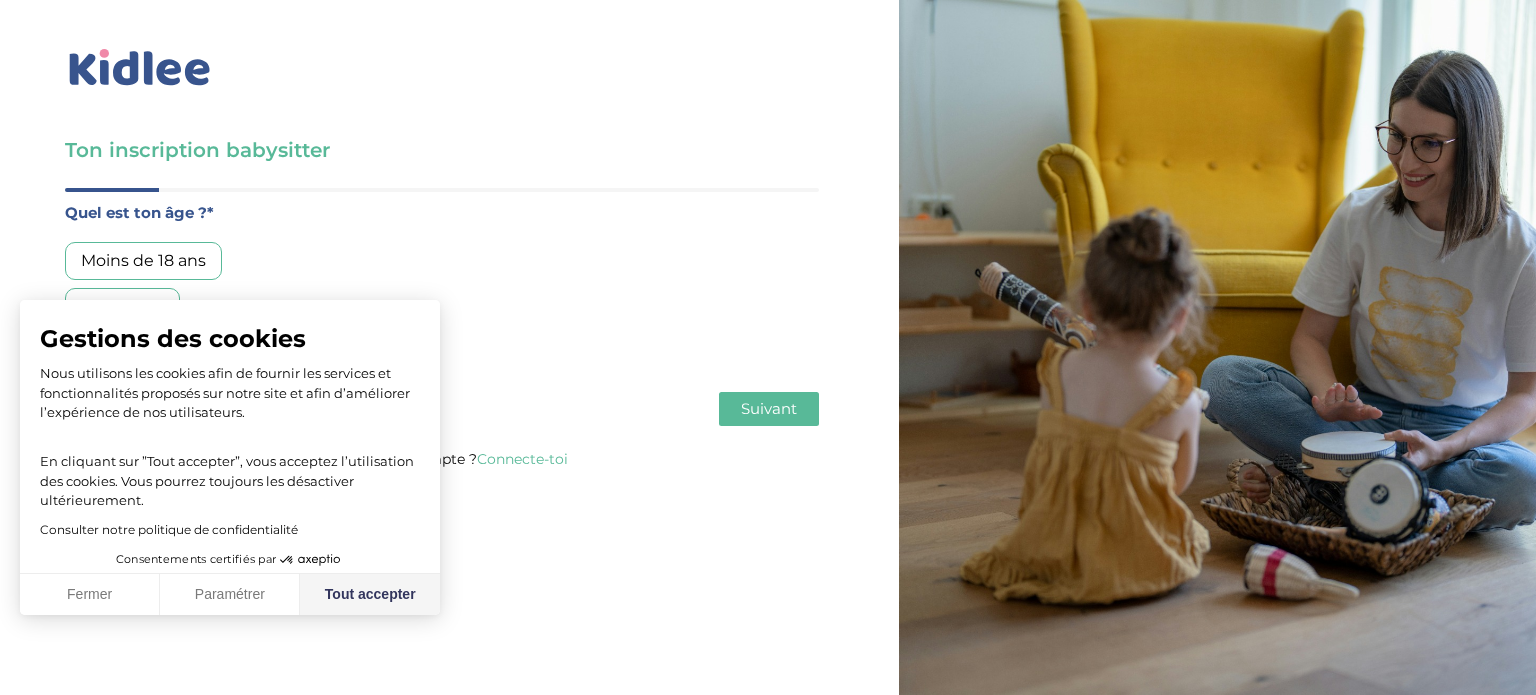 checkbox on "true" 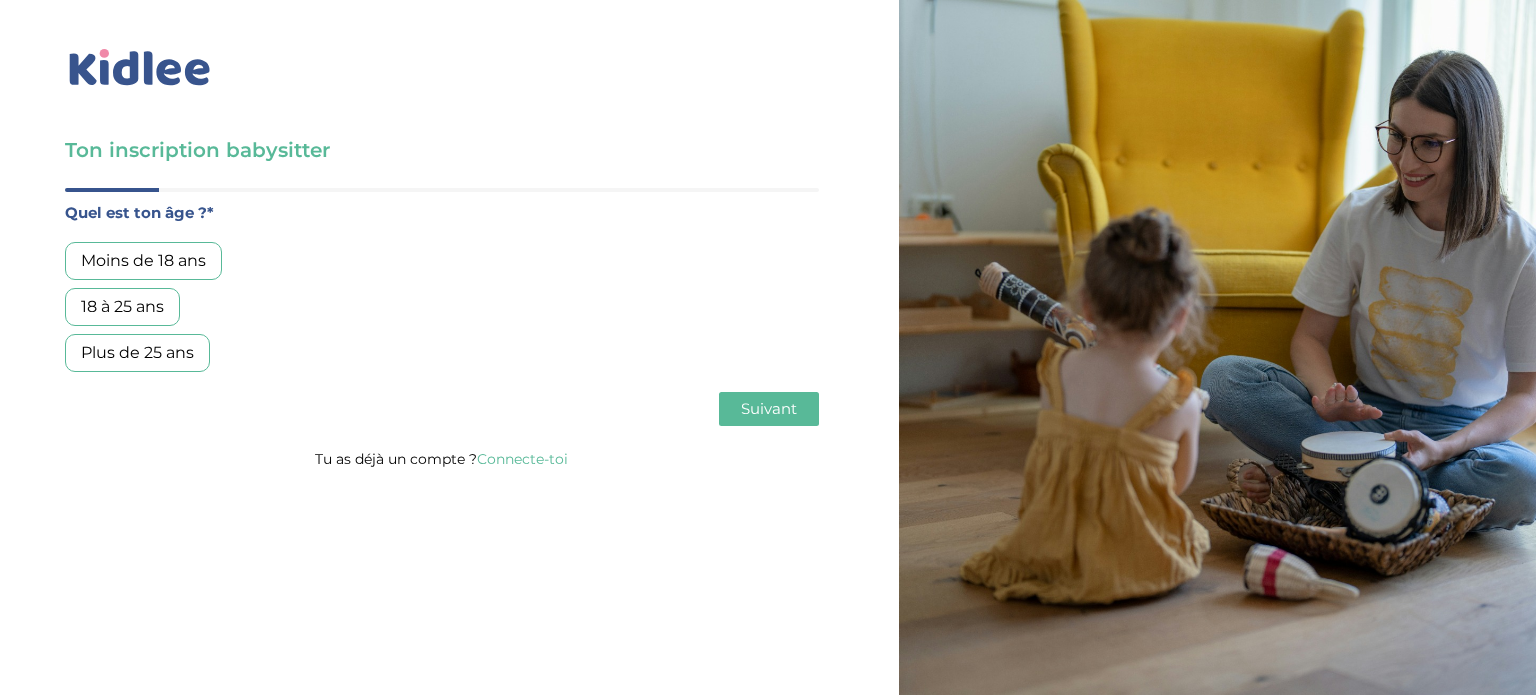 click on "18 à 25 ans" at bounding box center [122, 307] 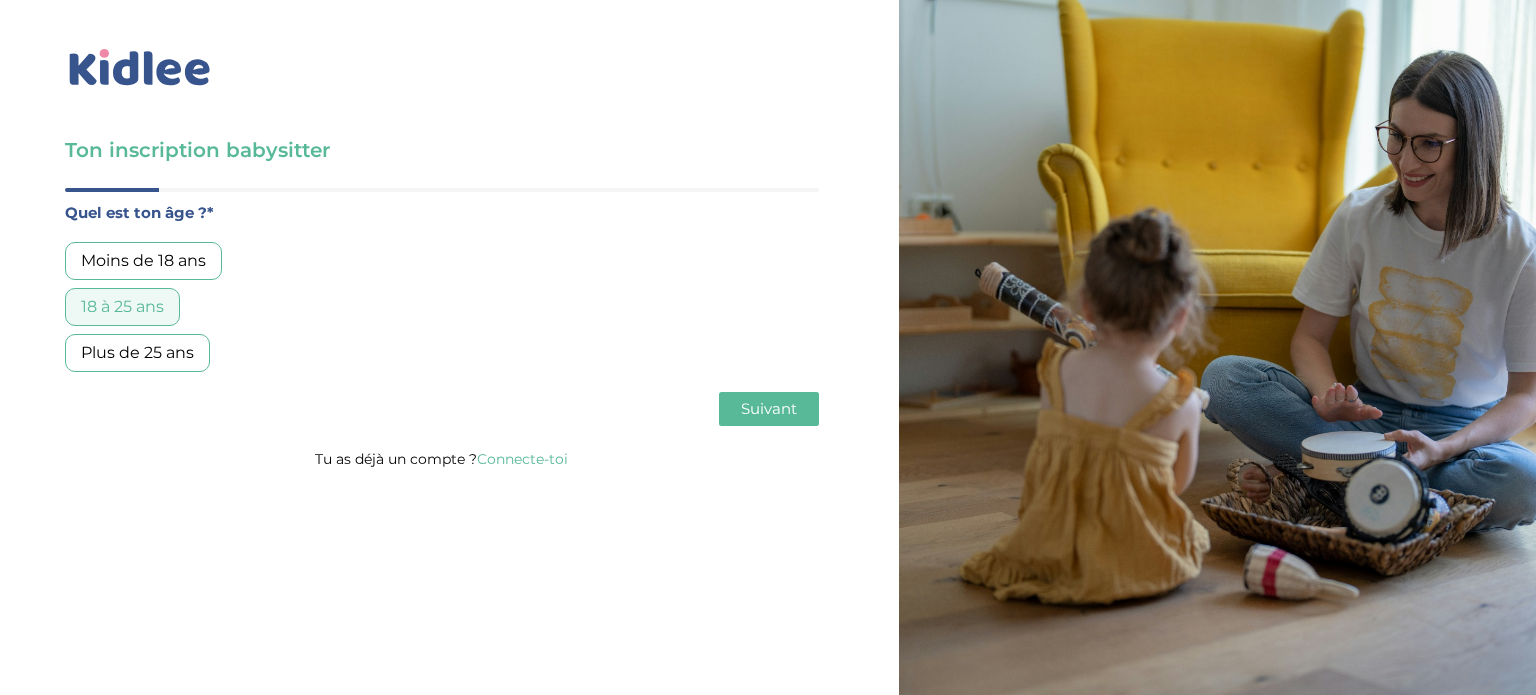 click on "Suivant" at bounding box center (769, 408) 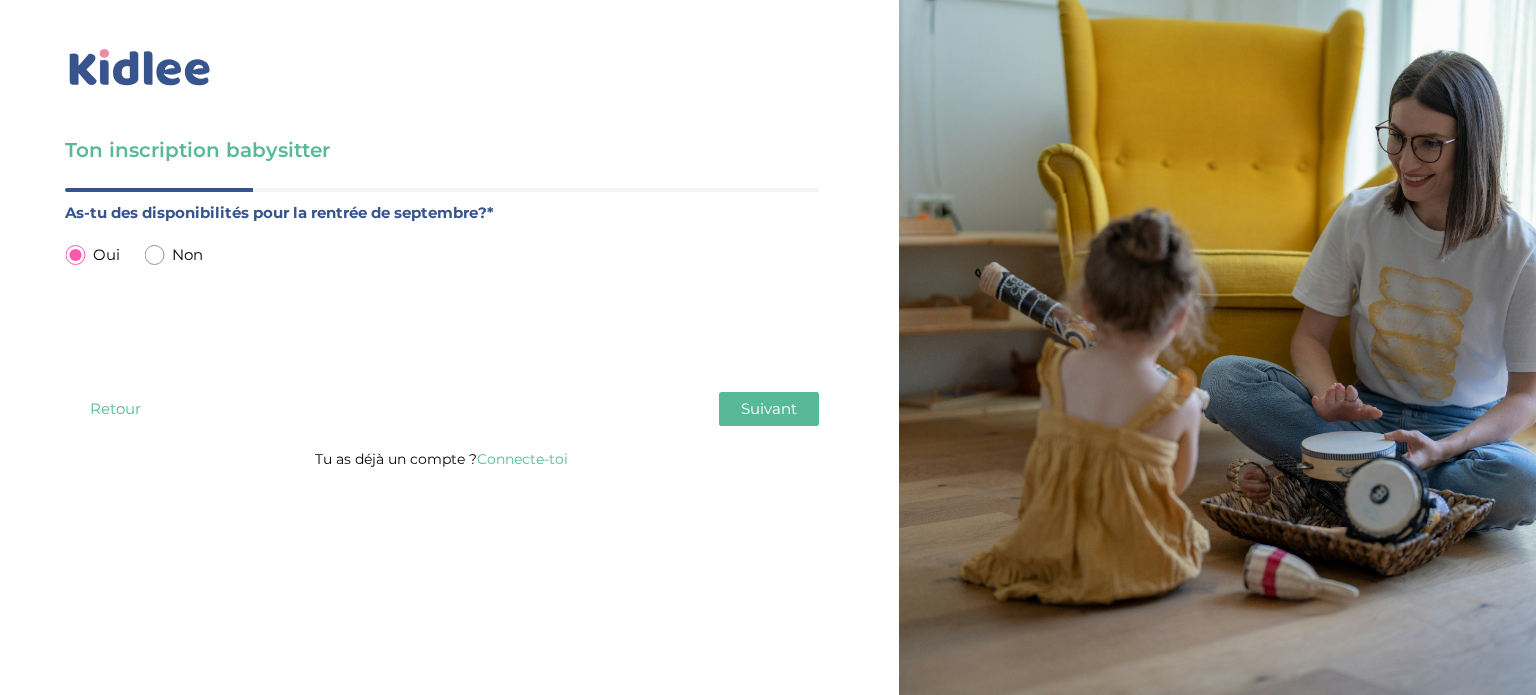 click on "Suivant" at bounding box center [769, 408] 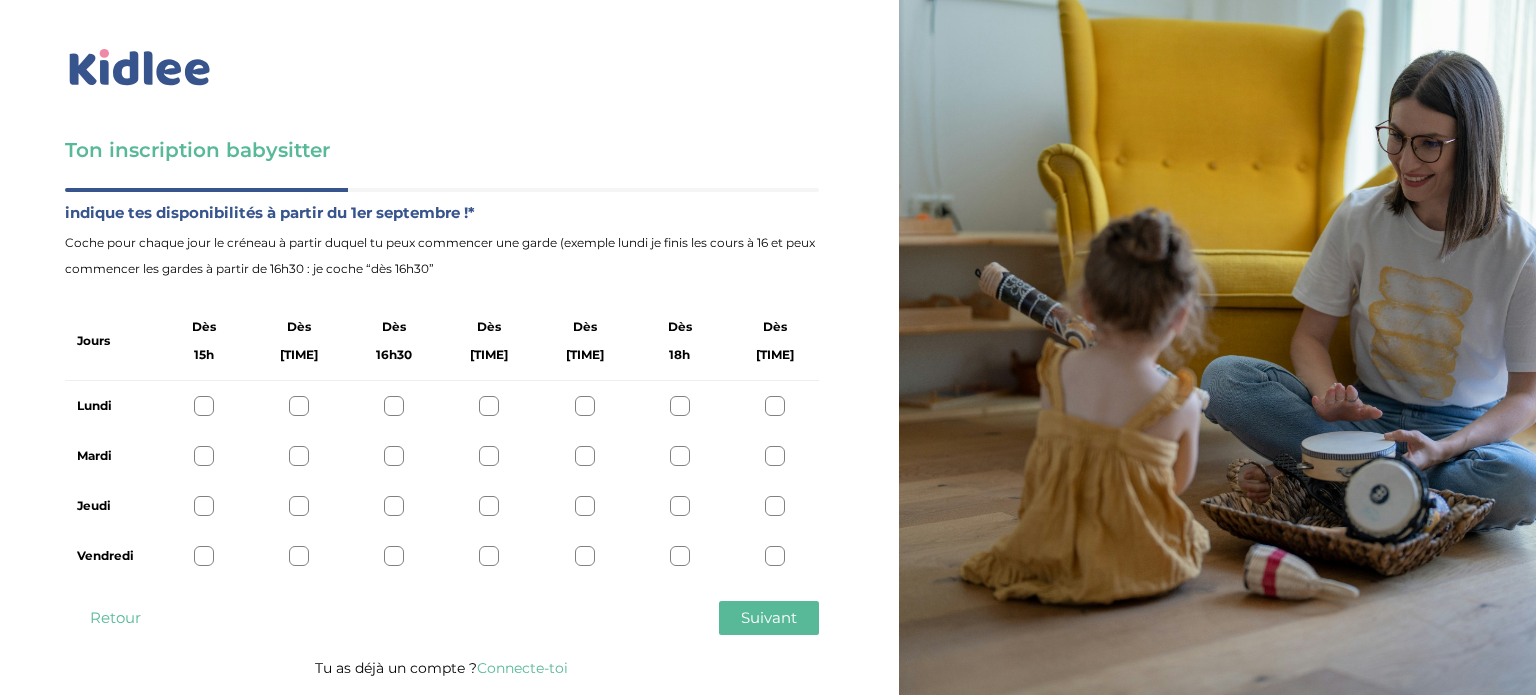 click at bounding box center [204, 406] 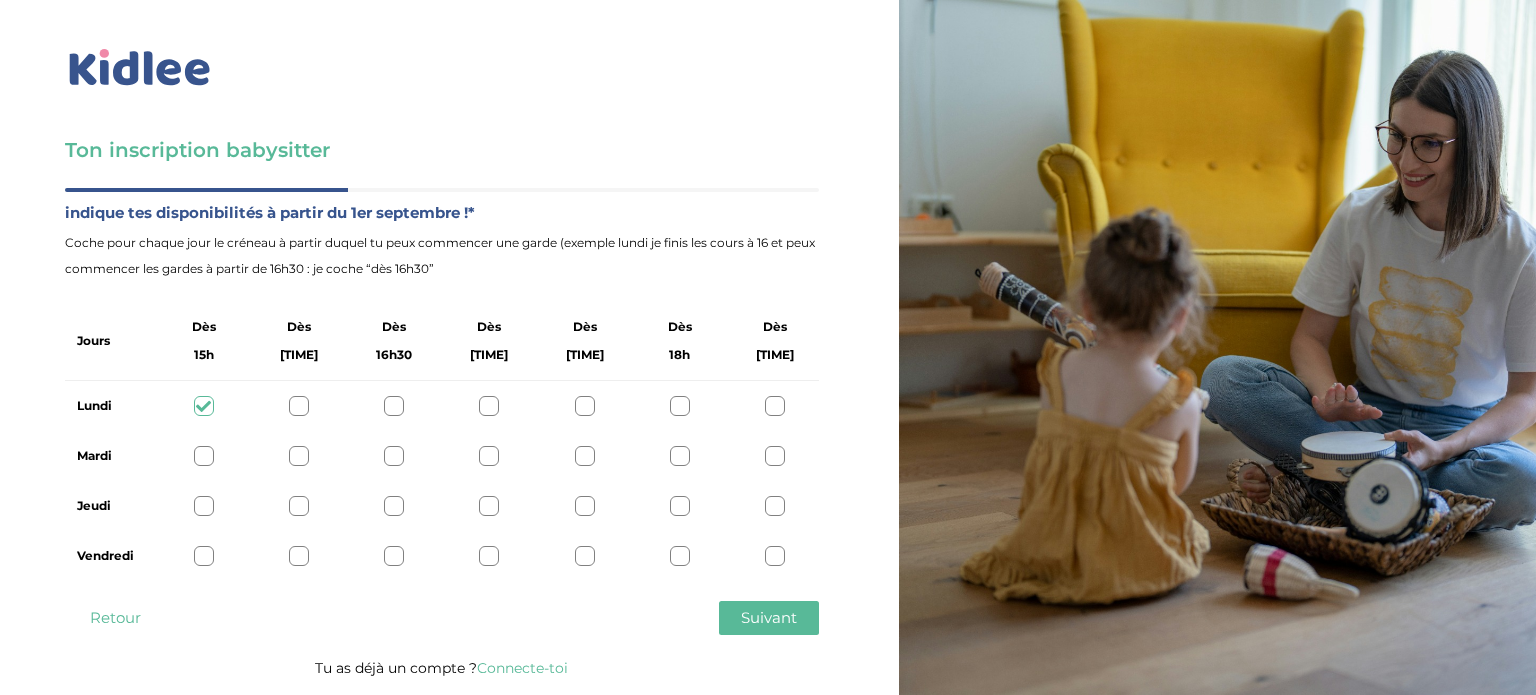 click at bounding box center [204, 456] 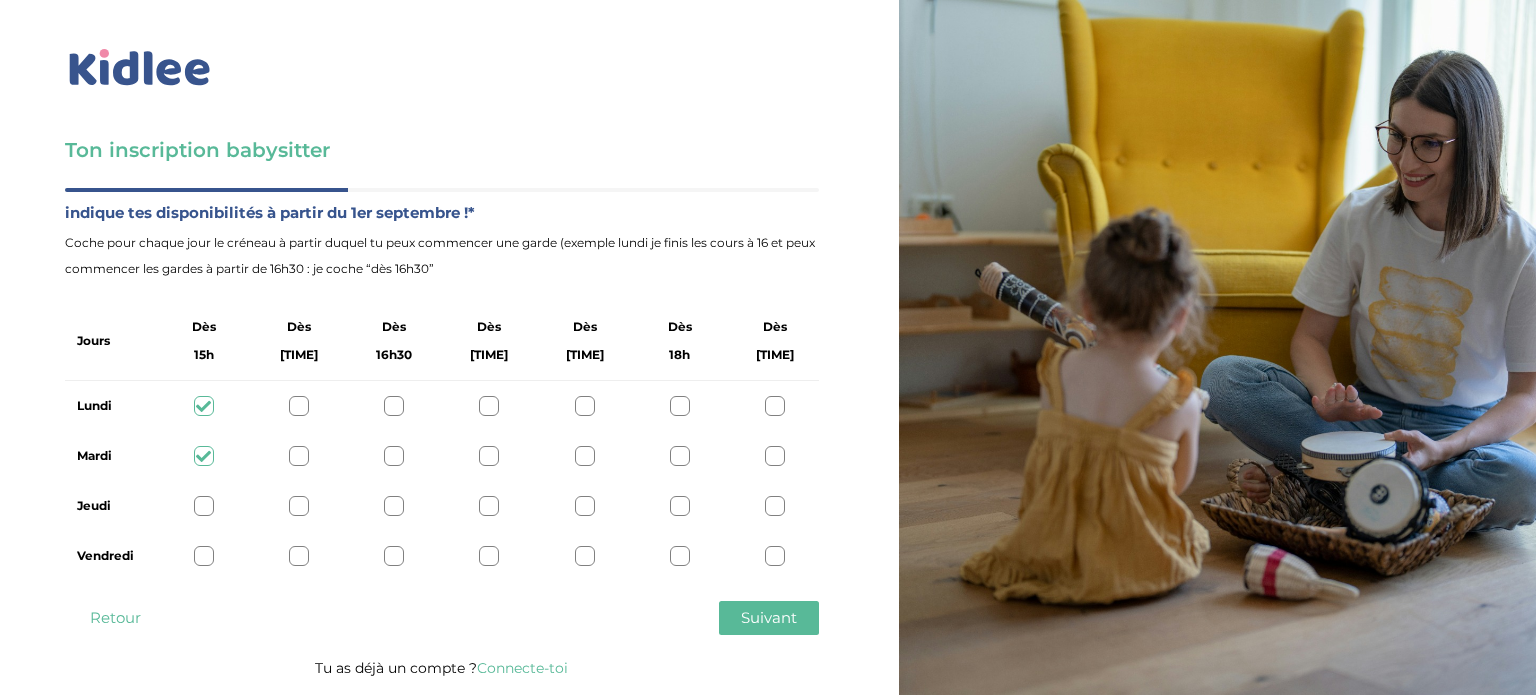 click at bounding box center [204, 506] 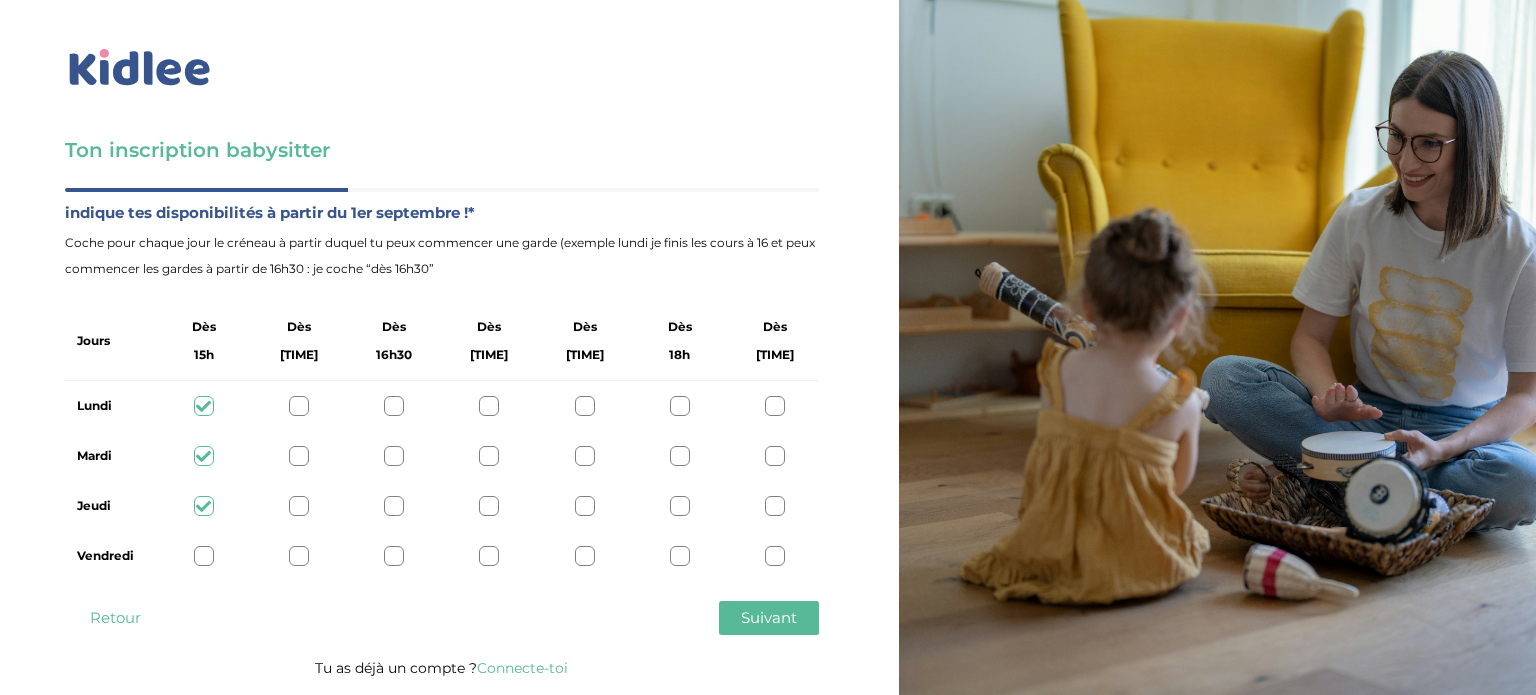click at bounding box center [204, 556] 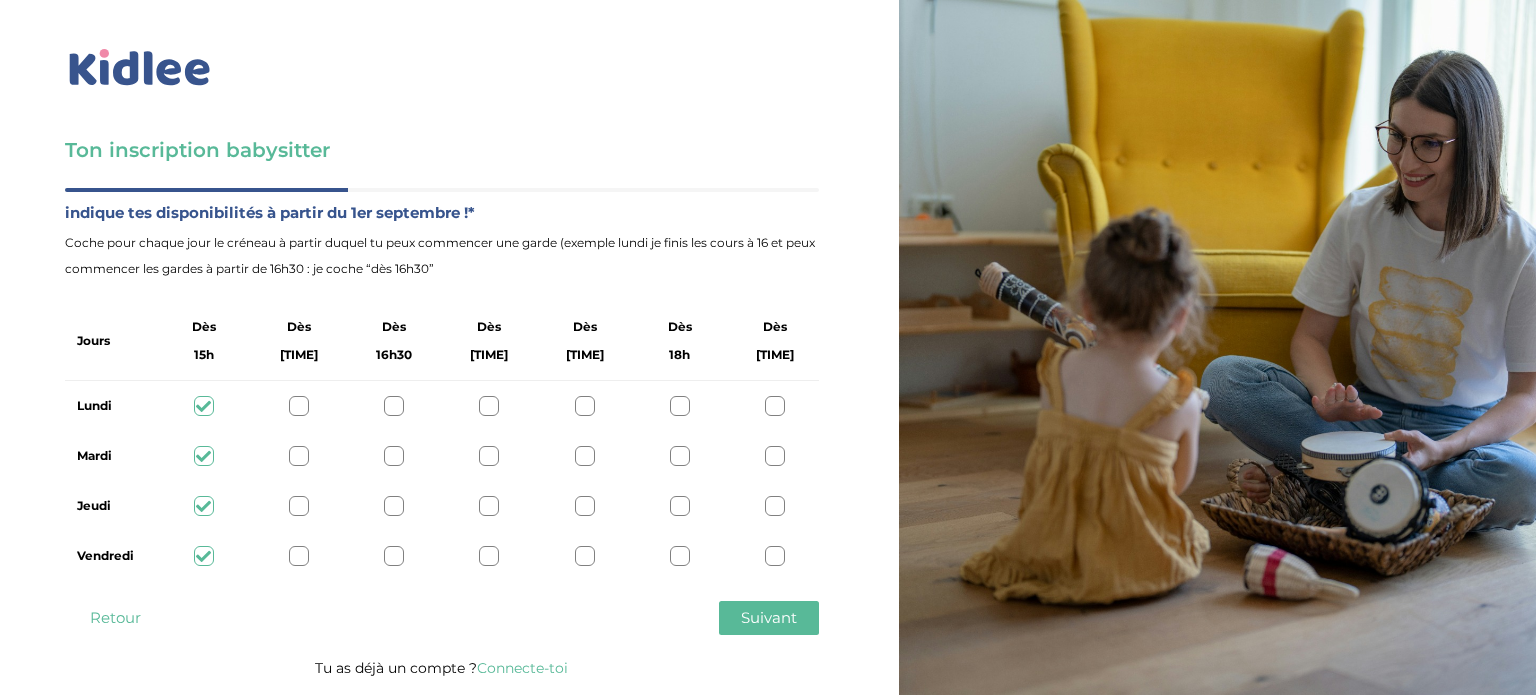 click on "Suivant" at bounding box center (769, 617) 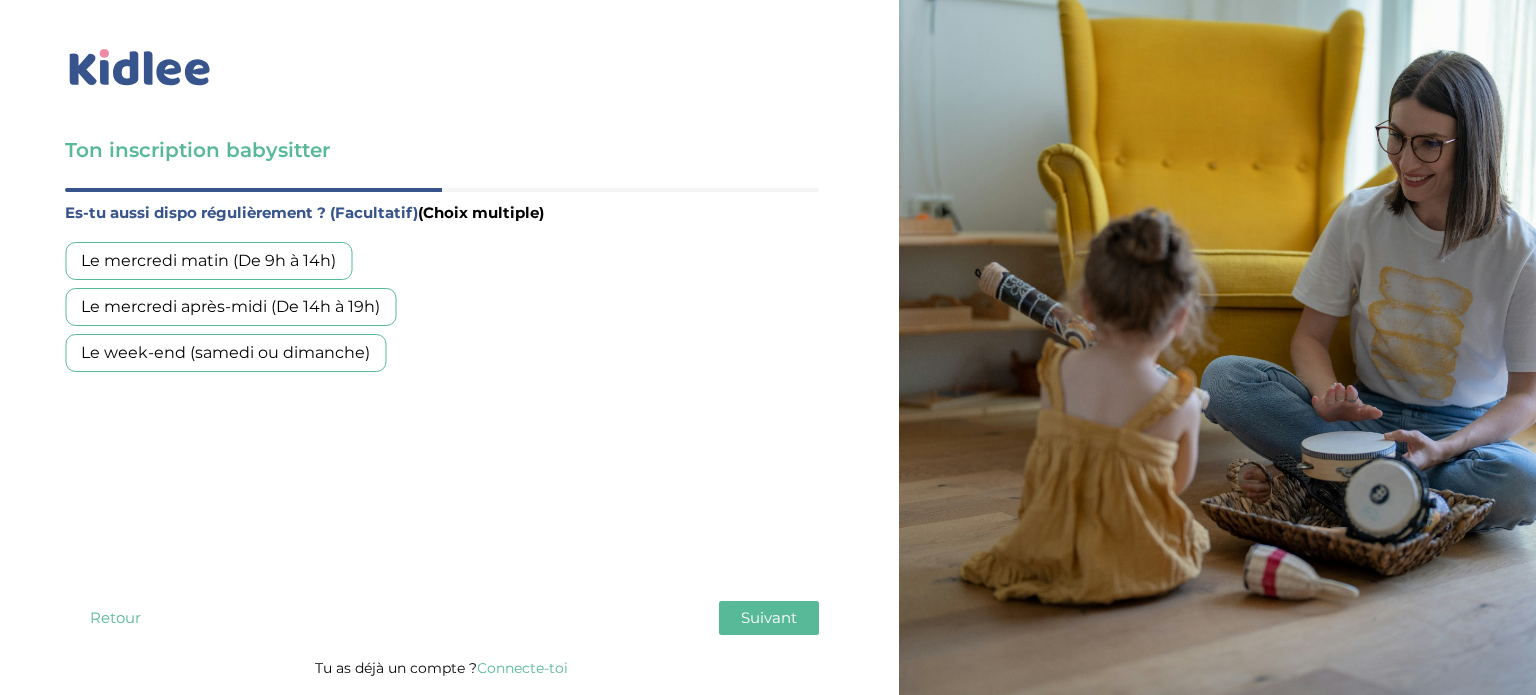 click on "Le mercredi matin (De 9h à 14h)" at bounding box center (208, 261) 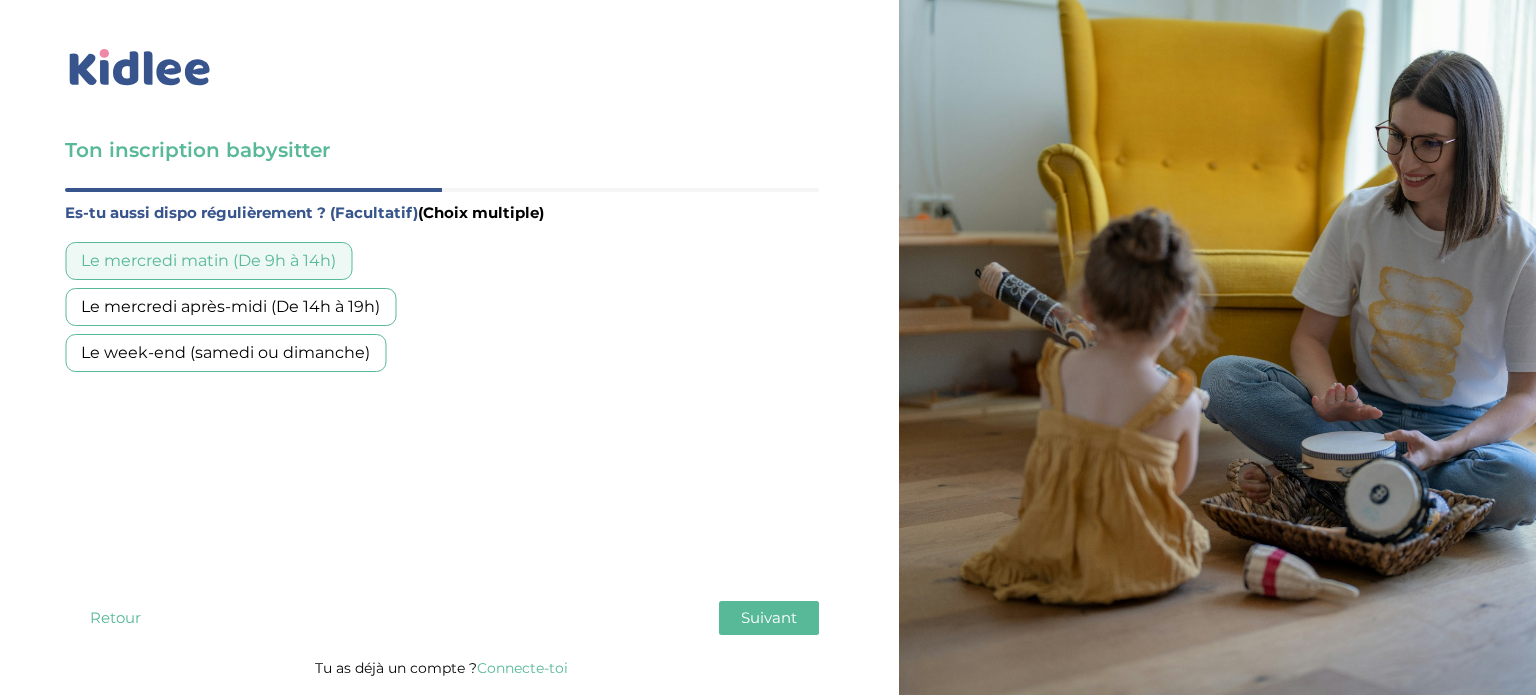 click on "Le mercredi après-midi (De 14h à 19h)" at bounding box center [230, 307] 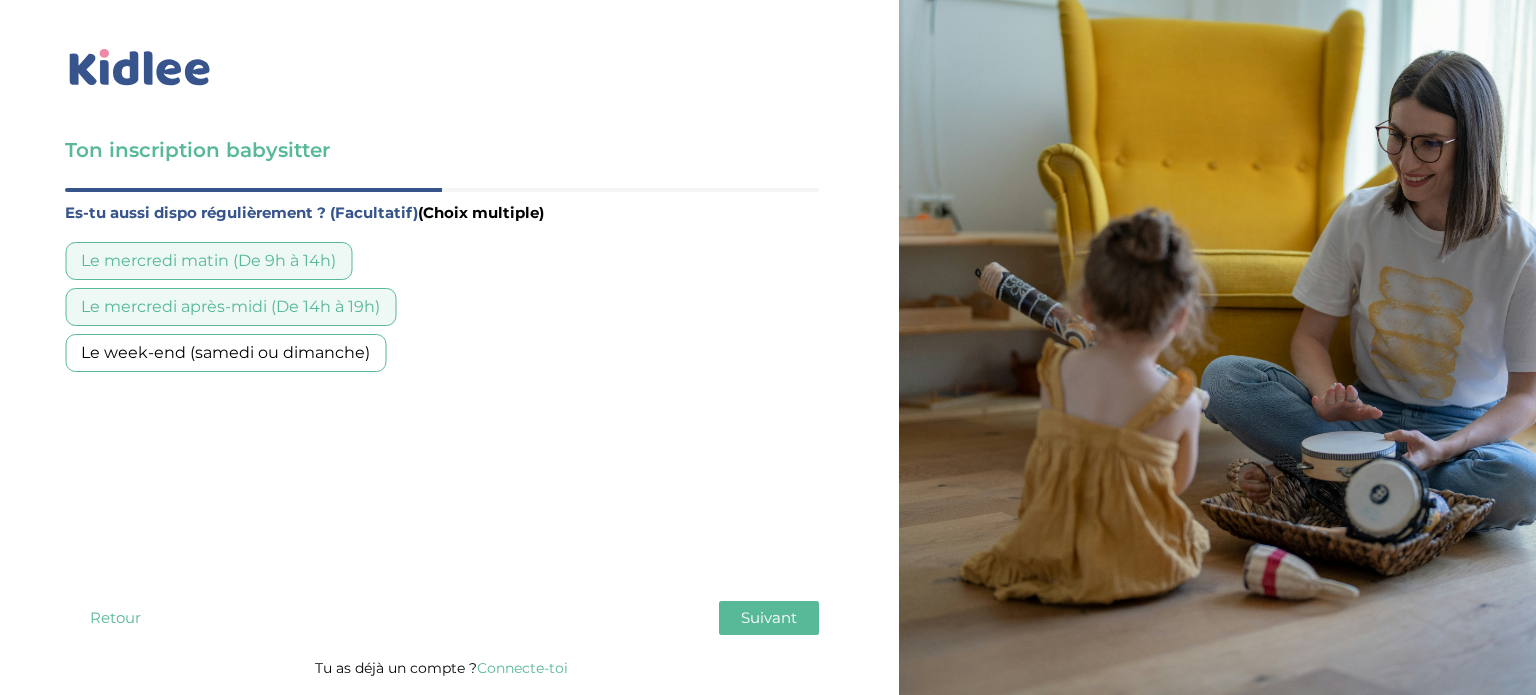 click on "Le week-end (samedi ou dimanche)" at bounding box center [225, 353] 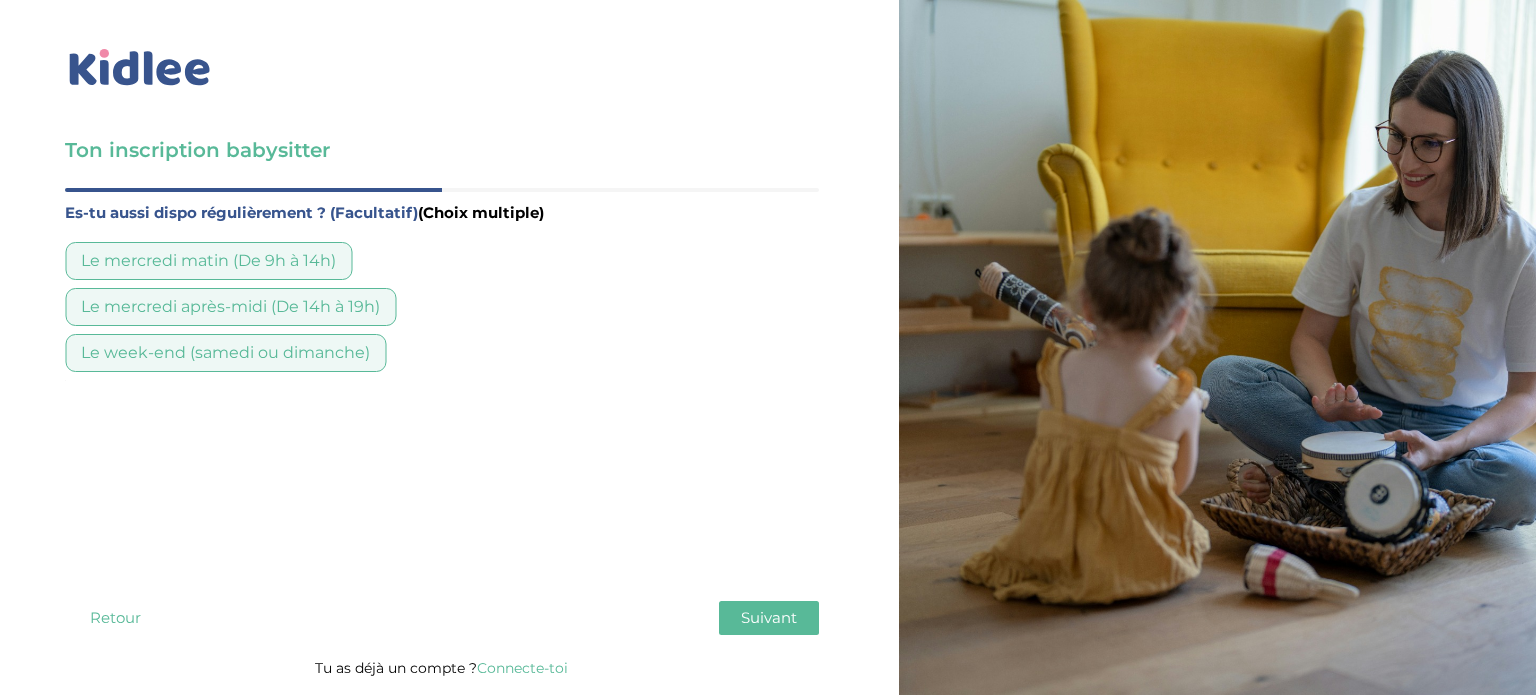 click on "Suivant" at bounding box center [769, 618] 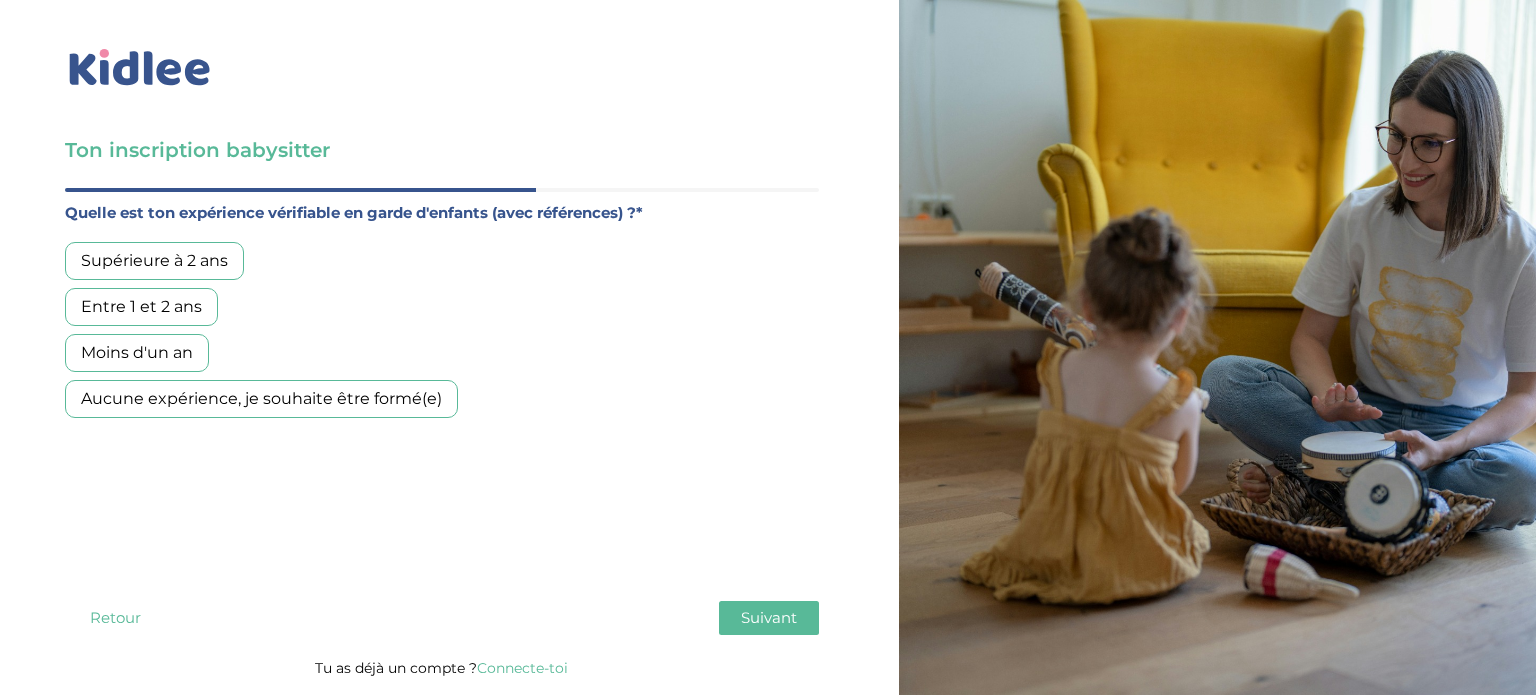 click on "Aucune expérience, je souhaite être formé(e)" at bounding box center (261, 399) 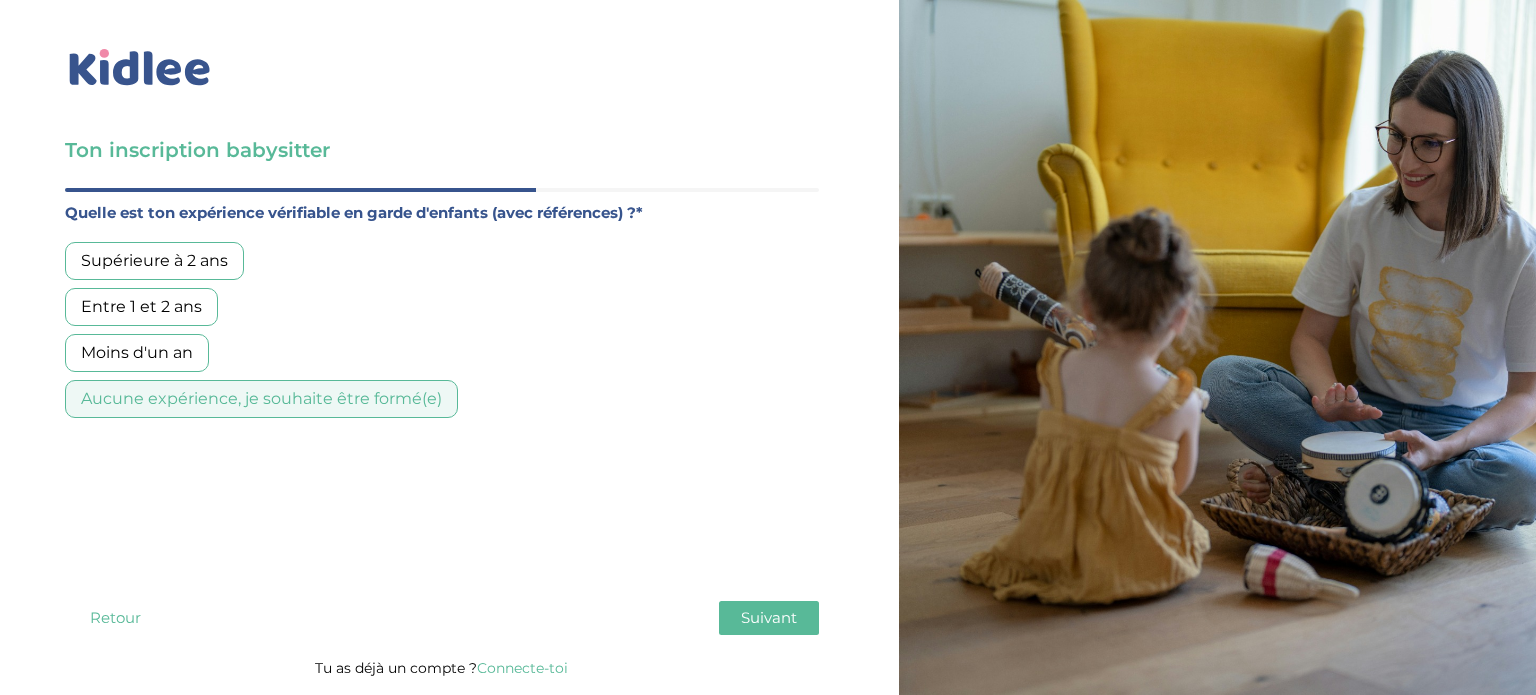 click on "Suivant" at bounding box center [769, 617] 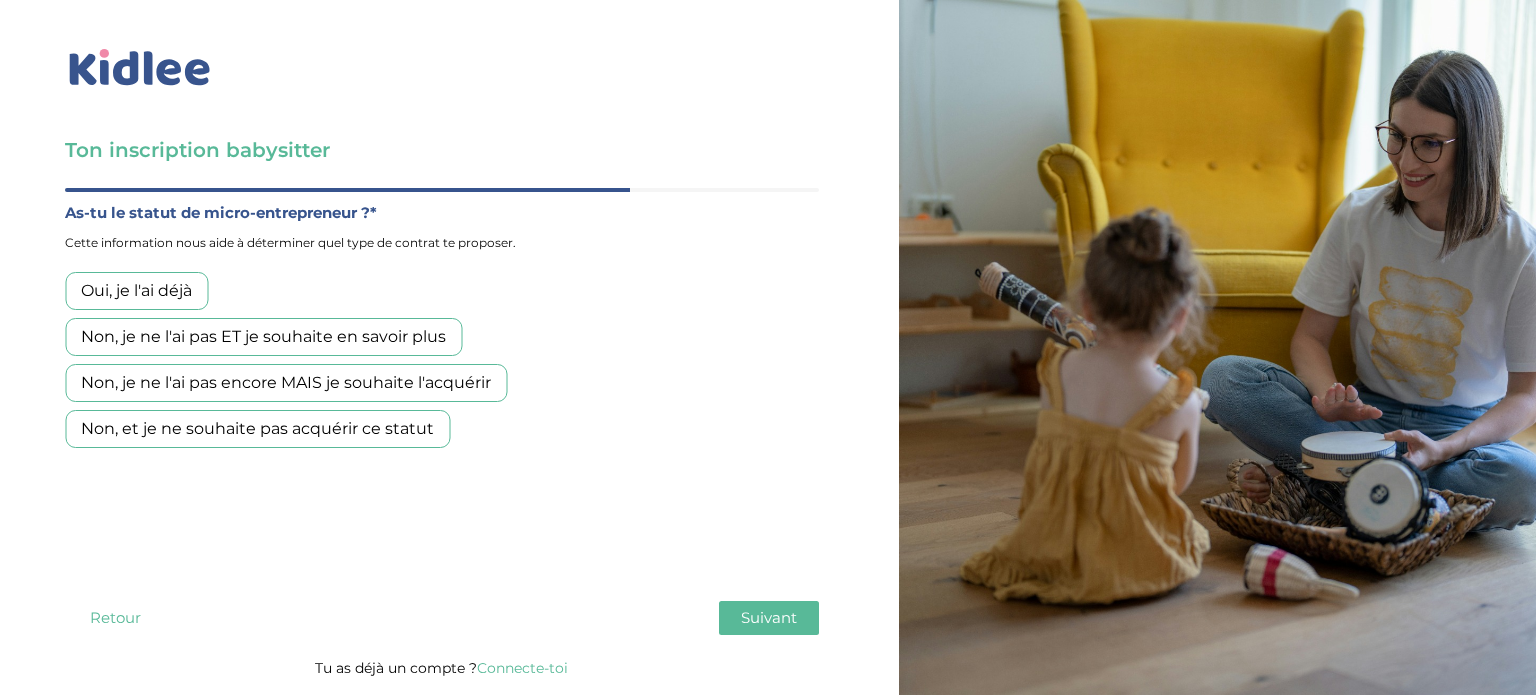 click on "Non, et je ne souhaite pas acquérir ce statut" at bounding box center (257, 429) 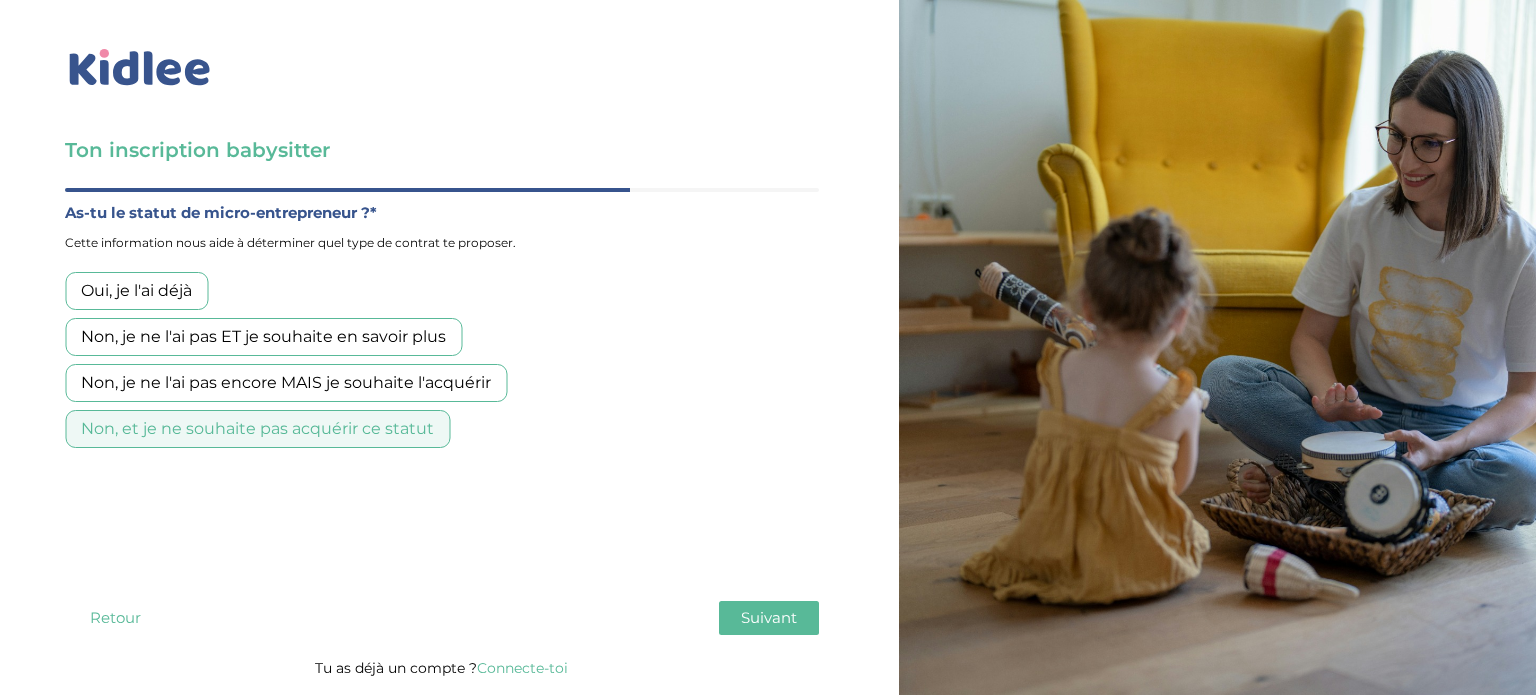 click on "Suivant" at bounding box center [769, 617] 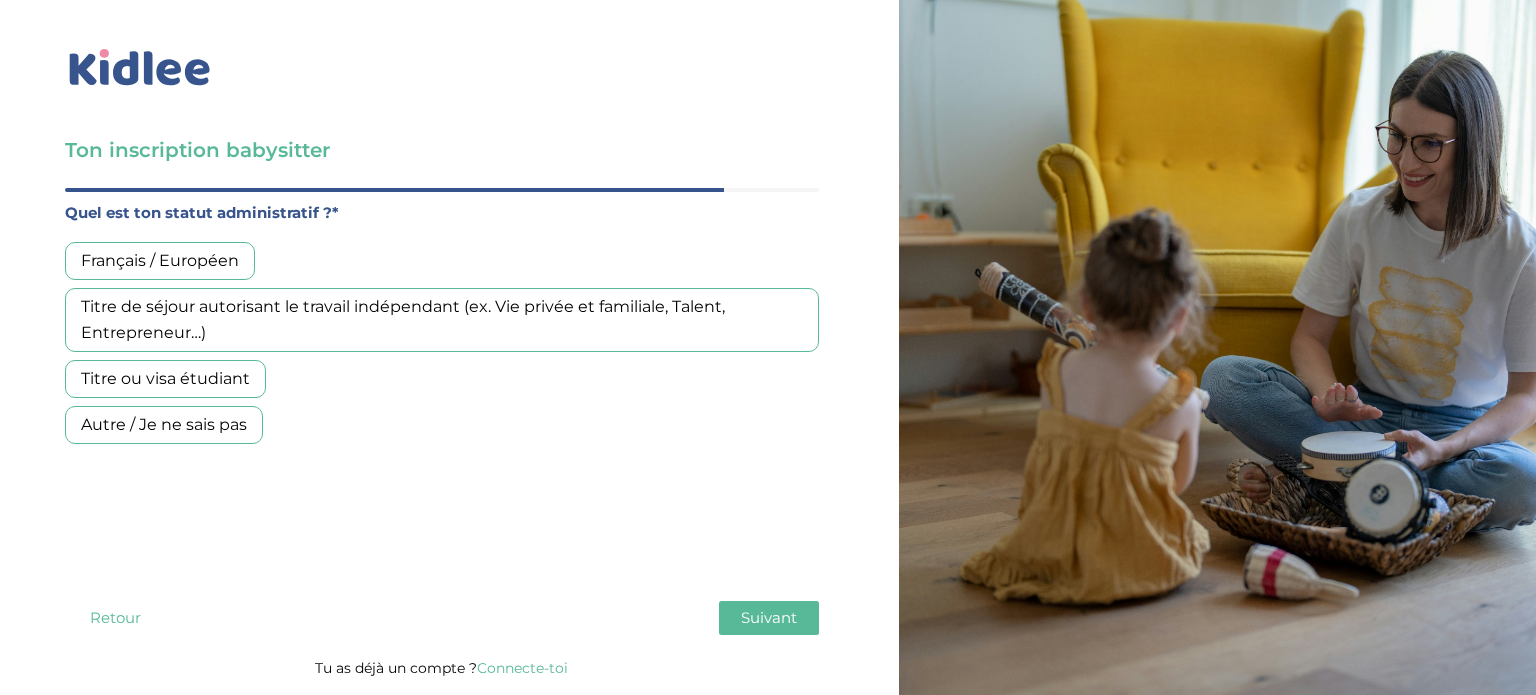 click on "Français / Européen" at bounding box center (160, 261) 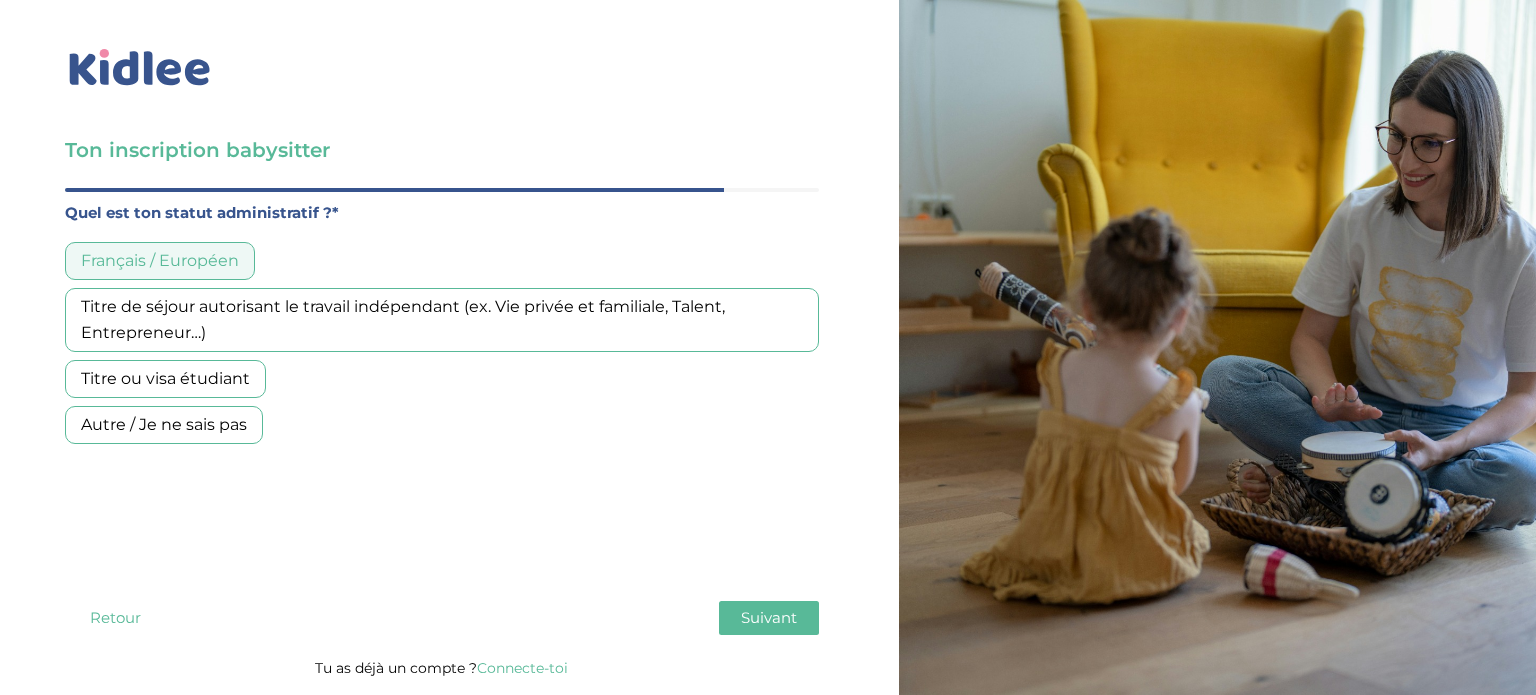 click on "Suivant" at bounding box center [769, 617] 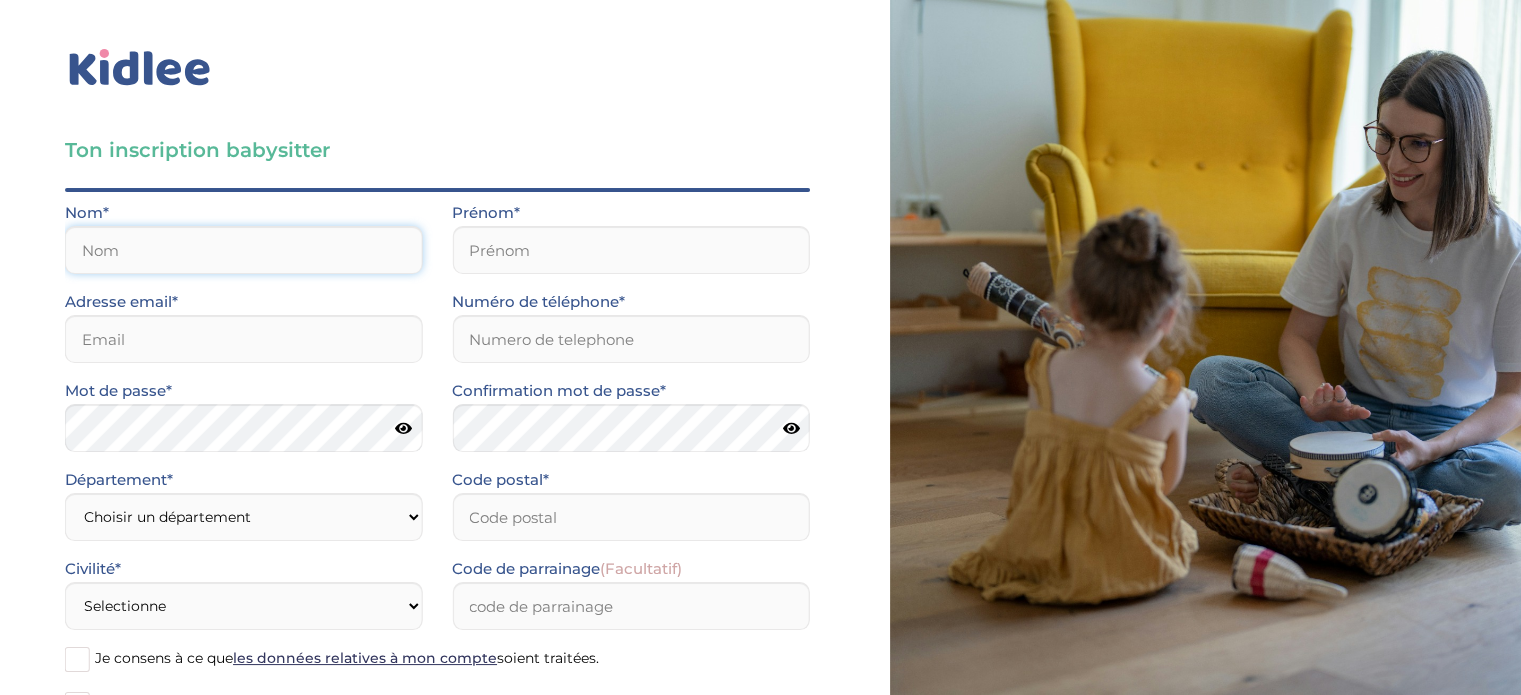click at bounding box center (243, 250) 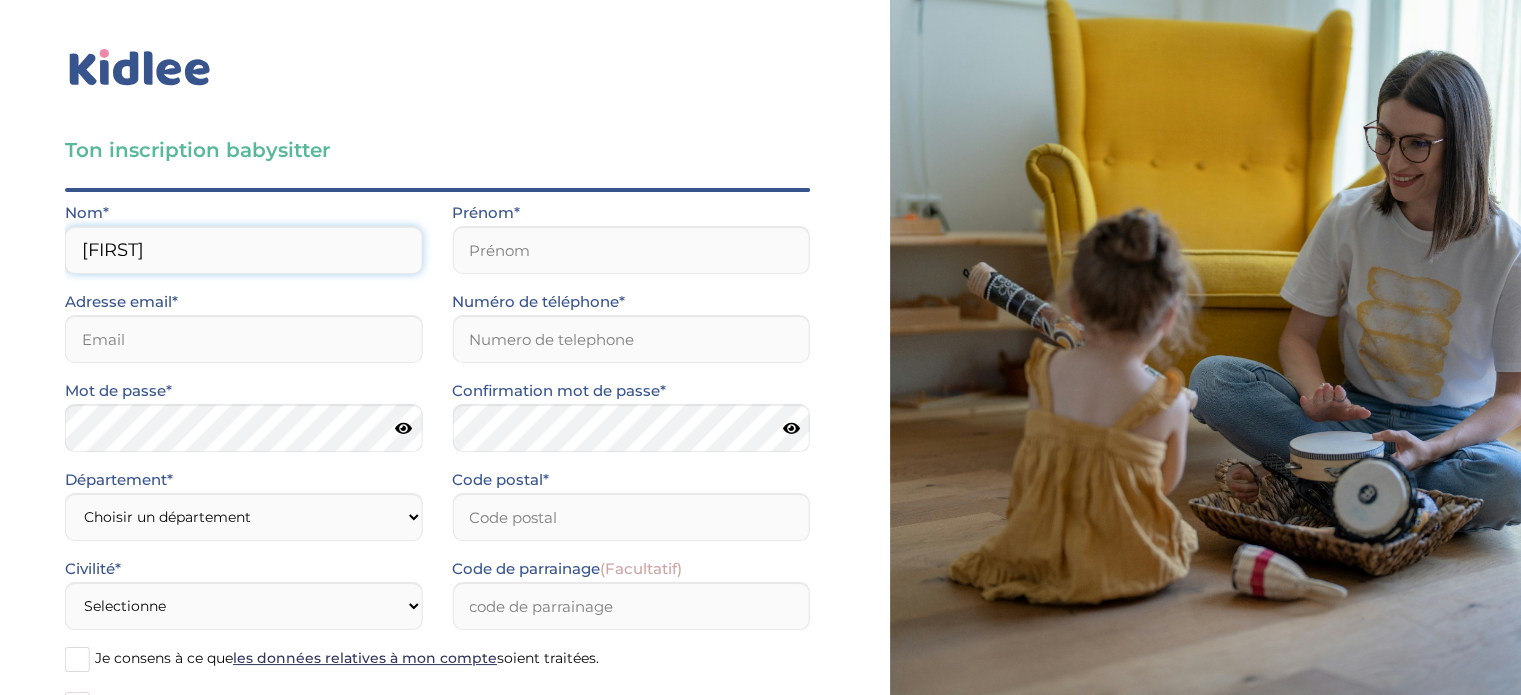 type on "Charlotte" 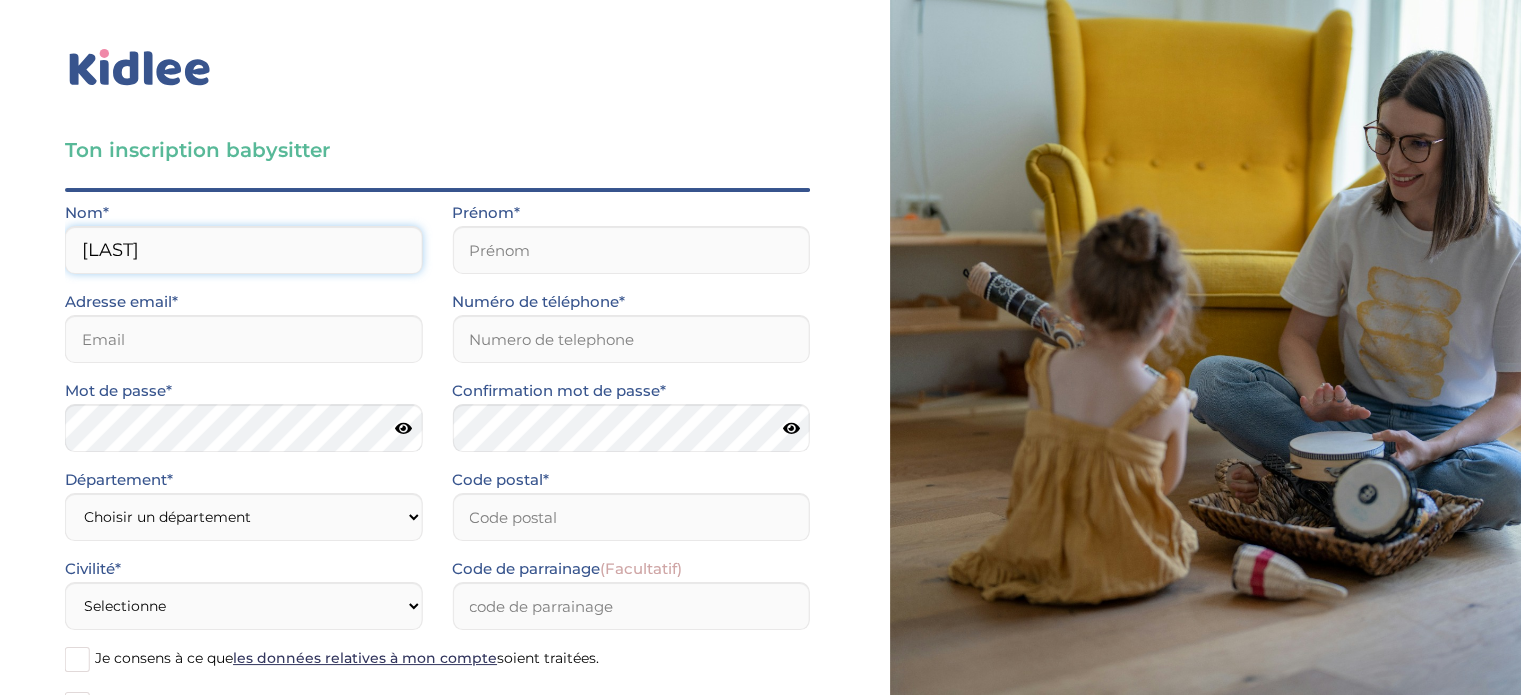 type on "Baron" 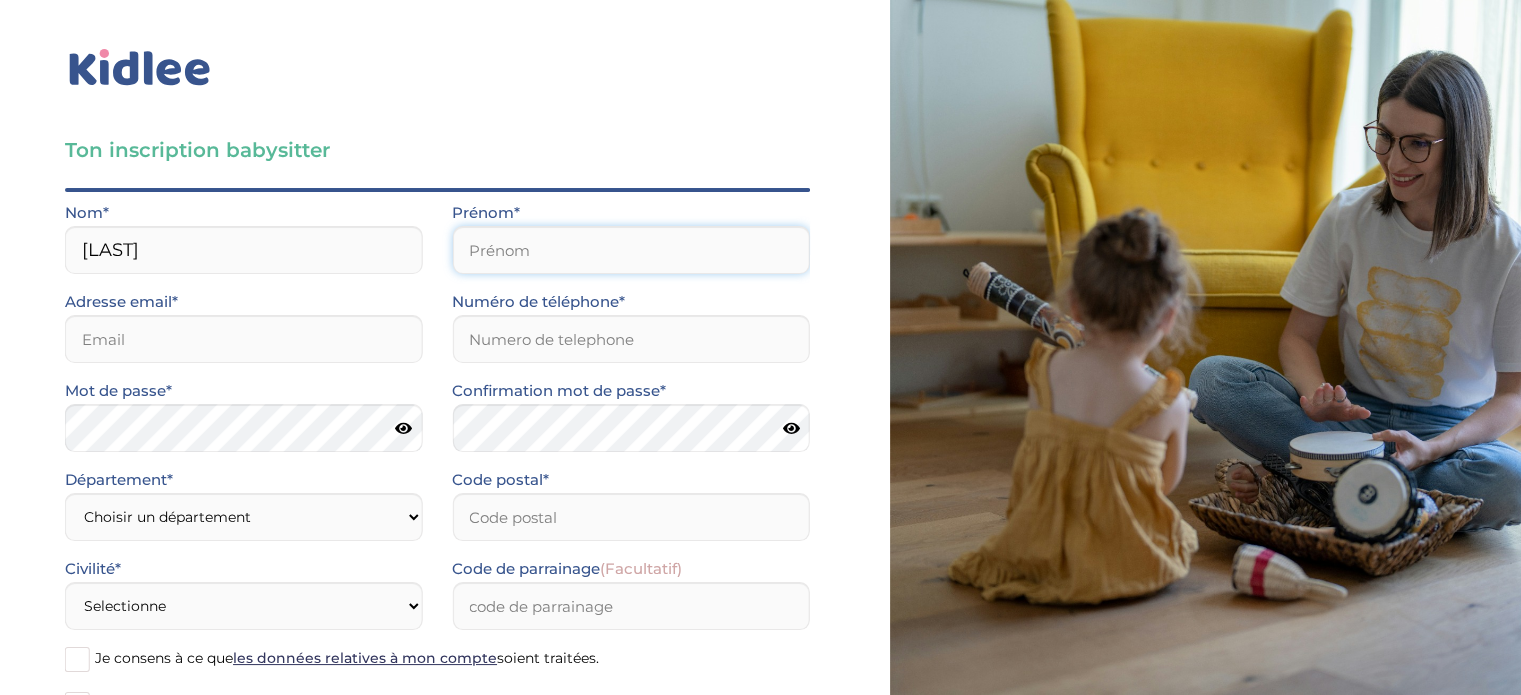 click at bounding box center [630, 250] 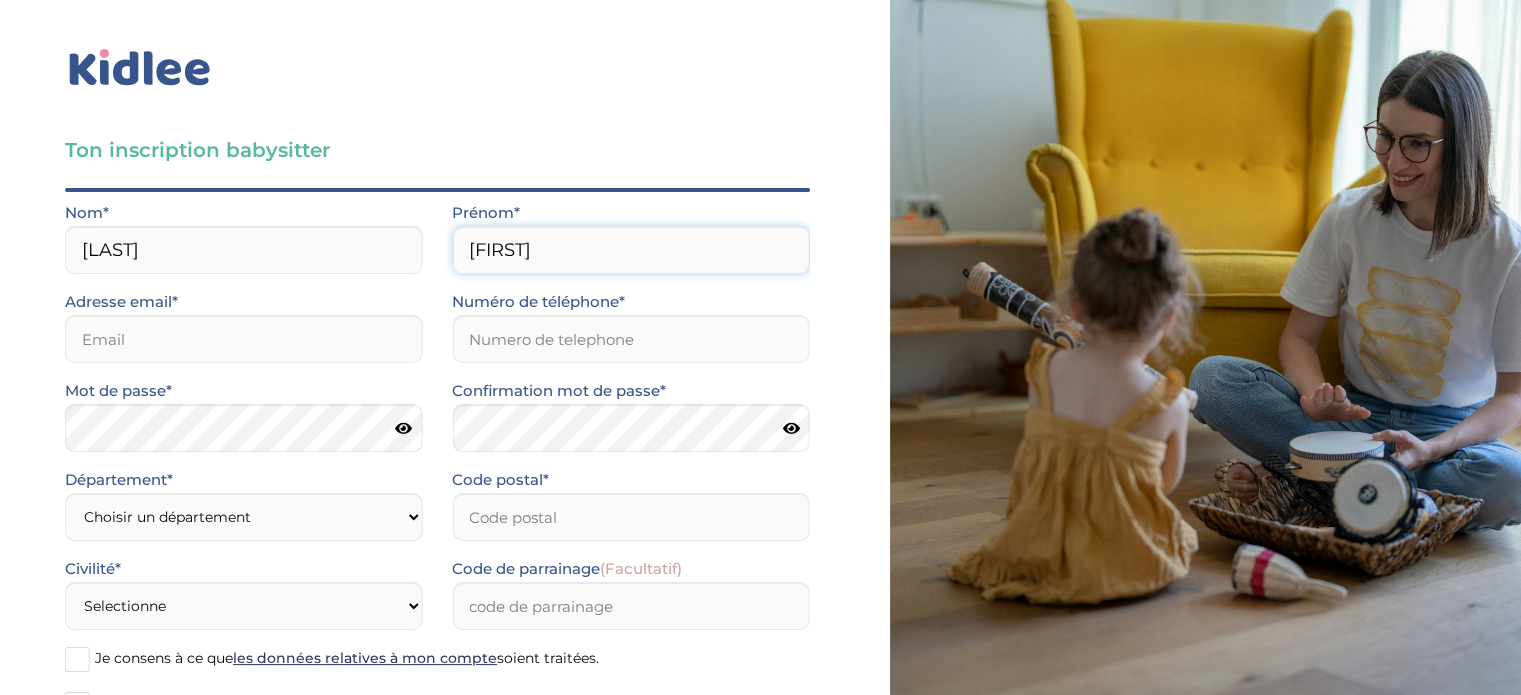 type on "Charlotte" 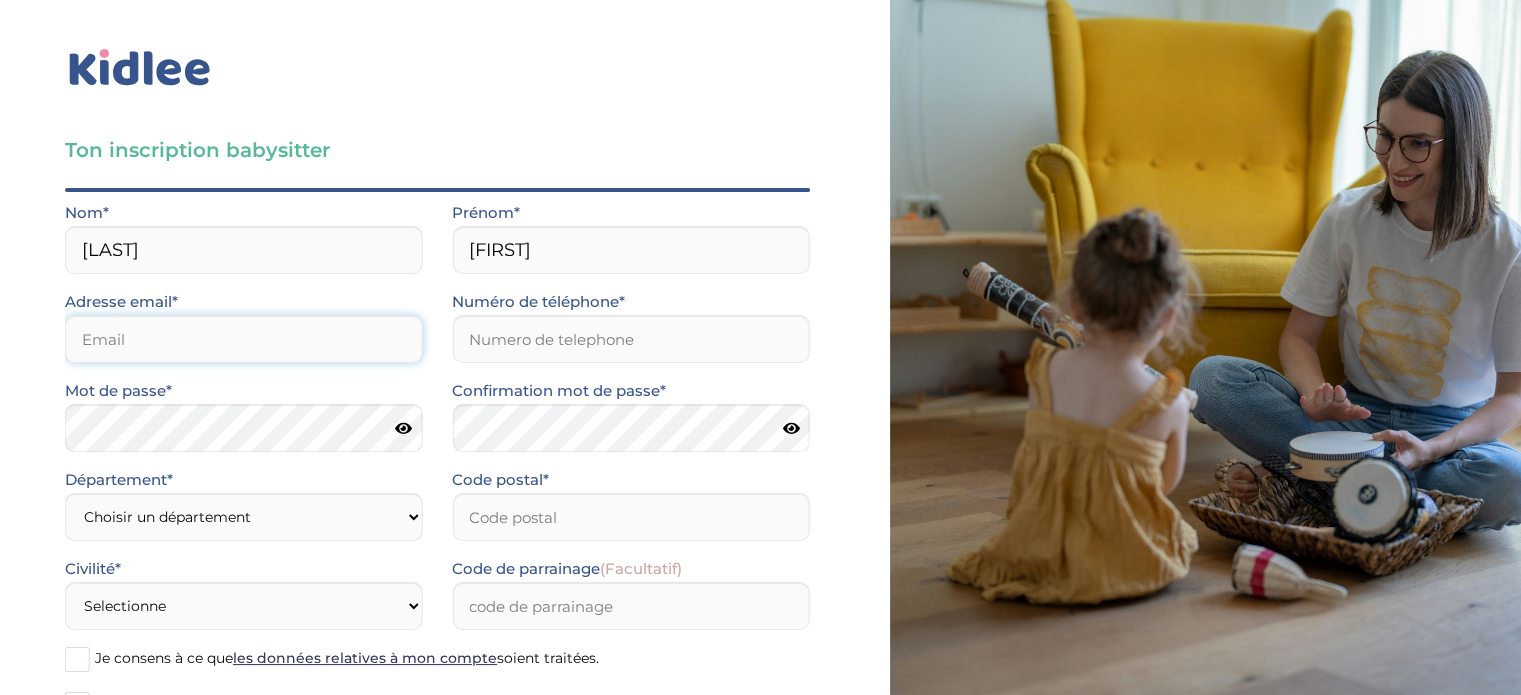 click at bounding box center (243, 339) 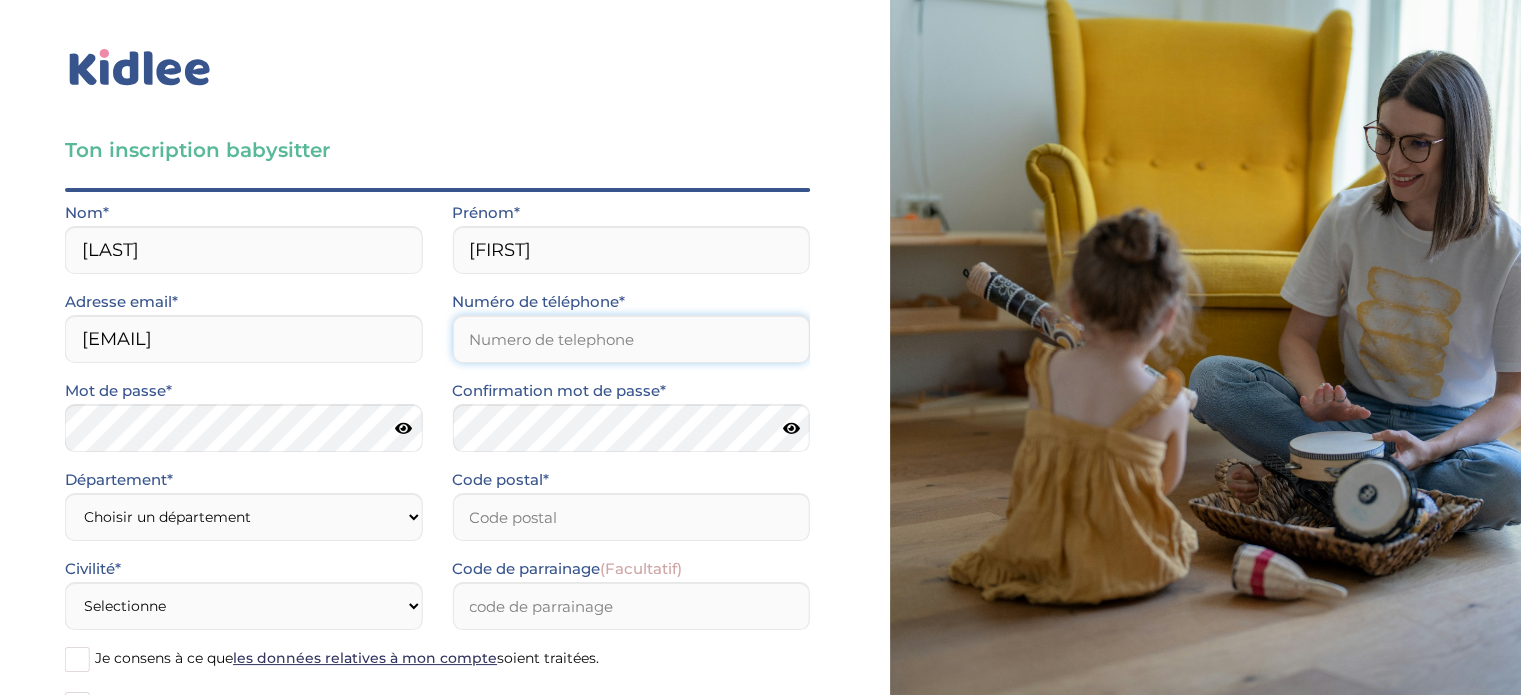 click on "Numéro de téléphone*" at bounding box center [630, 339] 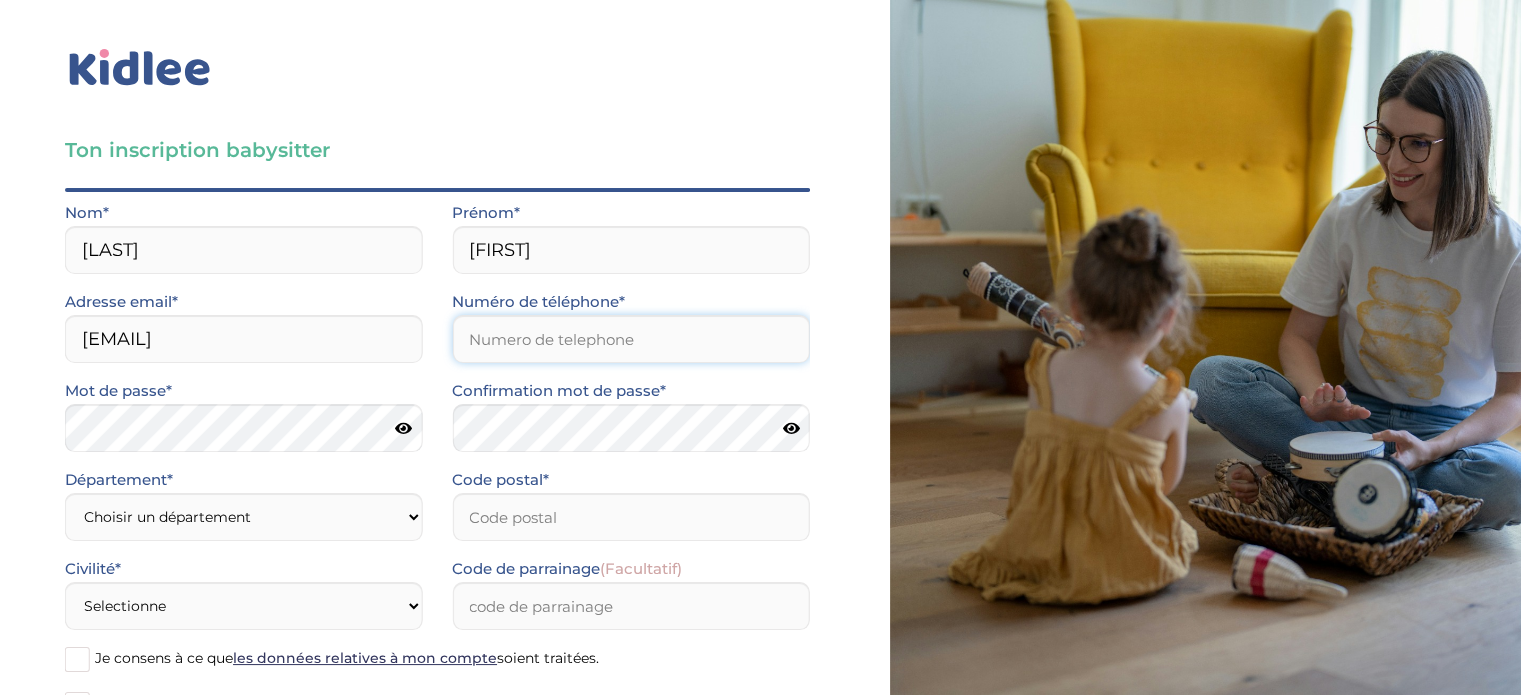 type on "0638662435" 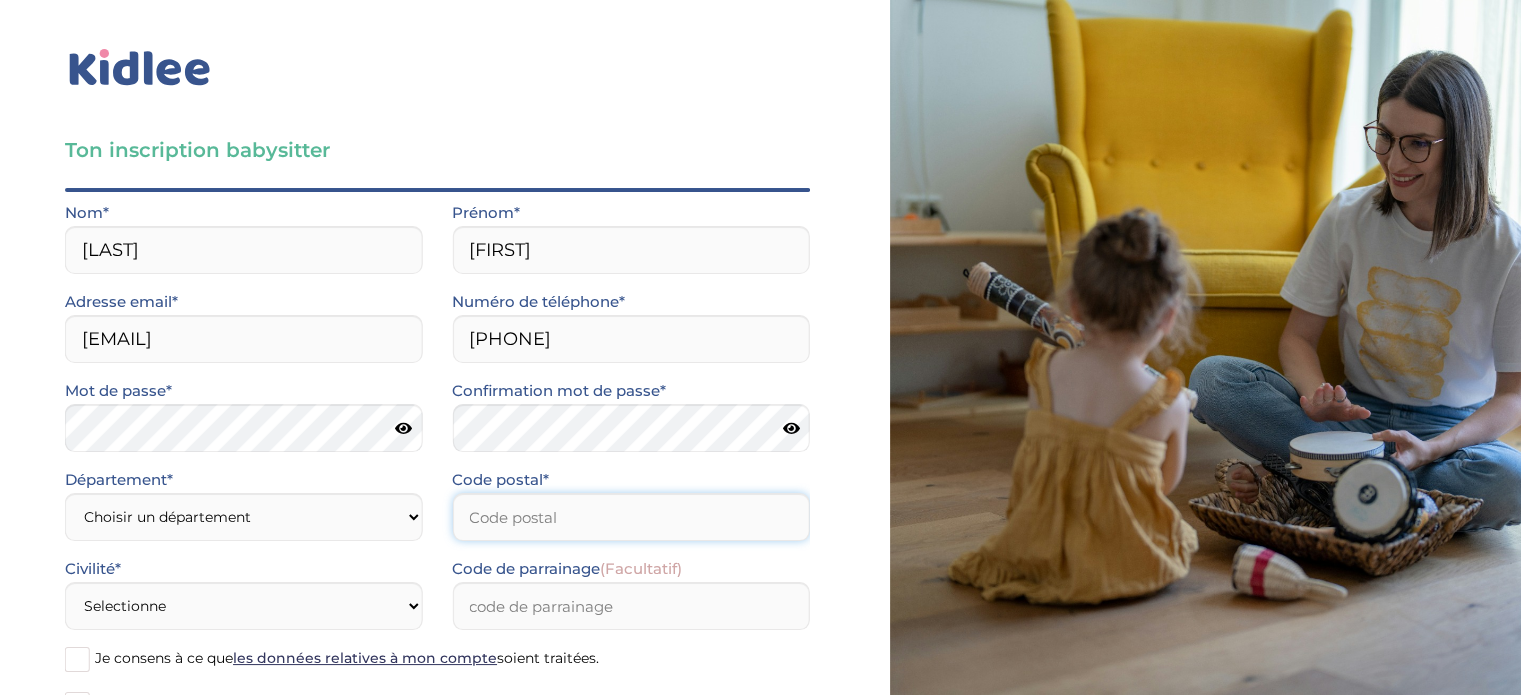 type on "44200" 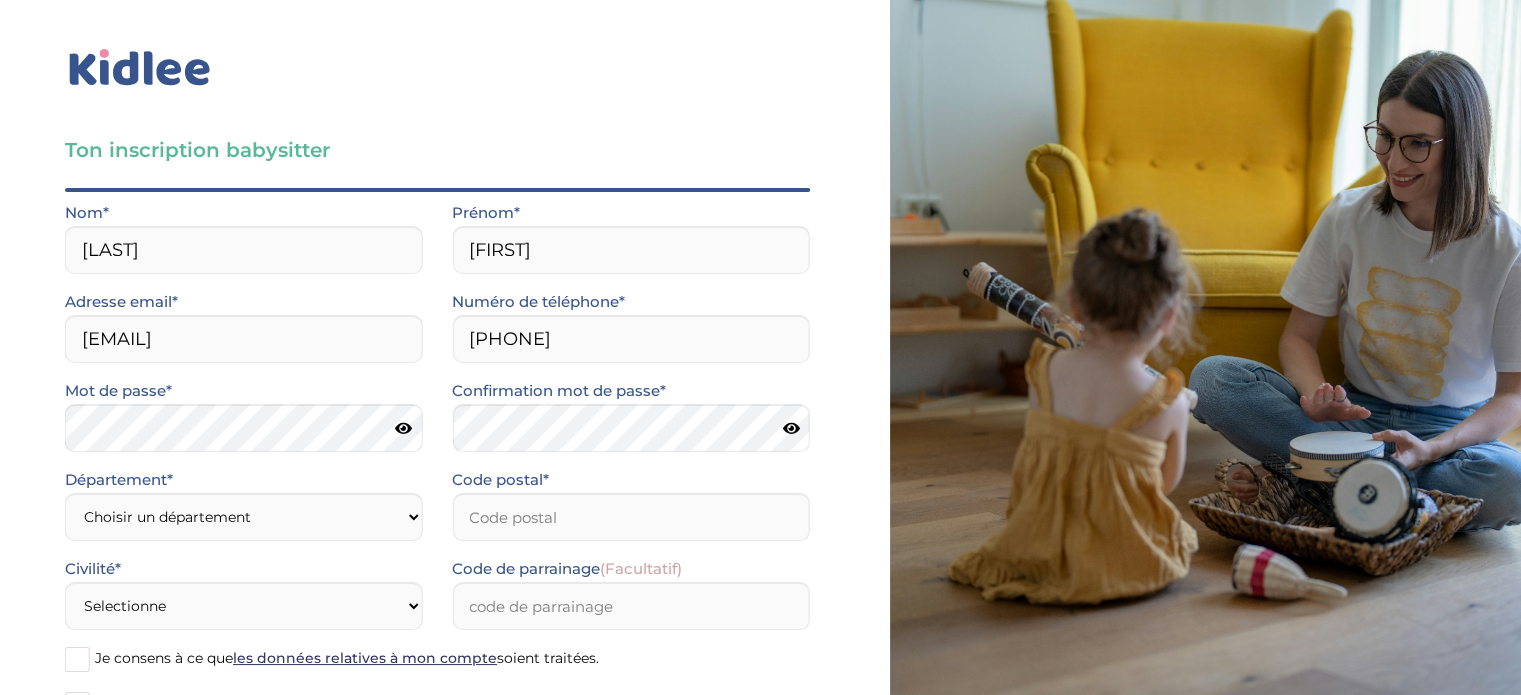 click at bounding box center (403, 428) 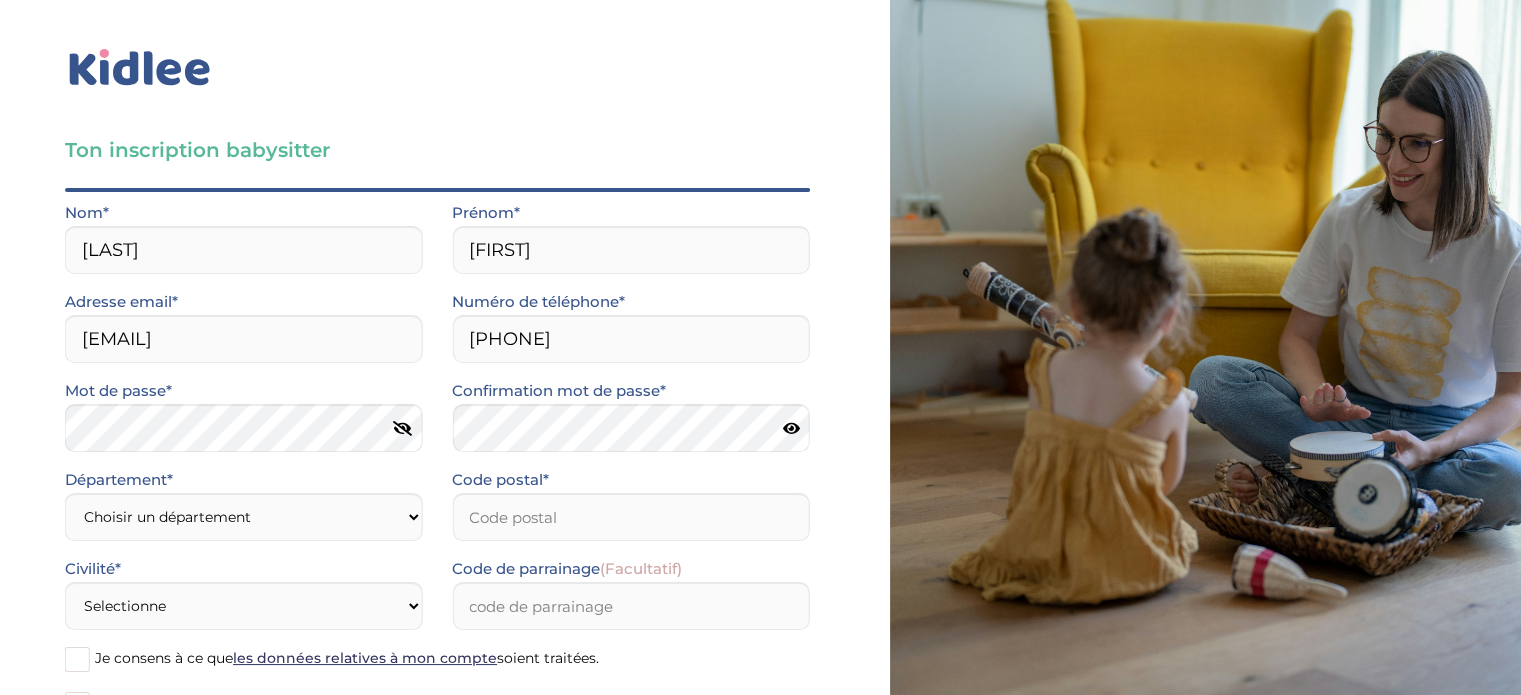 click at bounding box center (791, 428) 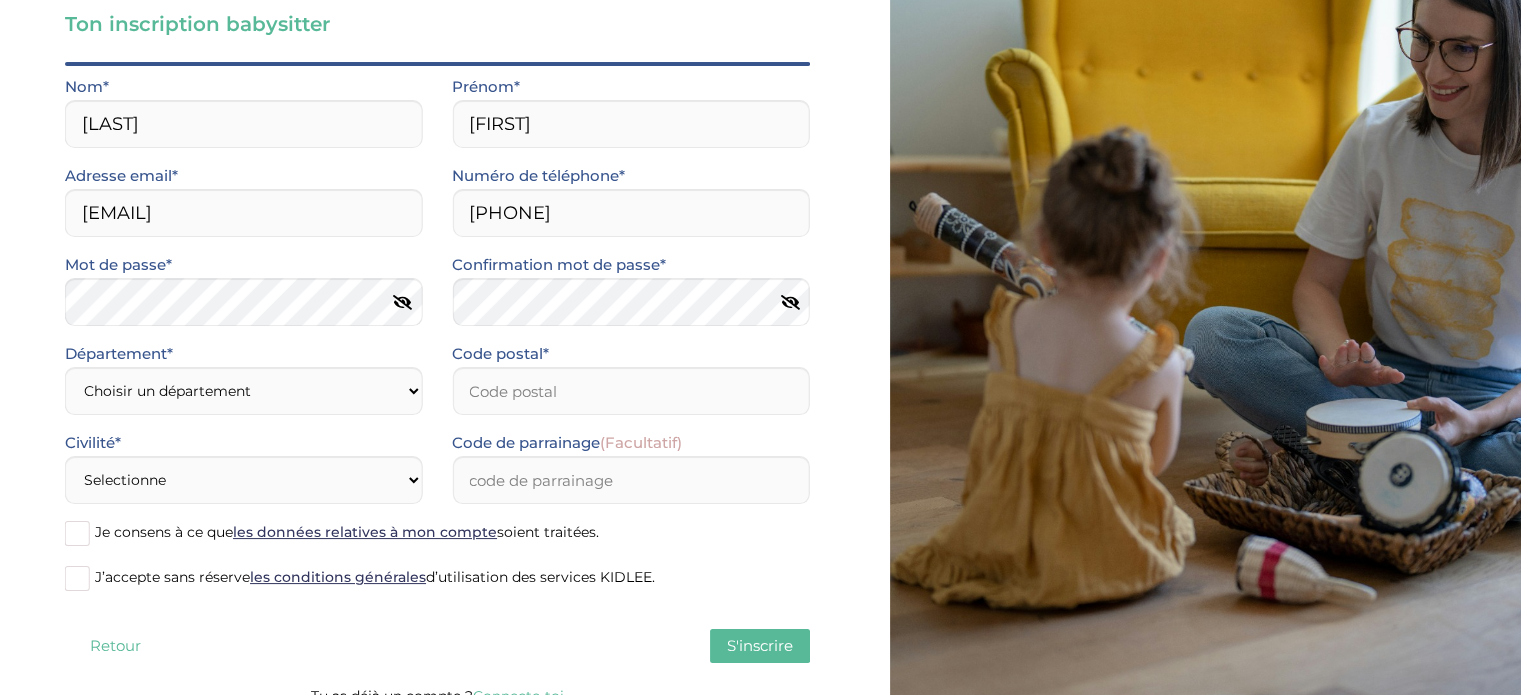 scroll, scrollTop: 128, scrollLeft: 0, axis: vertical 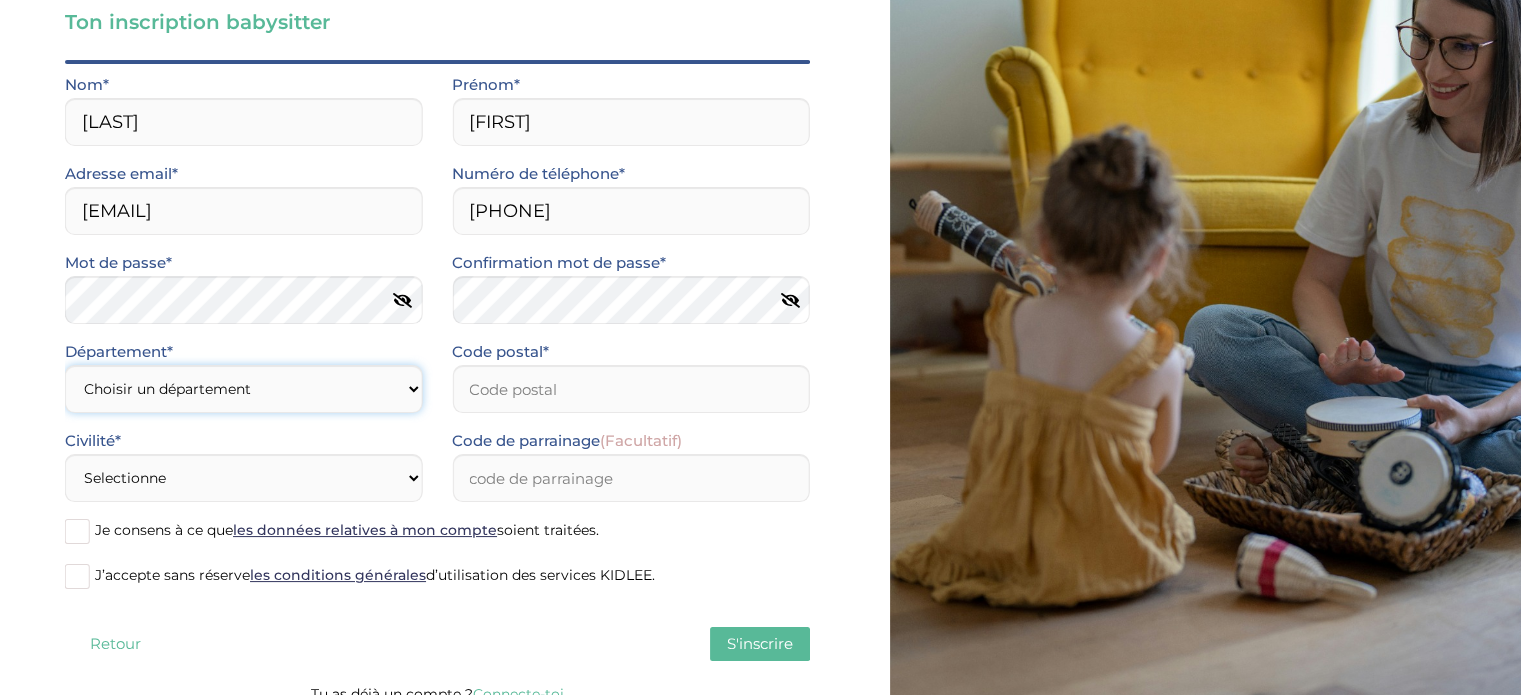 click on "Choisir un département   Paris (75)
Hauts-de-Seine (92)
Yvelines (78)
Val-de-Marne (94)
Seine-Saint-Denis (93)
Seine-et-Marne (77)
Val-d'Oise (95)
Essonne (91)
Autre" at bounding box center [243, 389] 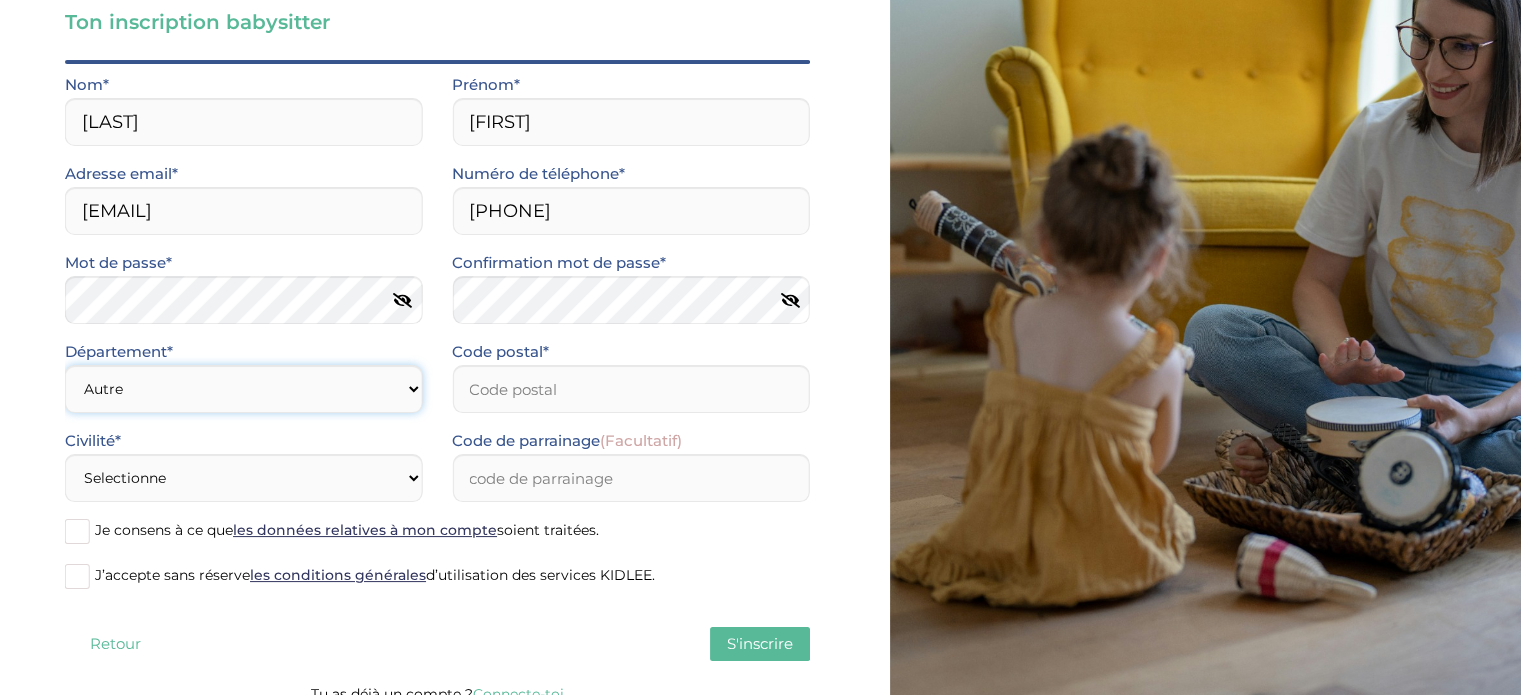 click on "Choisir un département   Paris (75)
Hauts-de-Seine (92)
Yvelines (78)
Val-de-Marne (94)
Seine-Saint-Denis (93)
Seine-et-Marne (77)
Val-d'Oise (95)
Essonne (91)
Autre" at bounding box center (243, 389) 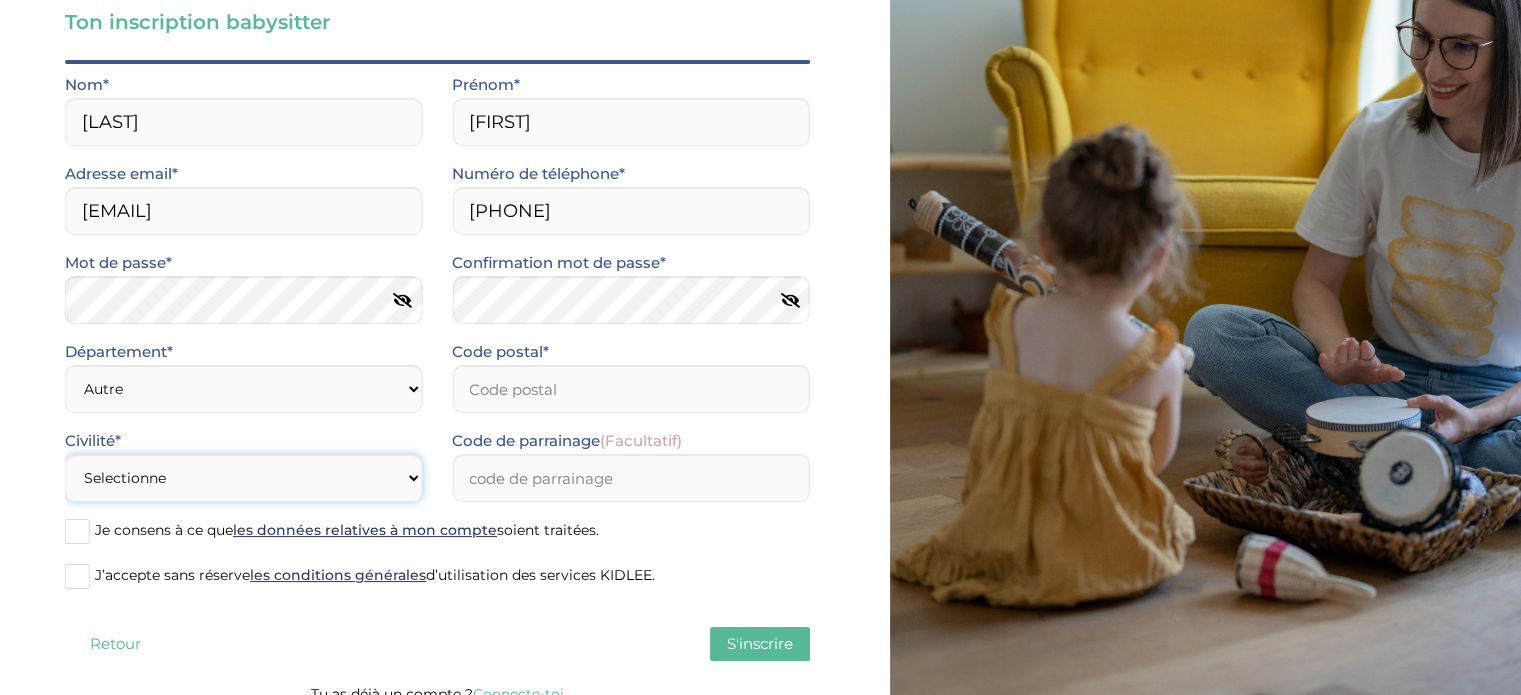 click on "Selectionne   Mr   Mme" at bounding box center [243, 478] 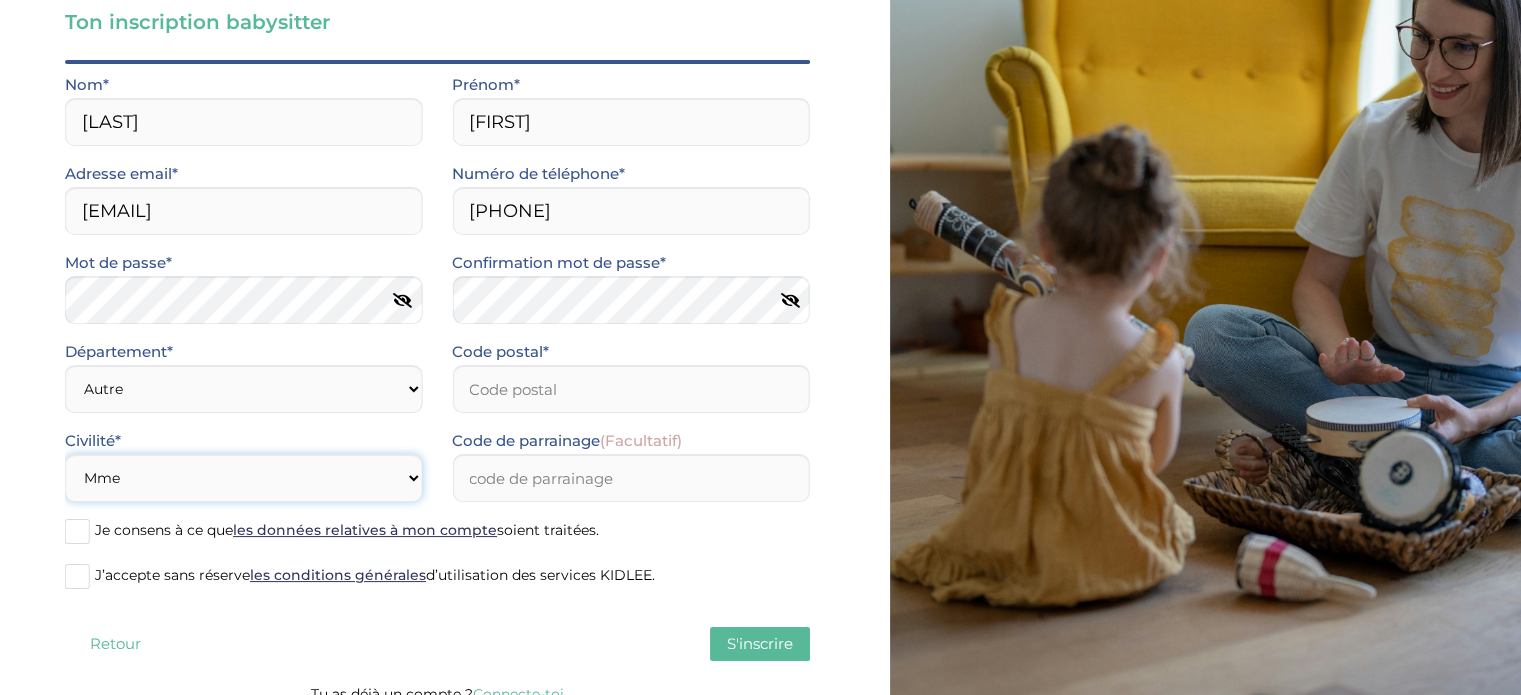 click on "Selectionne   Mr   Mme" at bounding box center (243, 478) 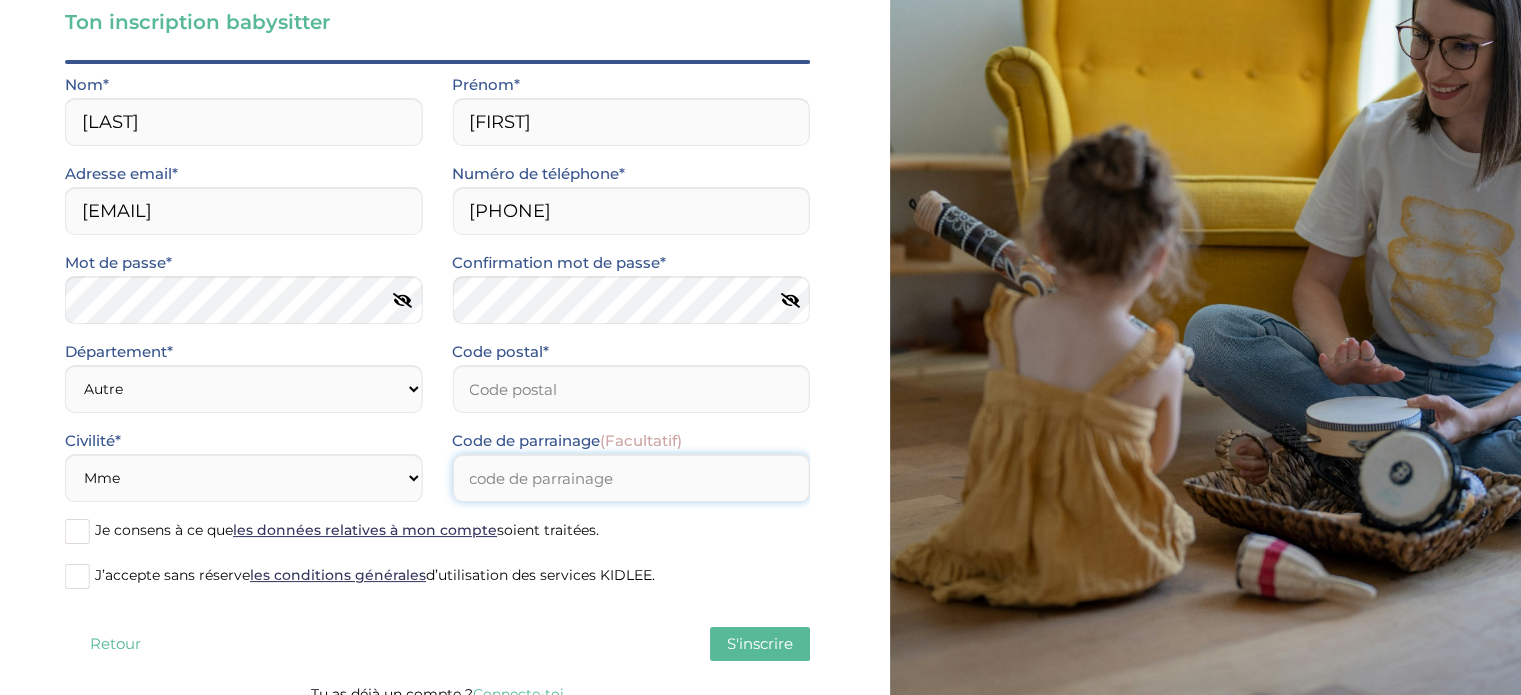 drag, startPoint x: 560, startPoint y: 475, endPoint x: 81, endPoint y: 535, distance: 482.7432 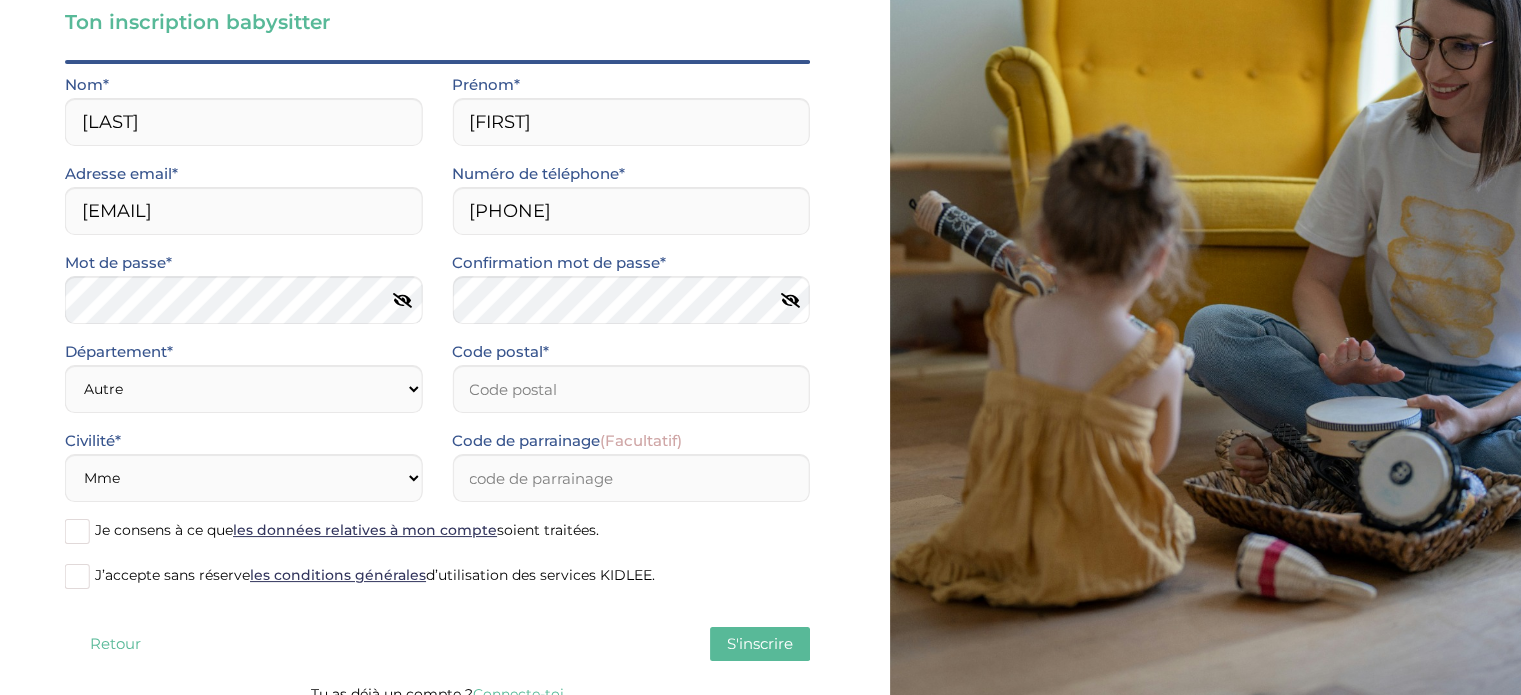 click at bounding box center [77, 531] 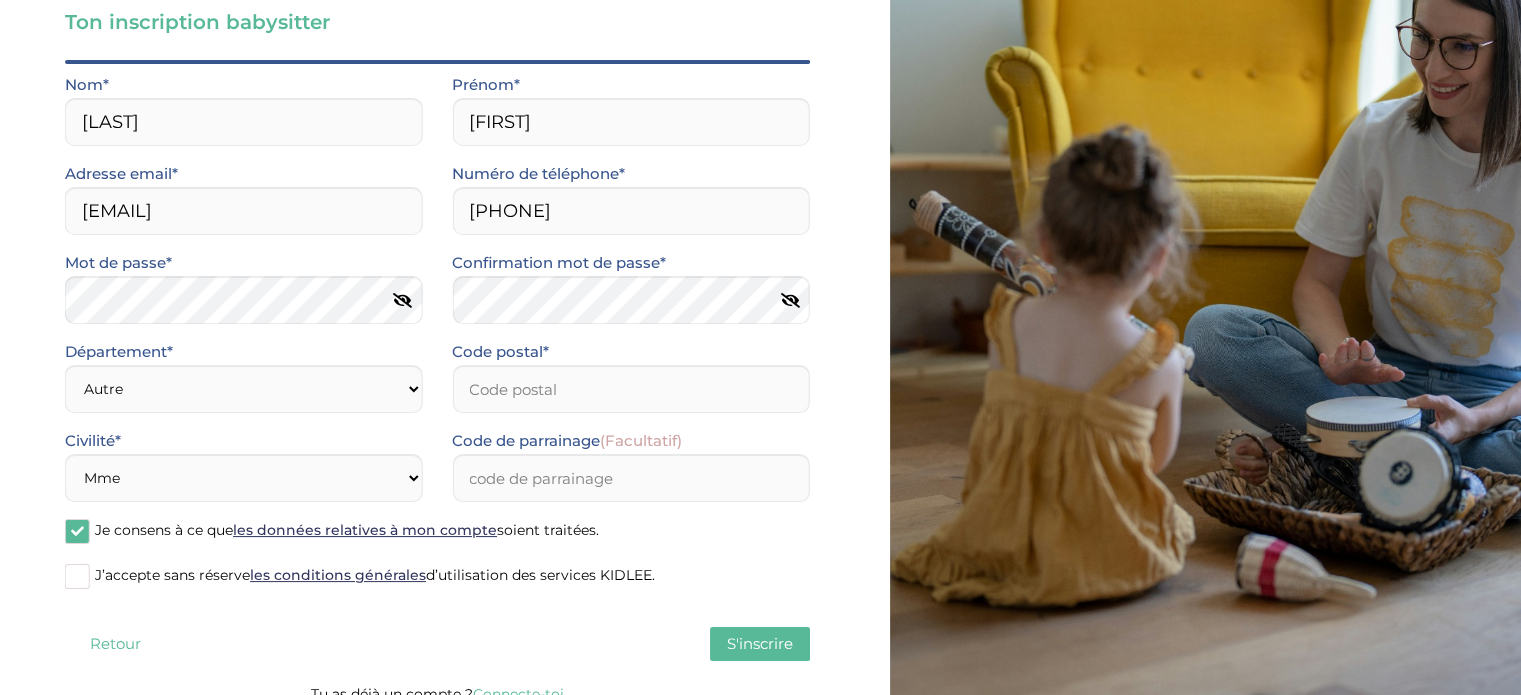 scroll, scrollTop: 150, scrollLeft: 0, axis: vertical 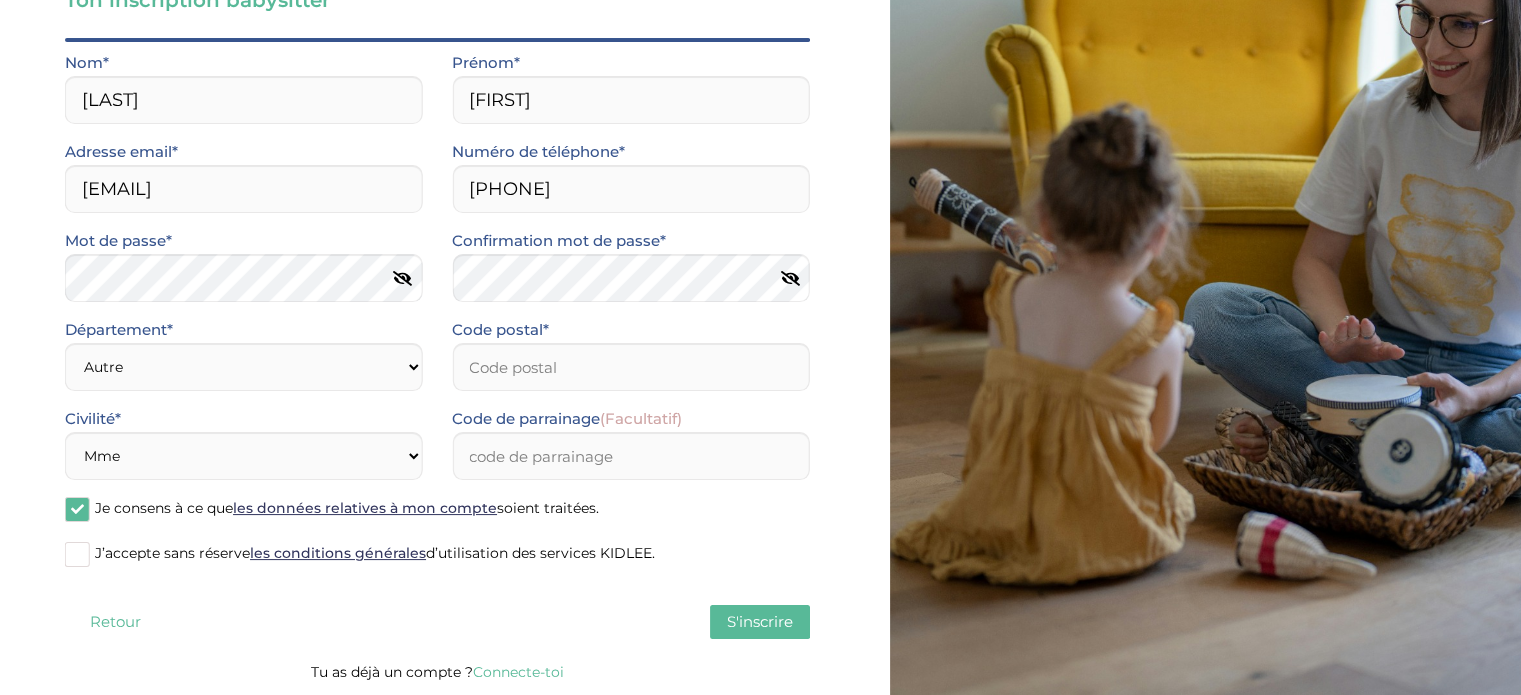 click at bounding box center (77, 554) 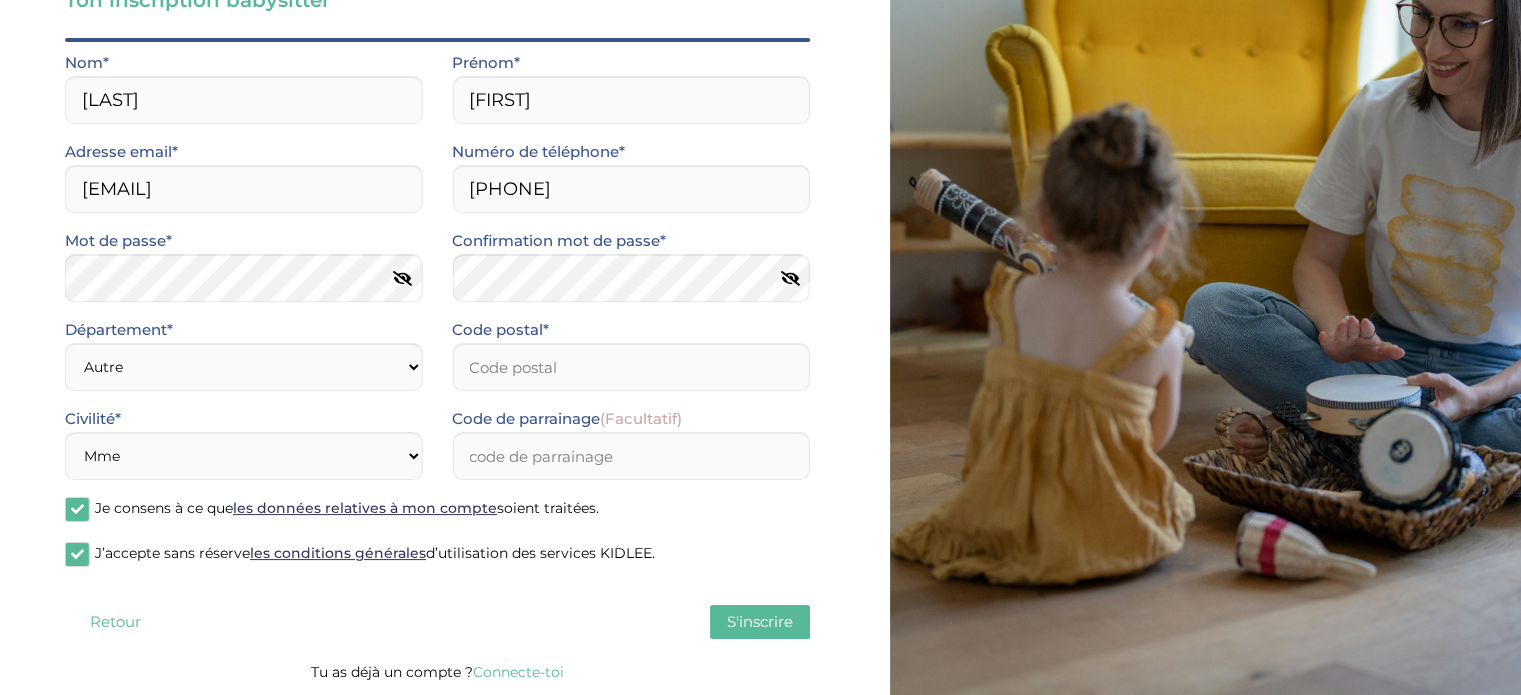 click on "S'inscrire" at bounding box center (760, 621) 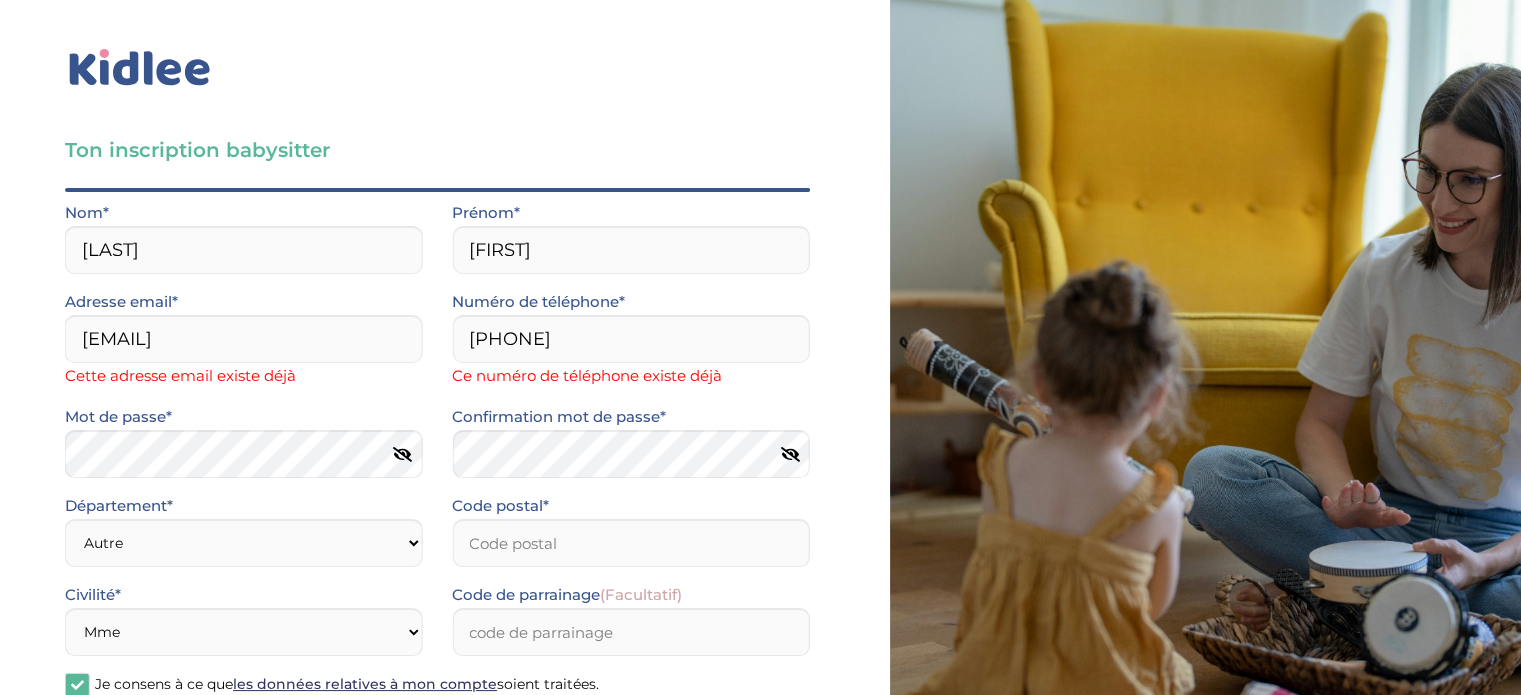 scroll, scrollTop: 176, scrollLeft: 0, axis: vertical 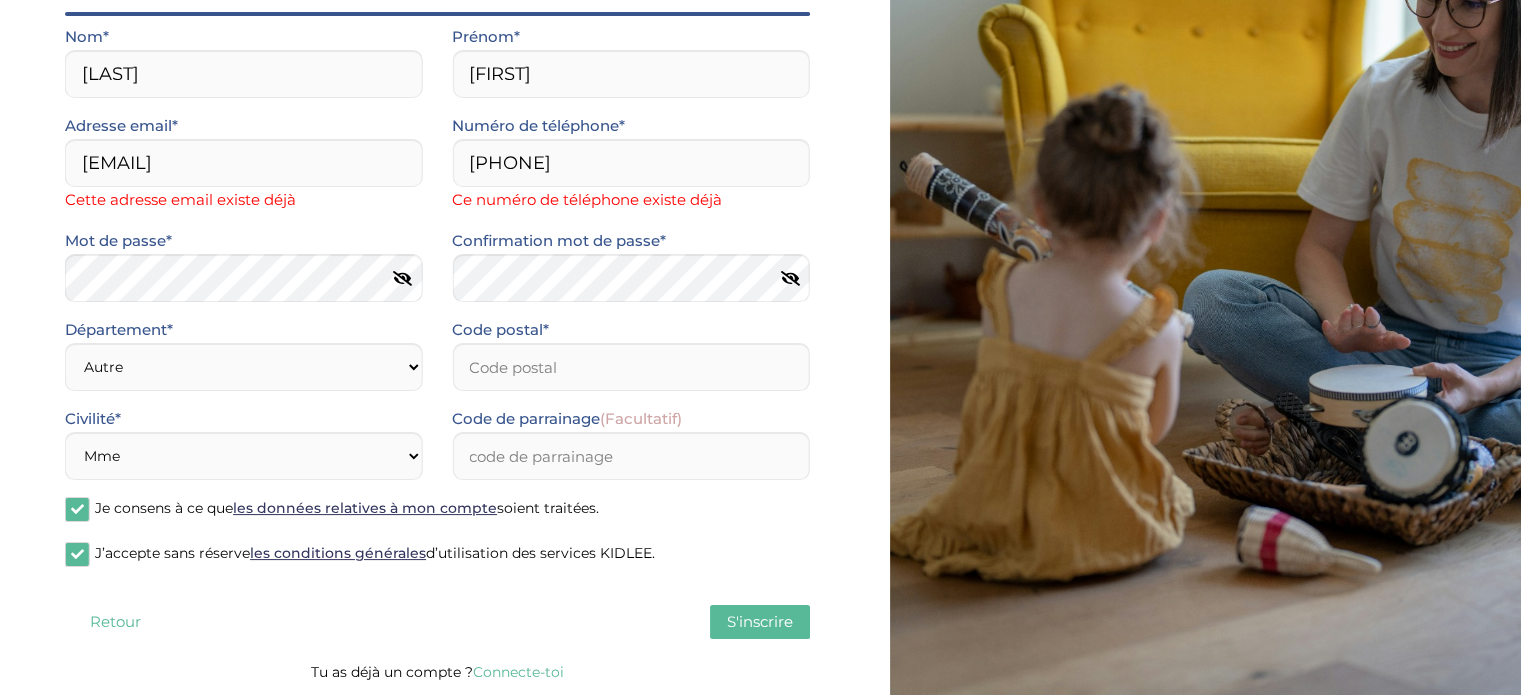 click on "Connecte-toi" at bounding box center [518, 672] 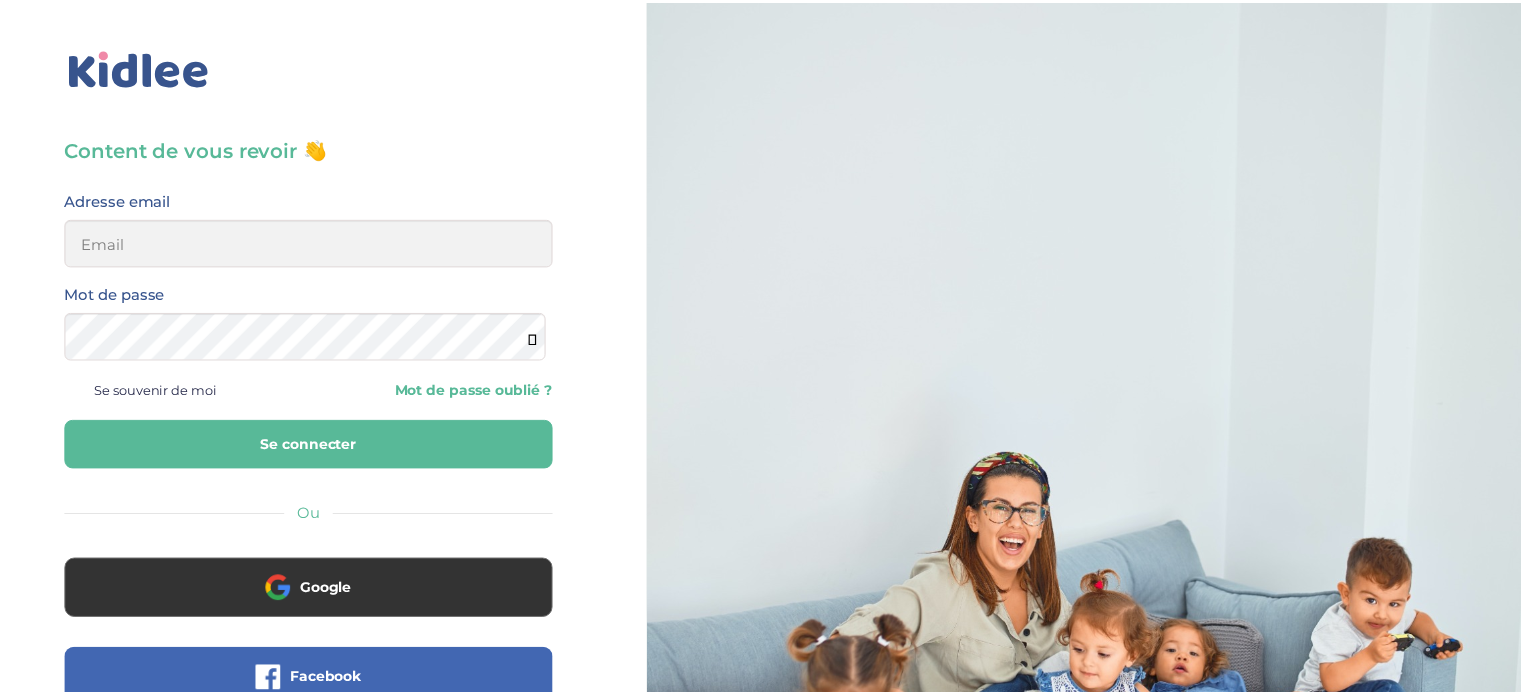 scroll, scrollTop: 0, scrollLeft: 0, axis: both 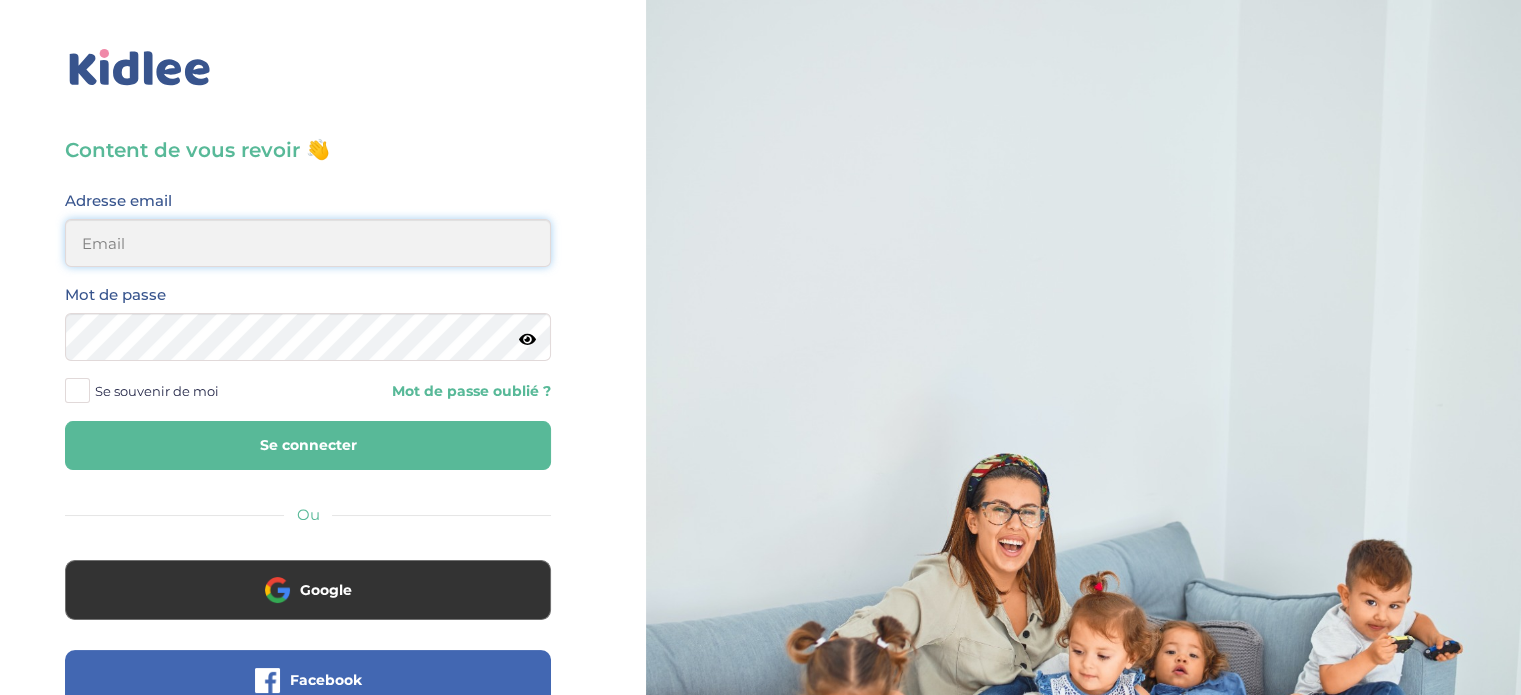 click at bounding box center (308, 243) 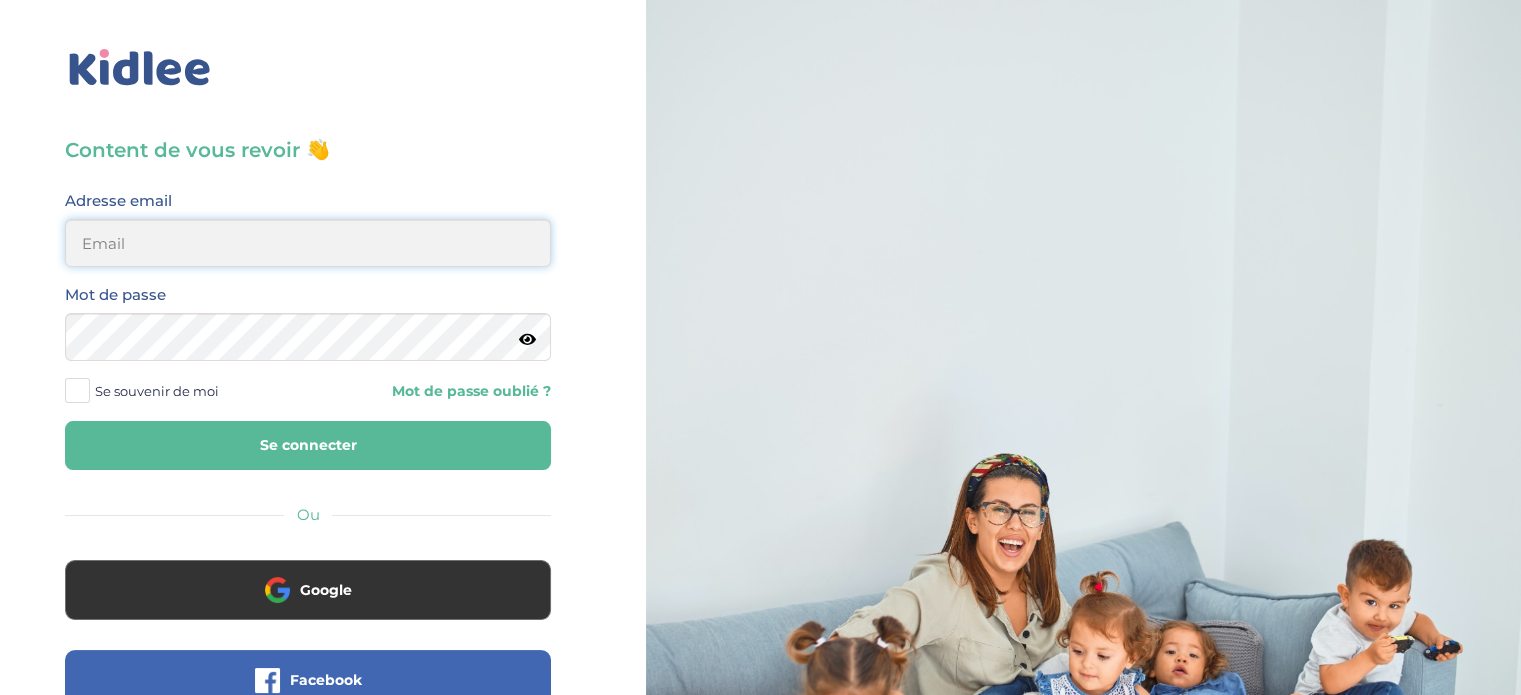 type on "chatbaron07@gmail.com" 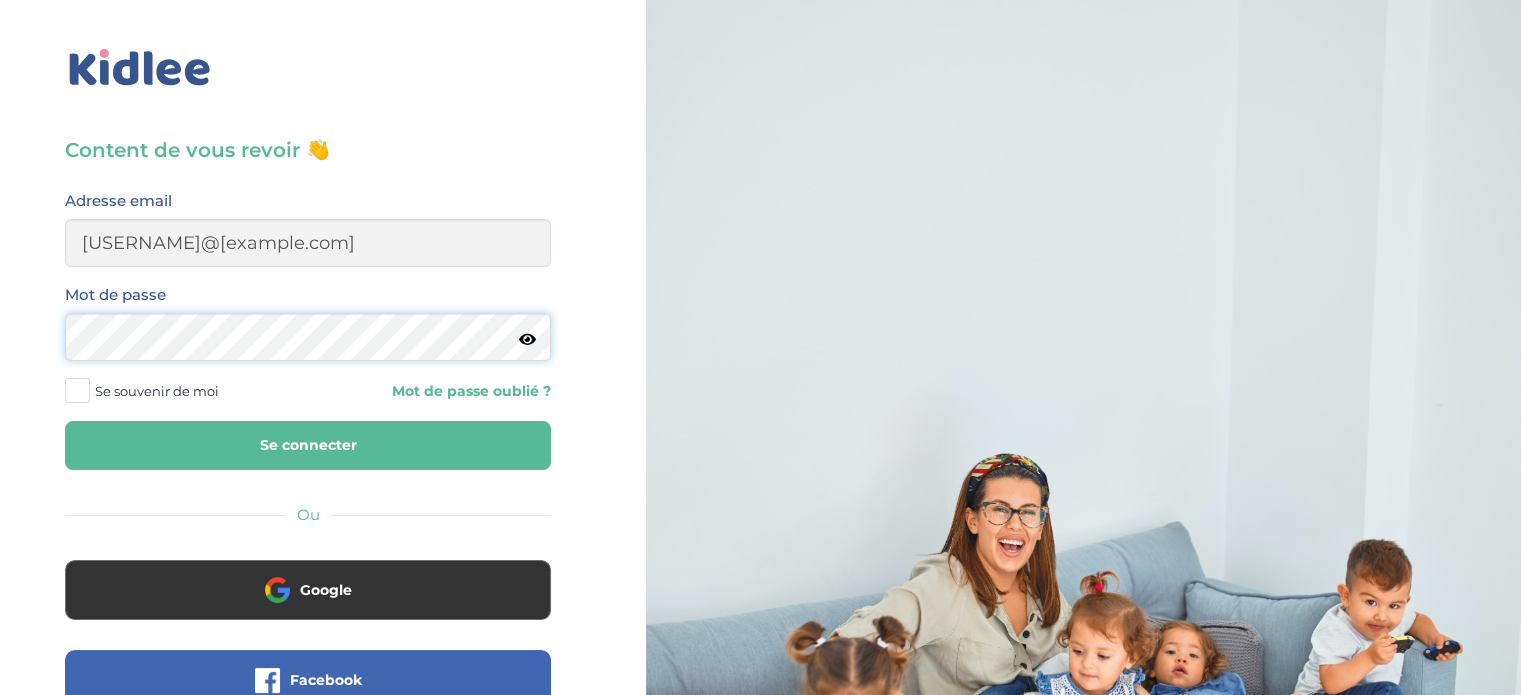 click on "Se connecter" at bounding box center [308, 445] 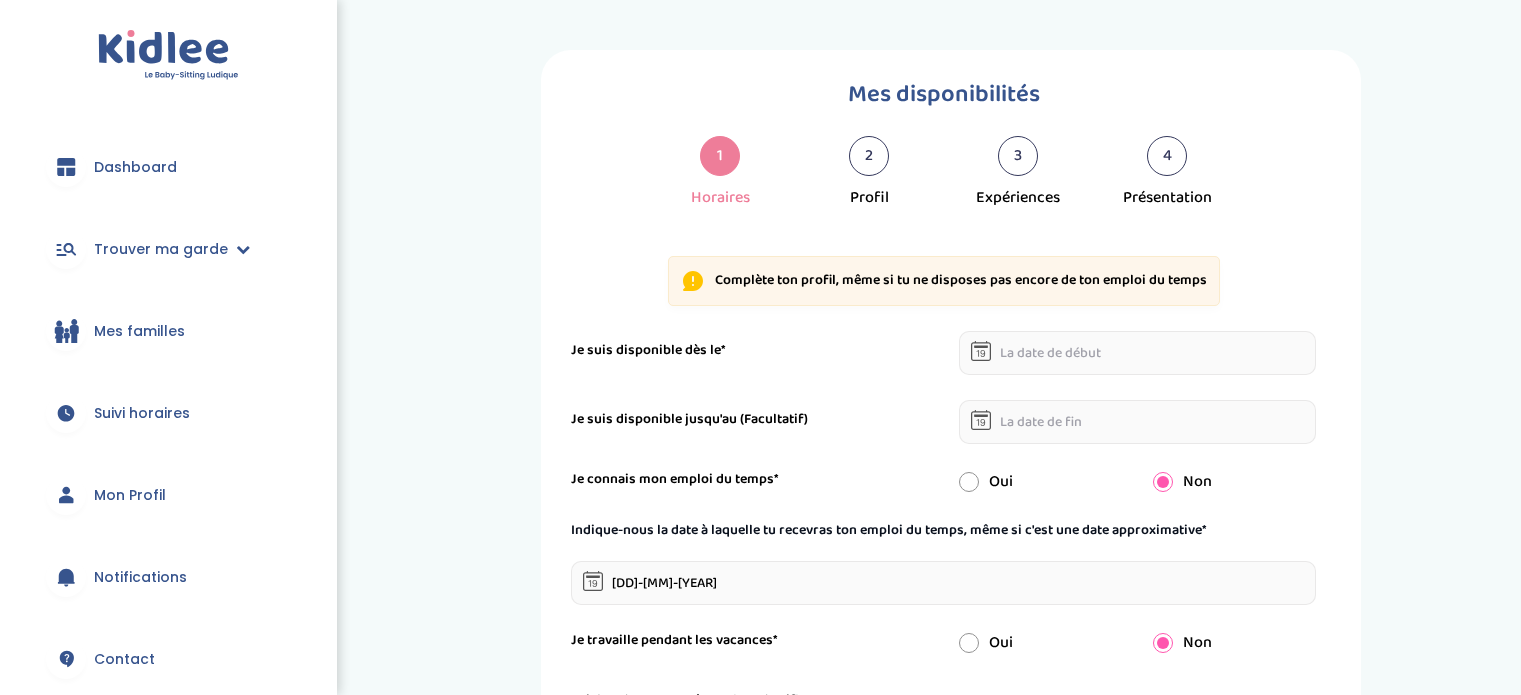 scroll, scrollTop: 0, scrollLeft: 0, axis: both 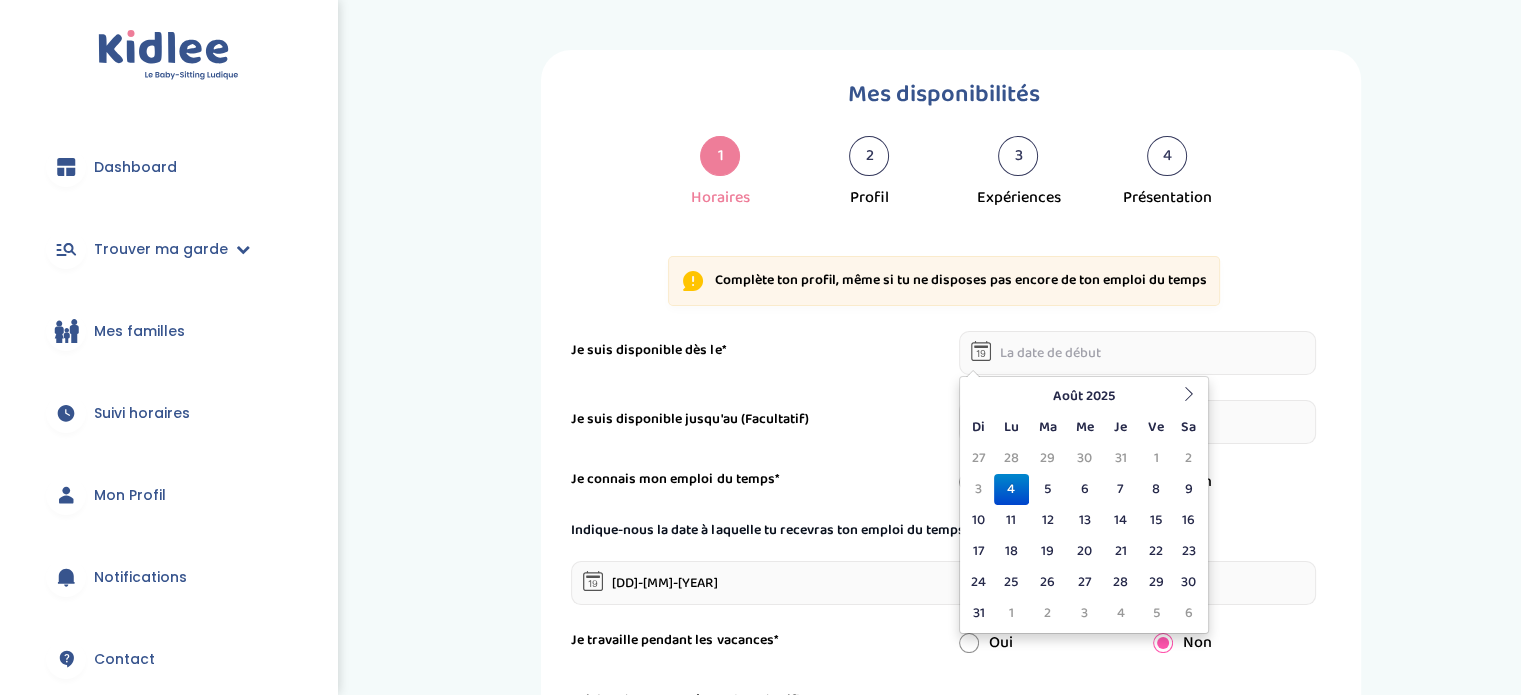 click at bounding box center (1138, 353) 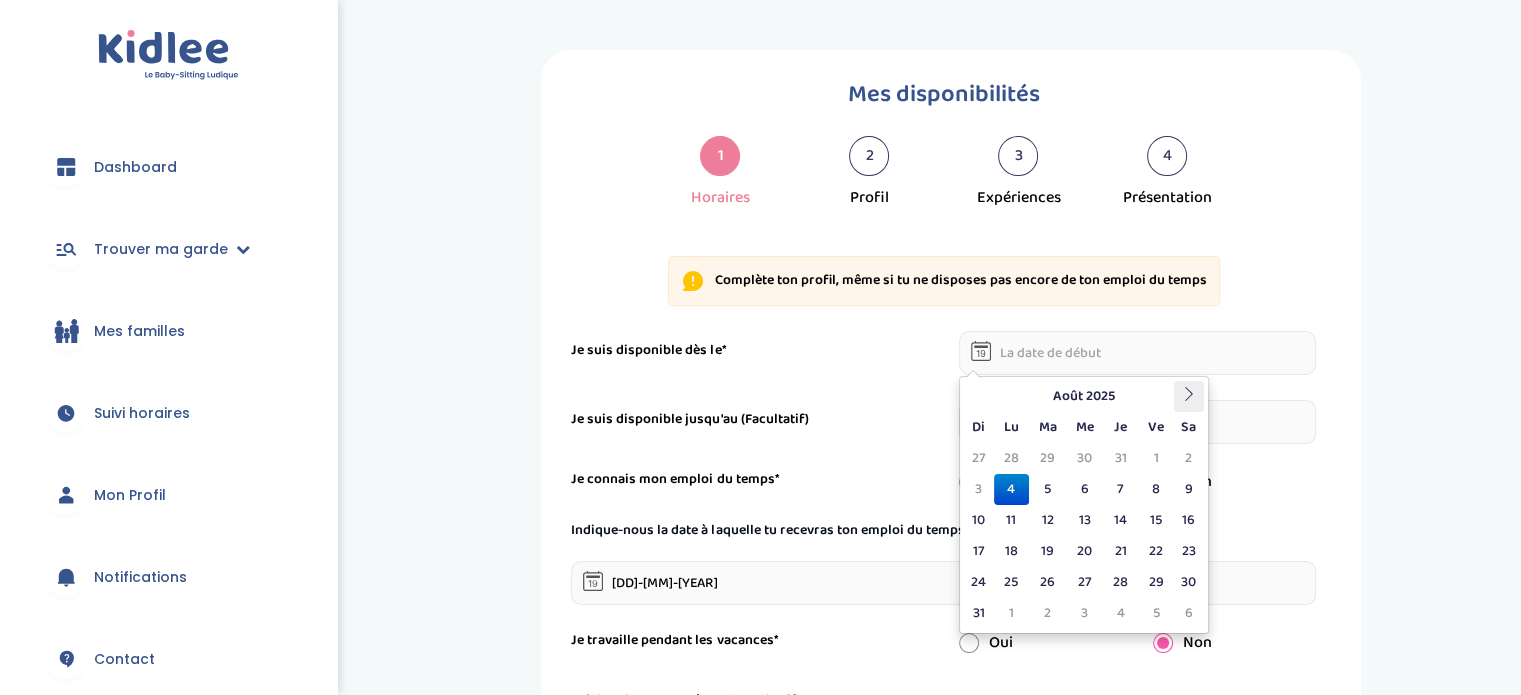 click at bounding box center (1189, 396) 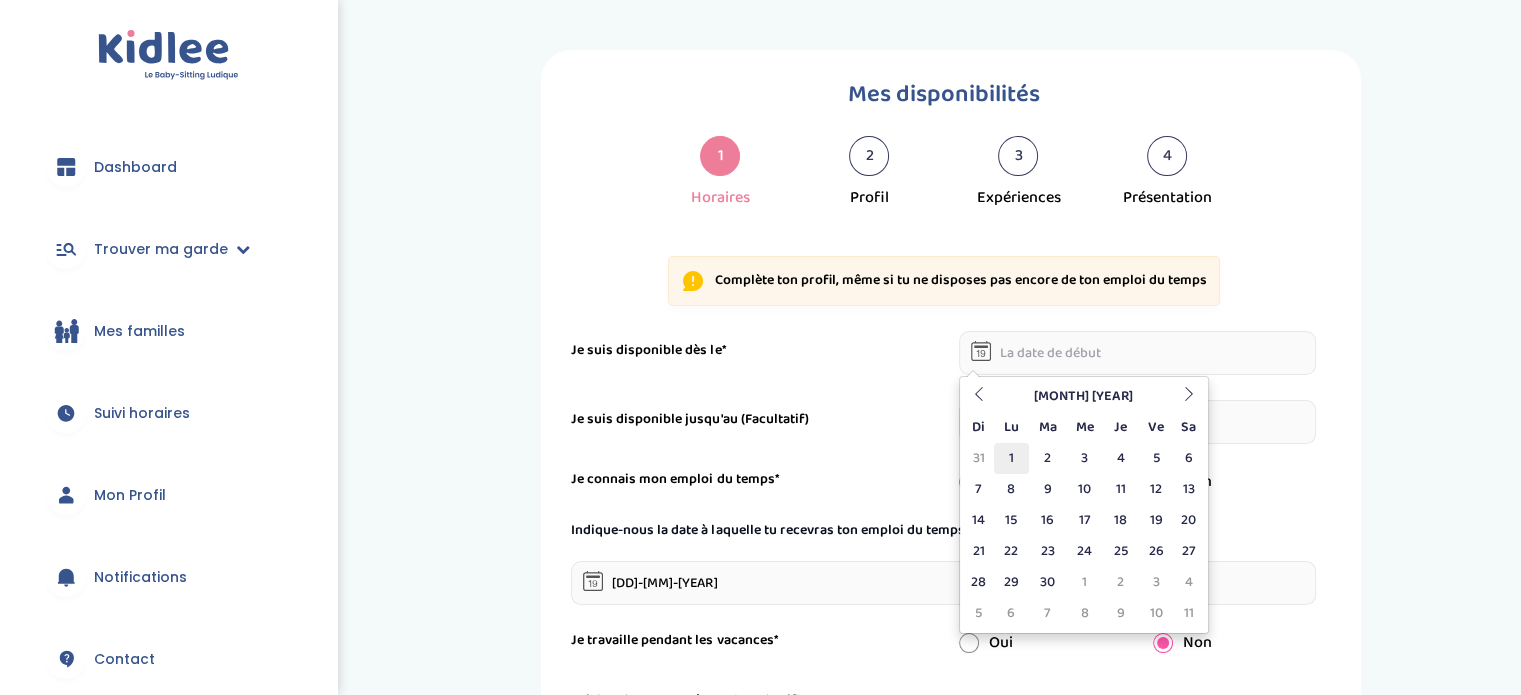 click on "1" at bounding box center [1011, 458] 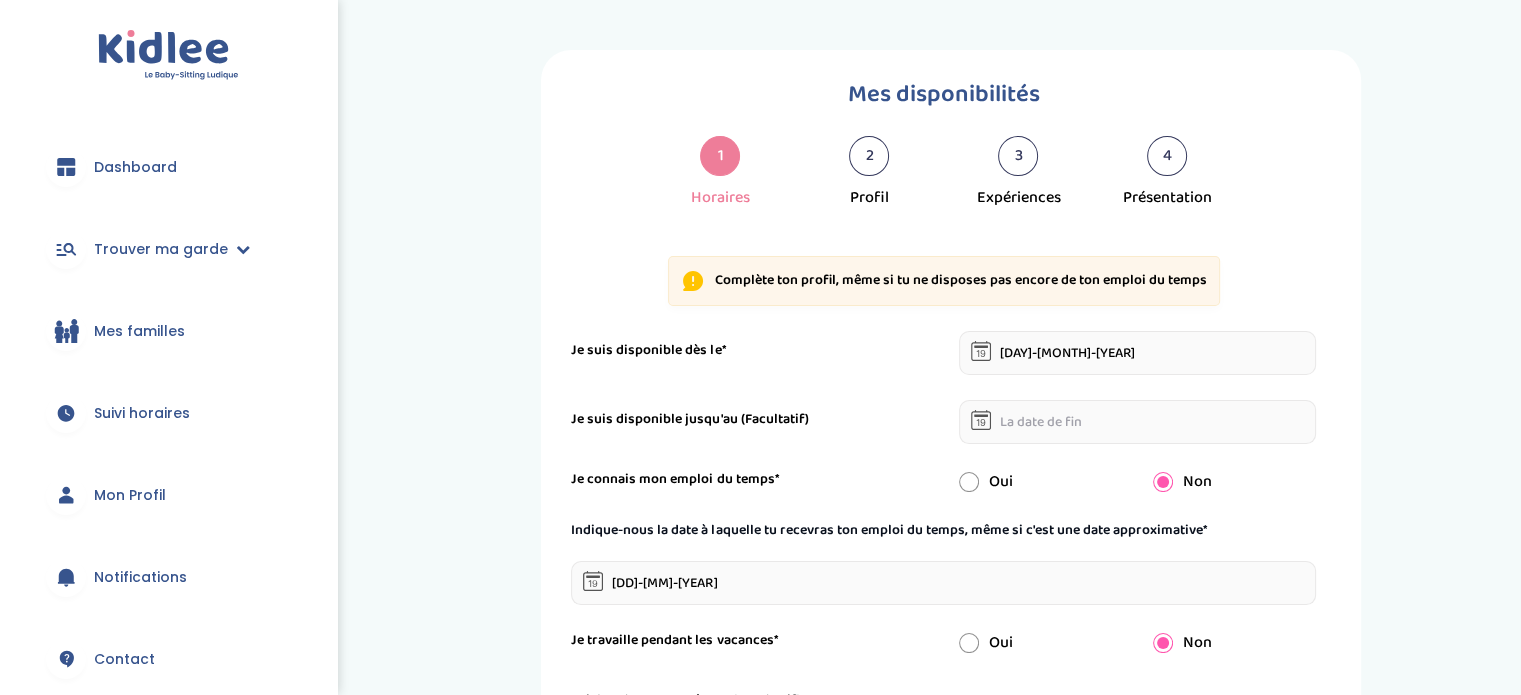 click on "Je suis disponible dès le*
01-09-2025
Je suis disponible jusqu'au (Facultatif)
Je connais mon emploi du temps*
Oui
Non
Indique-nous la date à laquelle tu recevras ton emploi du temps, même si c'est une date
approximative*
15-09-2025
Je travaille pendant les vacances*
Oui
Non
J'ai des absences prévues (Facultatif)      Ajouter une absence" at bounding box center (943, 557) 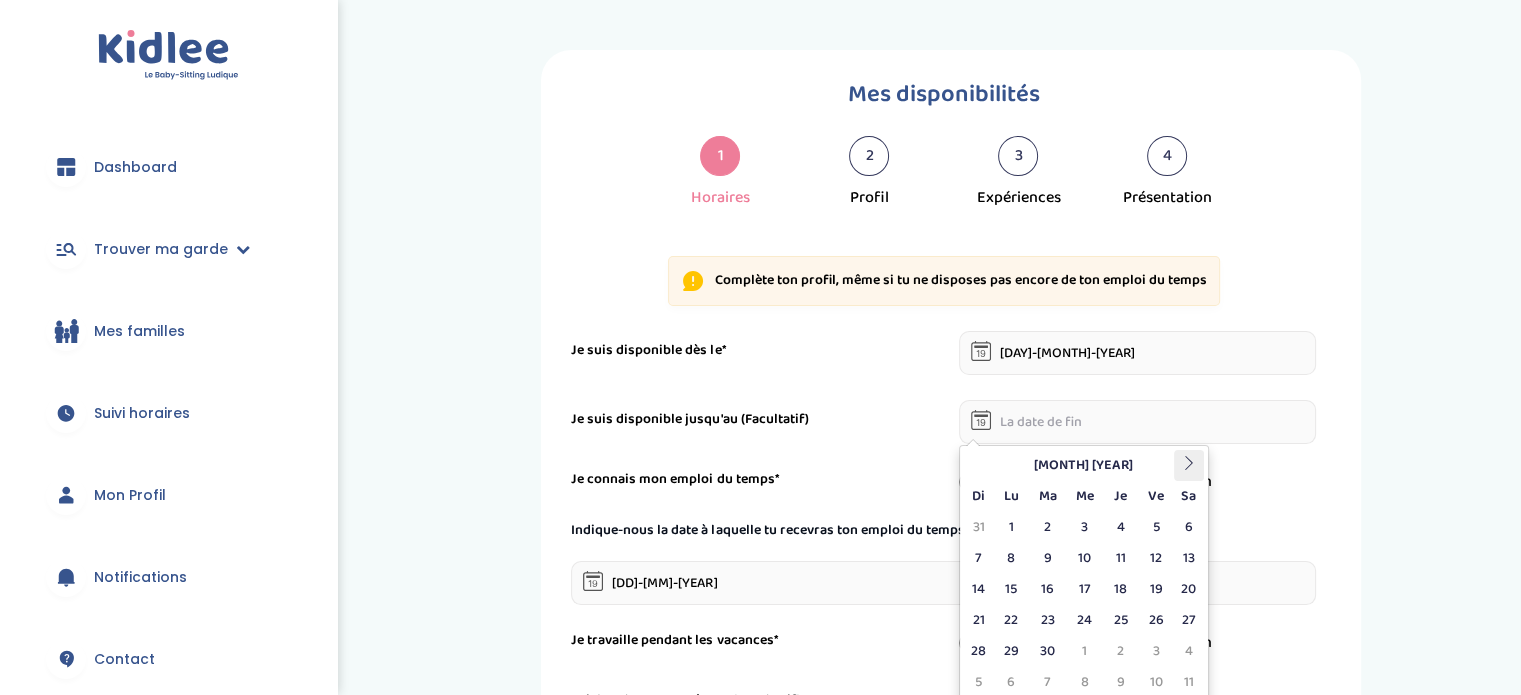 click at bounding box center (1189, 463) 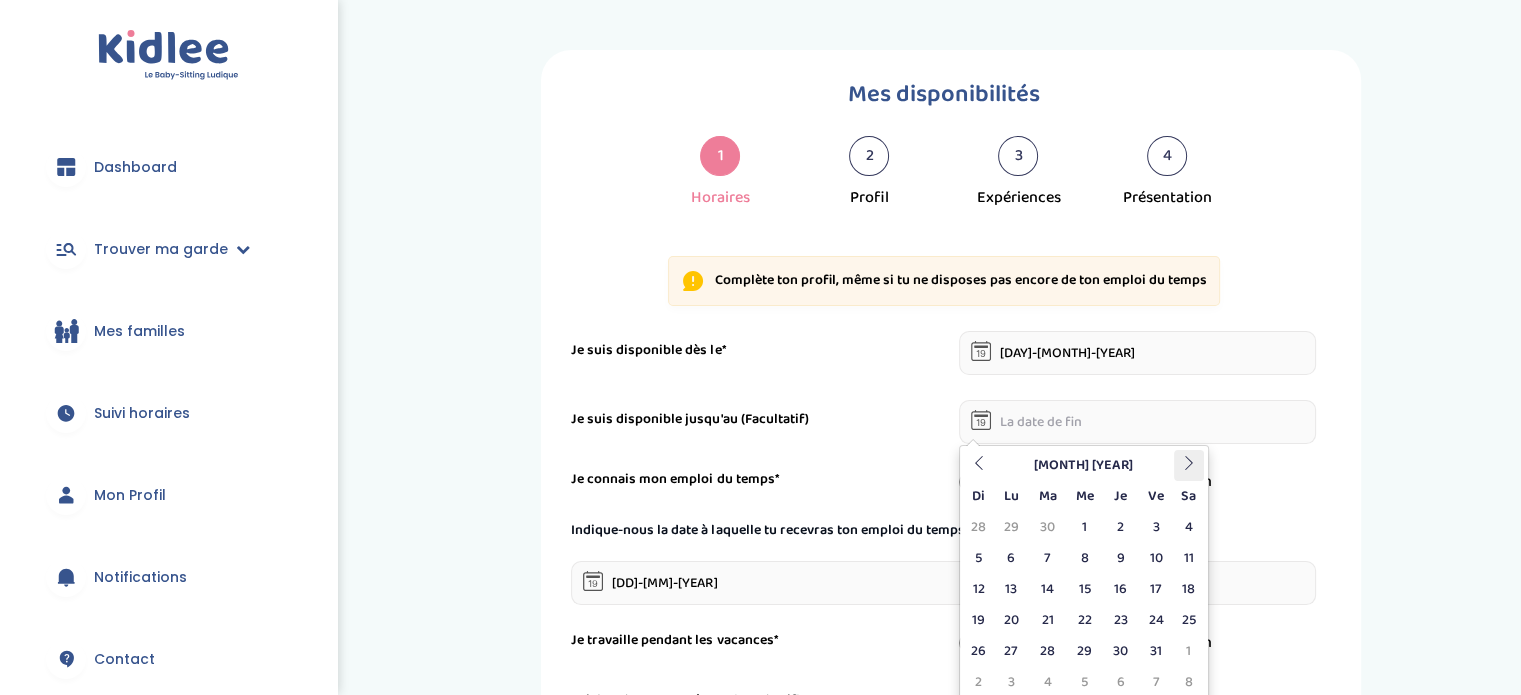 click at bounding box center [1189, 463] 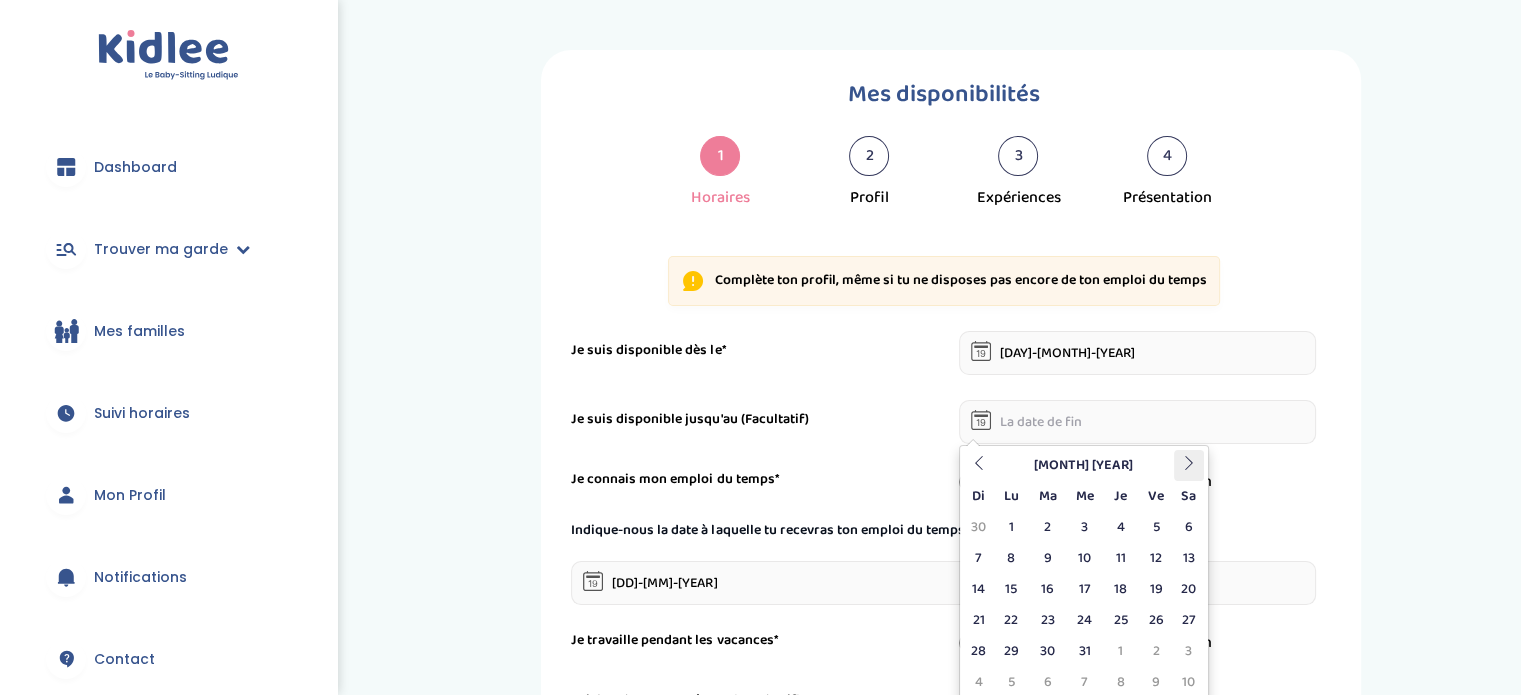 click at bounding box center (1189, 463) 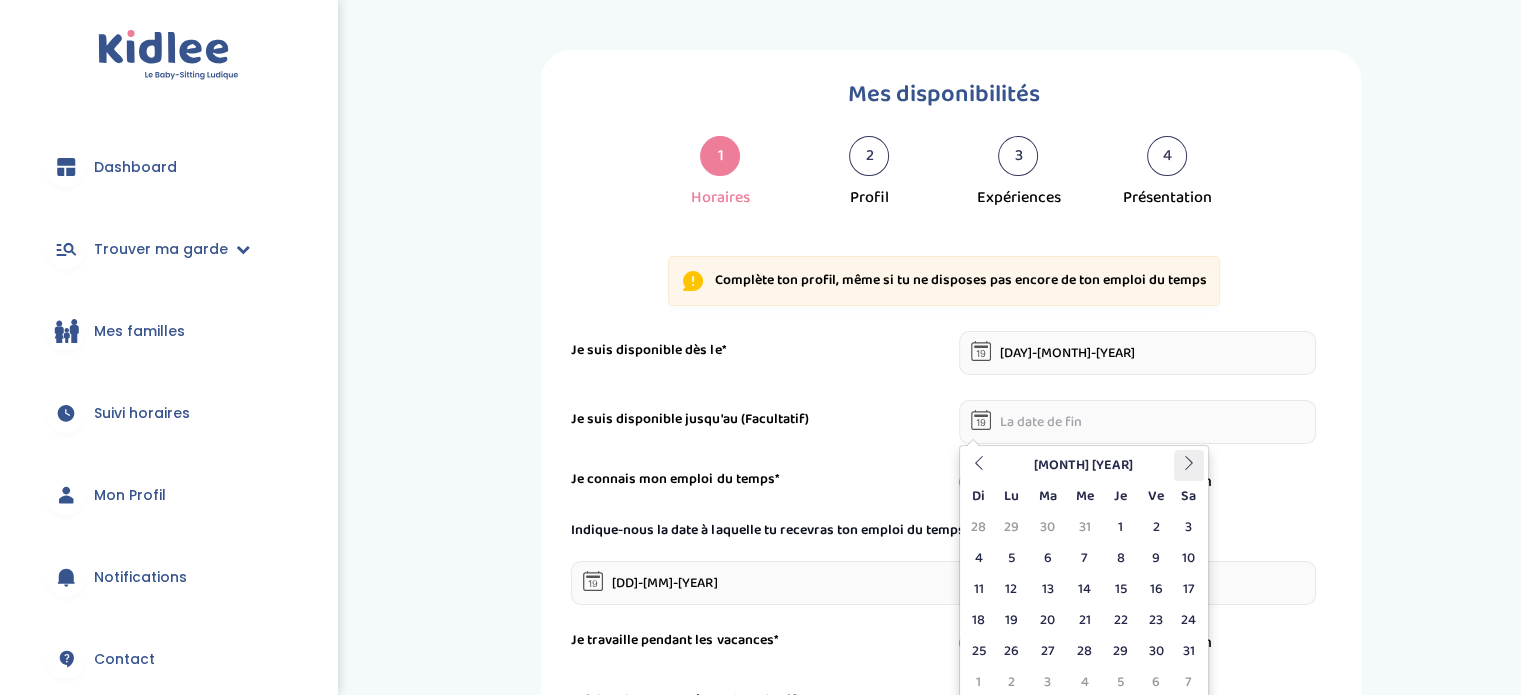 click at bounding box center [1189, 463] 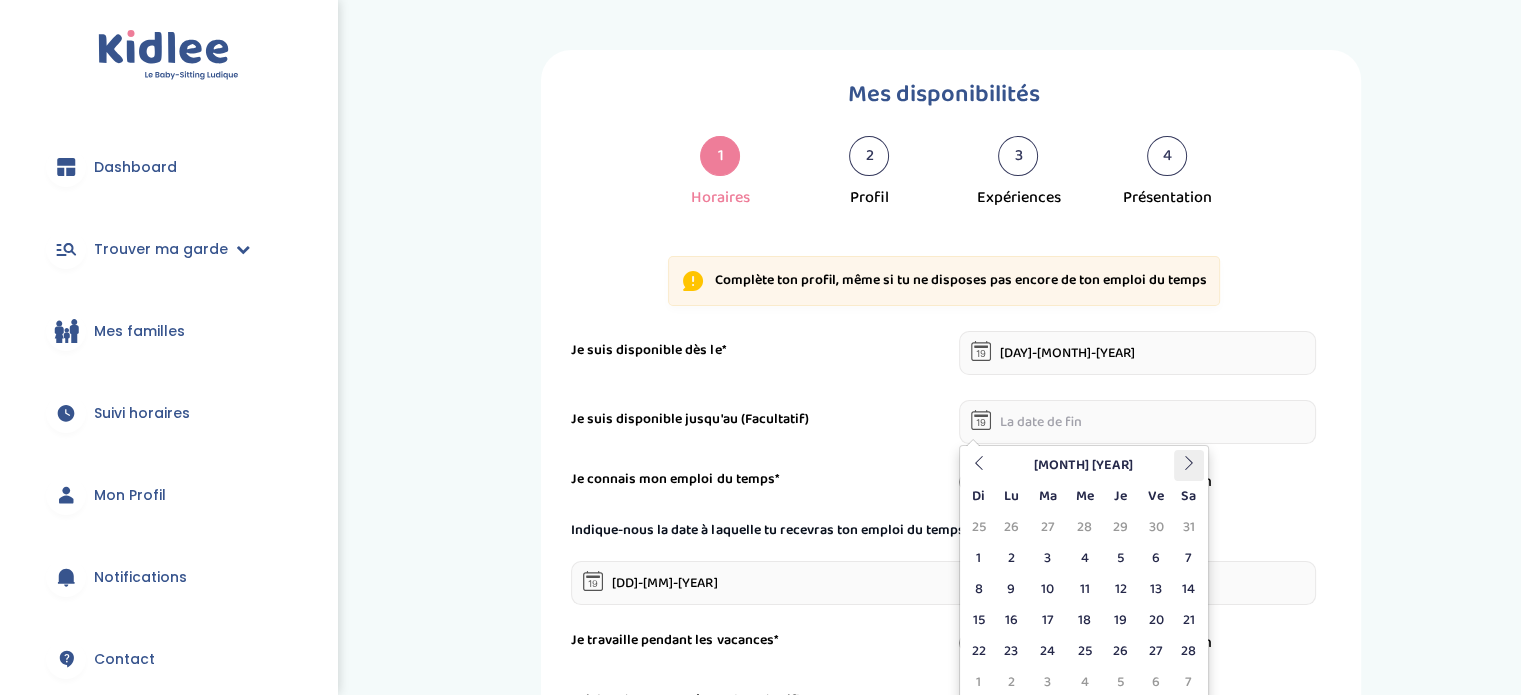 click at bounding box center (1189, 463) 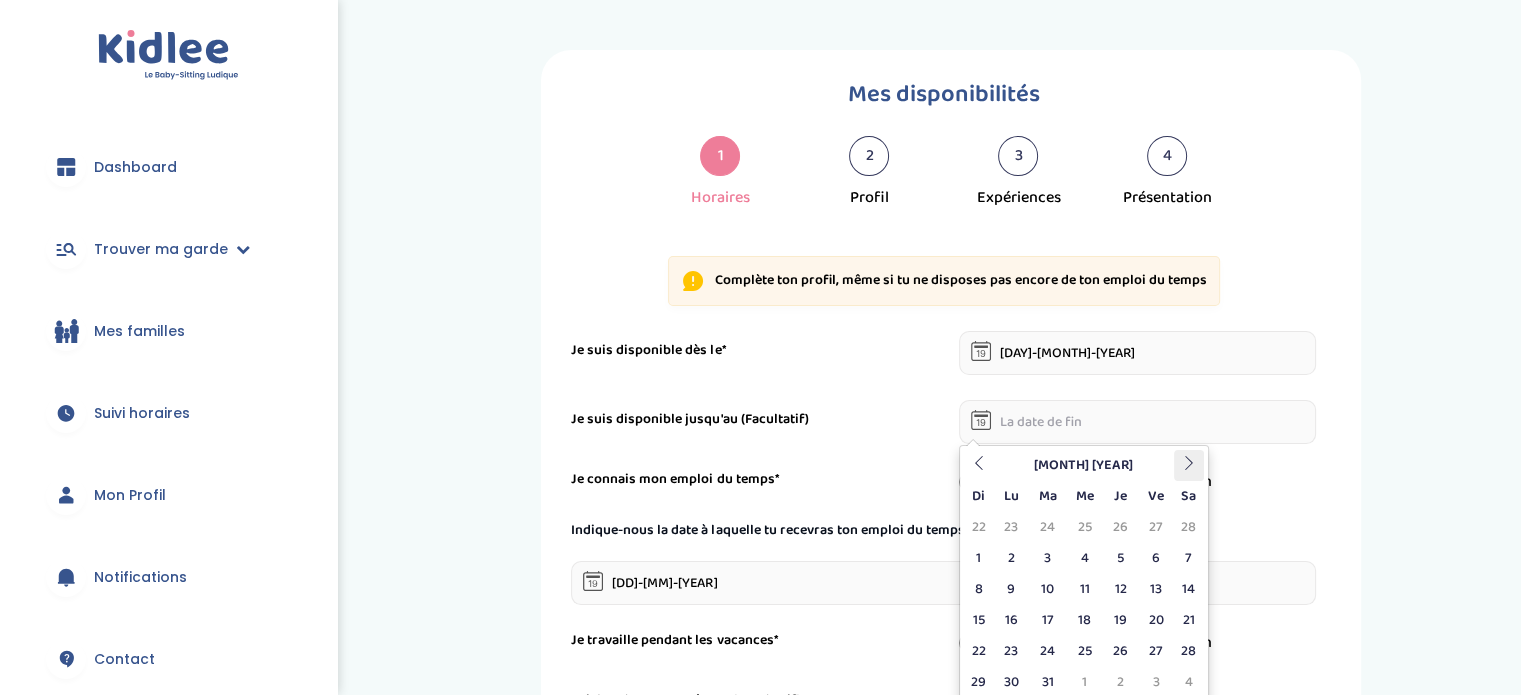 click at bounding box center [1189, 463] 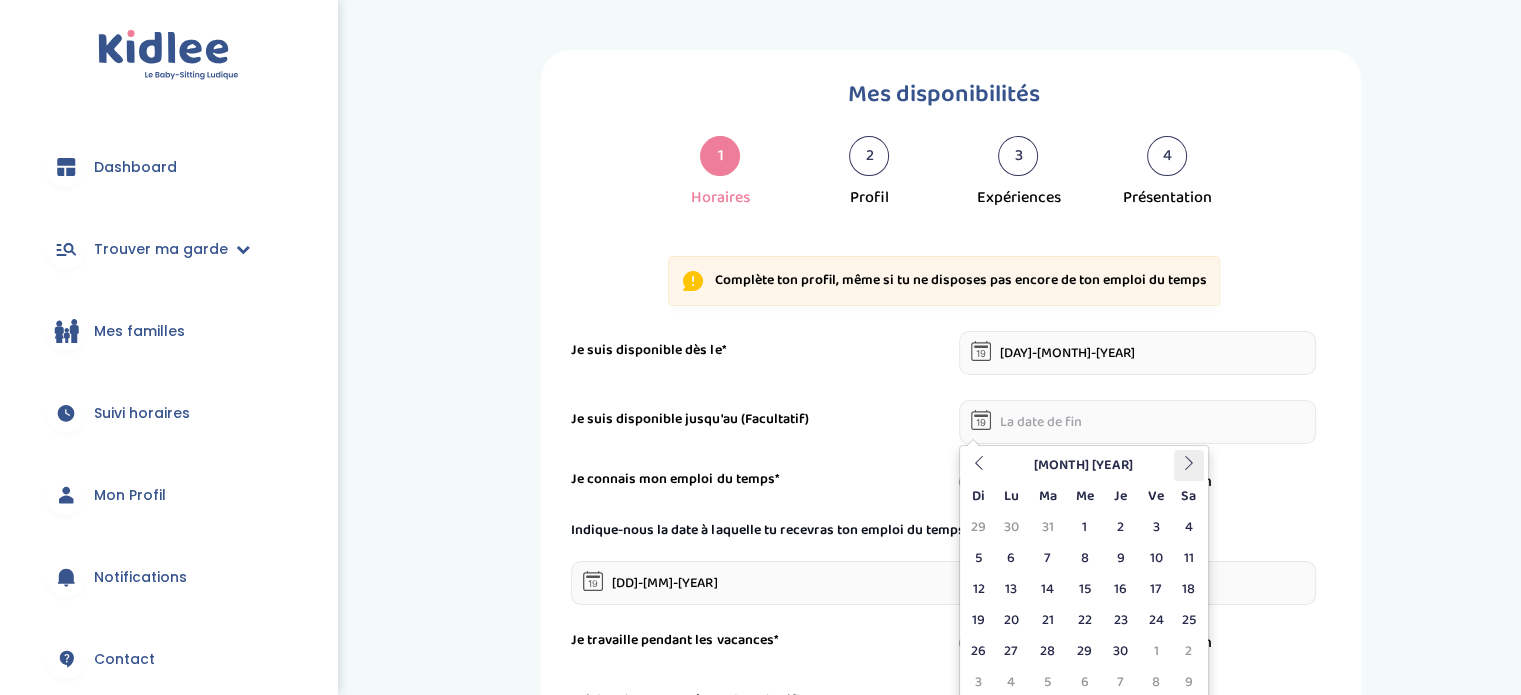 click at bounding box center (1189, 463) 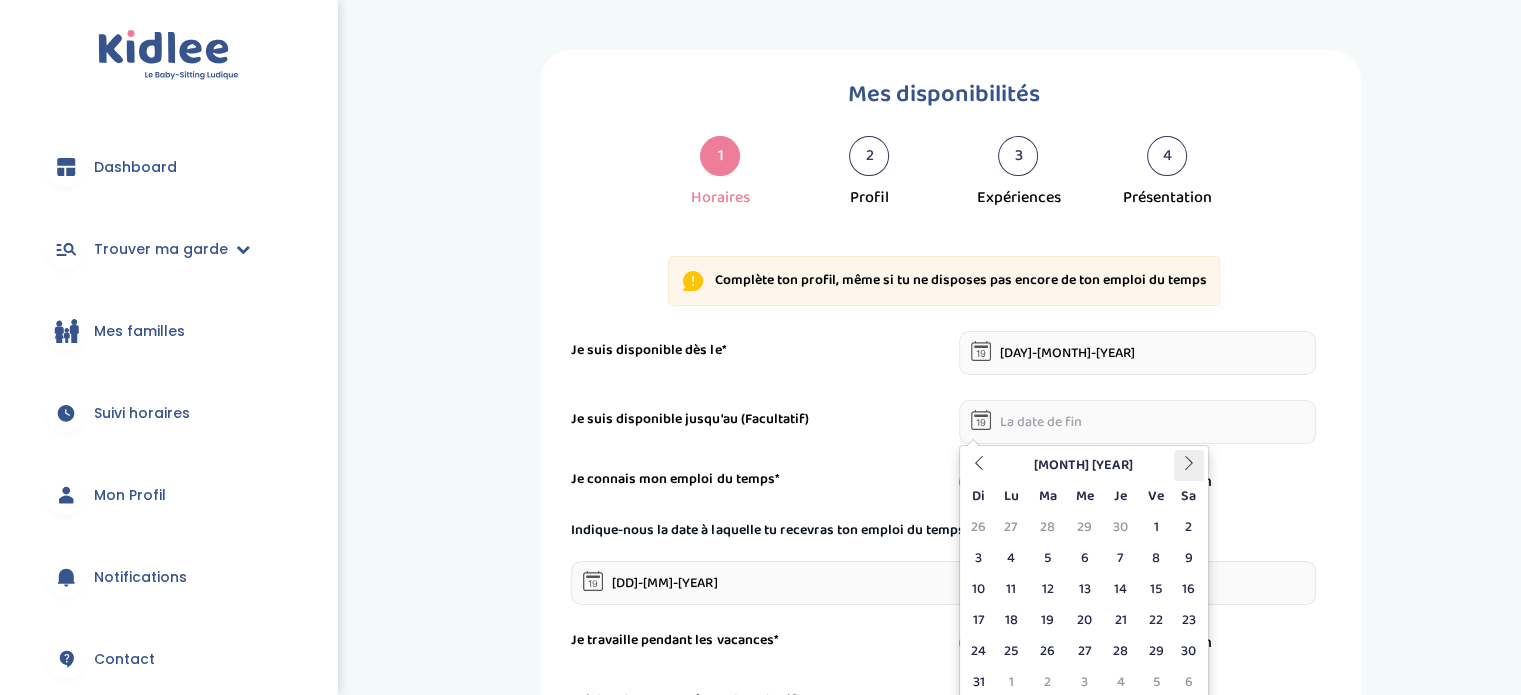 click at bounding box center [1189, 463] 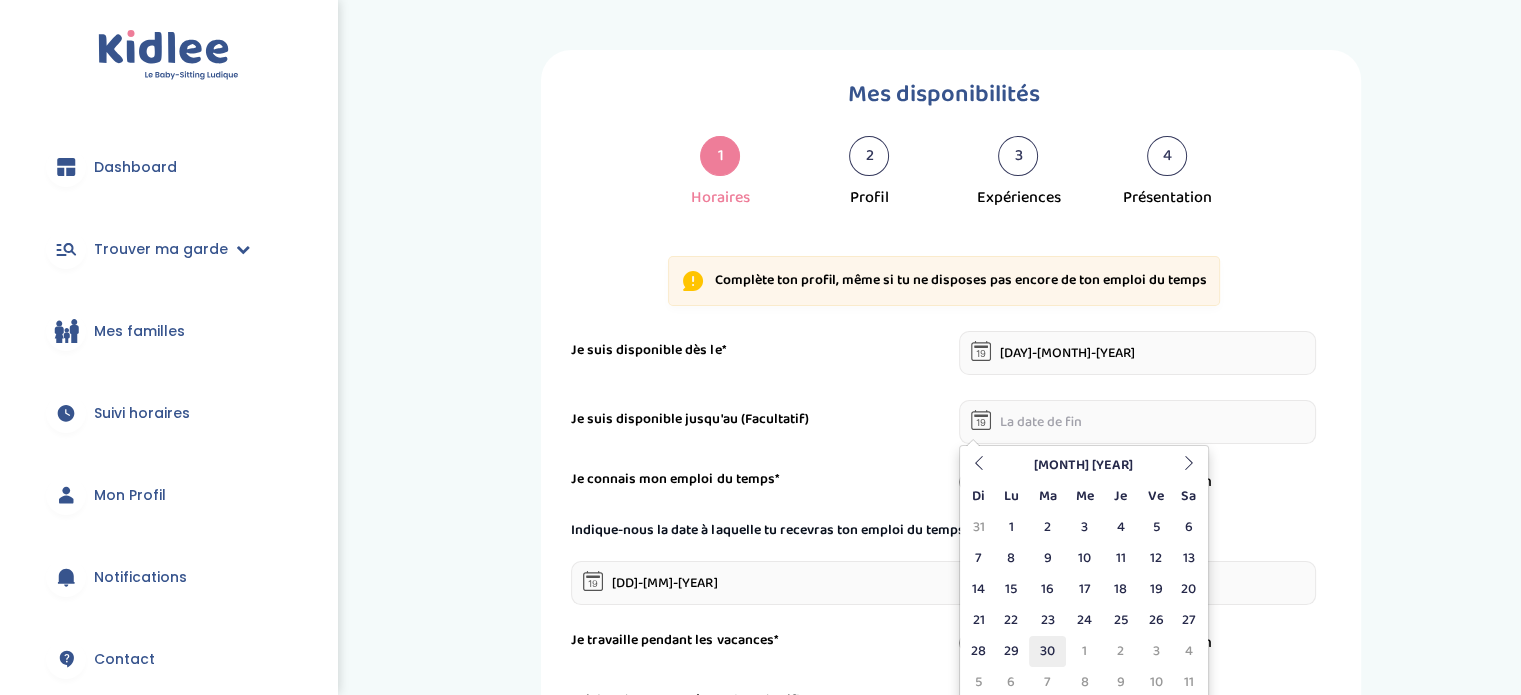 click on "30" at bounding box center [1047, 651] 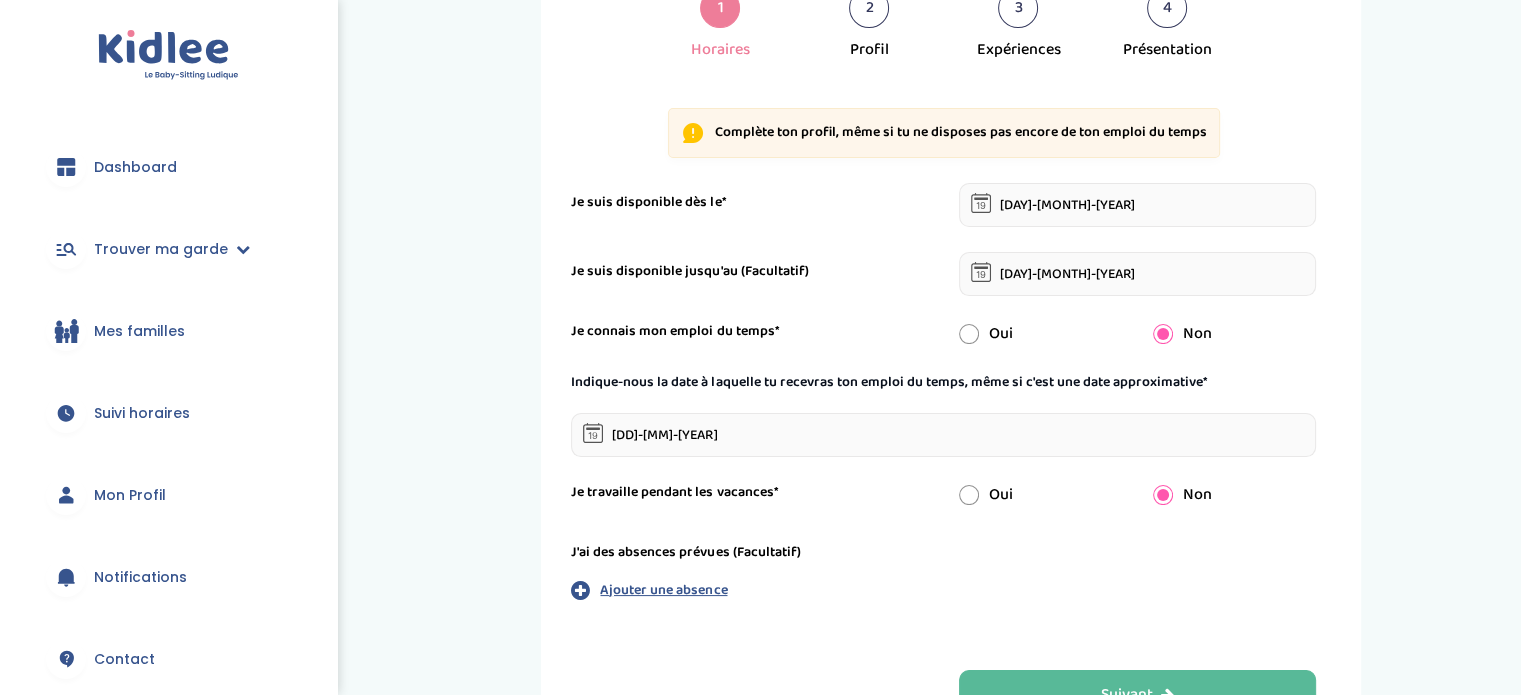 scroll, scrollTop: 150, scrollLeft: 0, axis: vertical 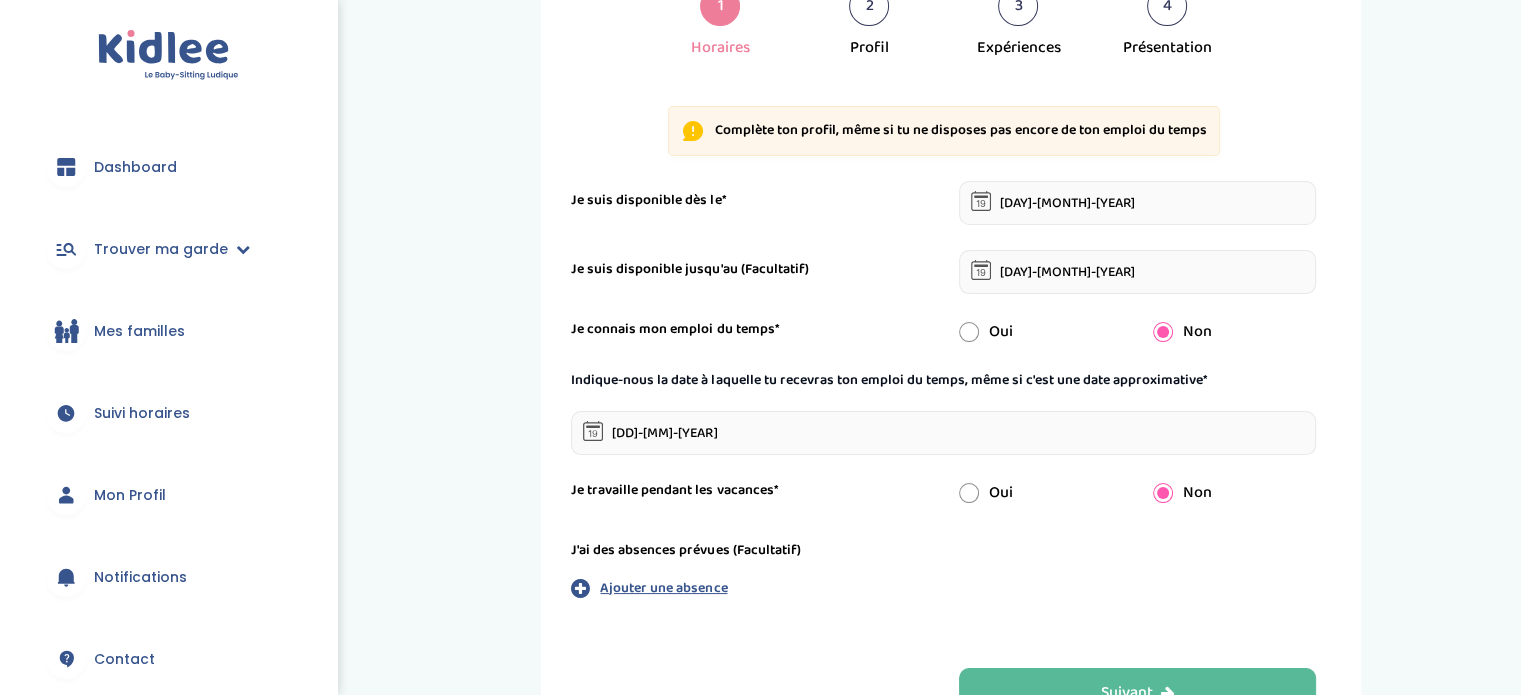 click at bounding box center [969, 493] 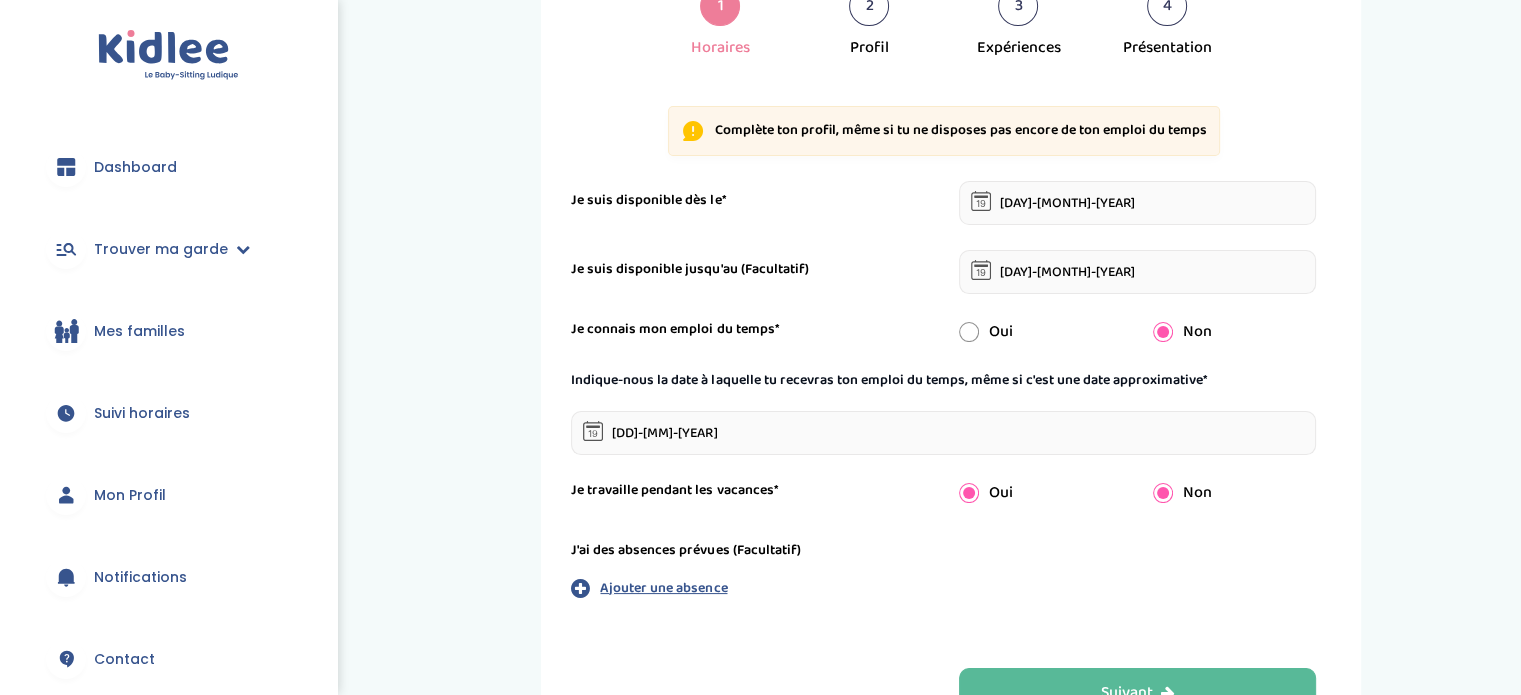 radio on "false" 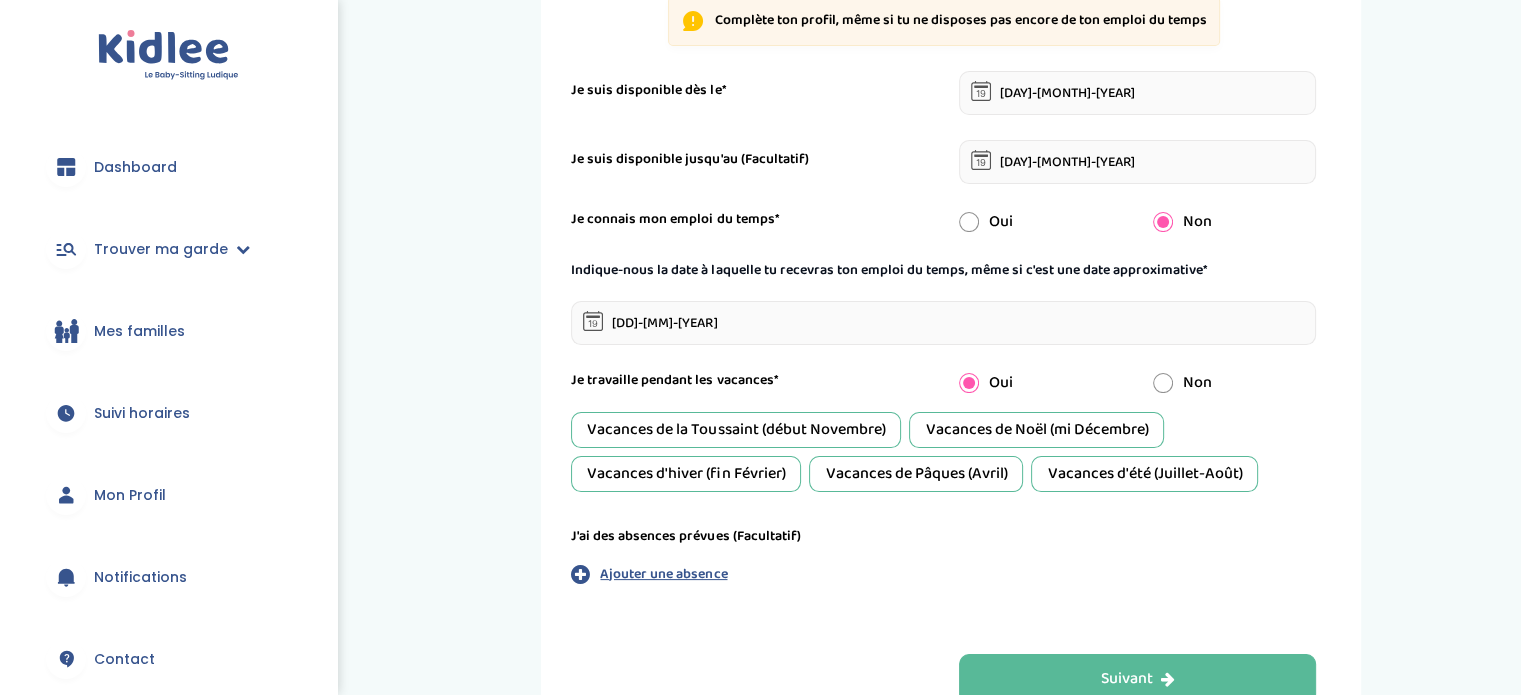 scroll, scrollTop: 260, scrollLeft: 0, axis: vertical 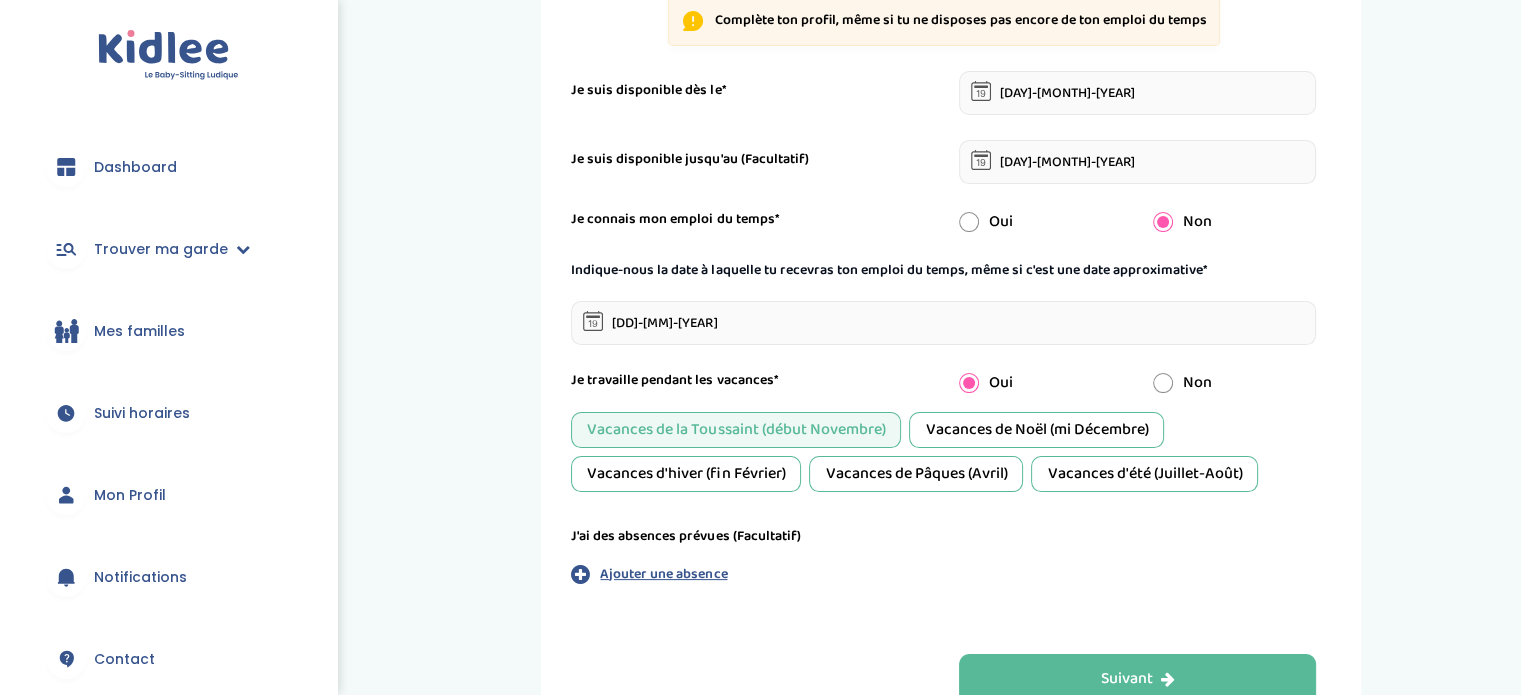 click on "Vacances de Noël (mi Décembre)" at bounding box center (1036, 430) 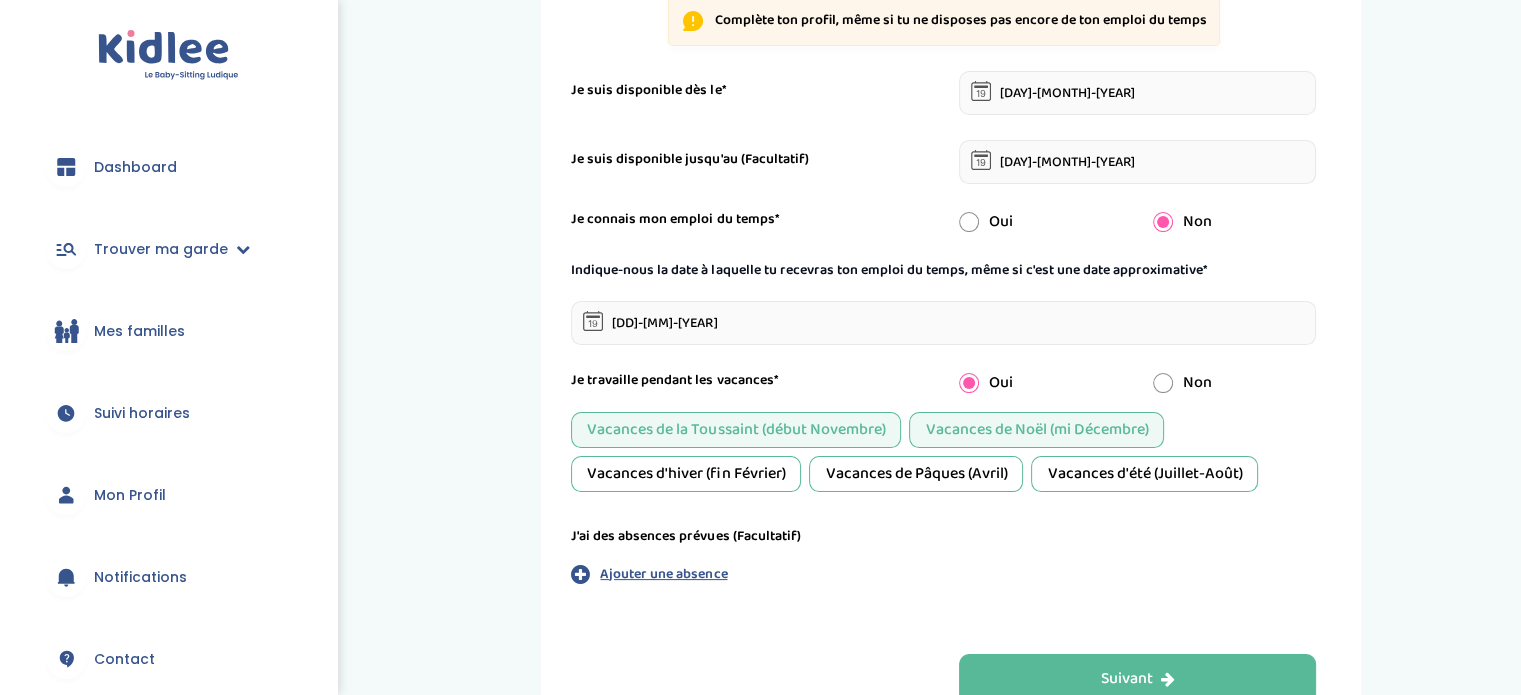 click on "Vacances d'hiver (fin Février)" at bounding box center [686, 474] 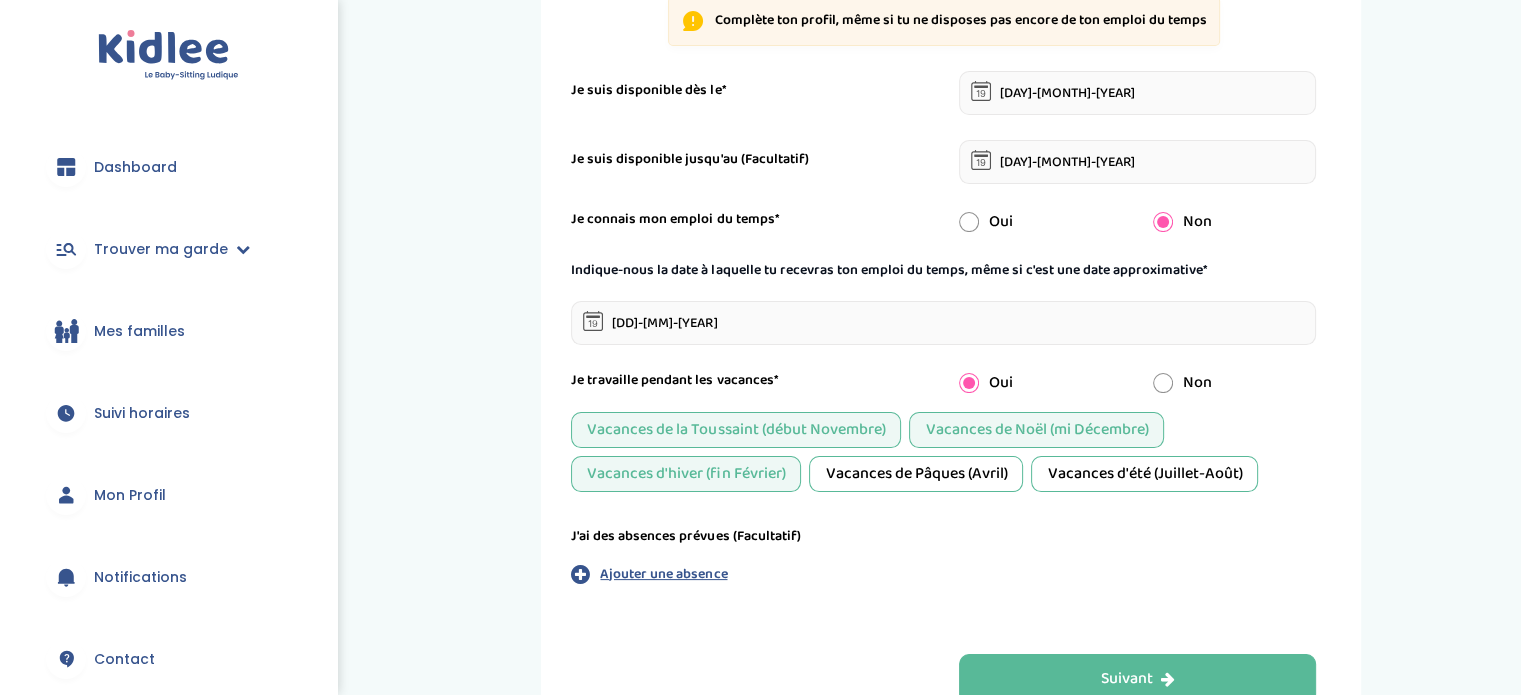 click on "Vacances de Pâques (Avril)" at bounding box center [916, 474] 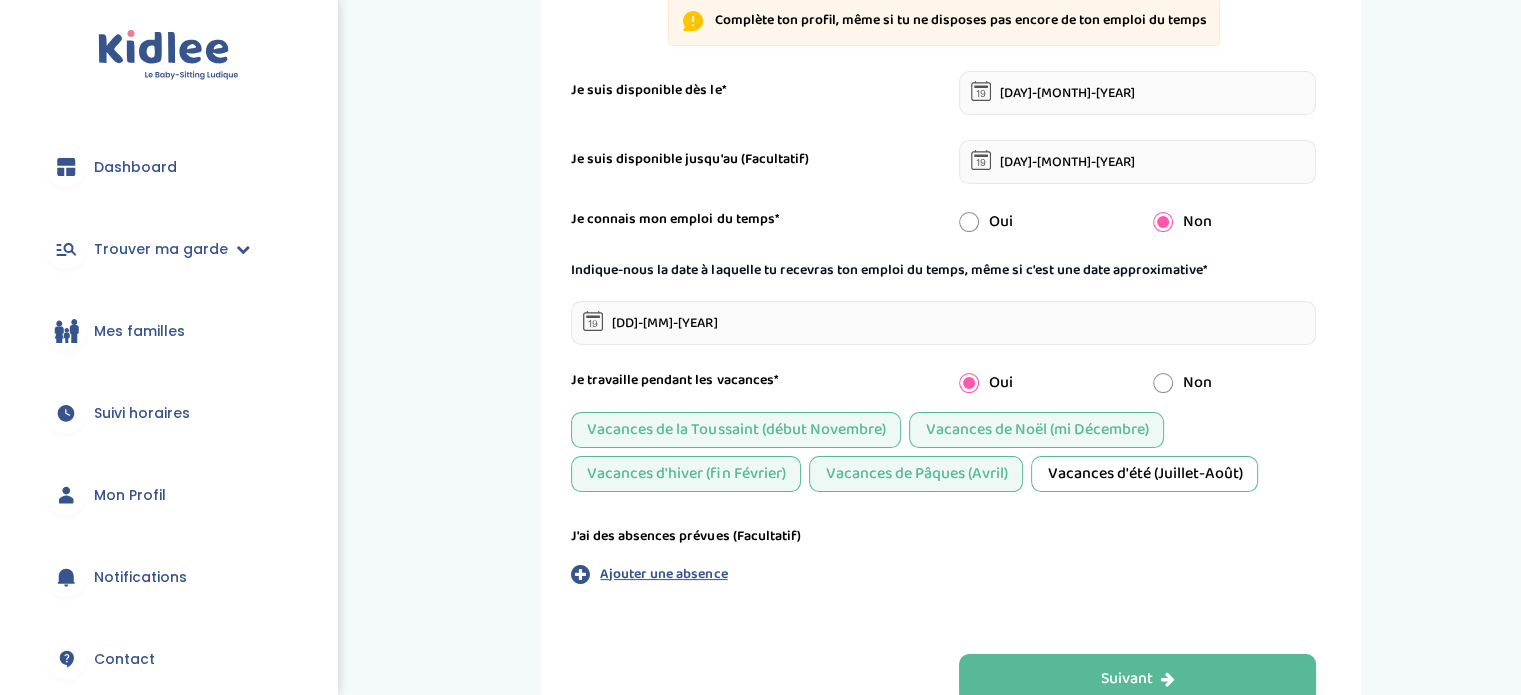 click on "Vacances d'été (Juillet-Août)" at bounding box center [1144, 474] 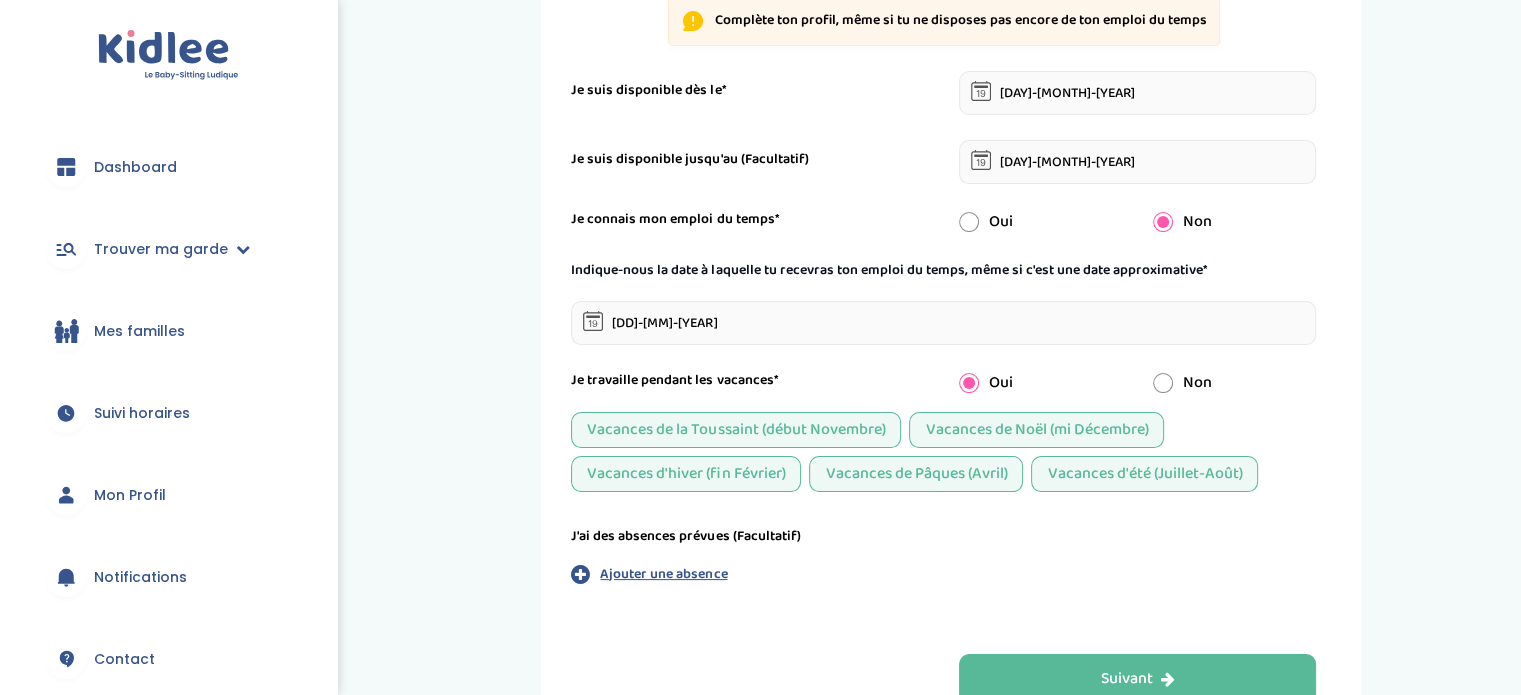 click on "Ajouter une absence" at bounding box center [663, 574] 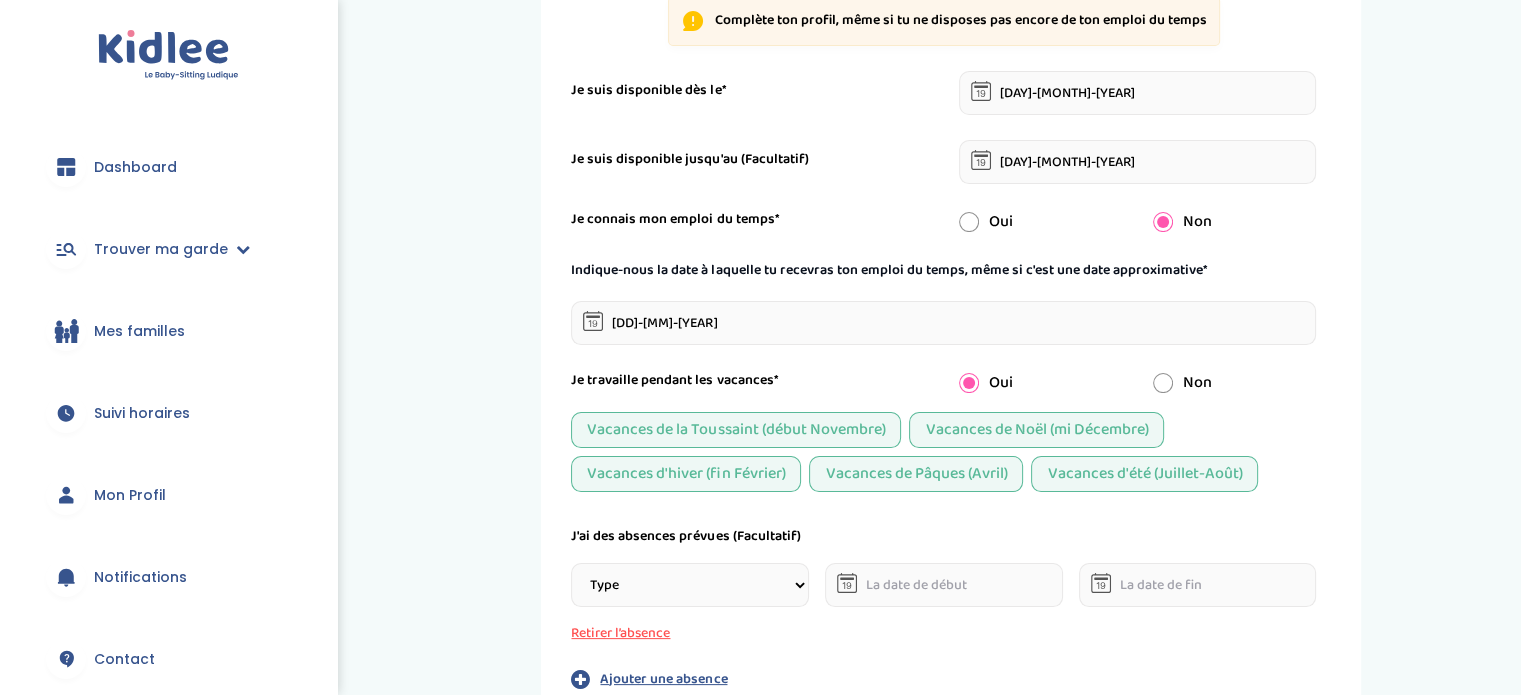 click on "Type
Stages
Alternances
Vacances
Partiels
Autre" at bounding box center [690, 585] 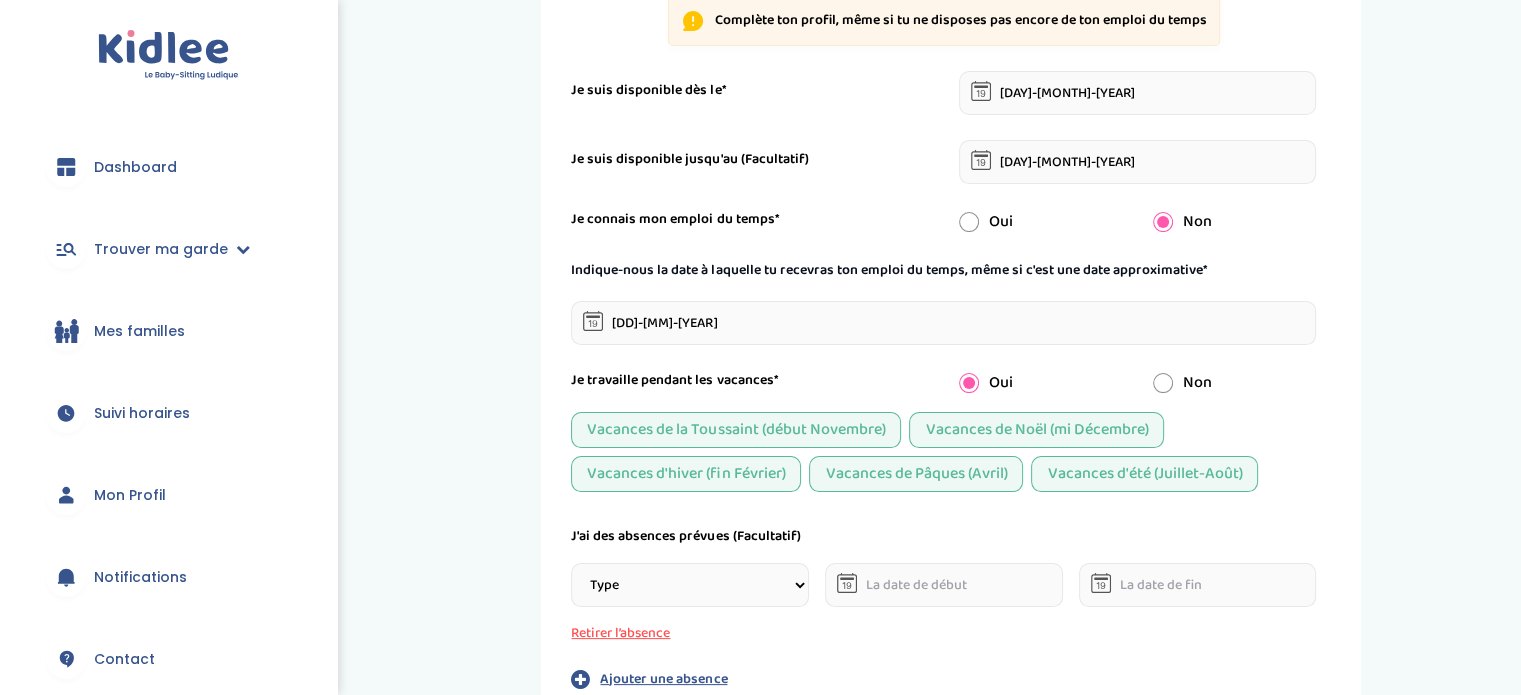select on "Vacances" 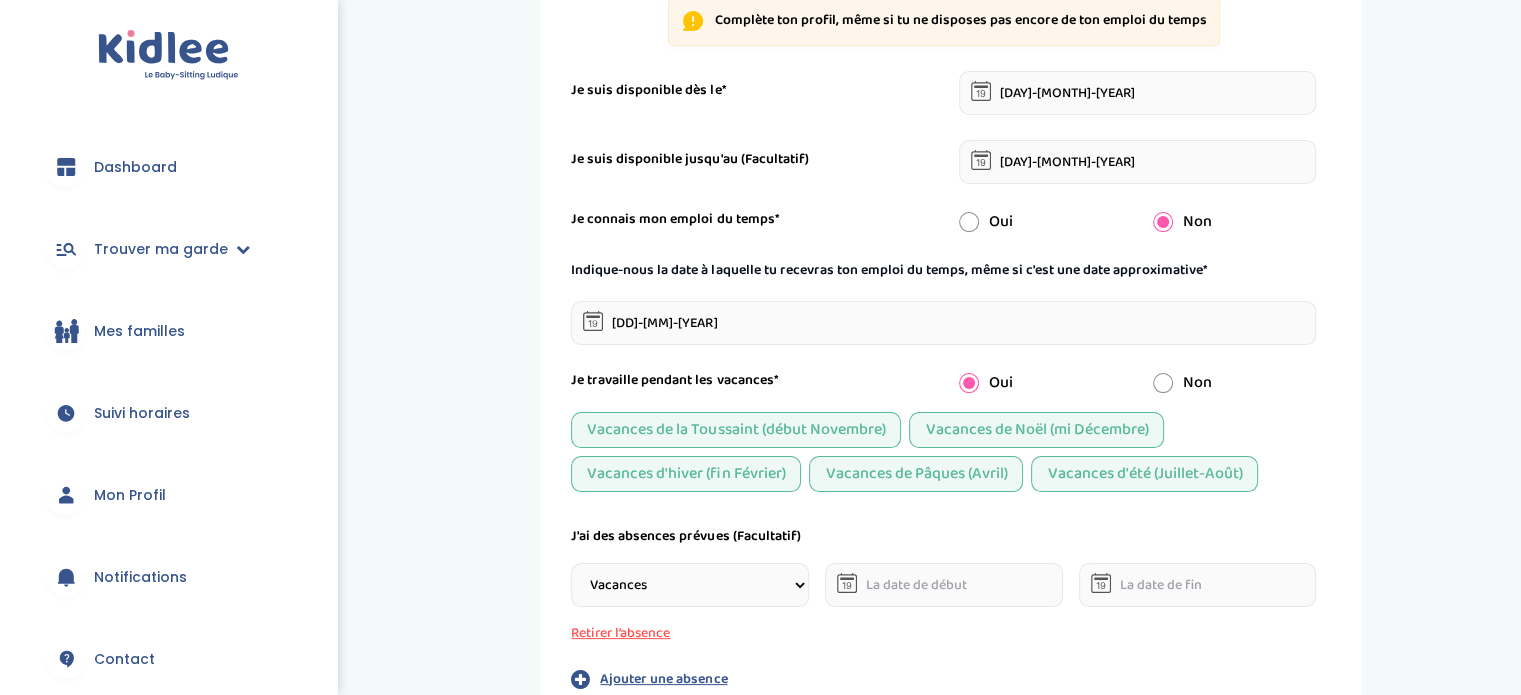 click on "Type
Stages
Alternances
Vacances
Partiels
Autre" at bounding box center [690, 585] 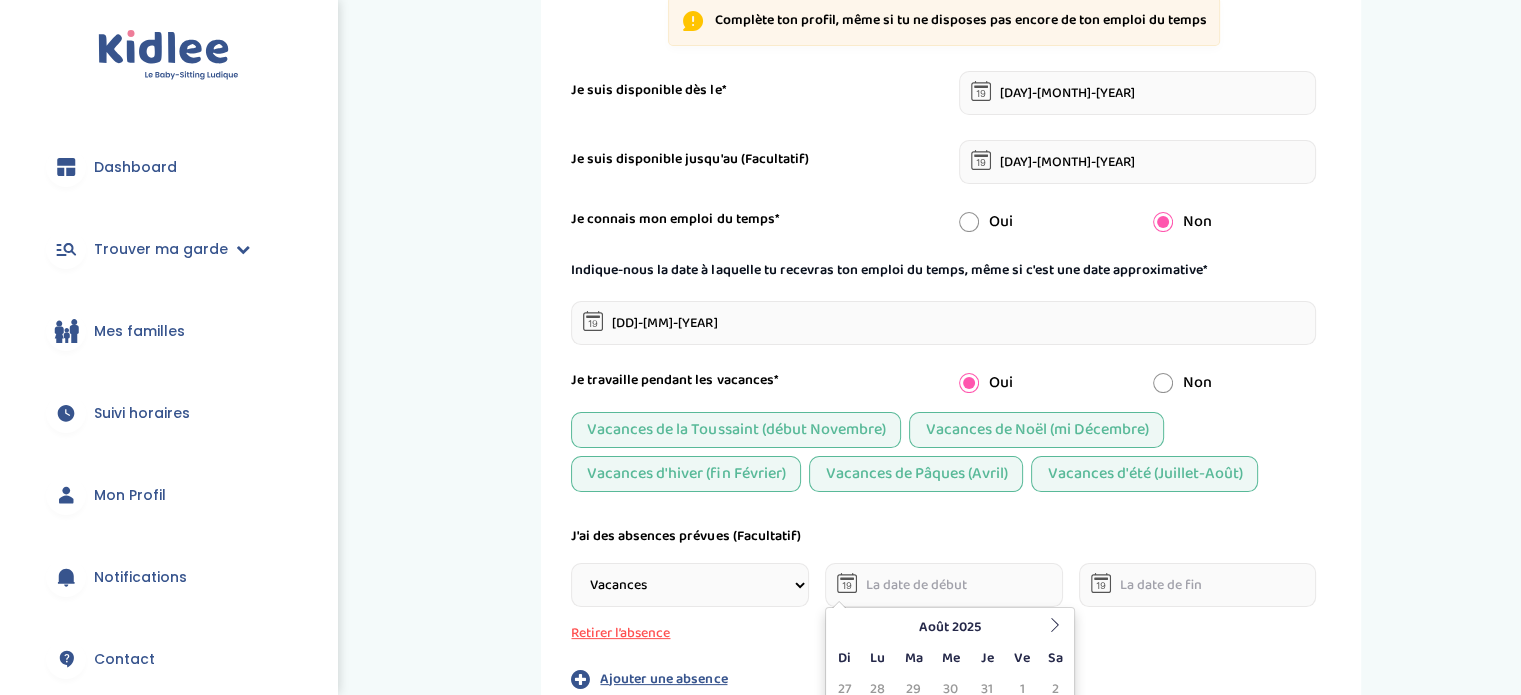 click at bounding box center [944, 585] 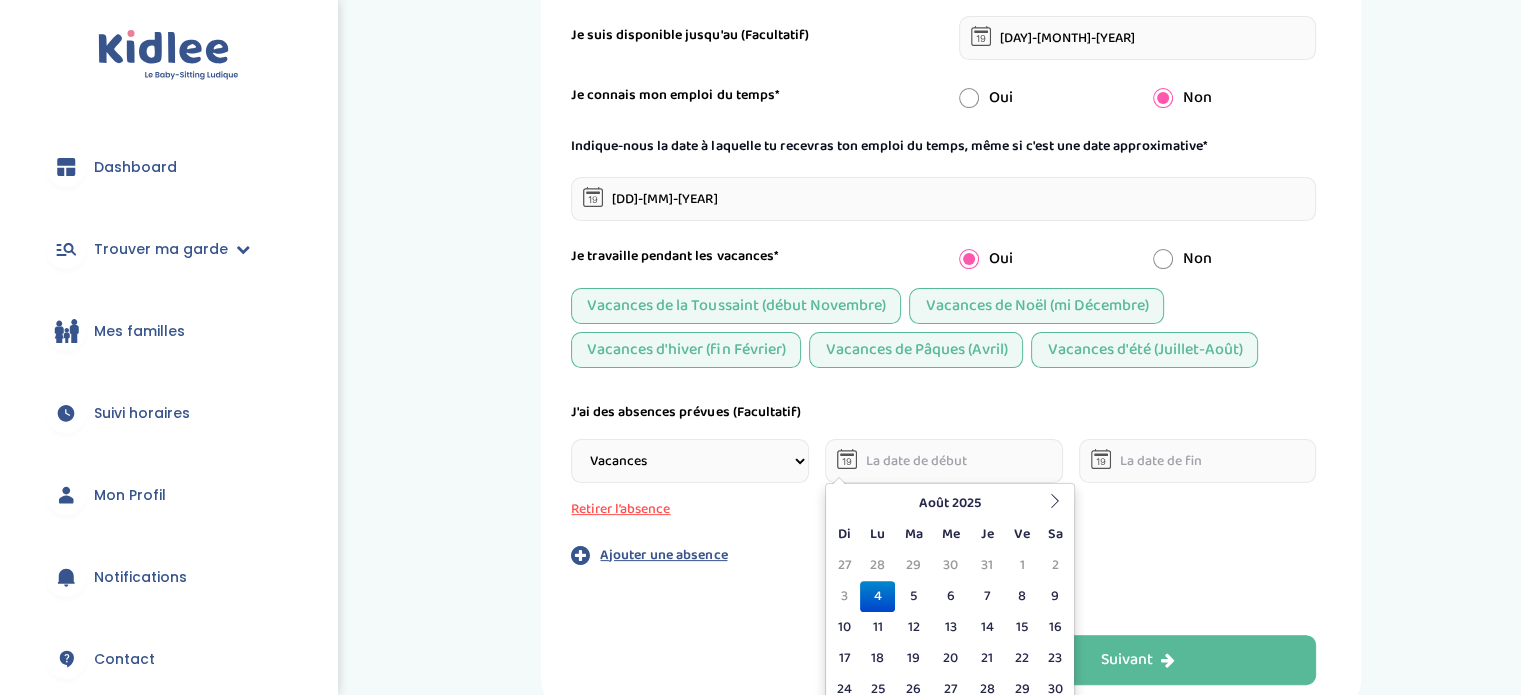 scroll, scrollTop: 387, scrollLeft: 0, axis: vertical 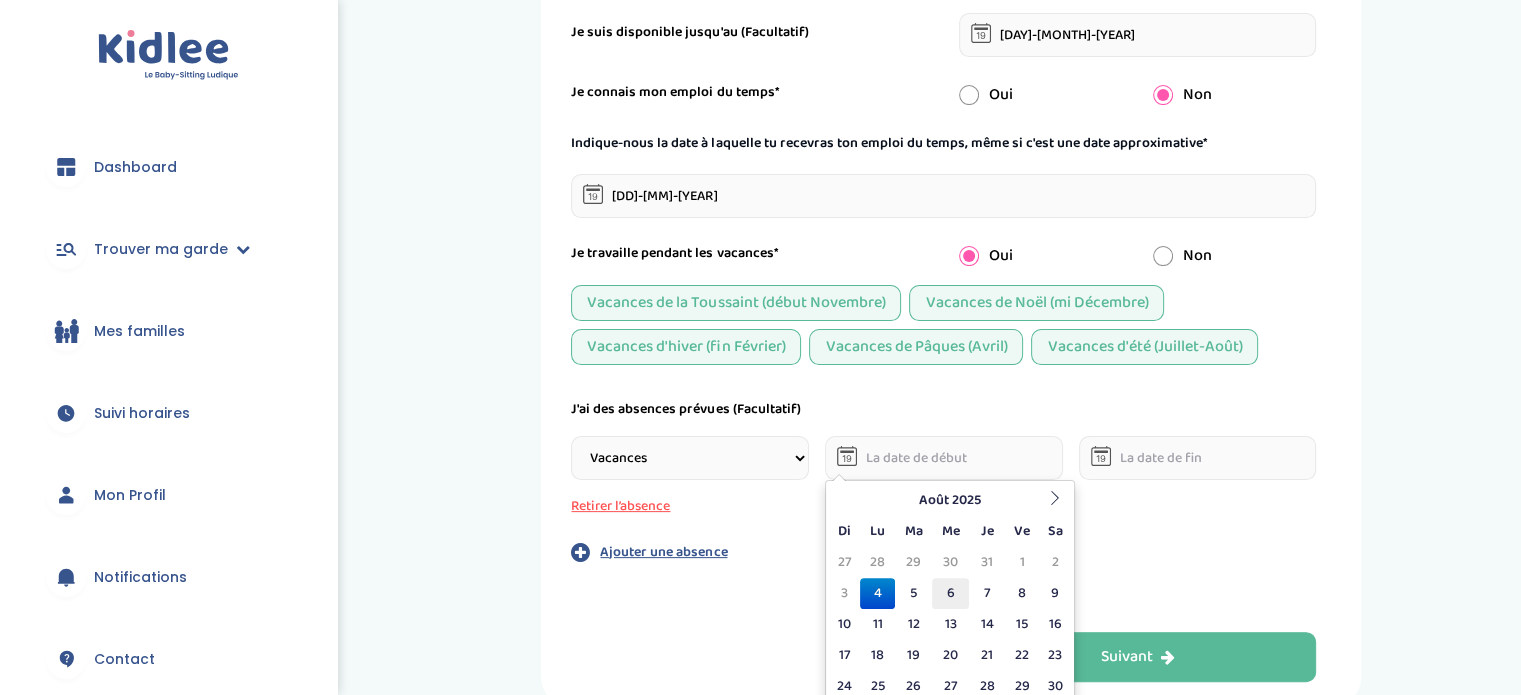 click on "6" at bounding box center [950, 593] 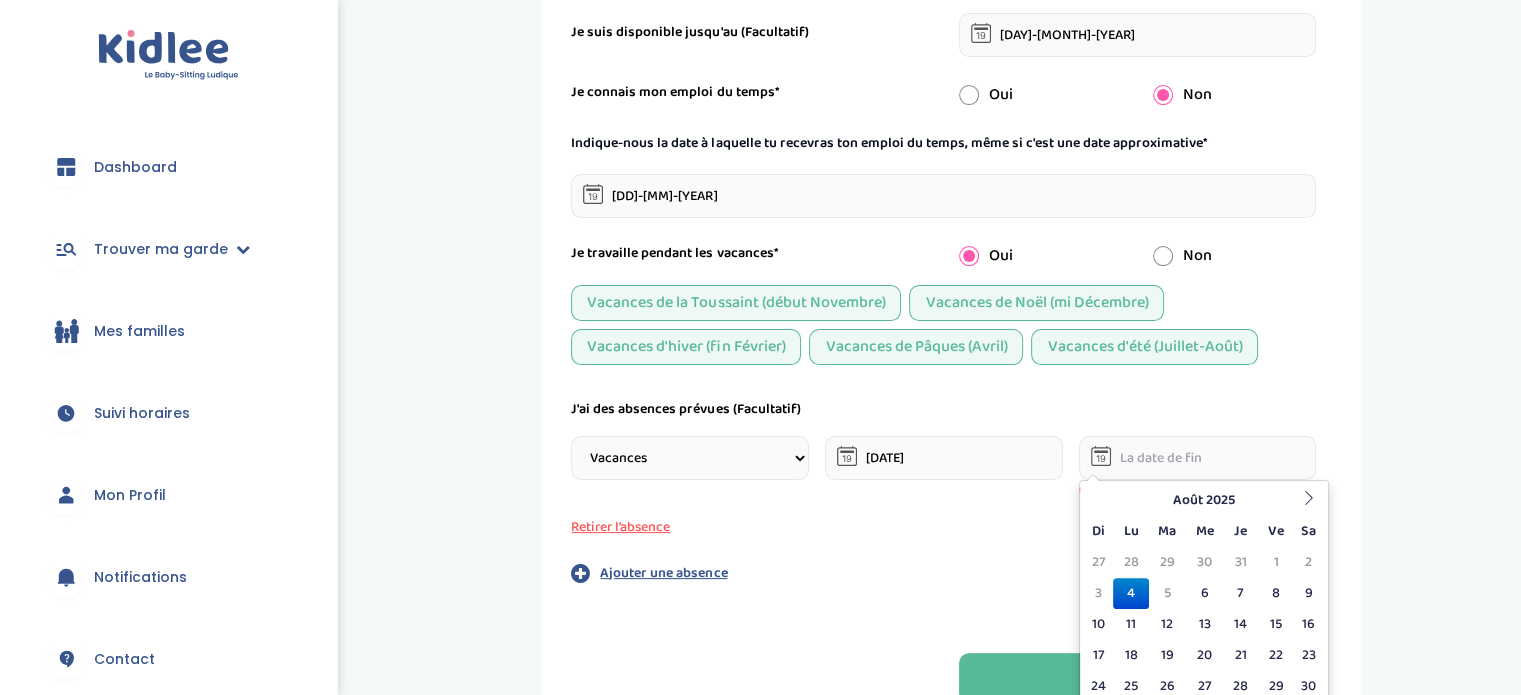 click at bounding box center [1198, 458] 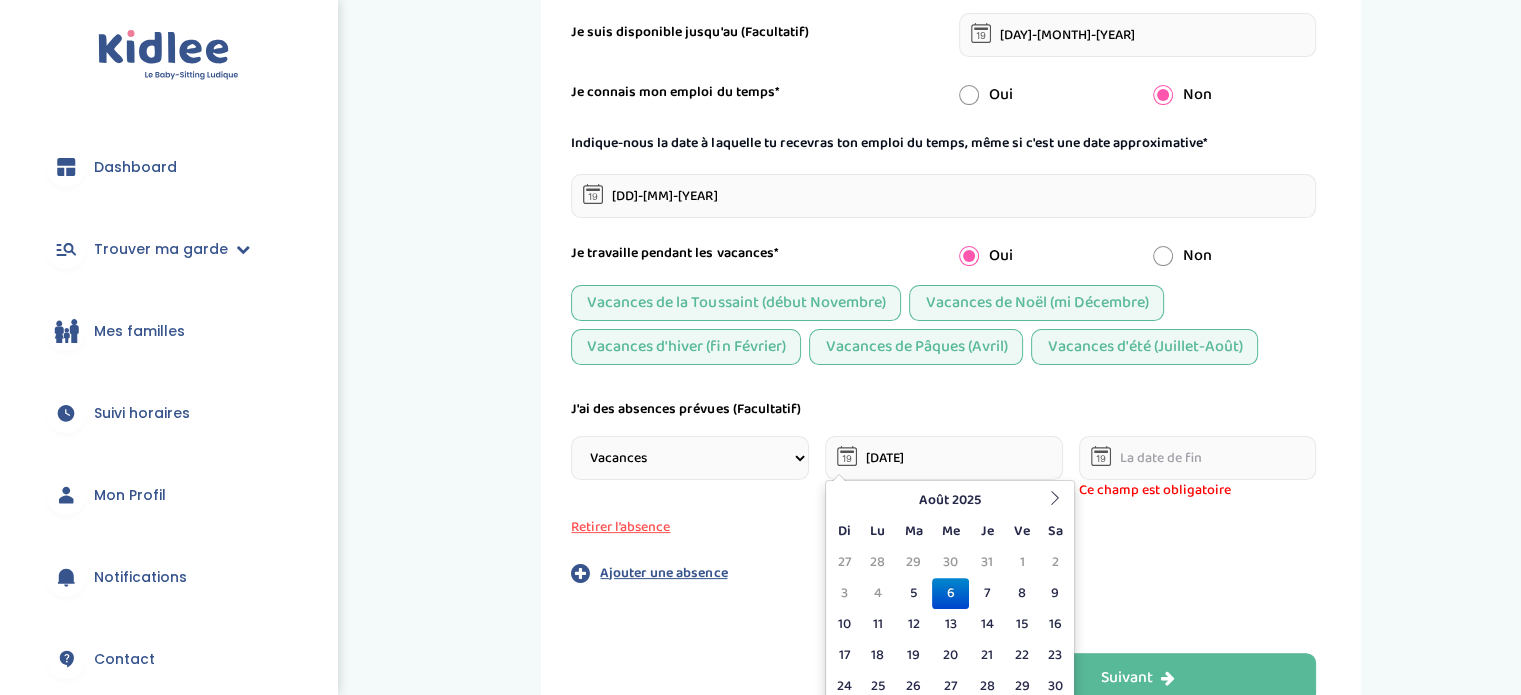 click on "06-08-2025" at bounding box center (944, 458) 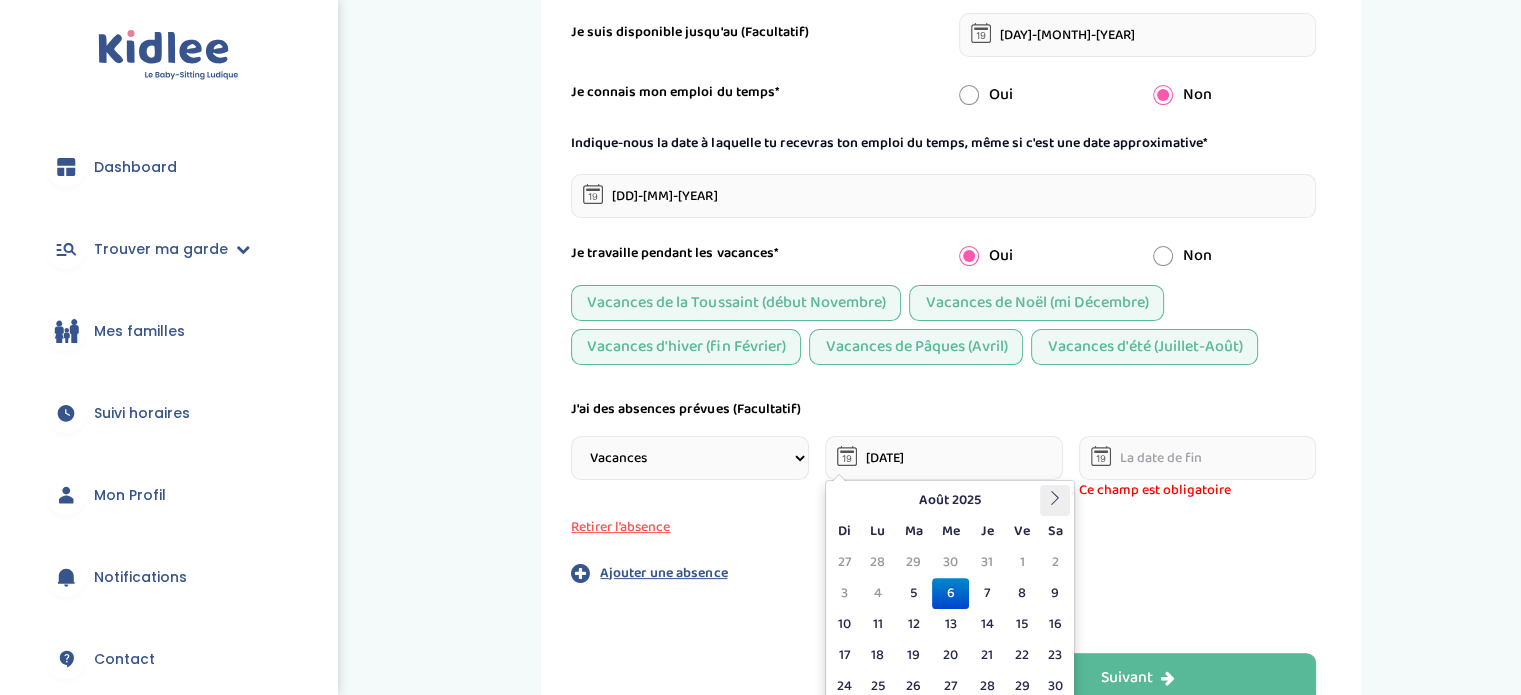 click at bounding box center [1055, 498] 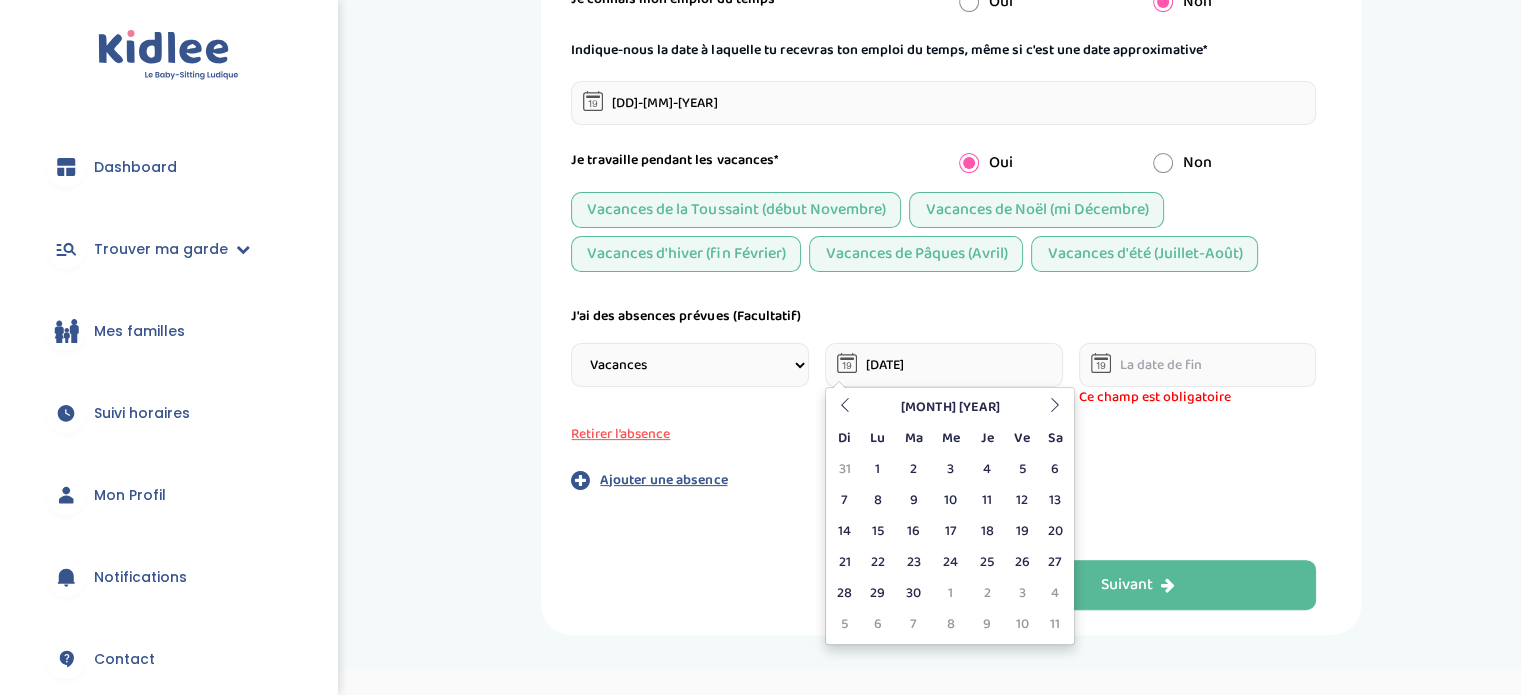 scroll, scrollTop: 480, scrollLeft: 0, axis: vertical 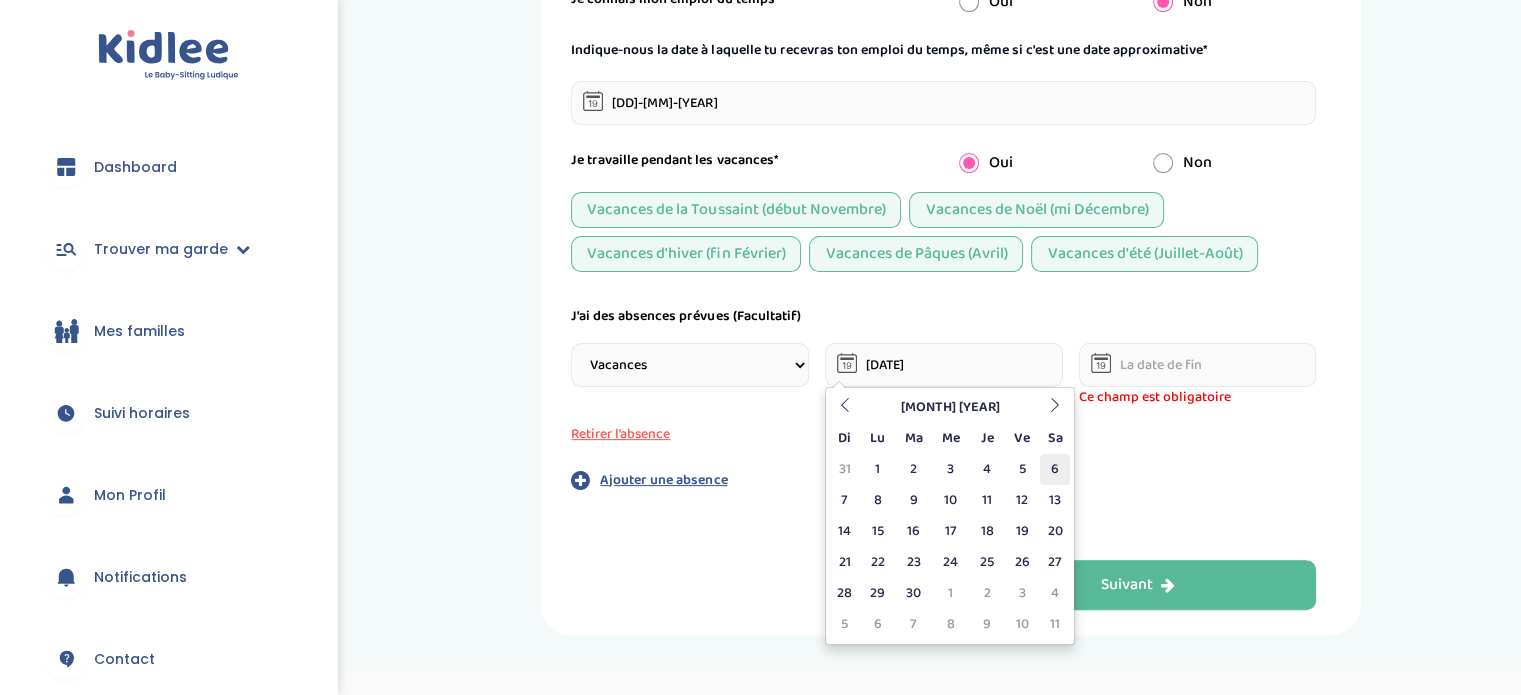 click on "6" at bounding box center [1055, 469] 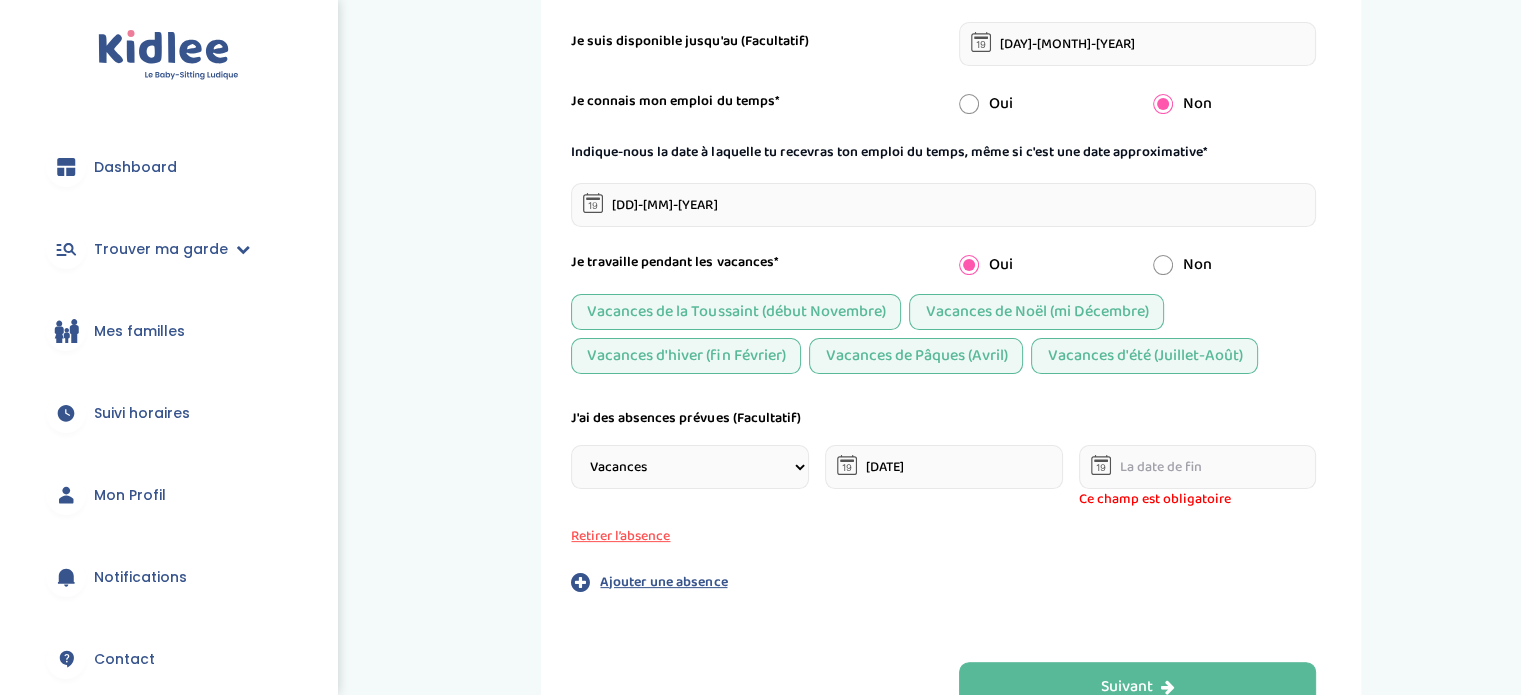 scroll, scrollTop: 374, scrollLeft: 0, axis: vertical 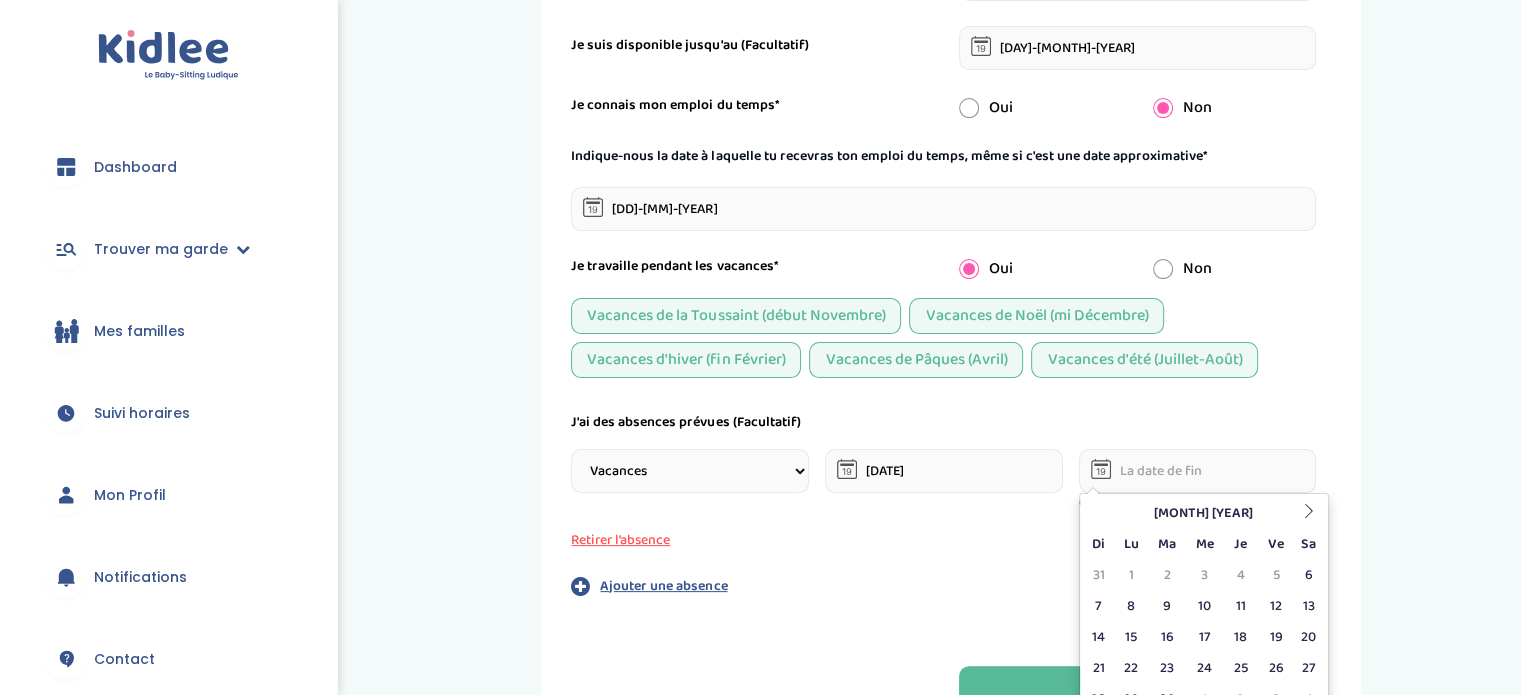 click at bounding box center (1198, 471) 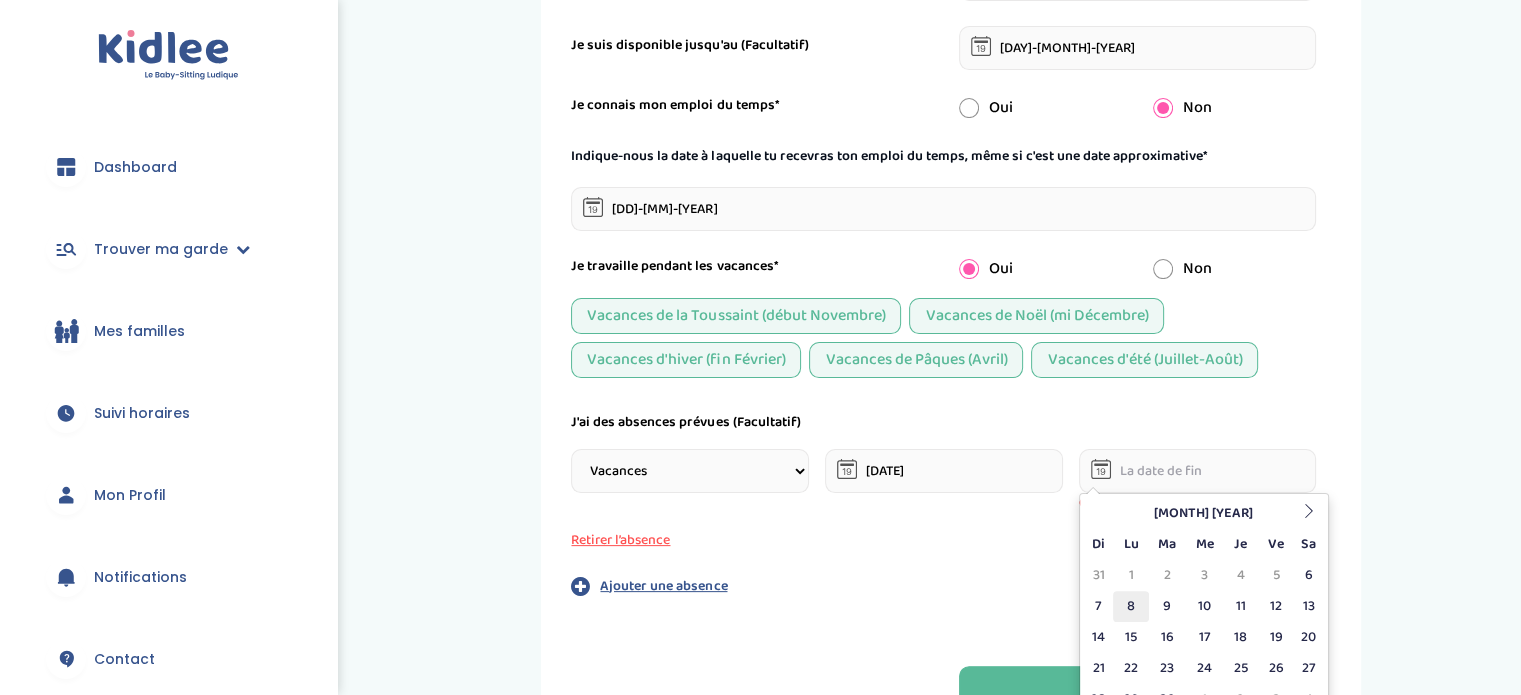 click on "8" at bounding box center [1130, 606] 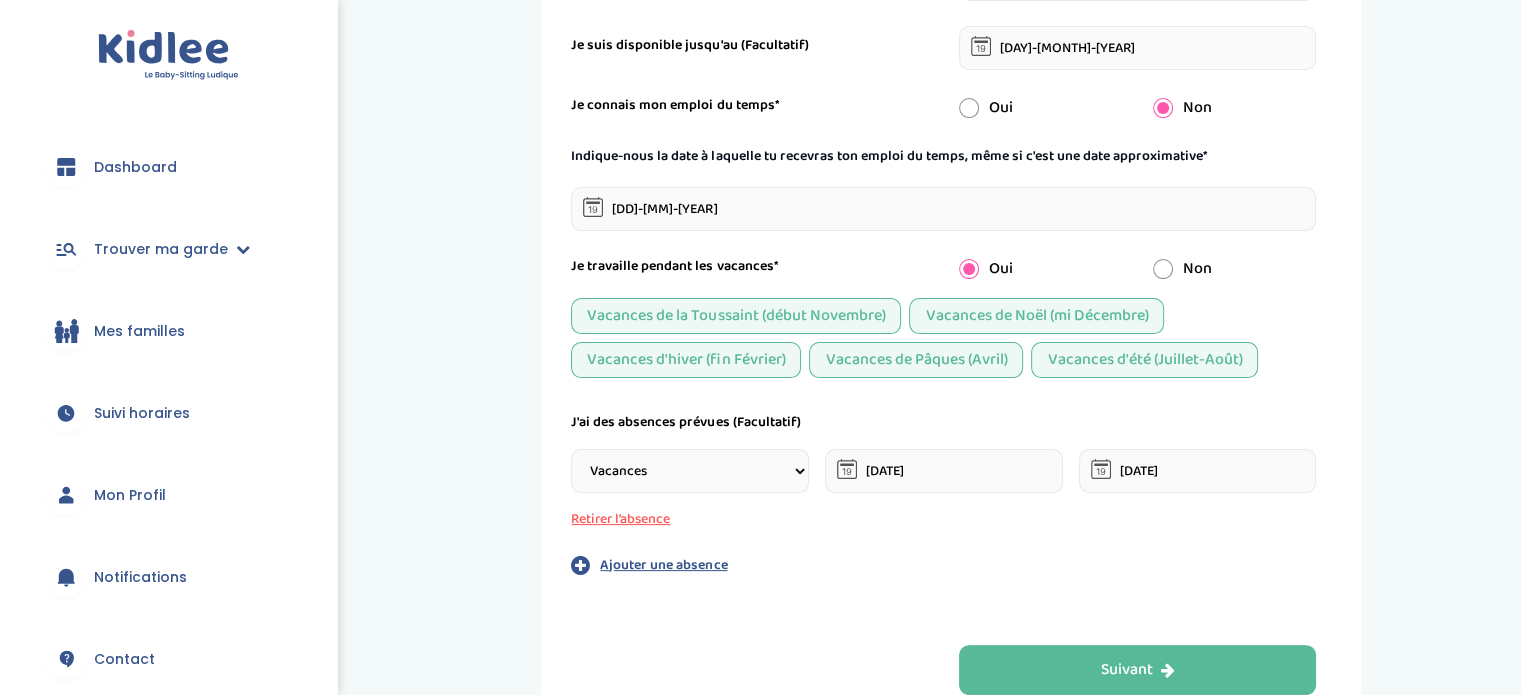click on "Ajouter une absence" at bounding box center [663, 565] 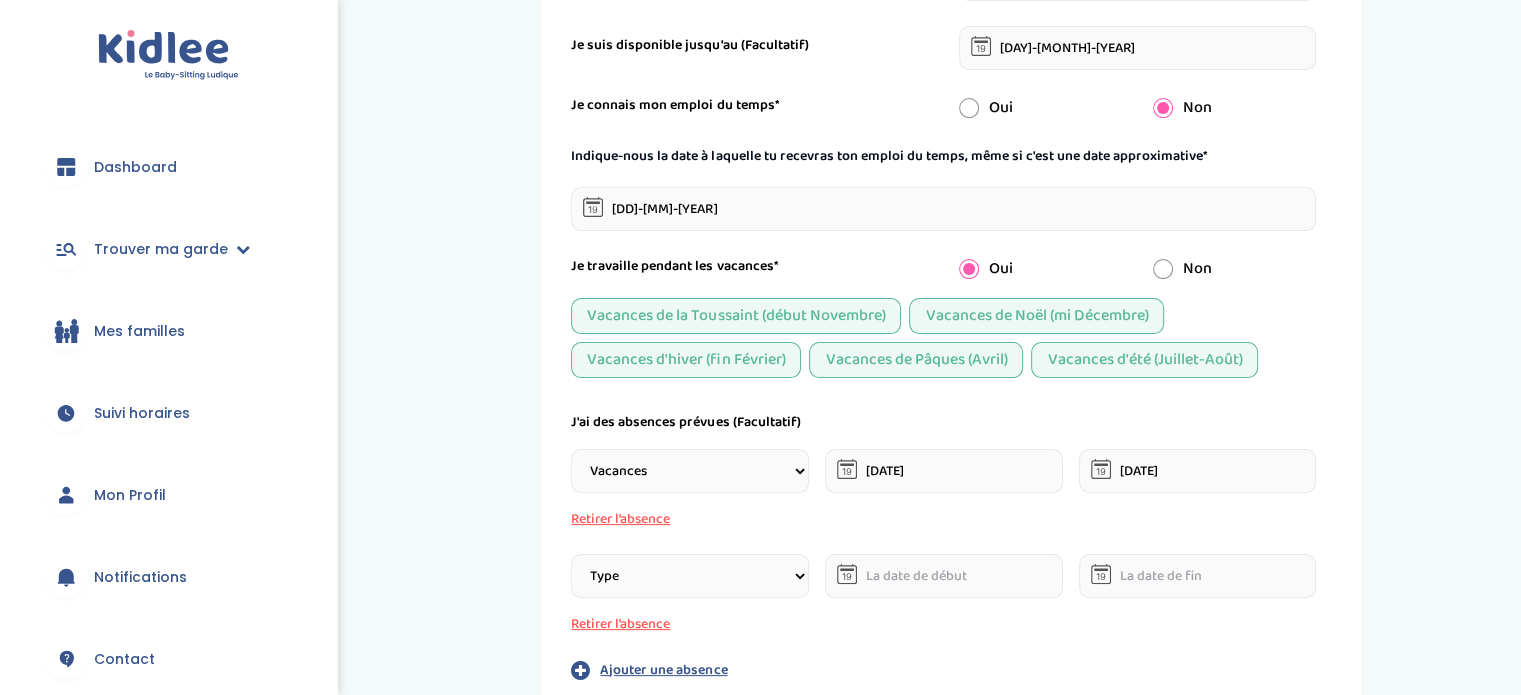 click on "Type
Stages
Alternances
Vacances
Partiels
Autre" at bounding box center [690, 576] 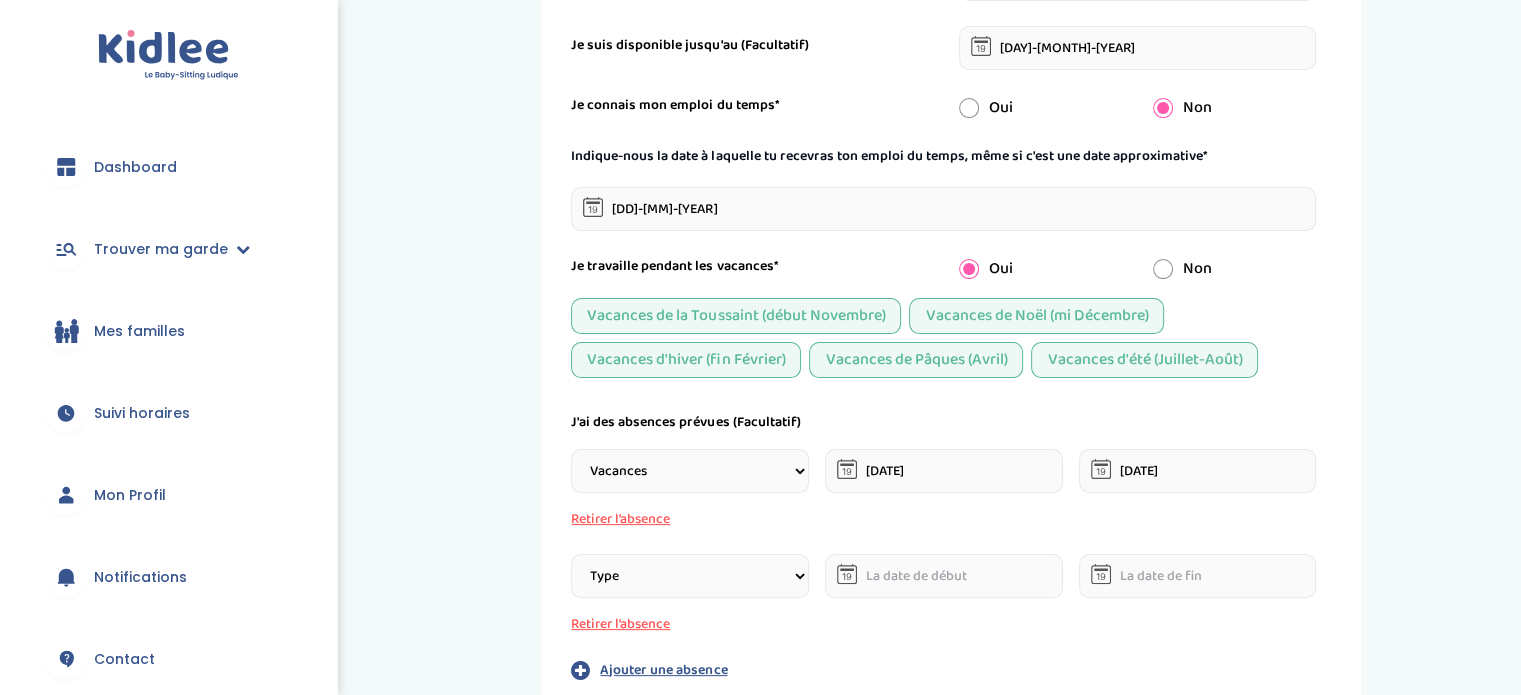 select on "Vacances" 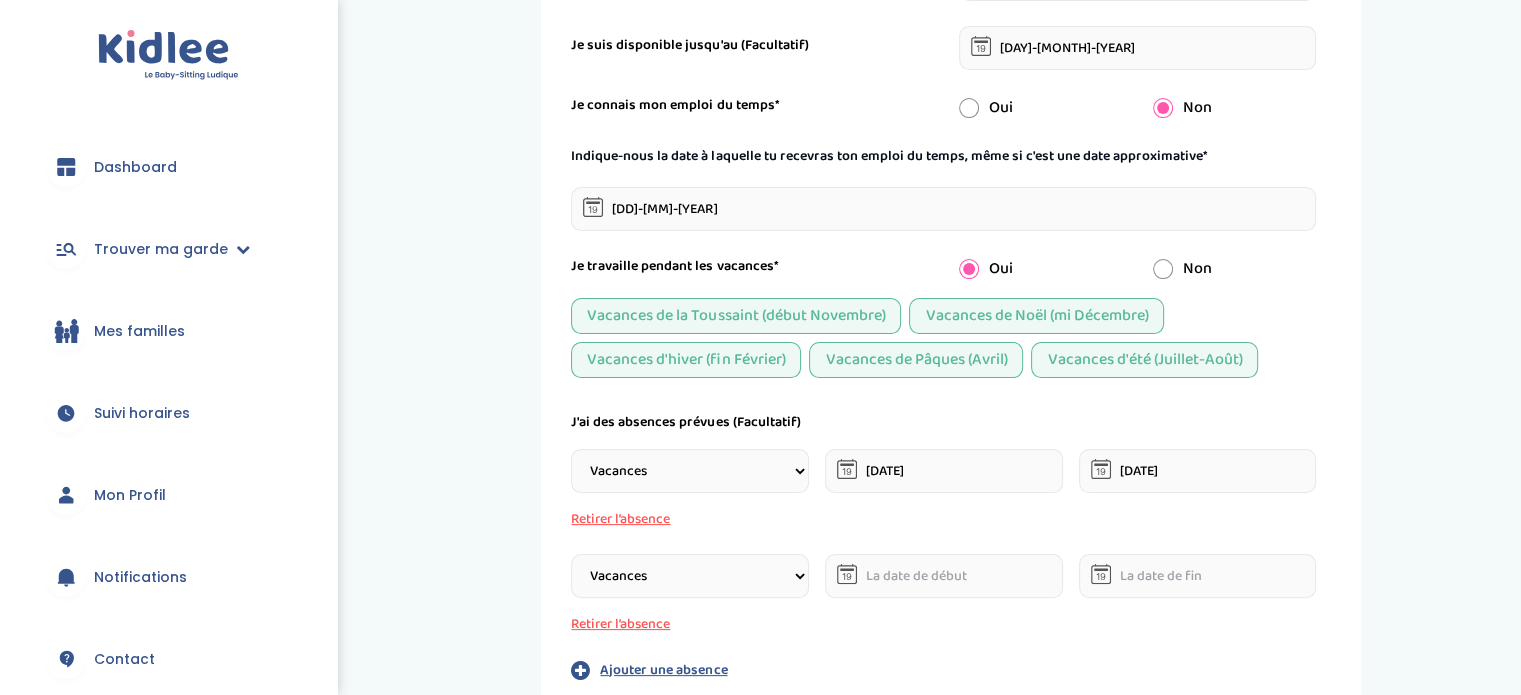 click on "Type
Stages
Alternances
Vacances
Partiels
Autre" at bounding box center (690, 576) 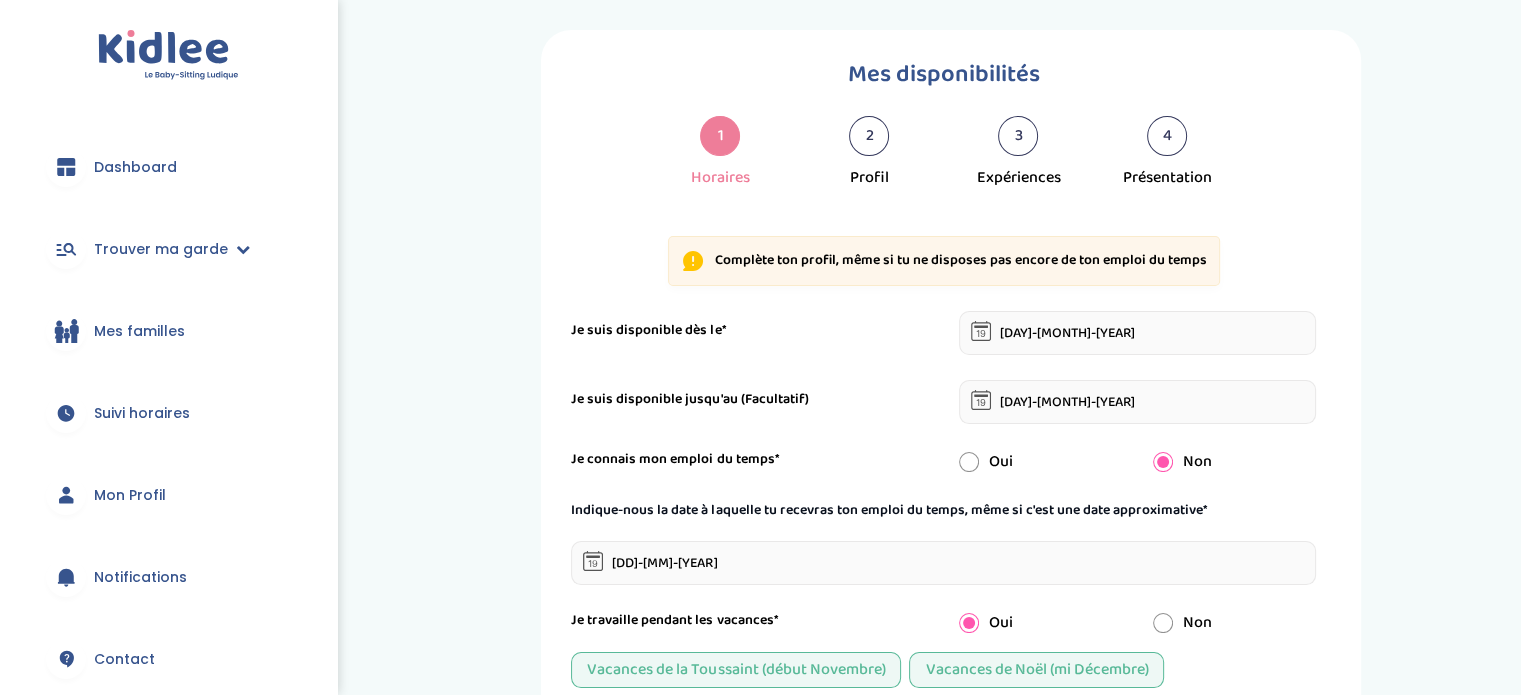 scroll, scrollTop: 0, scrollLeft: 0, axis: both 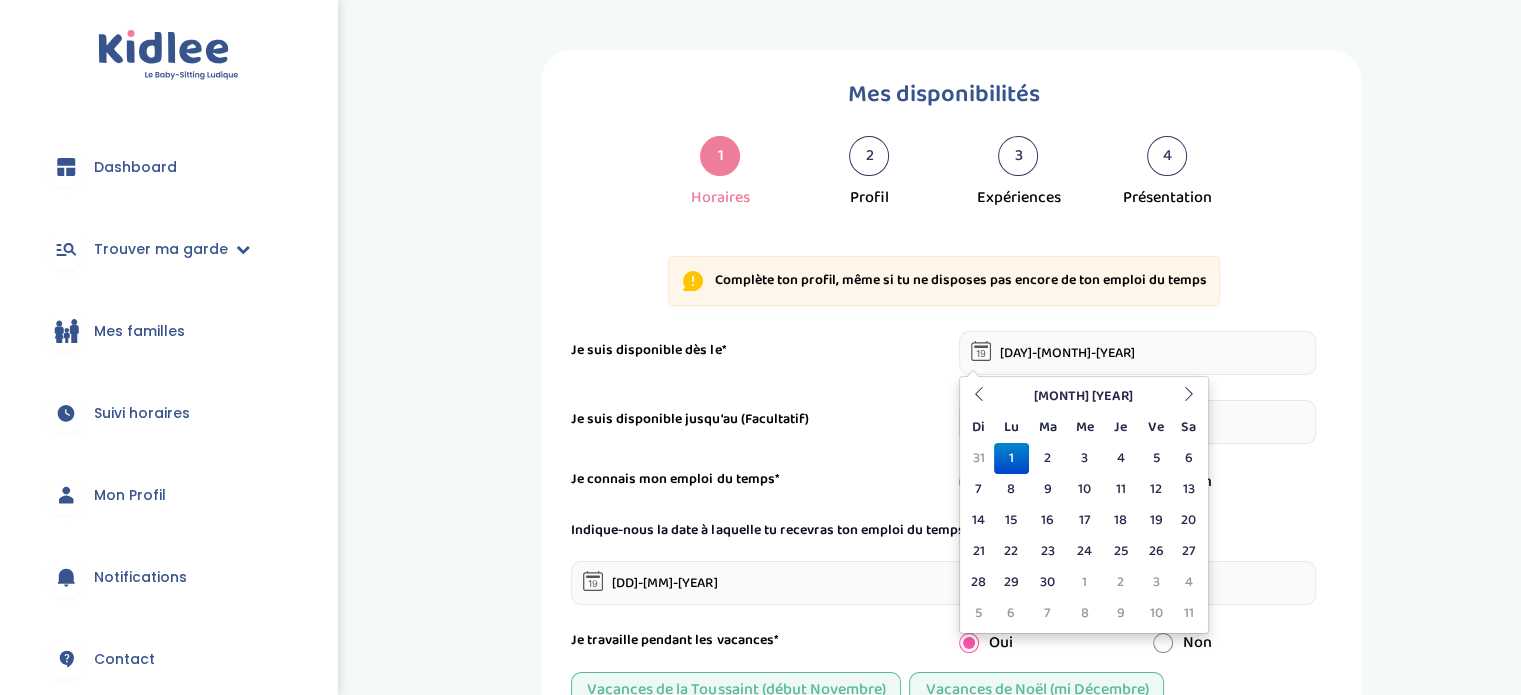 click on "01-09-2025" at bounding box center [1138, 353] 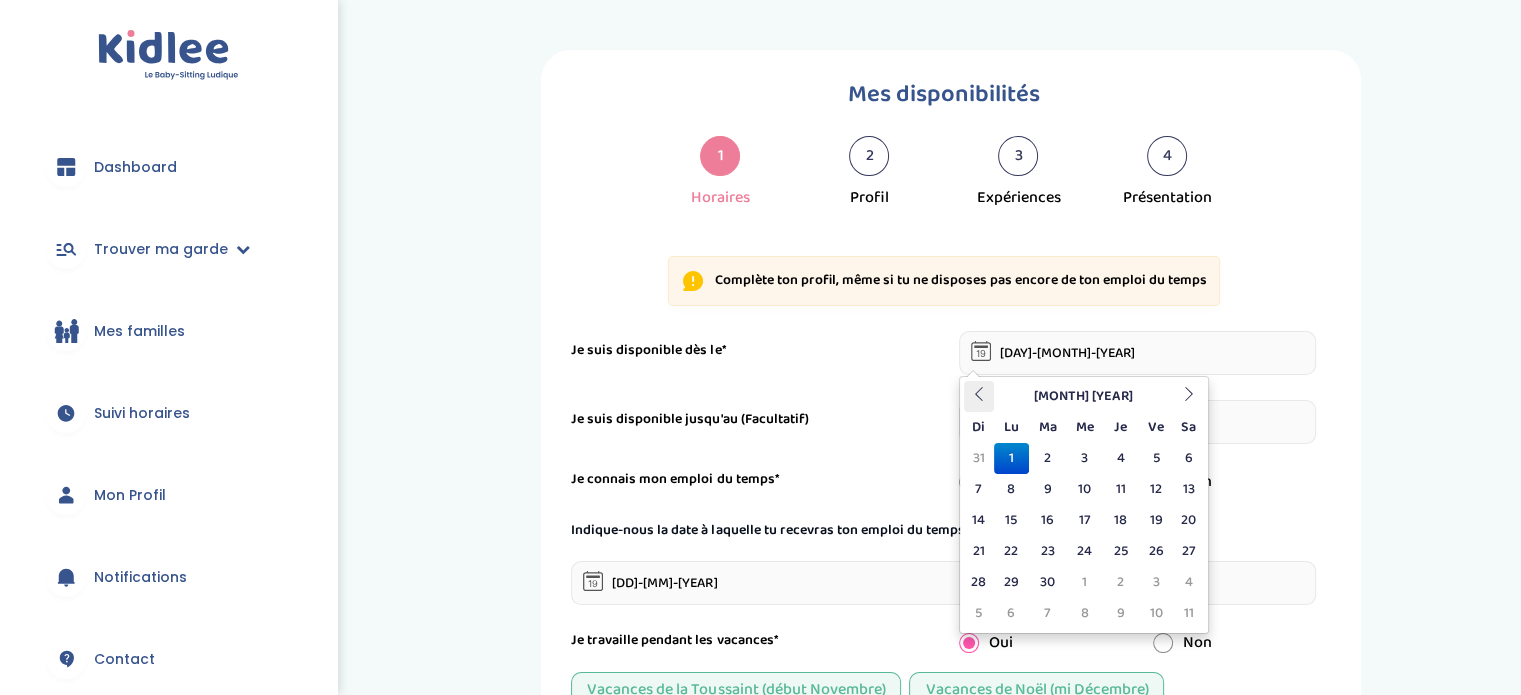 click at bounding box center (979, 394) 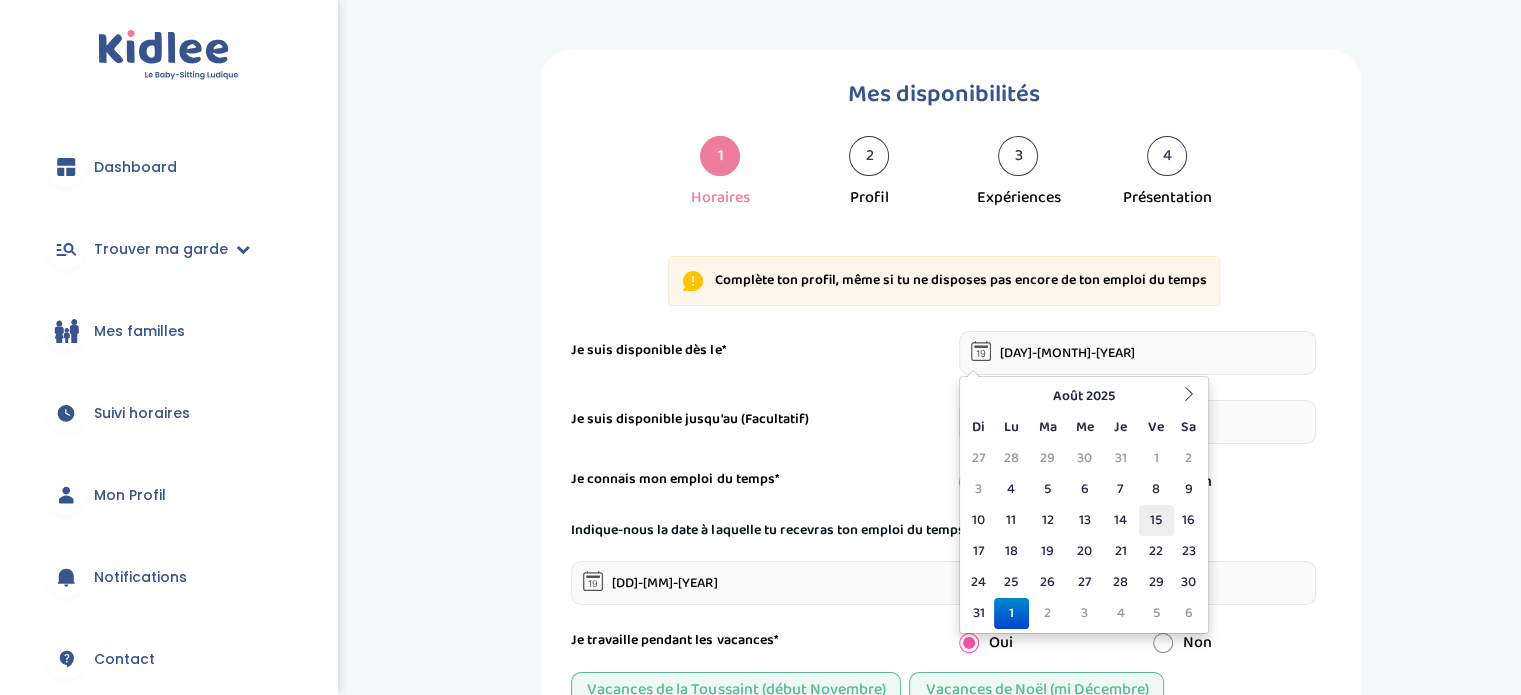 click on "15" at bounding box center [1156, 520] 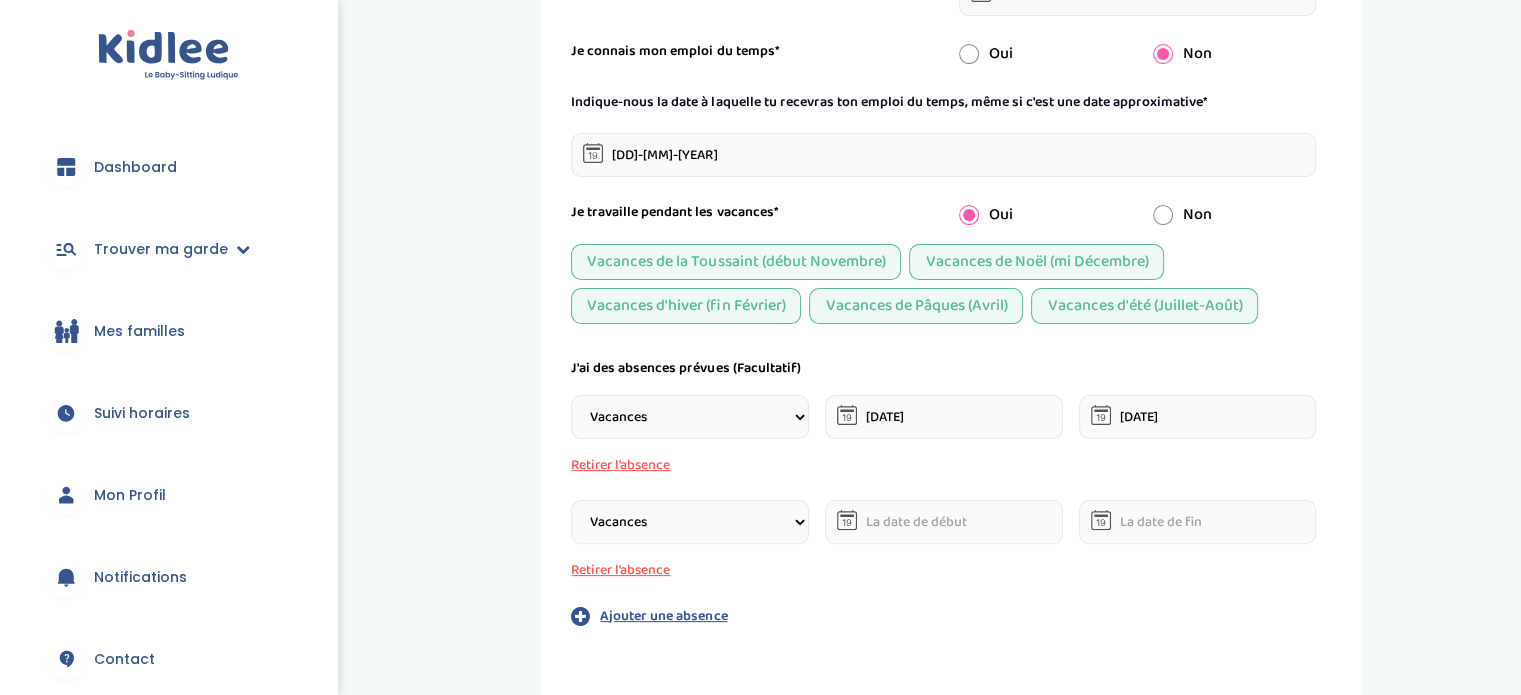 scroll, scrollTop: 431, scrollLeft: 0, axis: vertical 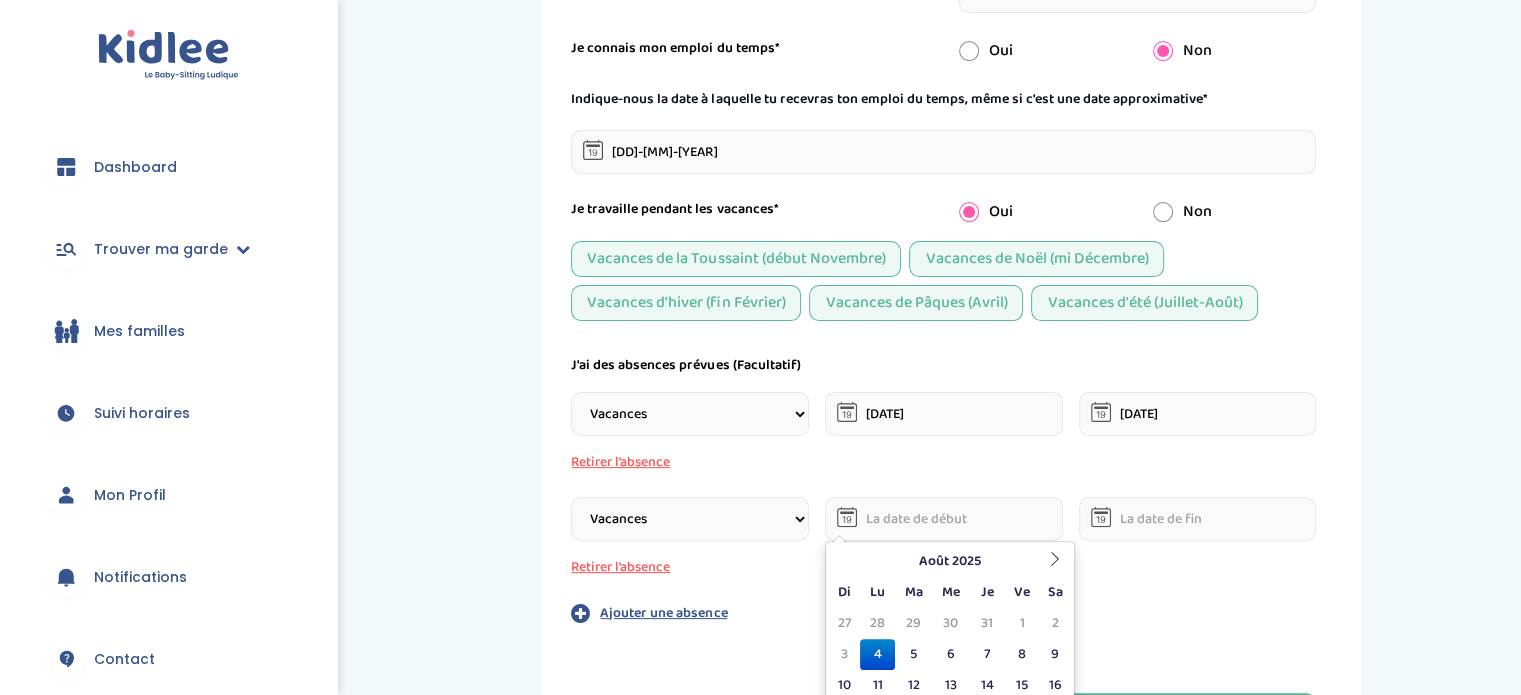 click at bounding box center [944, 519] 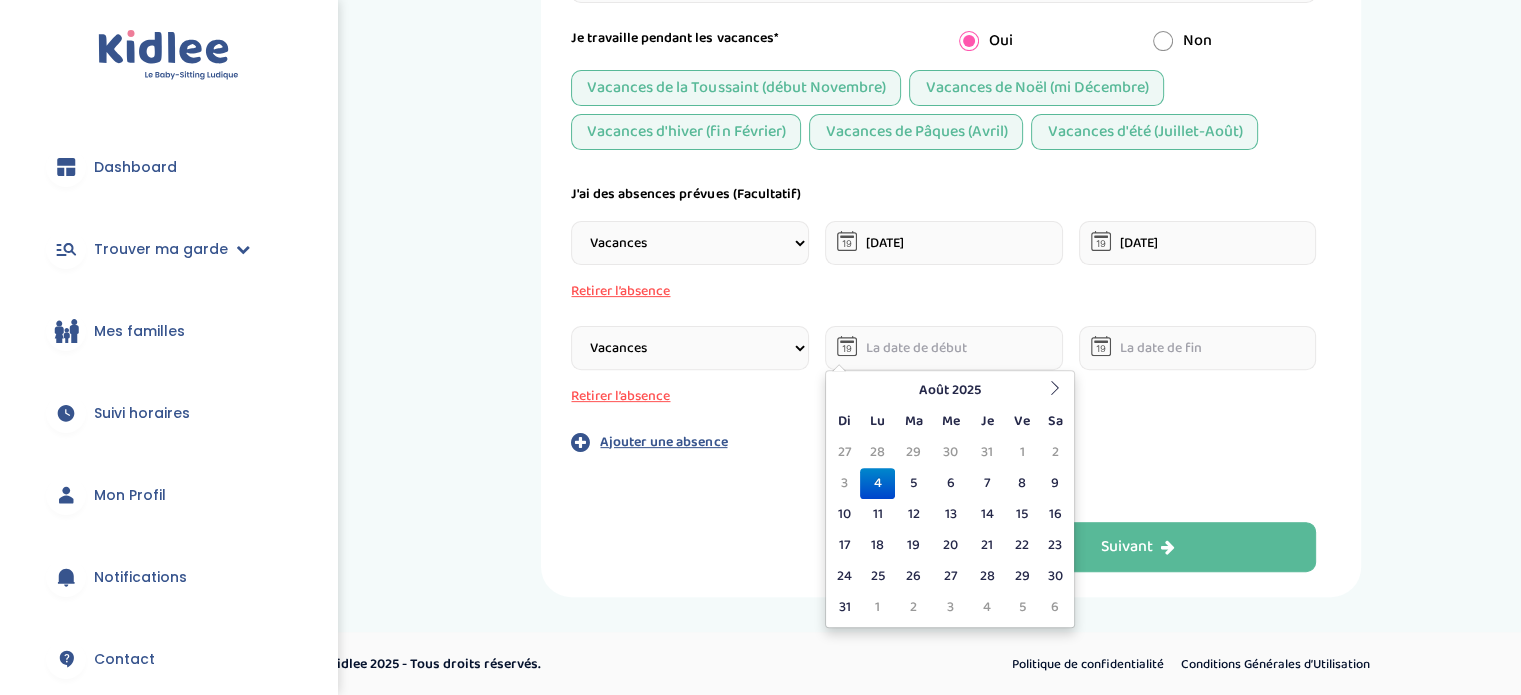 scroll, scrollTop: 601, scrollLeft: 0, axis: vertical 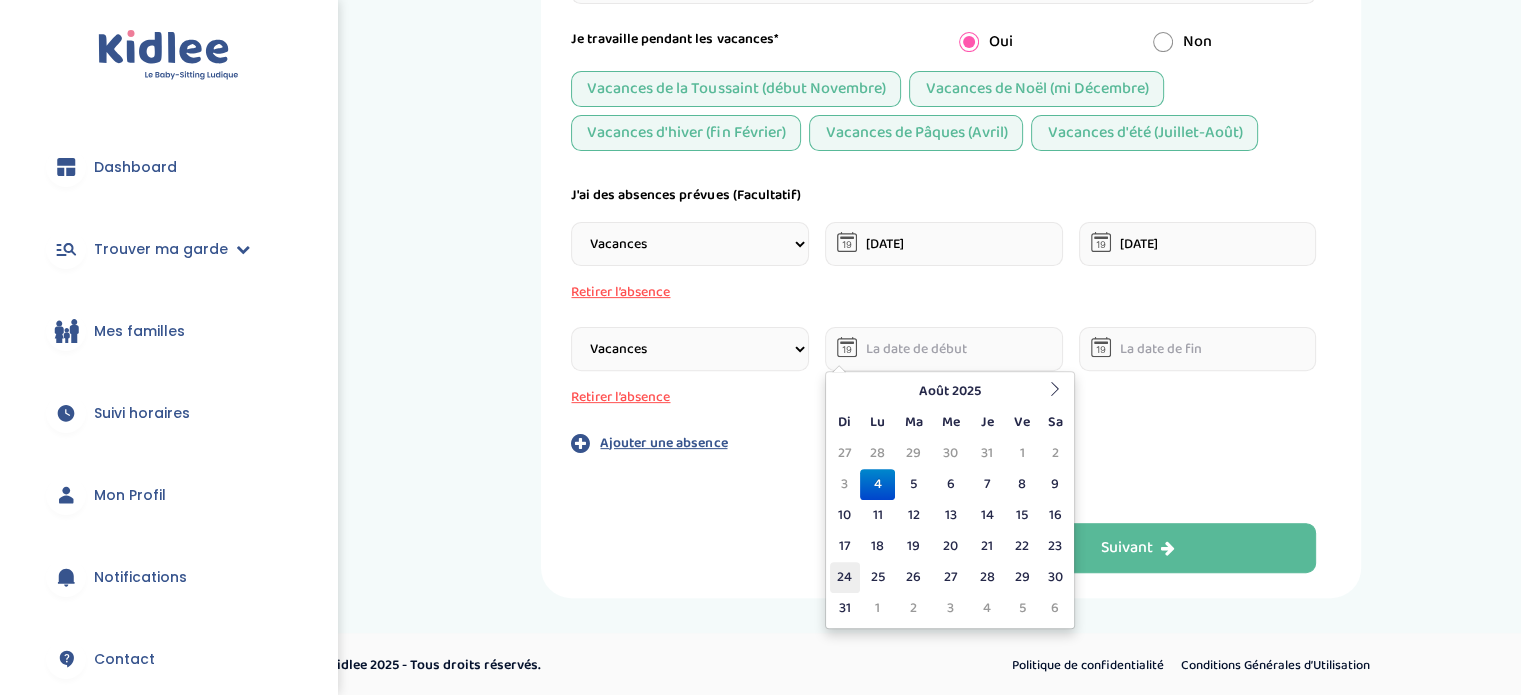 click on "24" at bounding box center (845, 577) 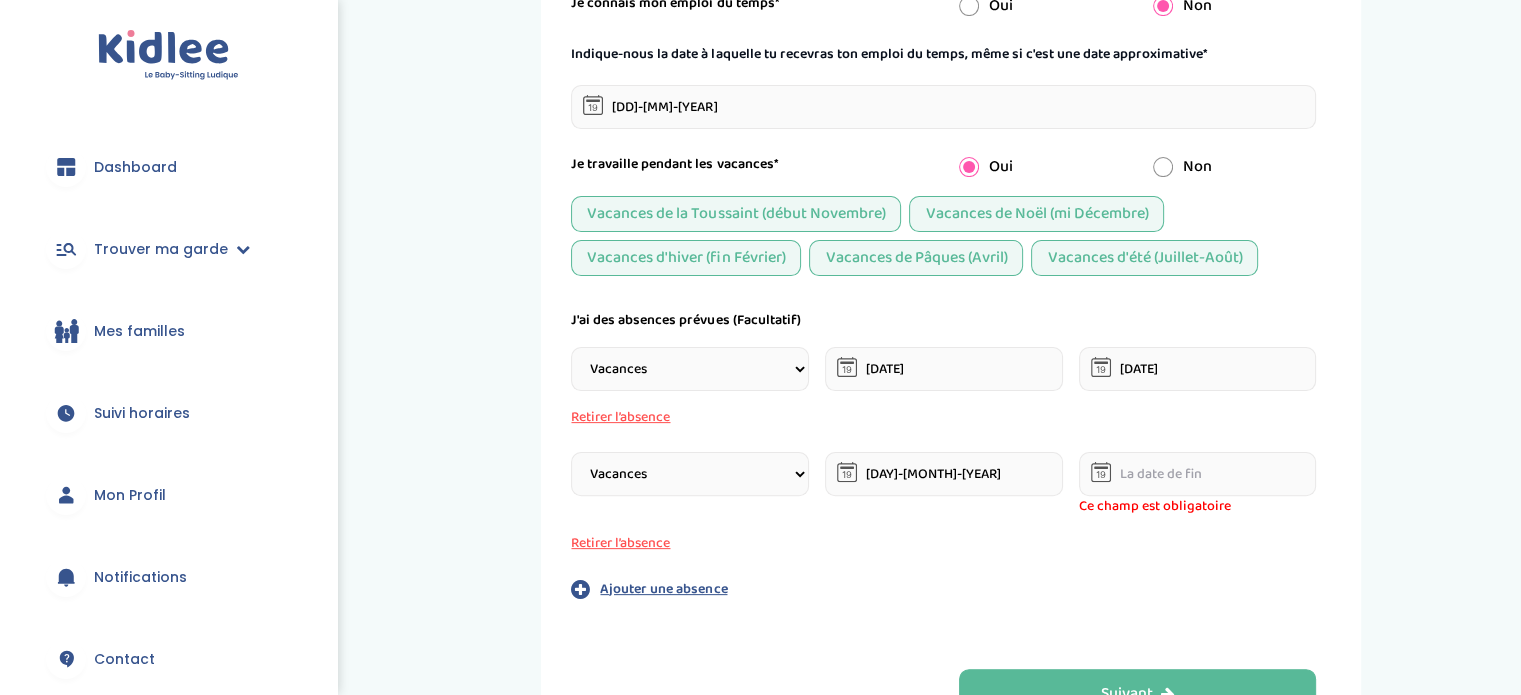 scroll, scrollTop: 472, scrollLeft: 0, axis: vertical 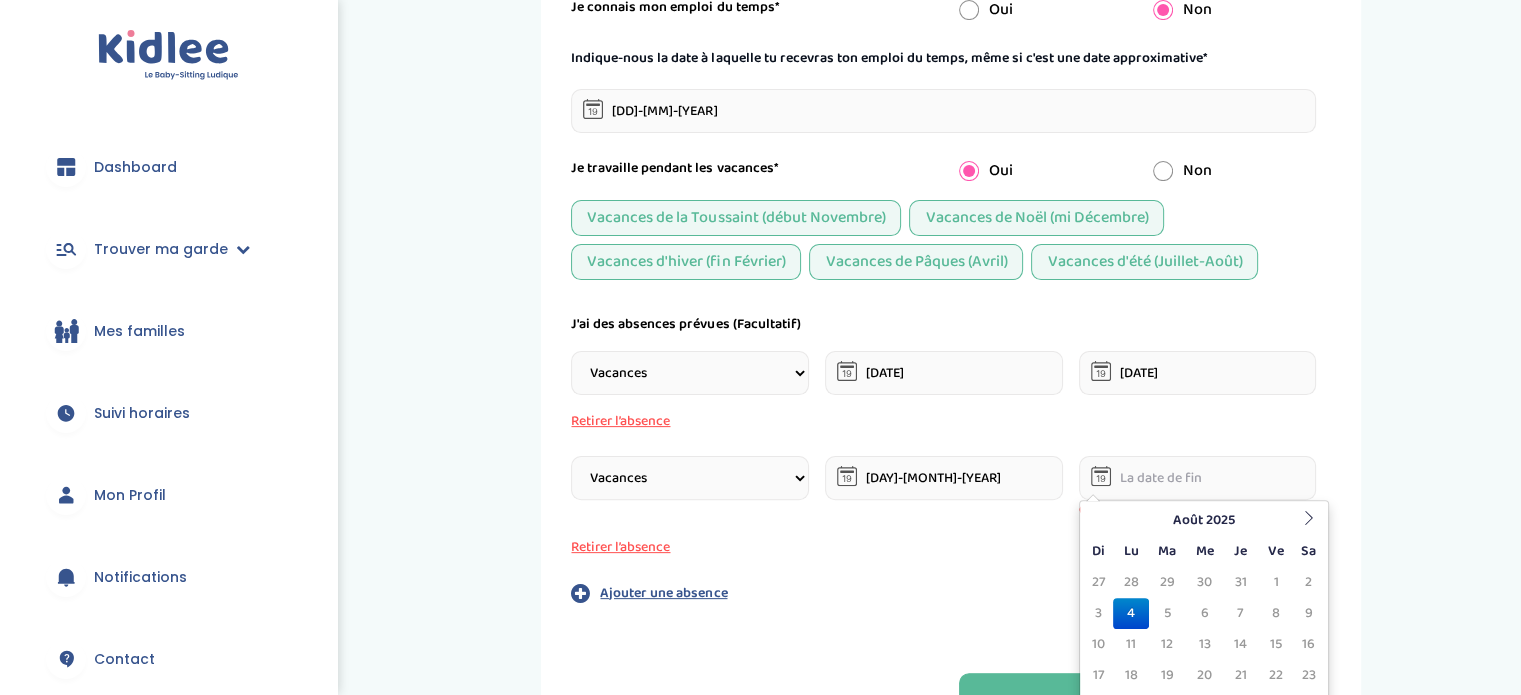 click at bounding box center (1198, 478) 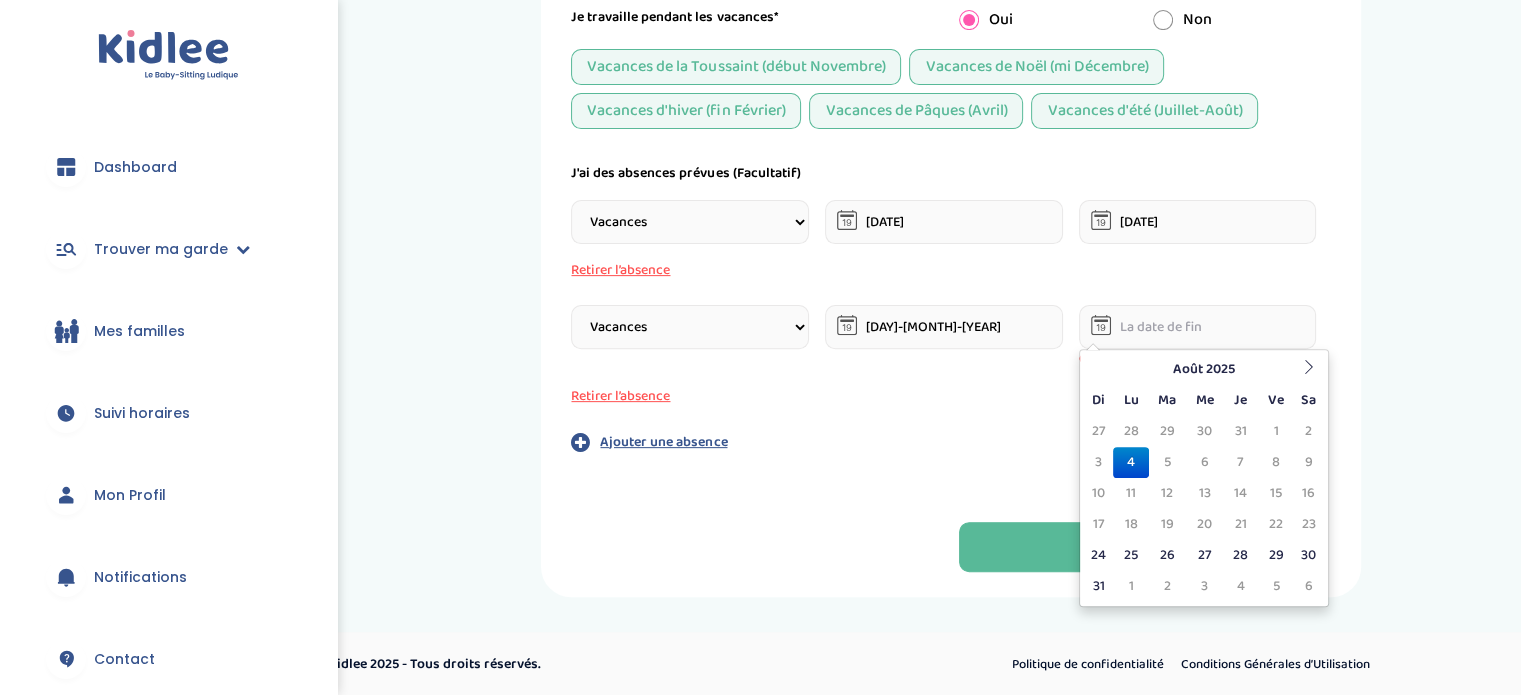 scroll, scrollTop: 622, scrollLeft: 0, axis: vertical 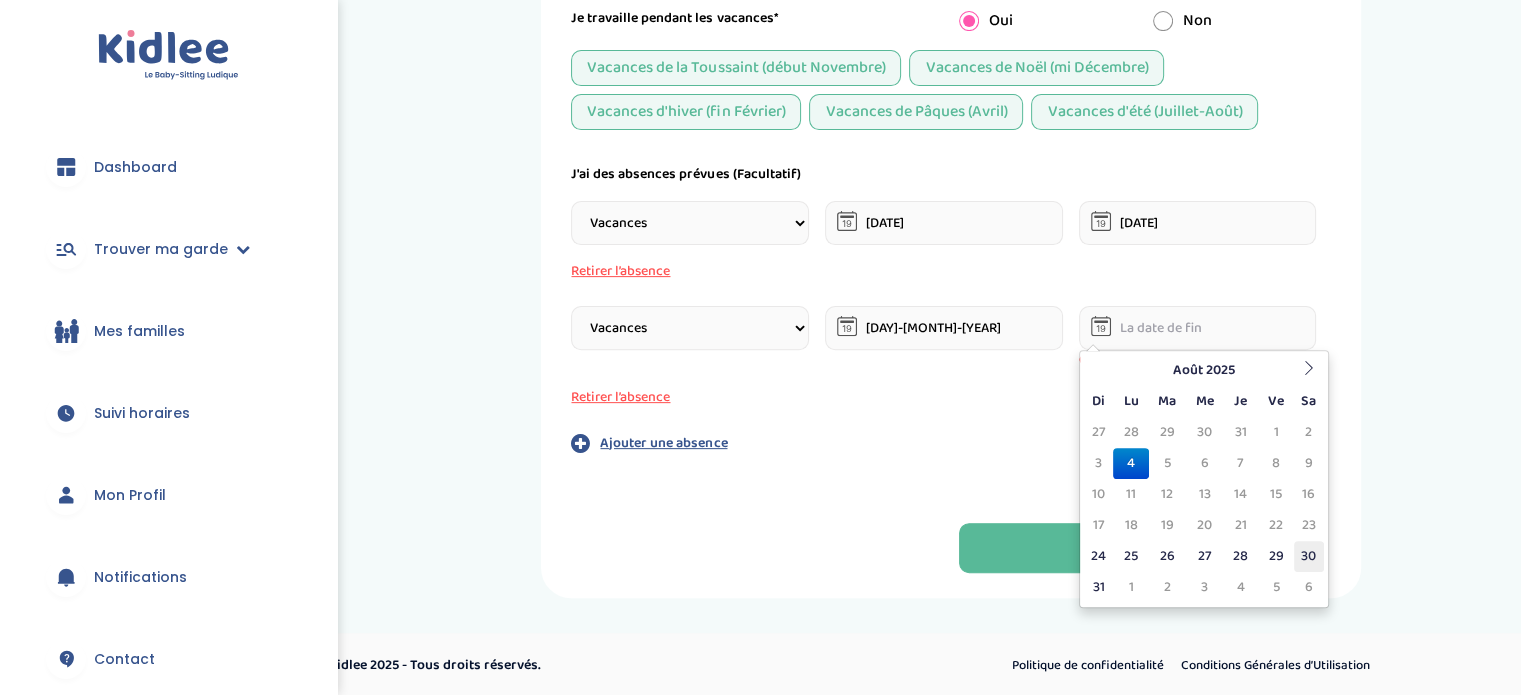 click on "30" at bounding box center [1309, 556] 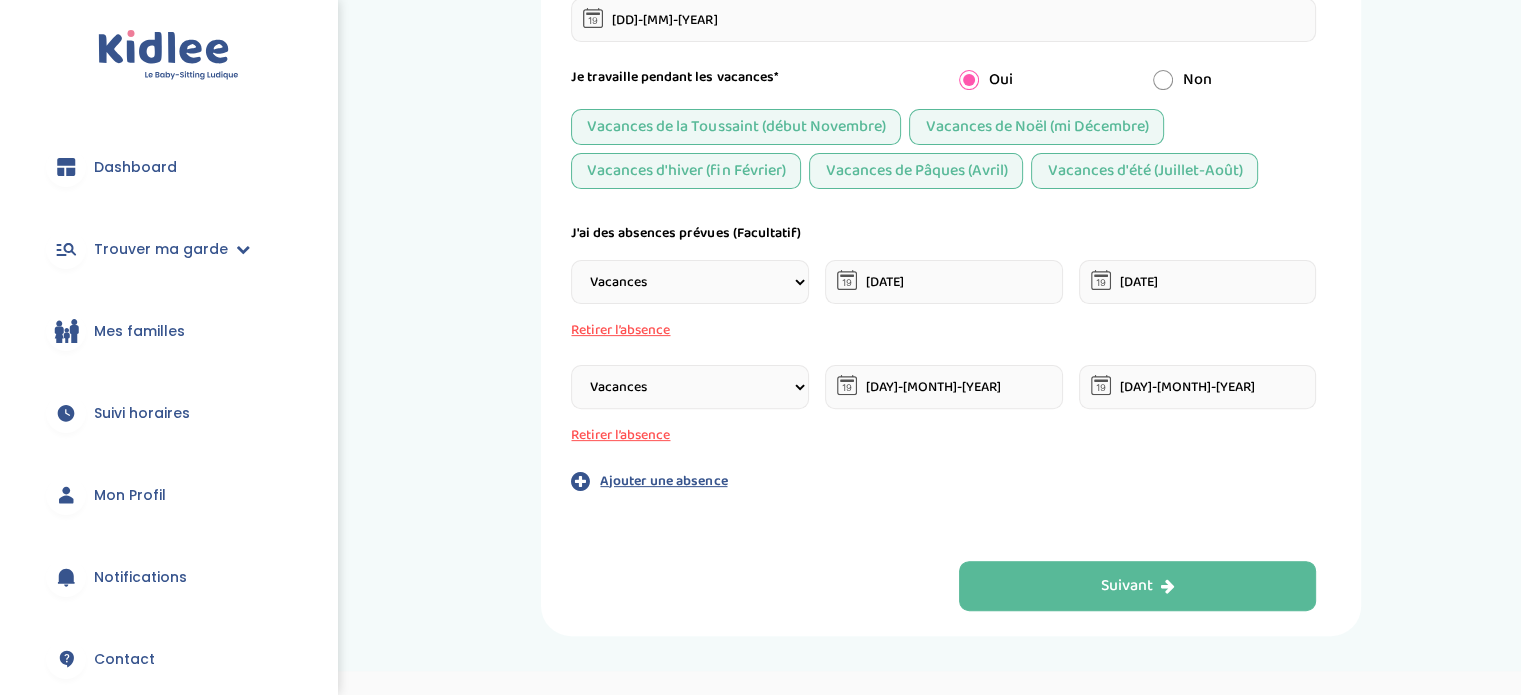 scroll, scrollTop: 581, scrollLeft: 0, axis: vertical 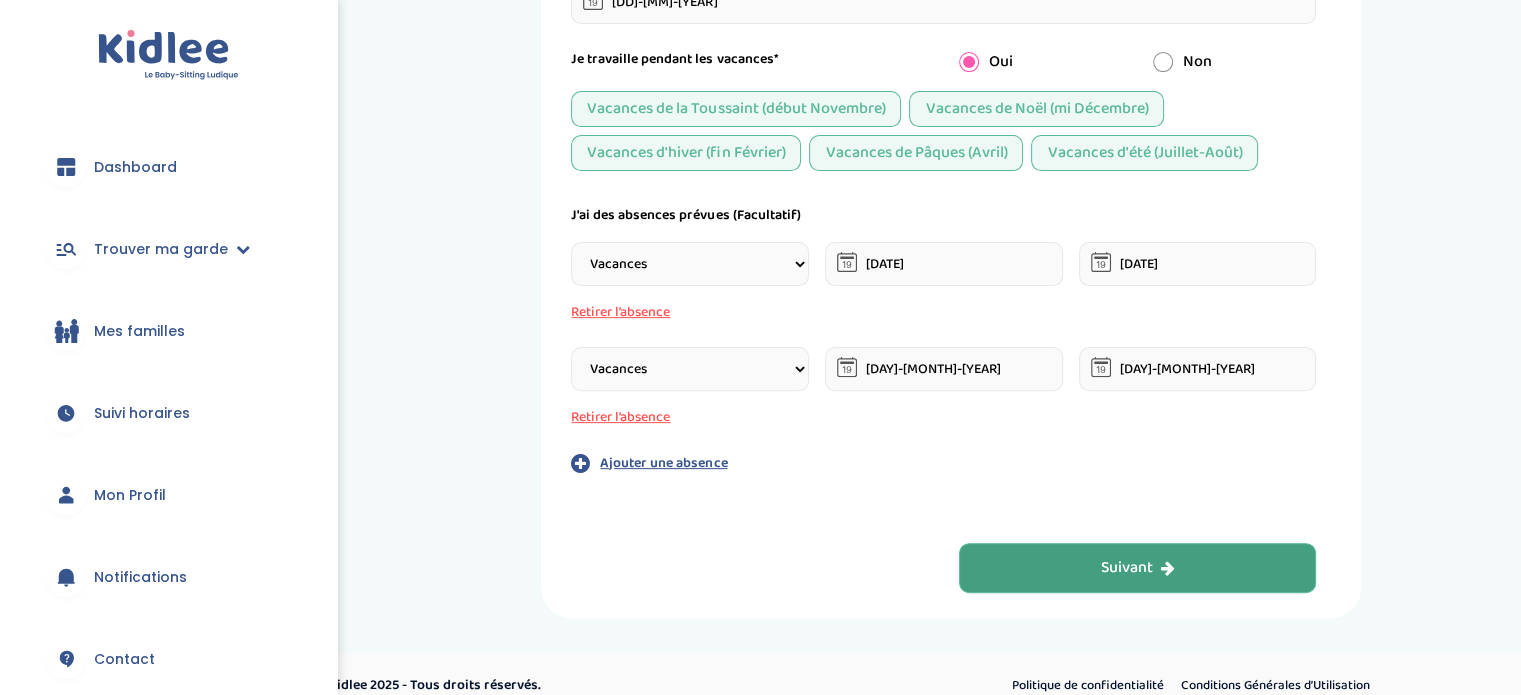 click on "Suivant" at bounding box center [1138, 568] 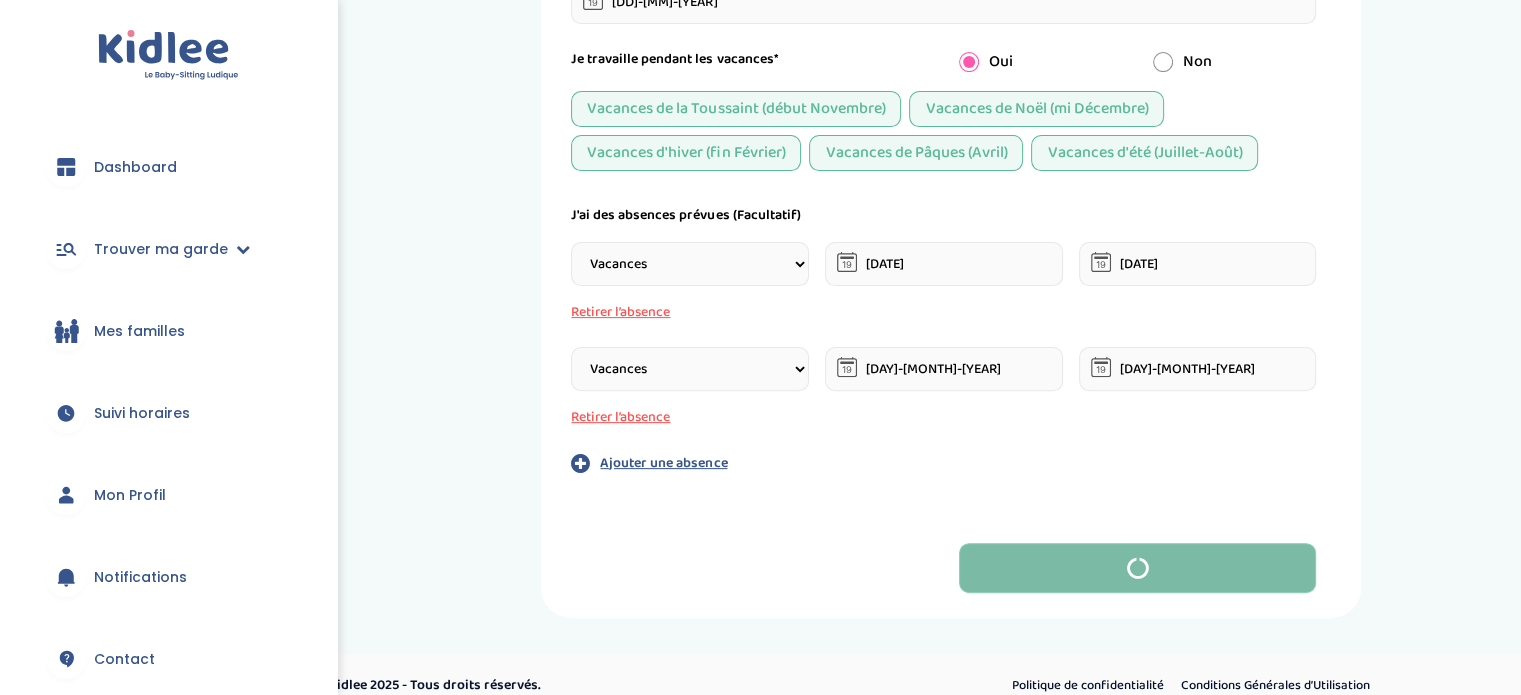 scroll, scrollTop: 4, scrollLeft: 0, axis: vertical 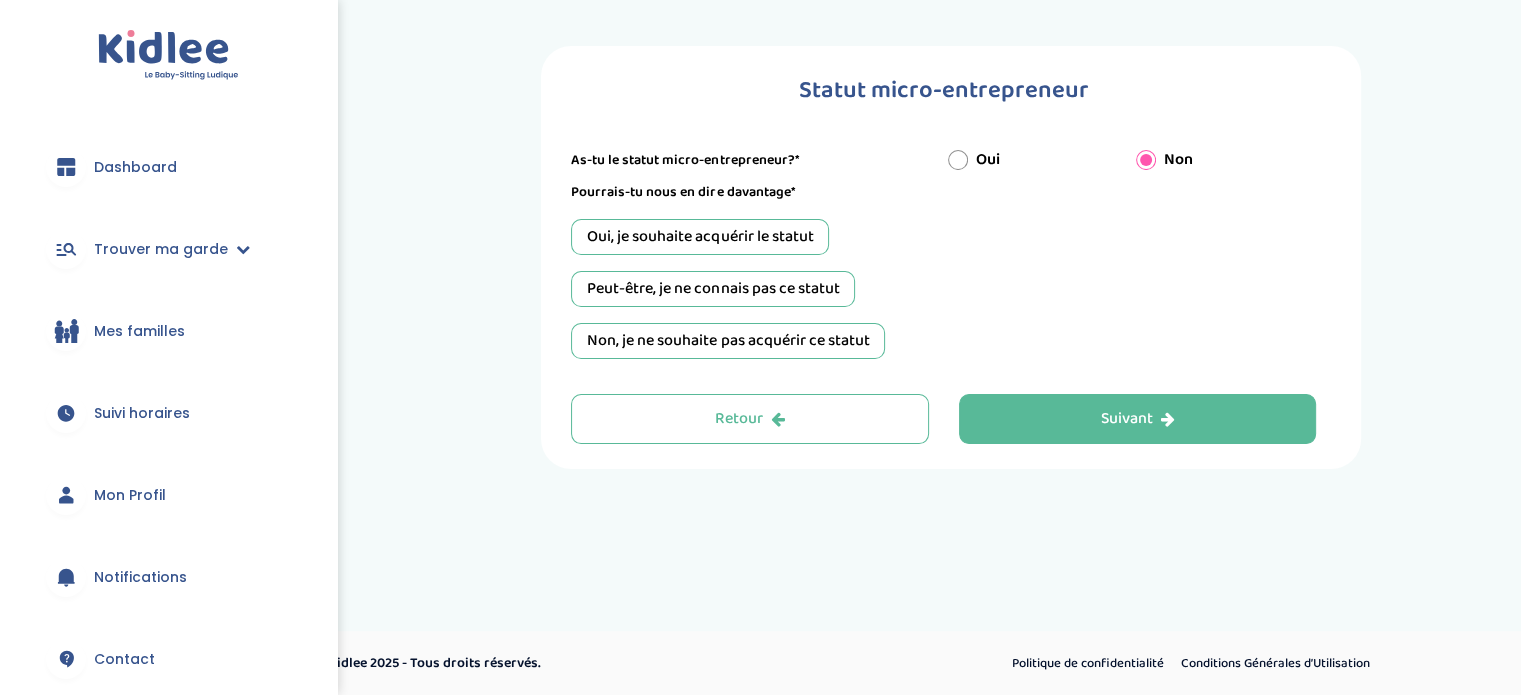 click on "Non, je ne souhaite pas acquérir ce statut" at bounding box center (728, 341) 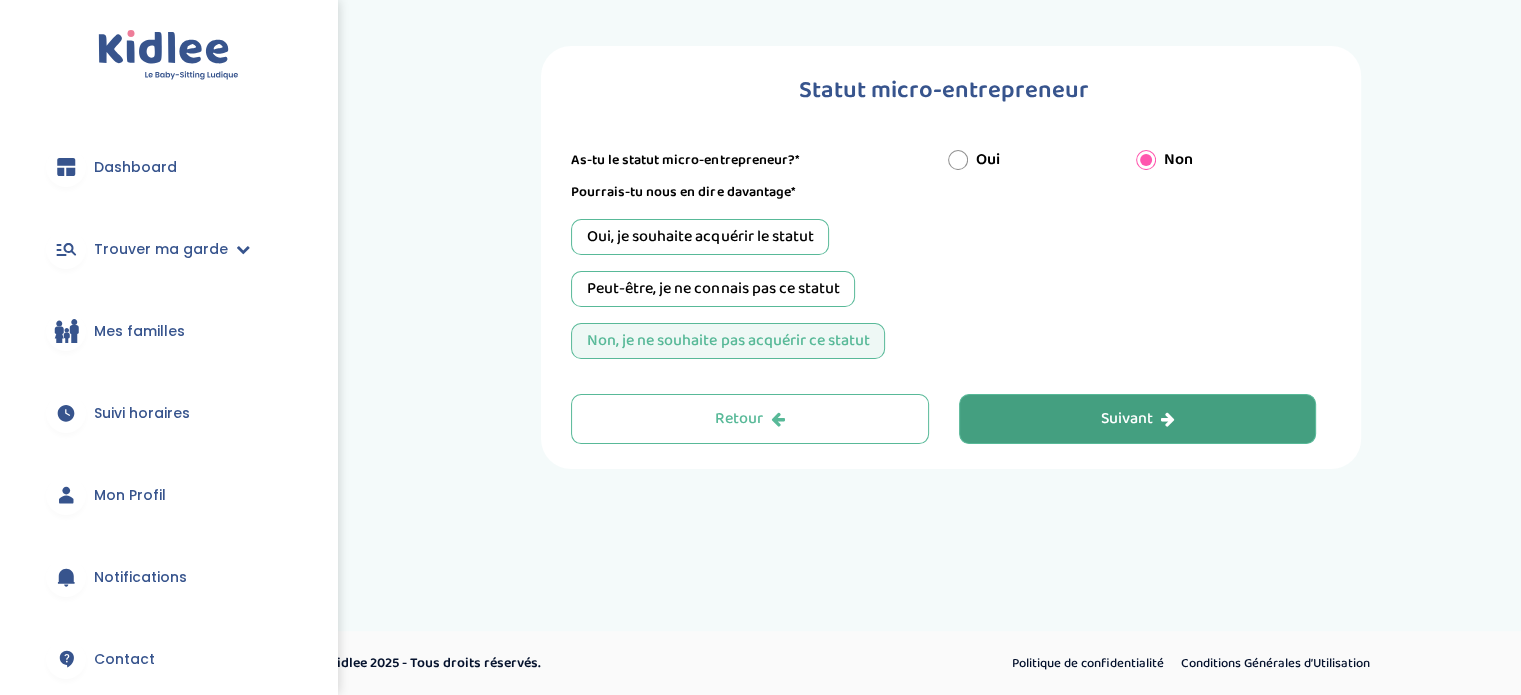 click on "Suivant" at bounding box center [1138, 419] 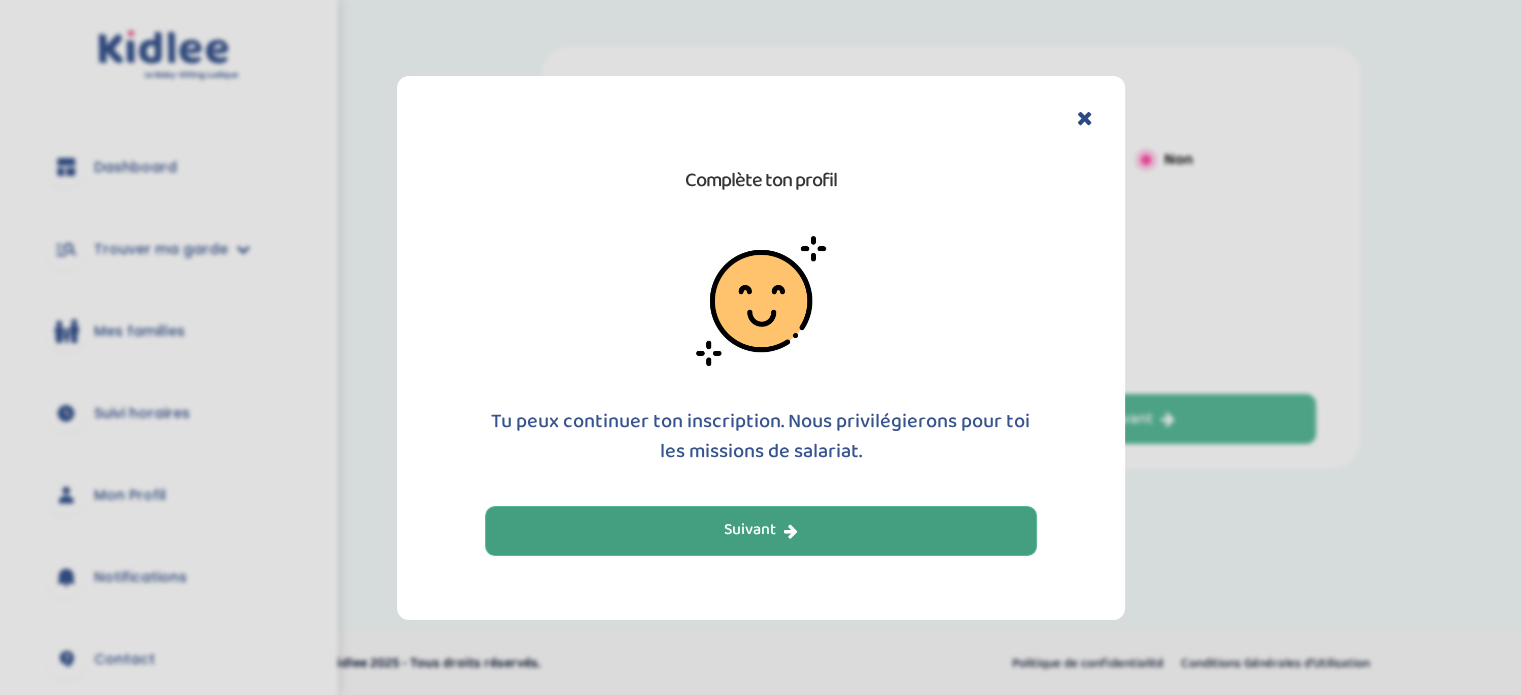 click on "Suivant" at bounding box center [761, 530] 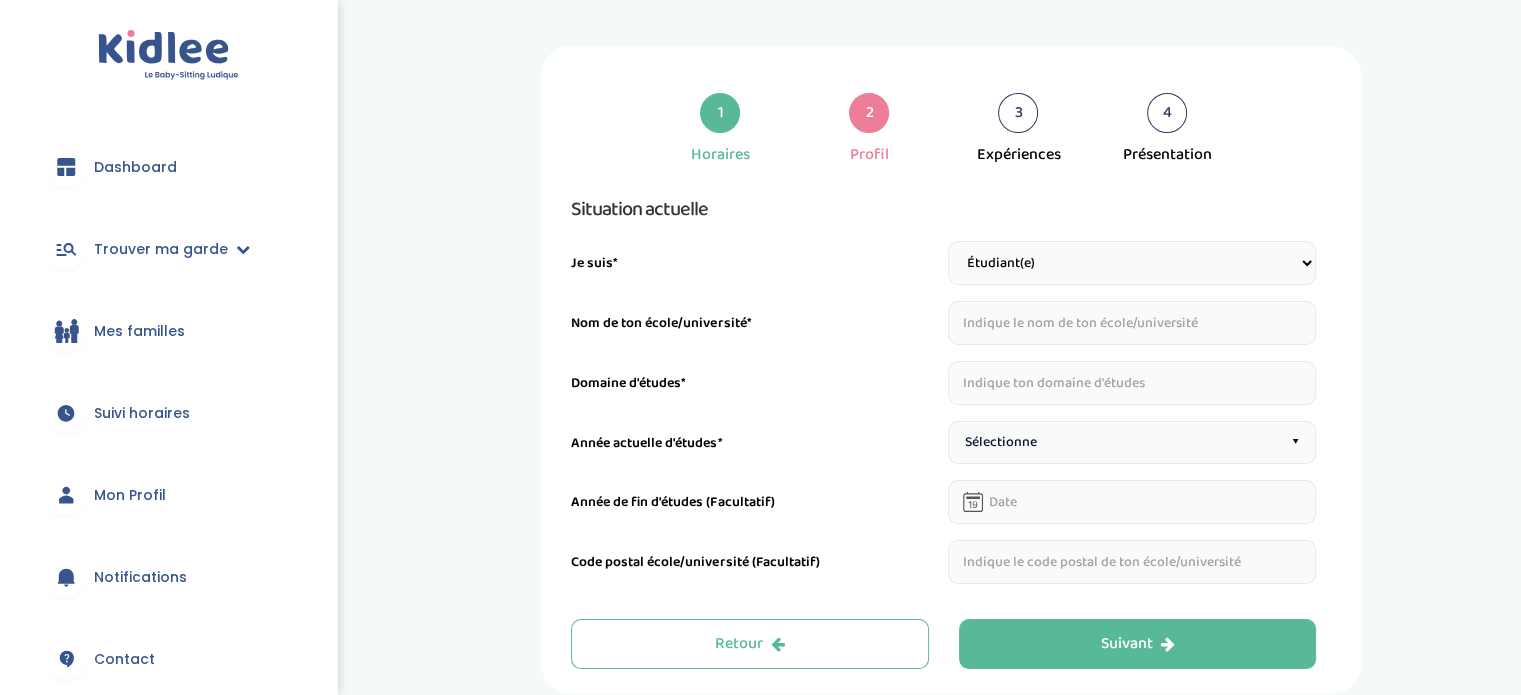 click at bounding box center [1132, 323] 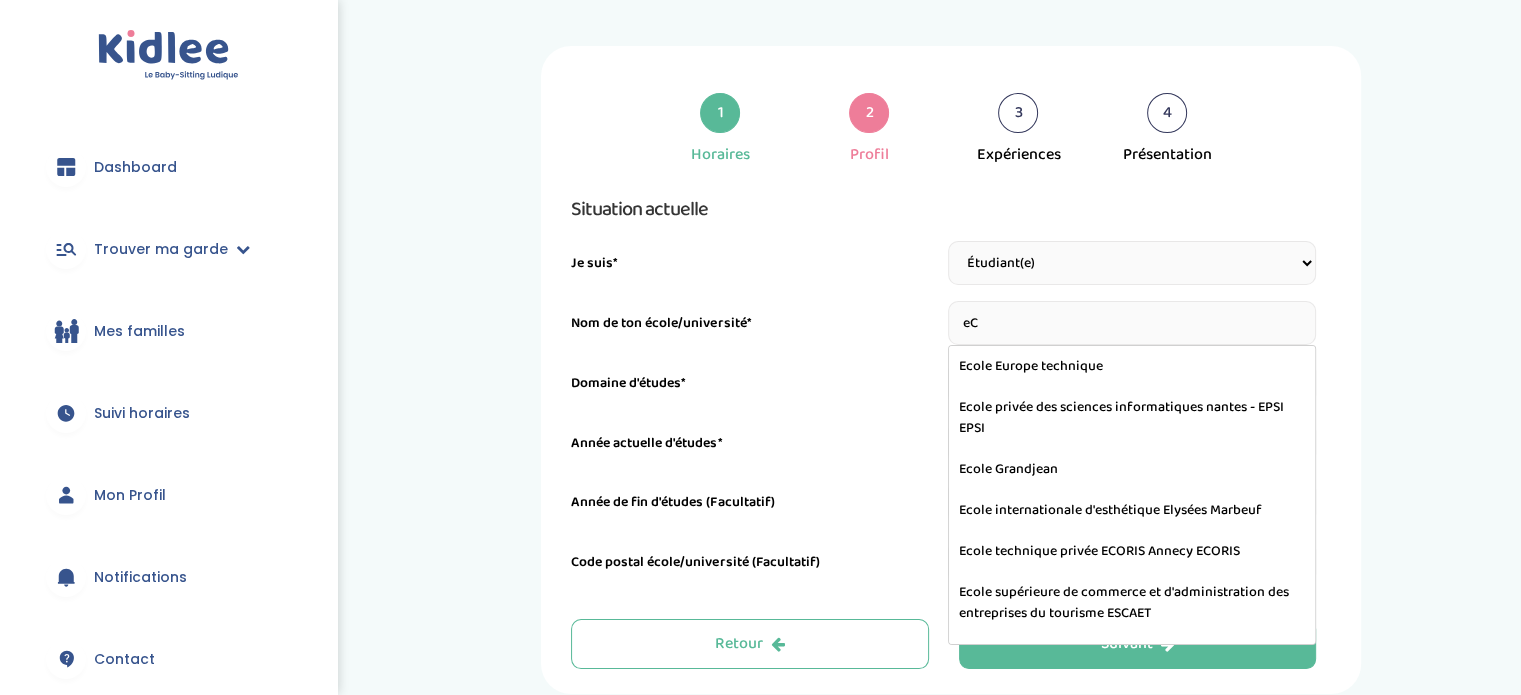 type on "e" 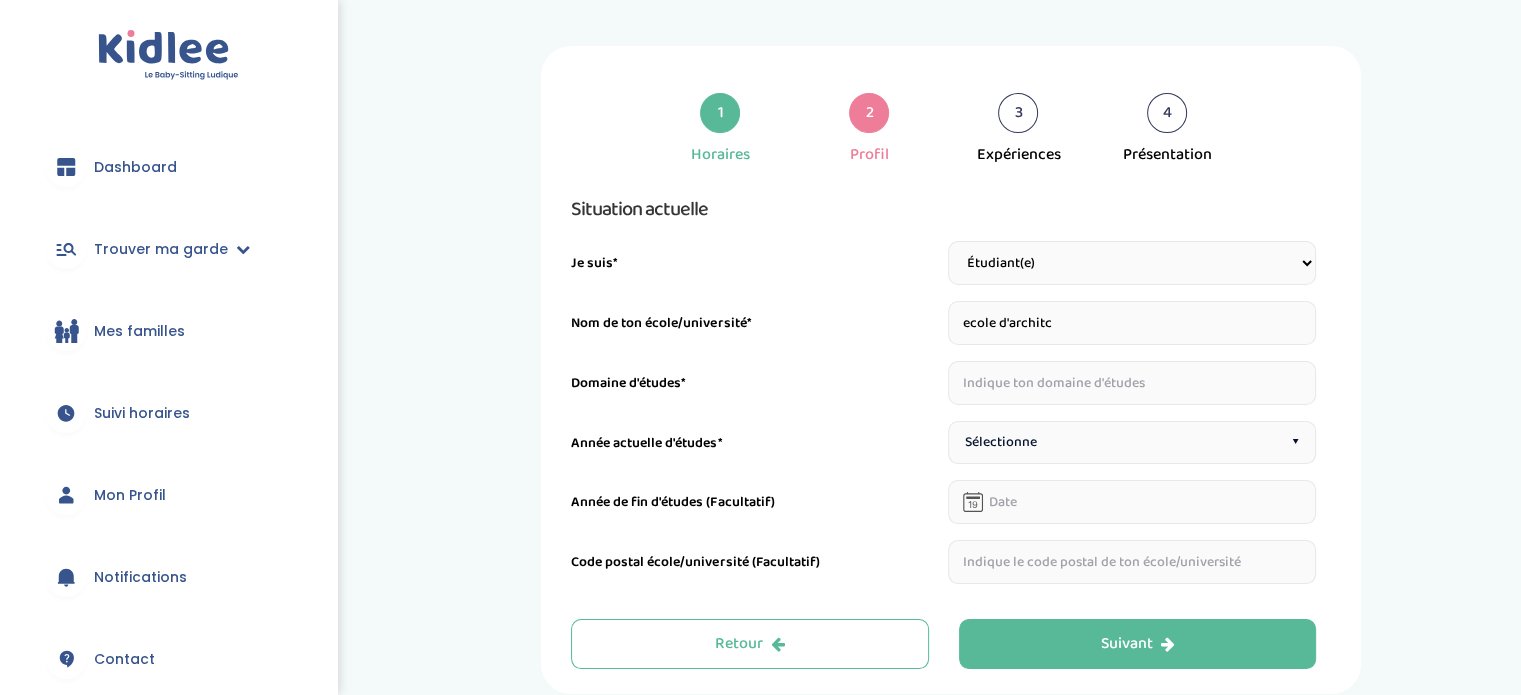 type on "ecole" 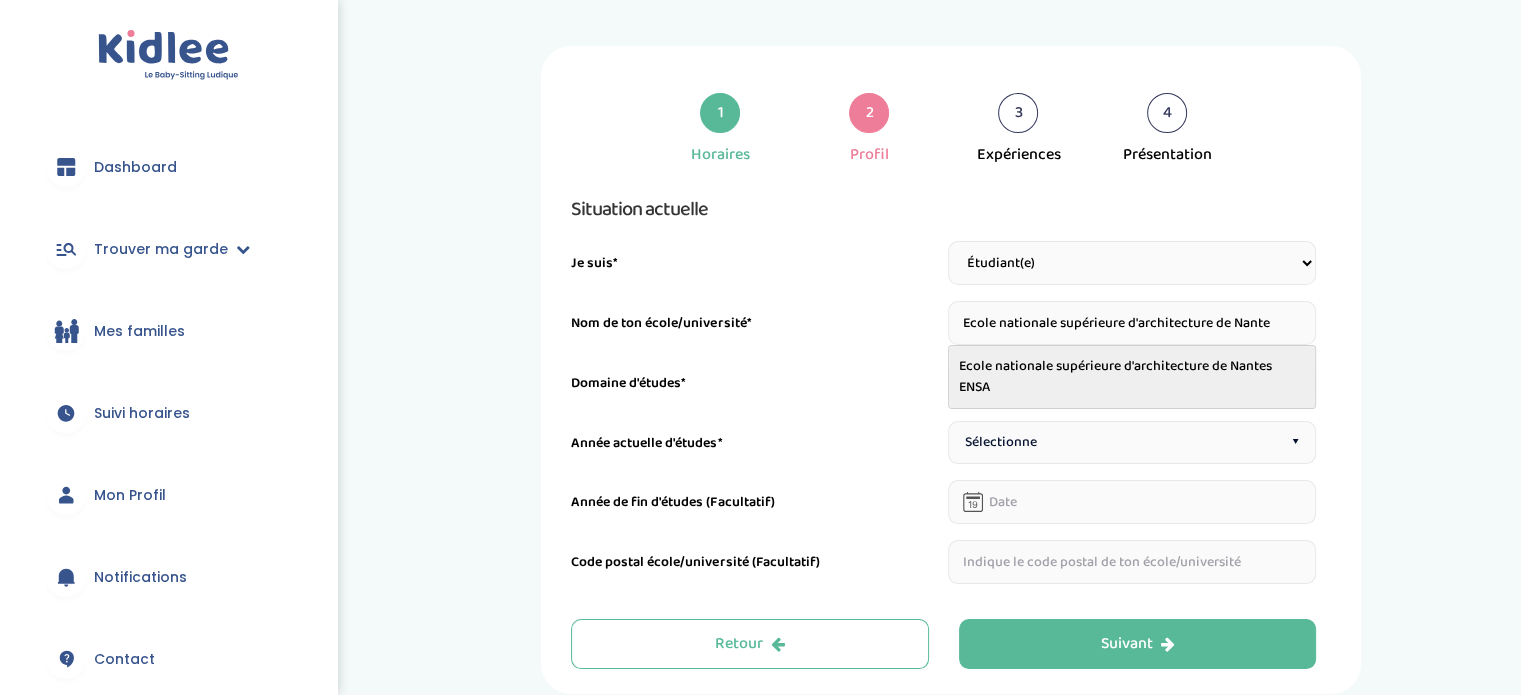 type on "Ecole nationale supérieure d'architecture de Nantes ENSA" 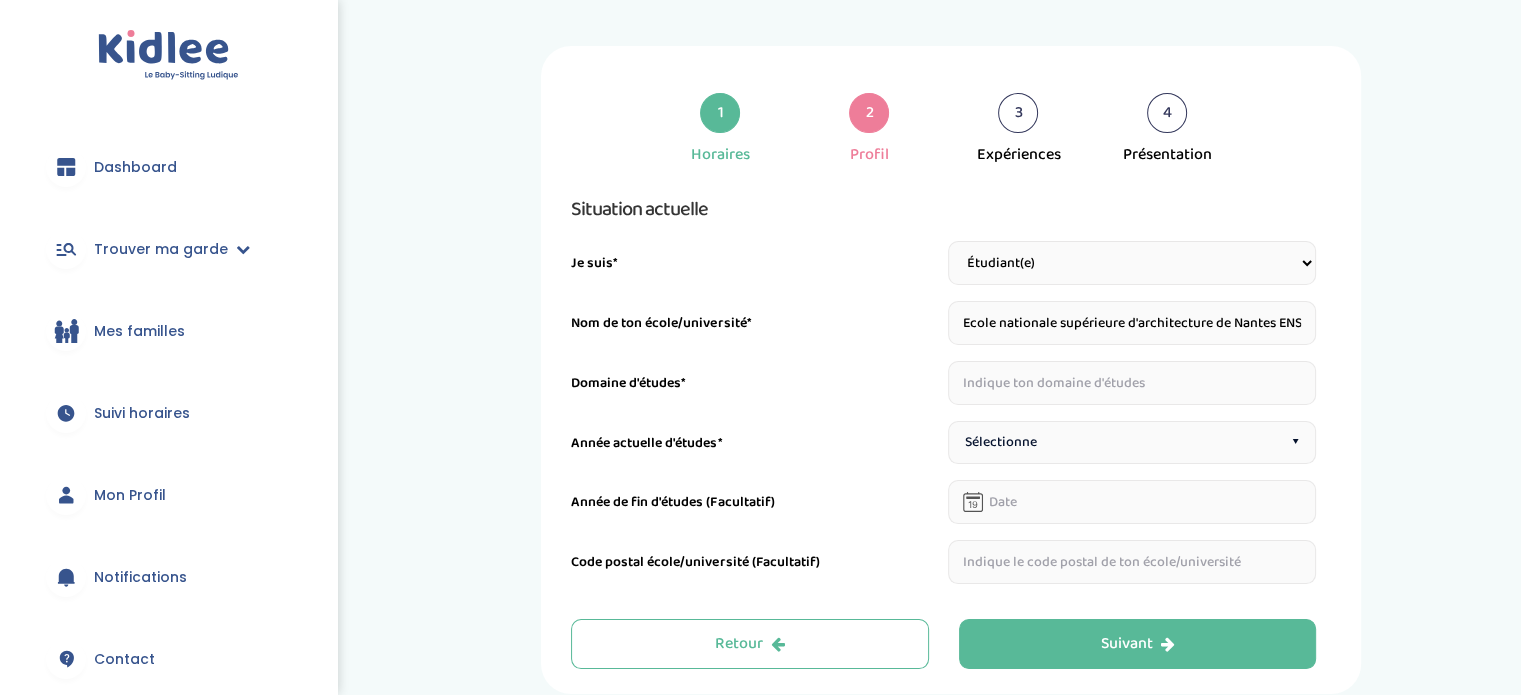click at bounding box center [1132, 383] 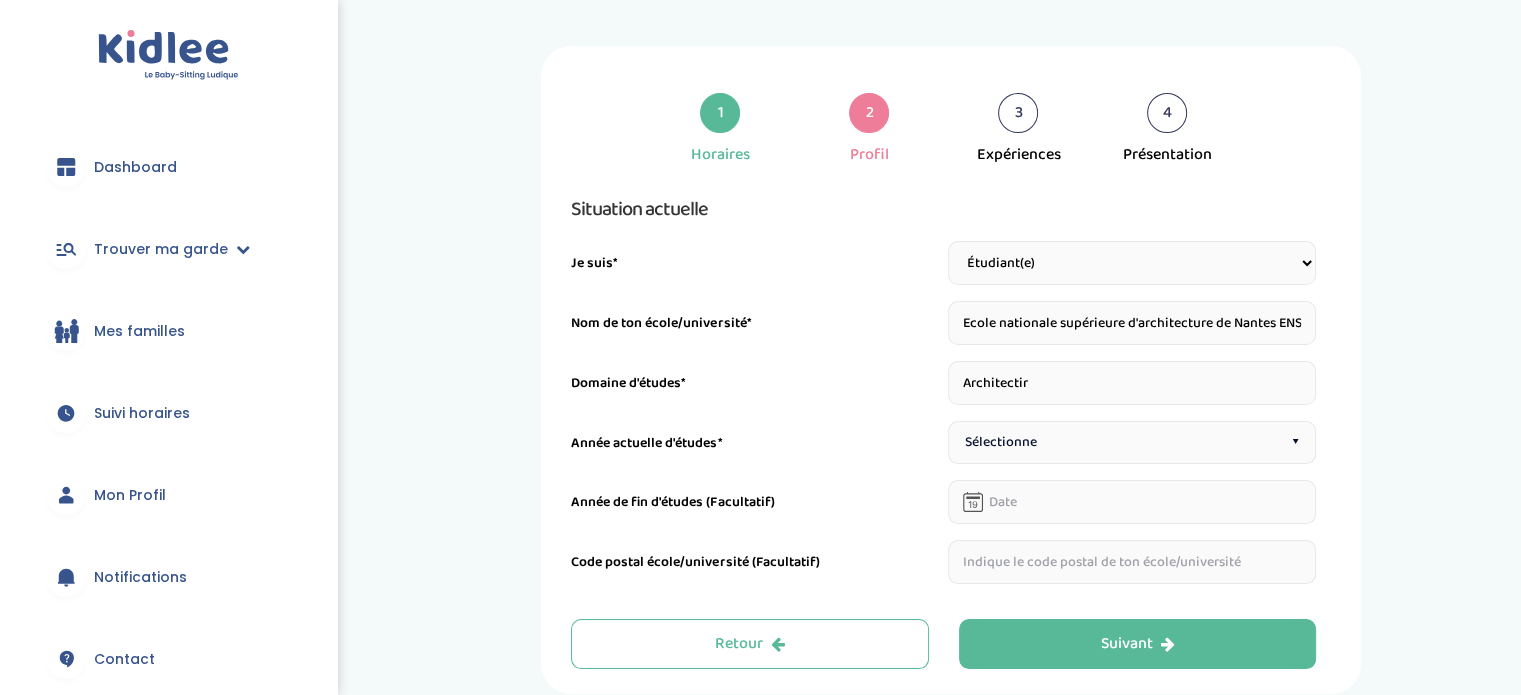type on "Architectire" 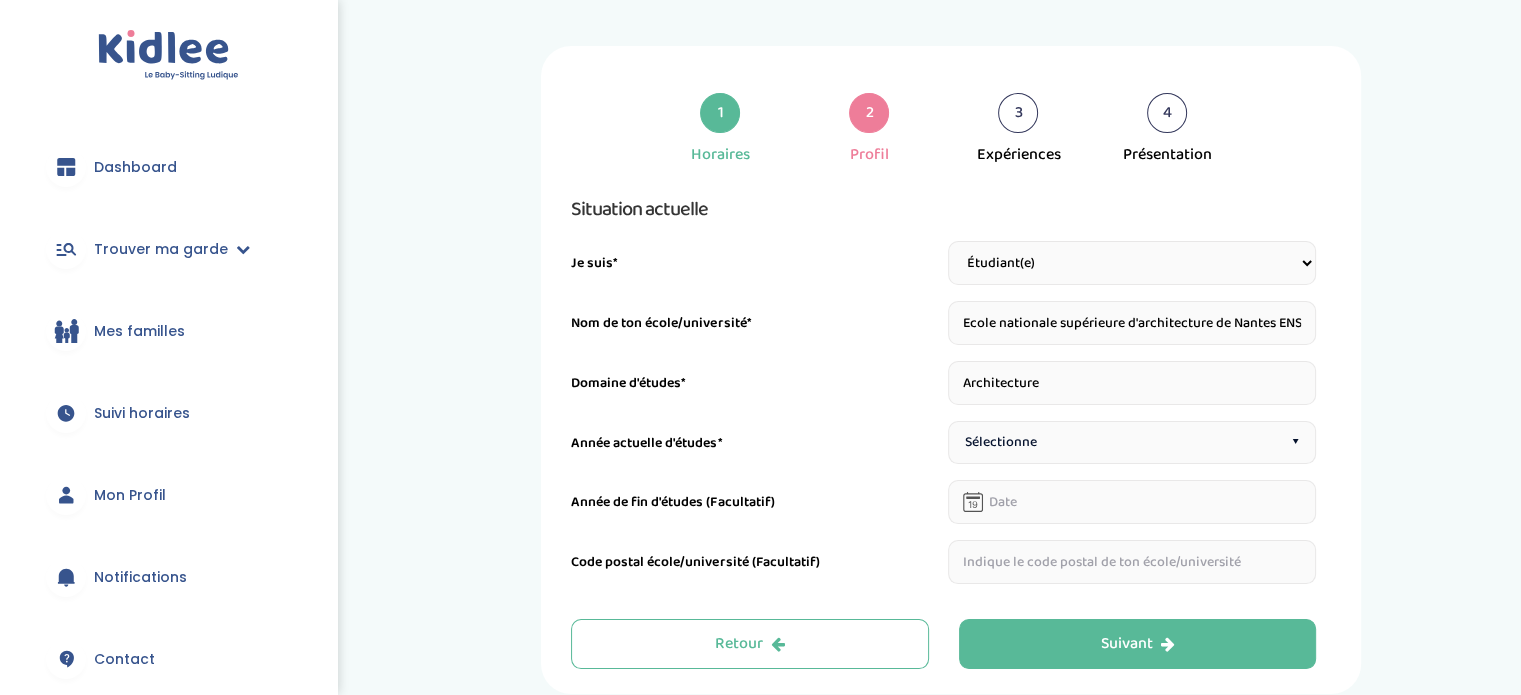 type on "Architecture" 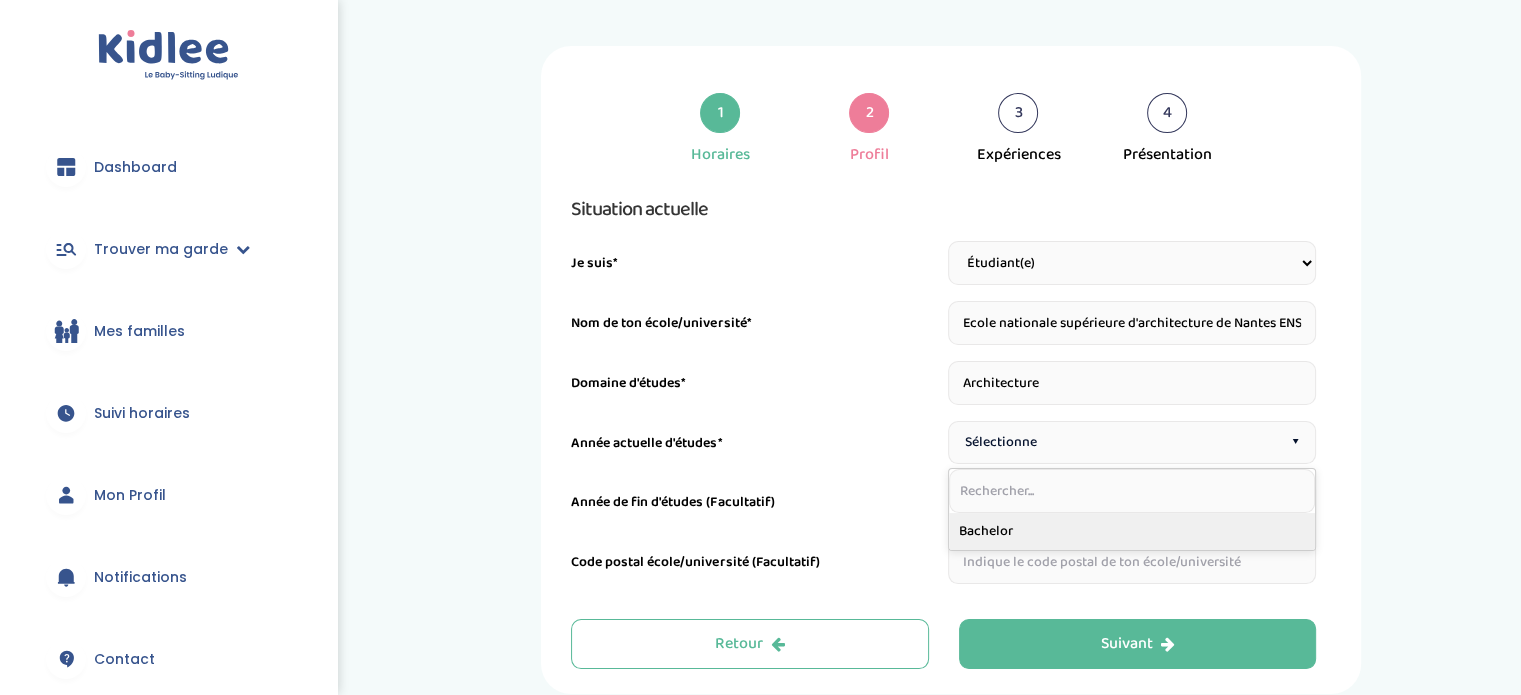 scroll, scrollTop: 0, scrollLeft: 0, axis: both 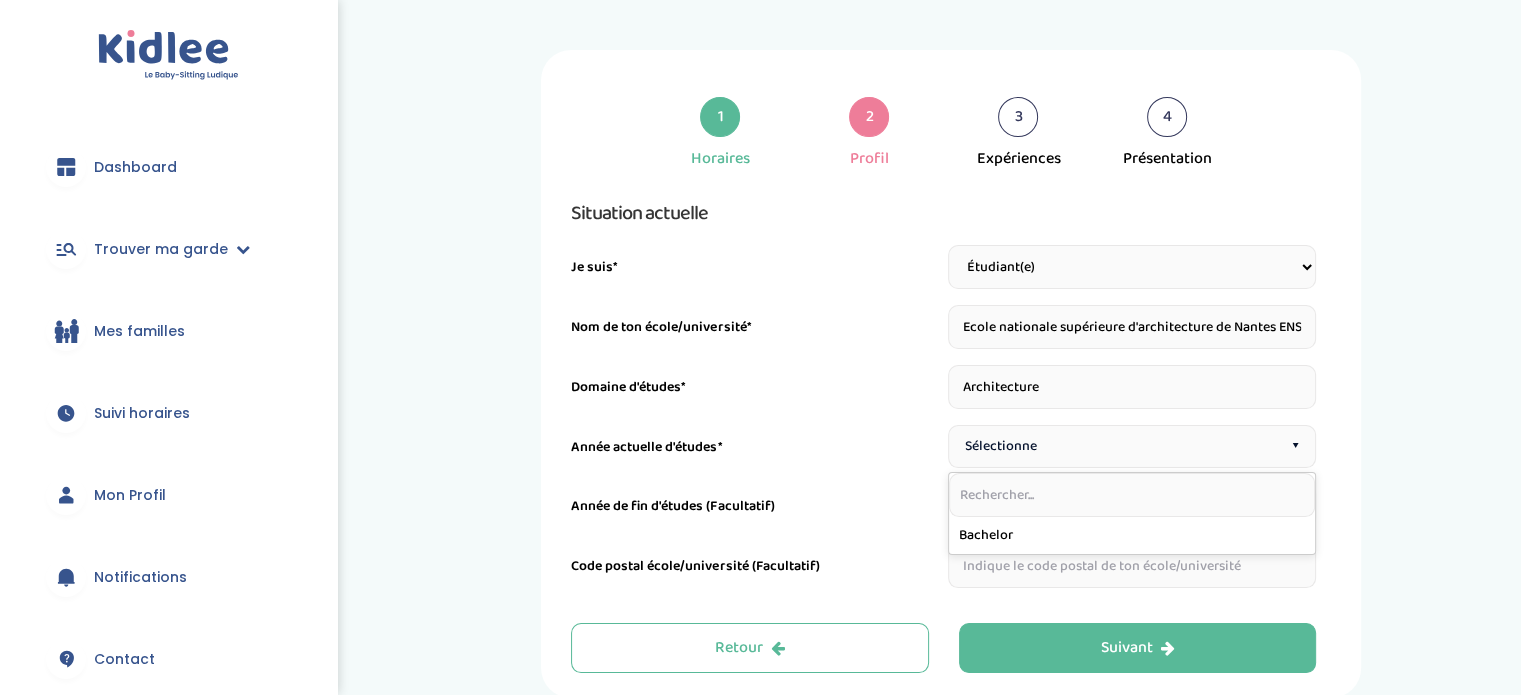 click at bounding box center [1132, 495] 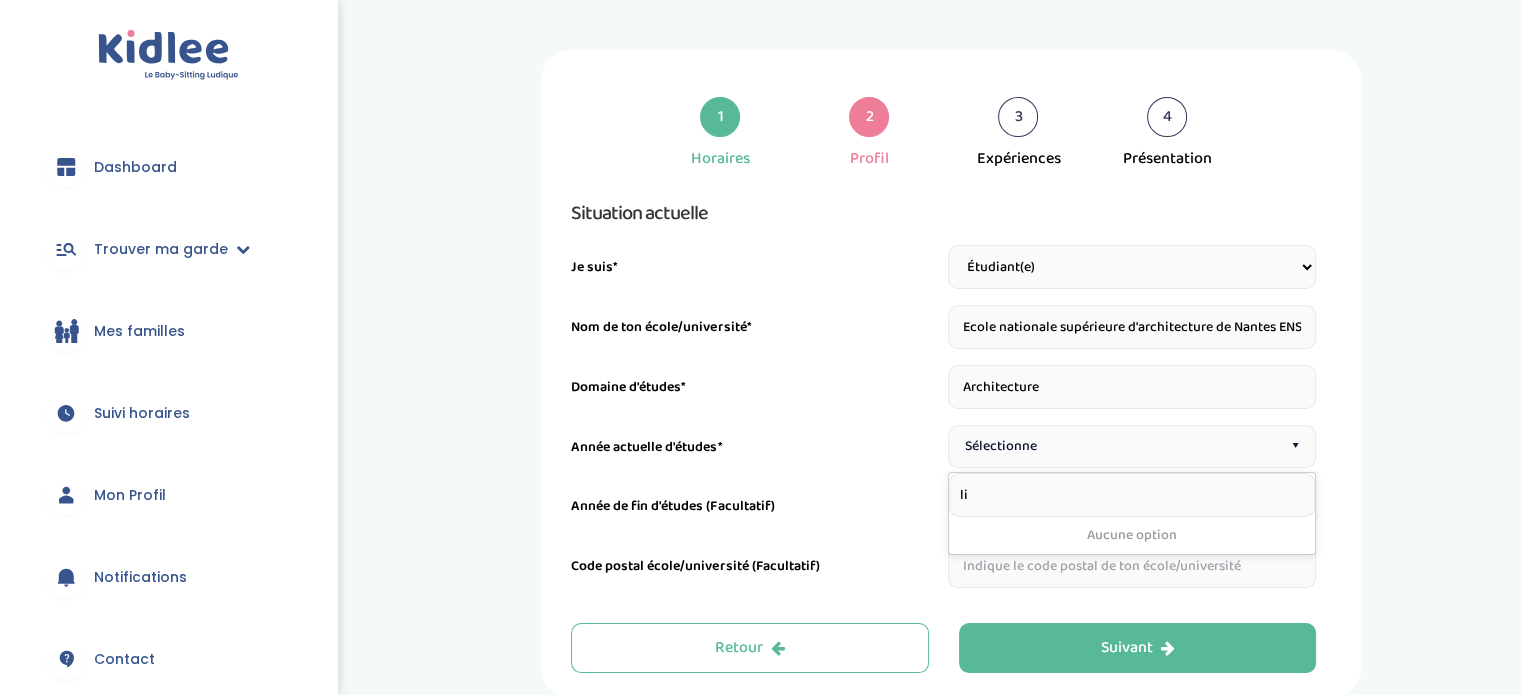 type on "l" 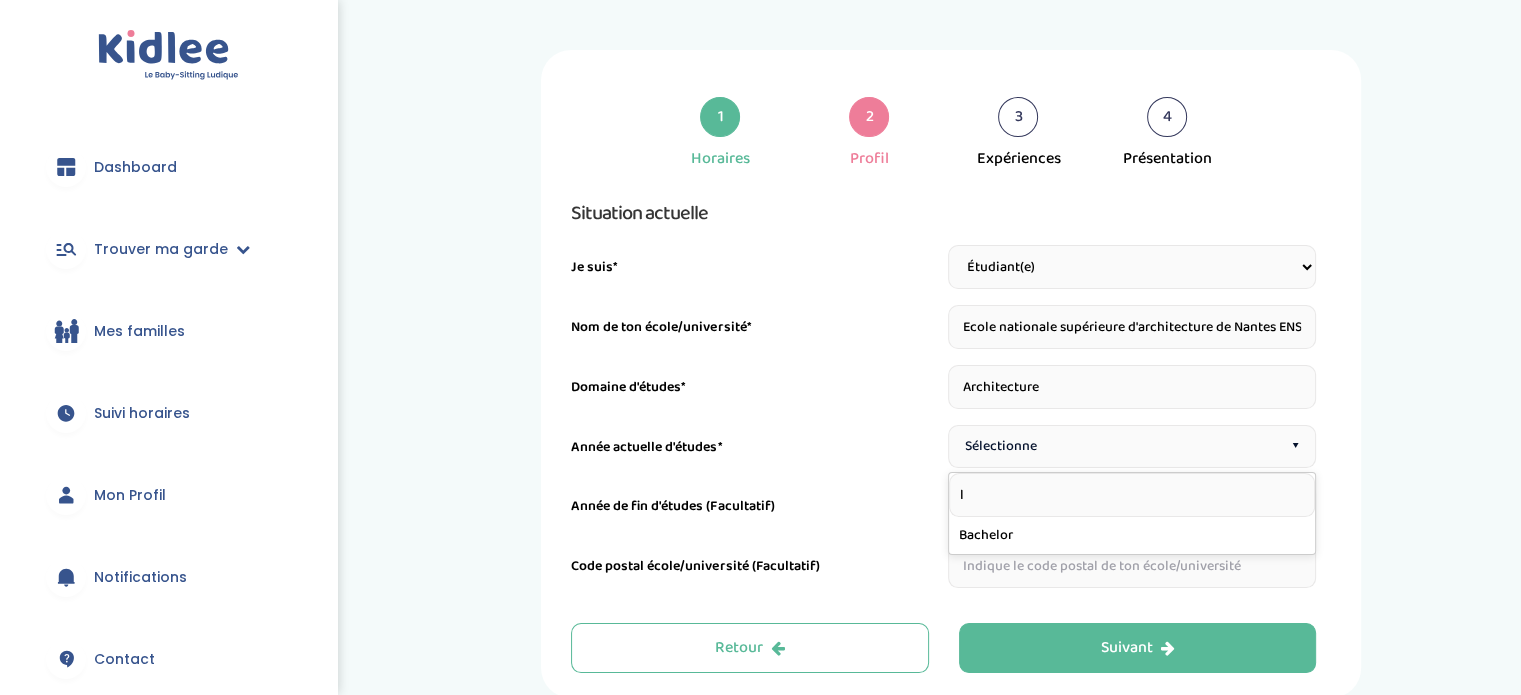 type 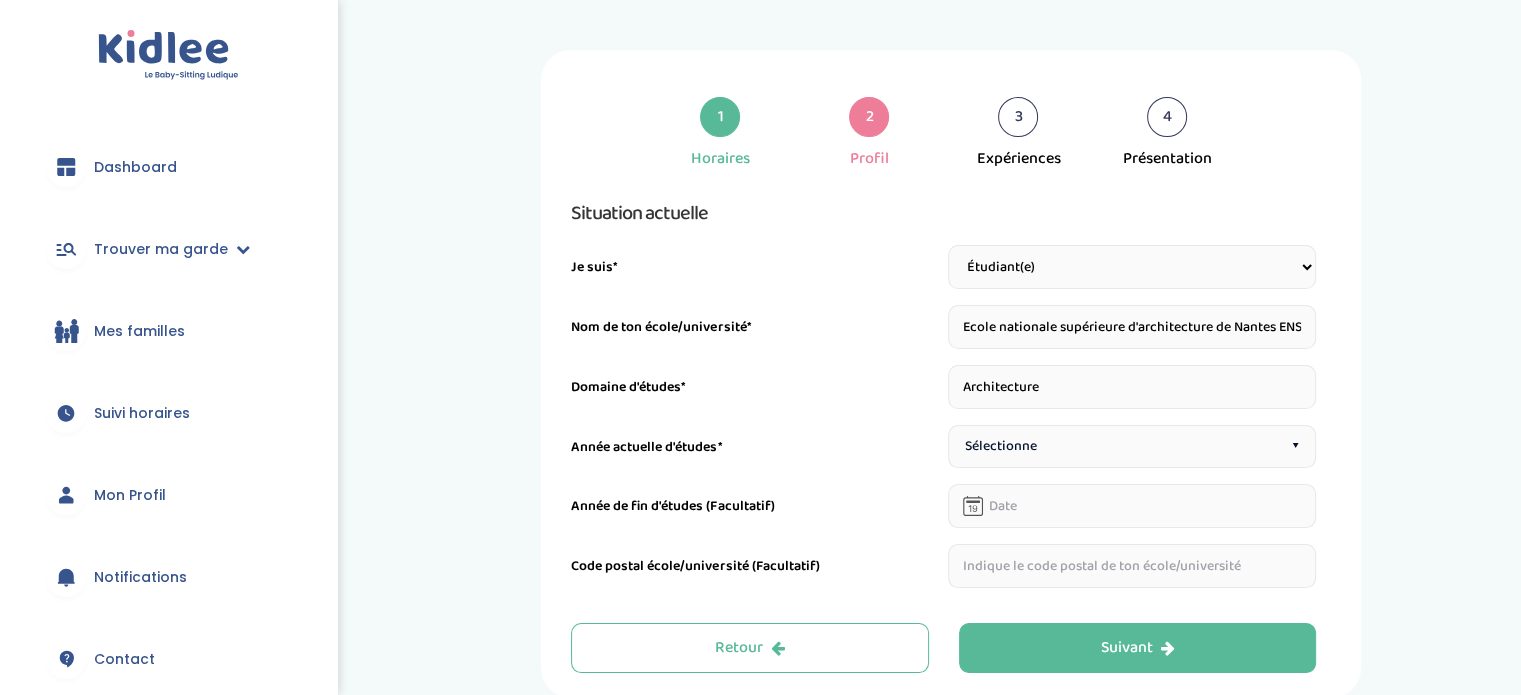 click on "Année actuelle d'études*" at bounding box center (755, 452) 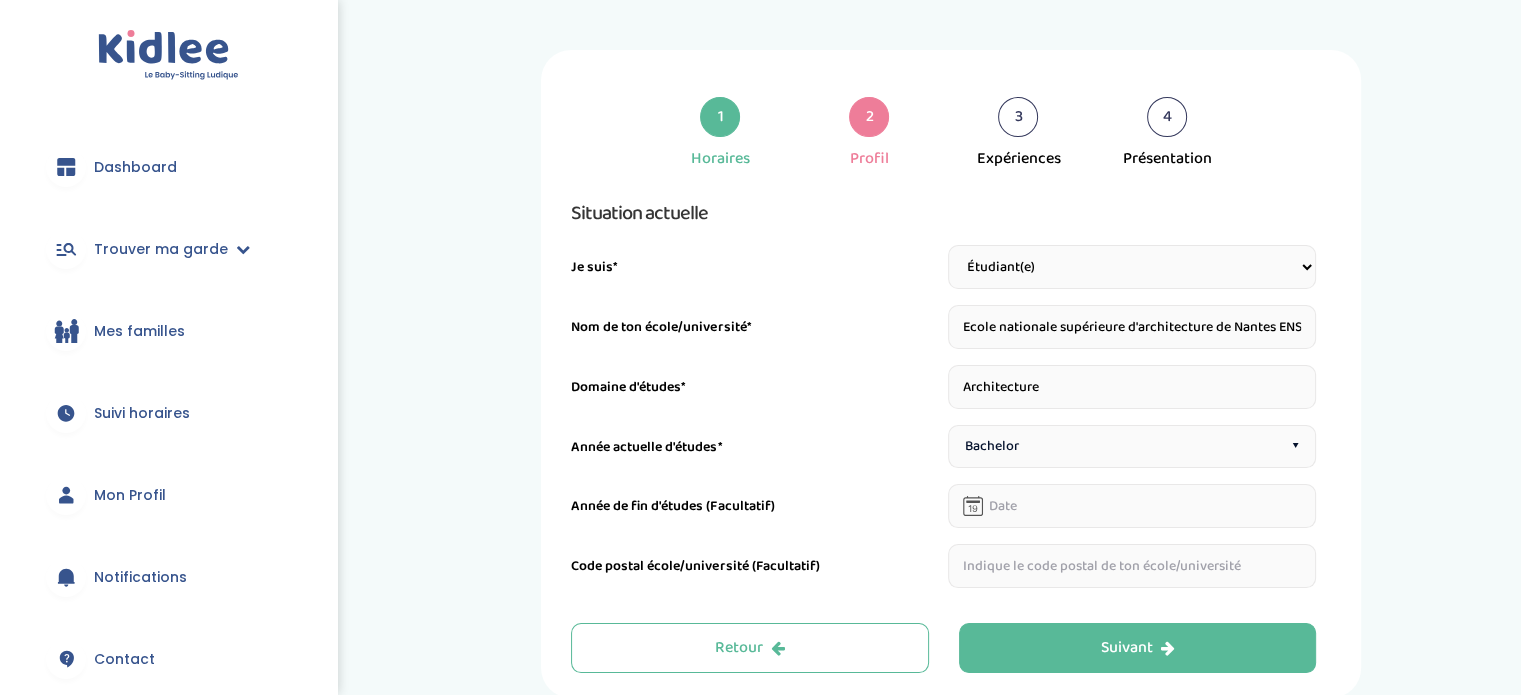 click on "Étudiant(e)
Salarié
Professionnel(le) de la petite enfance
Retraité(e)
En recherche d'emploi
Autre" at bounding box center (1132, 267) 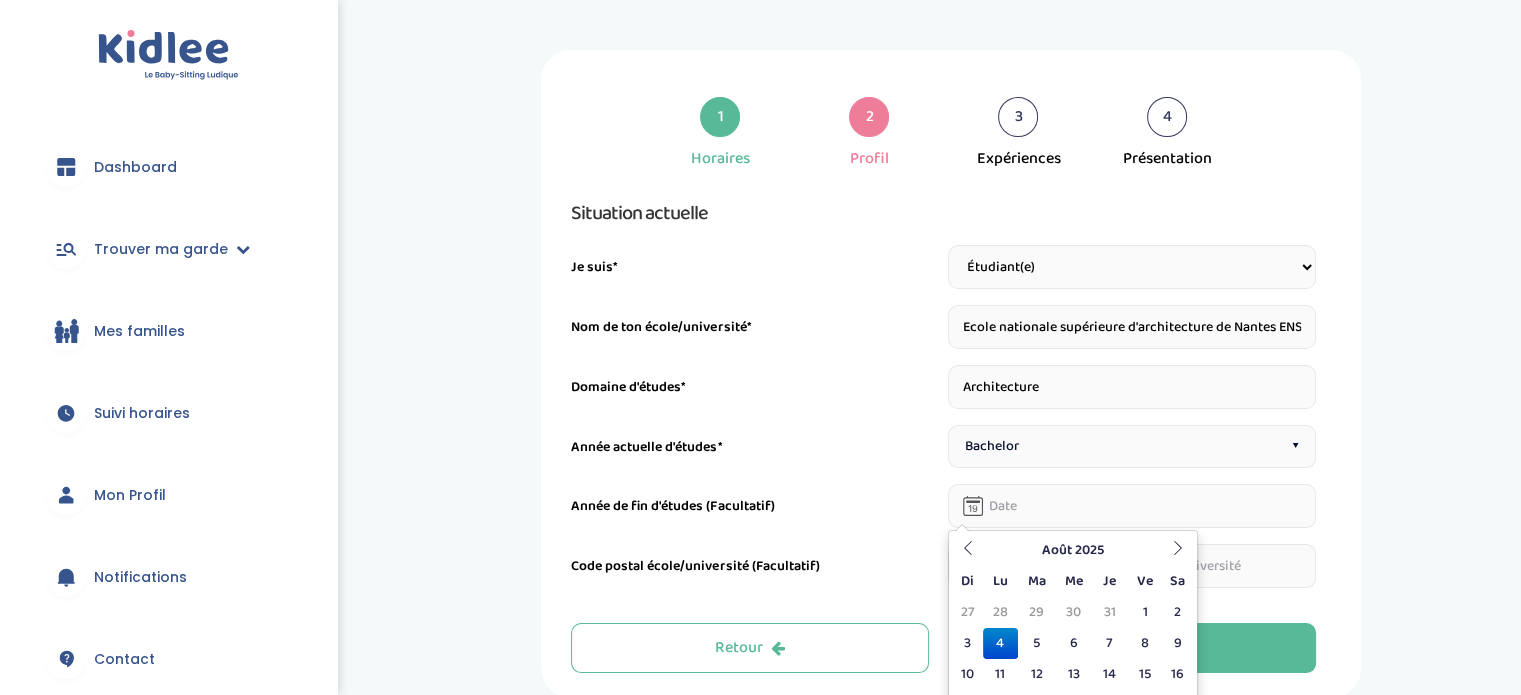 click at bounding box center [1132, 506] 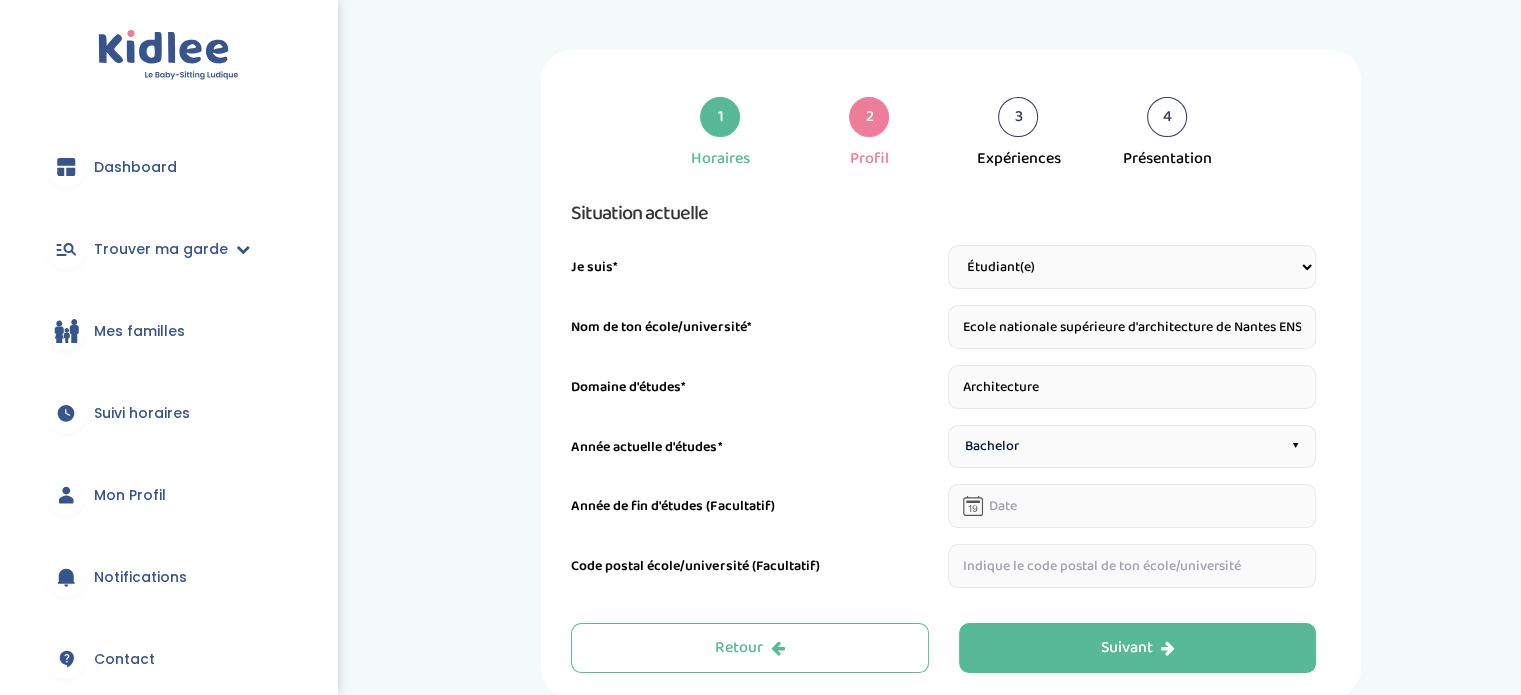 click on "Année de fin d'études (Facultatif)" at bounding box center (943, 506) 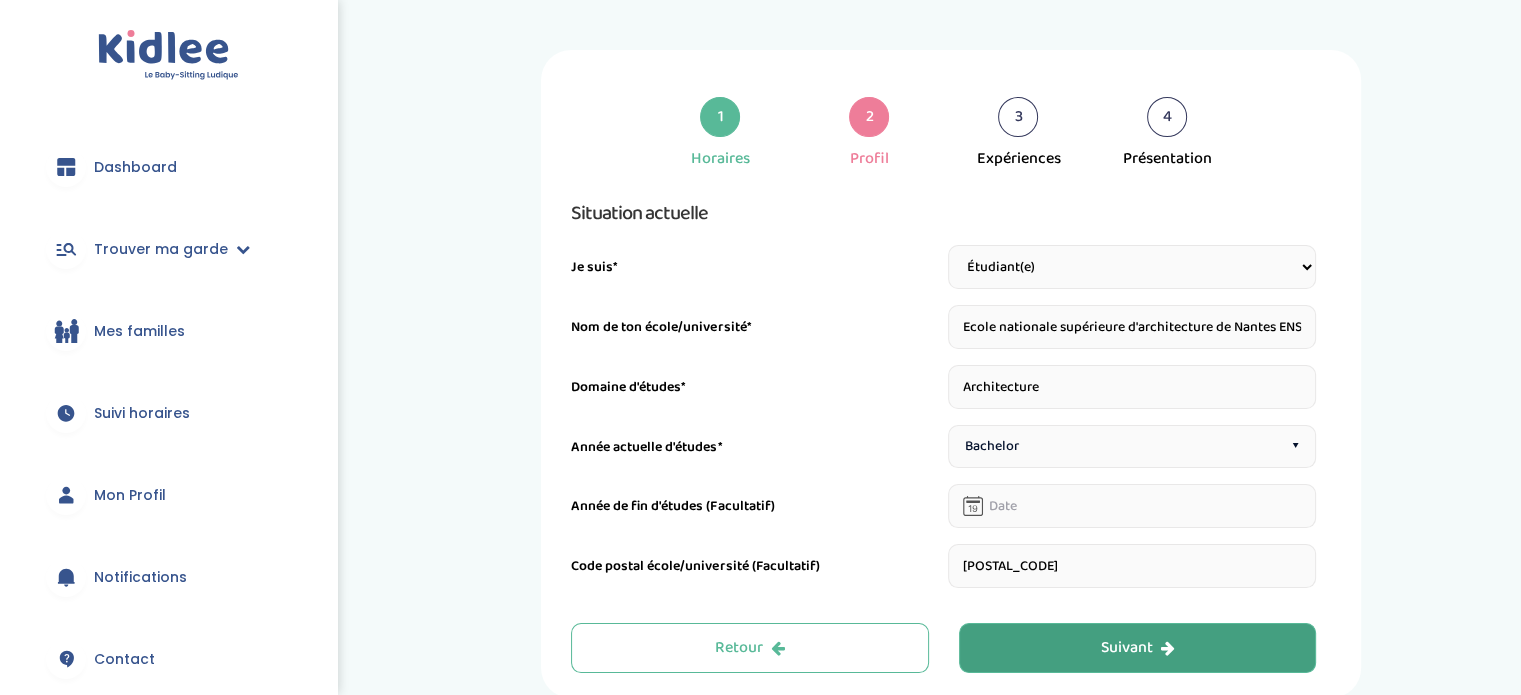 click on "Suivant" at bounding box center (1138, 648) 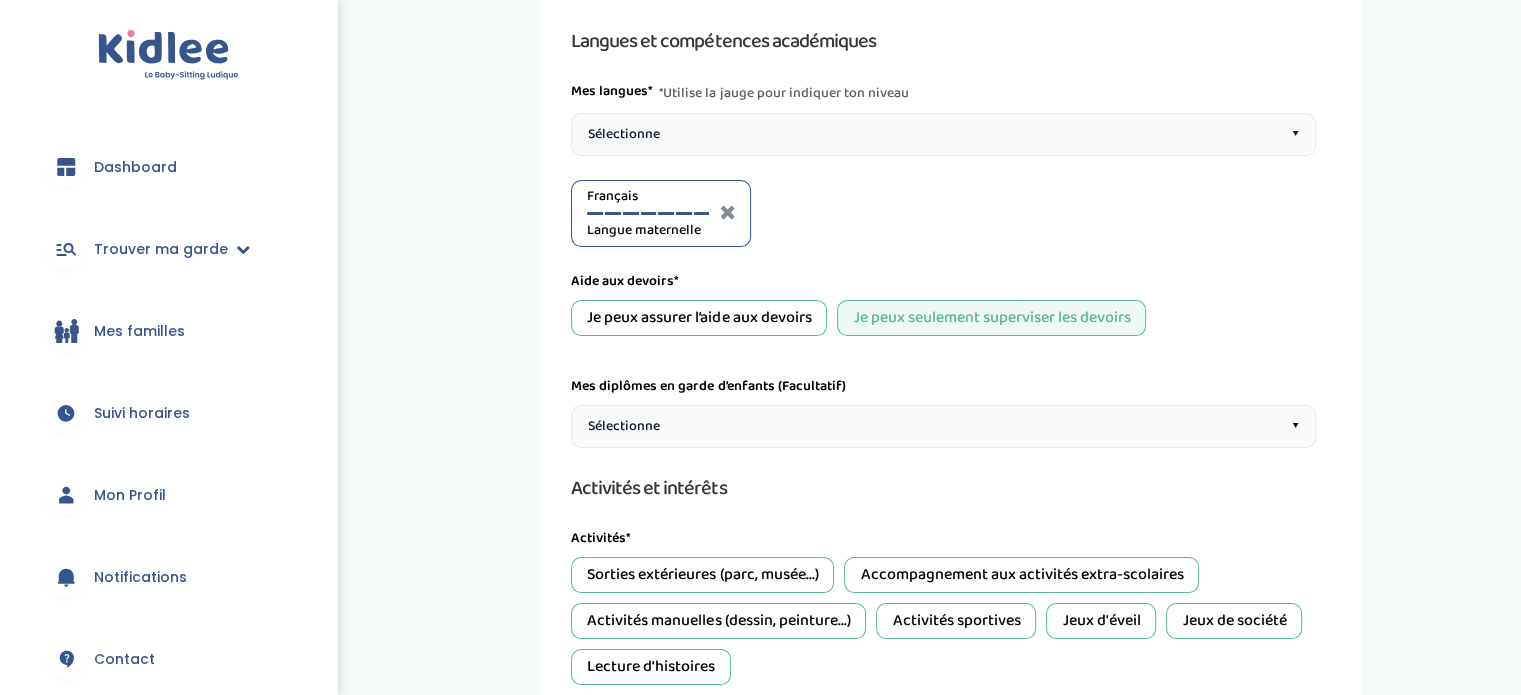 scroll, scrollTop: 192, scrollLeft: 0, axis: vertical 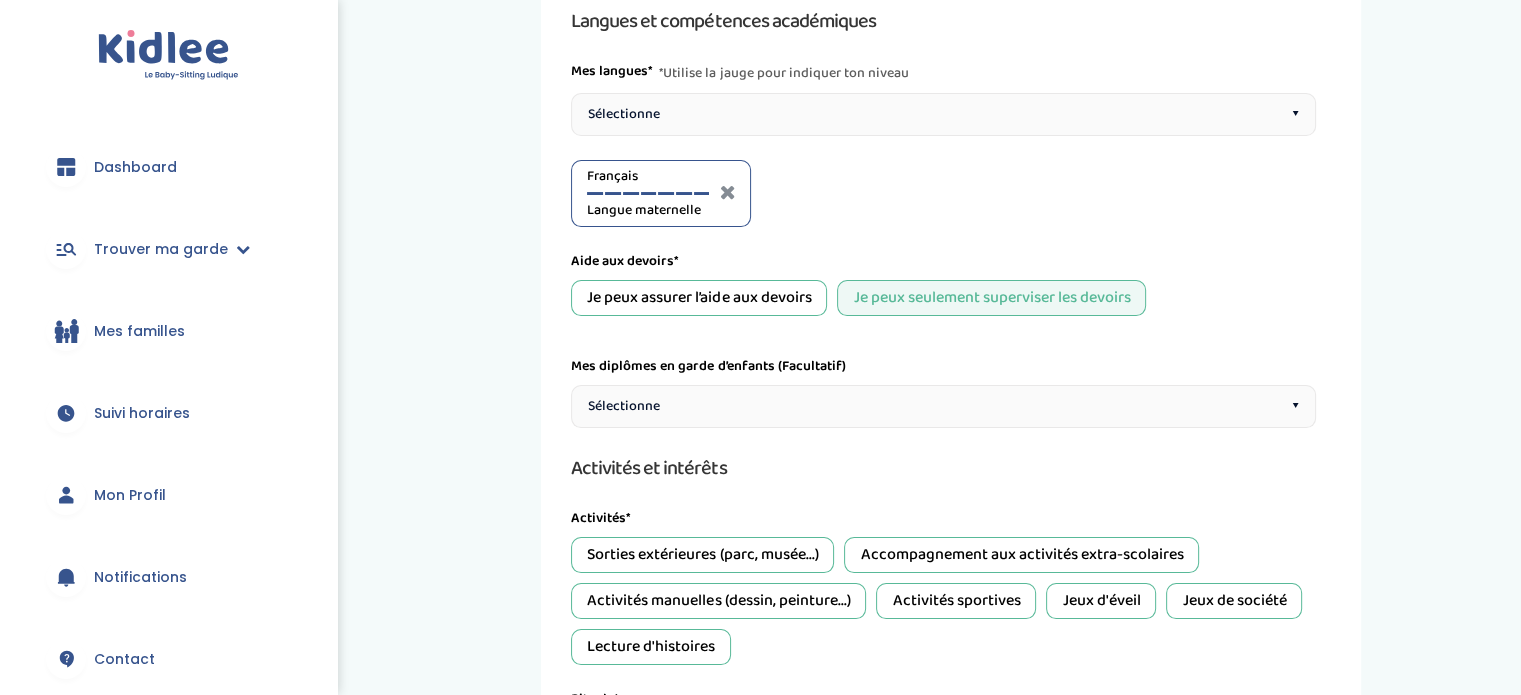 click on "Je peux assurer l’aide aux devoirs" at bounding box center [699, 298] 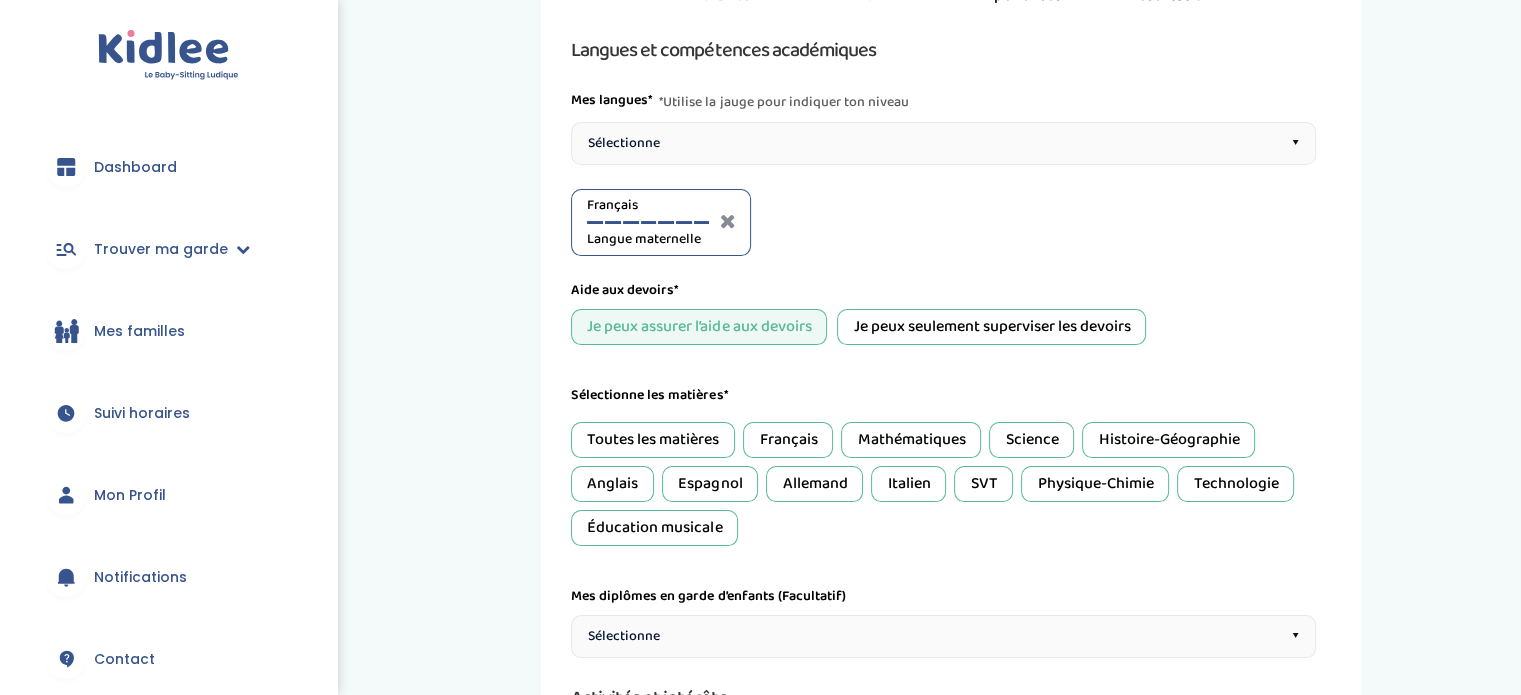 scroll, scrollTop: 160, scrollLeft: 0, axis: vertical 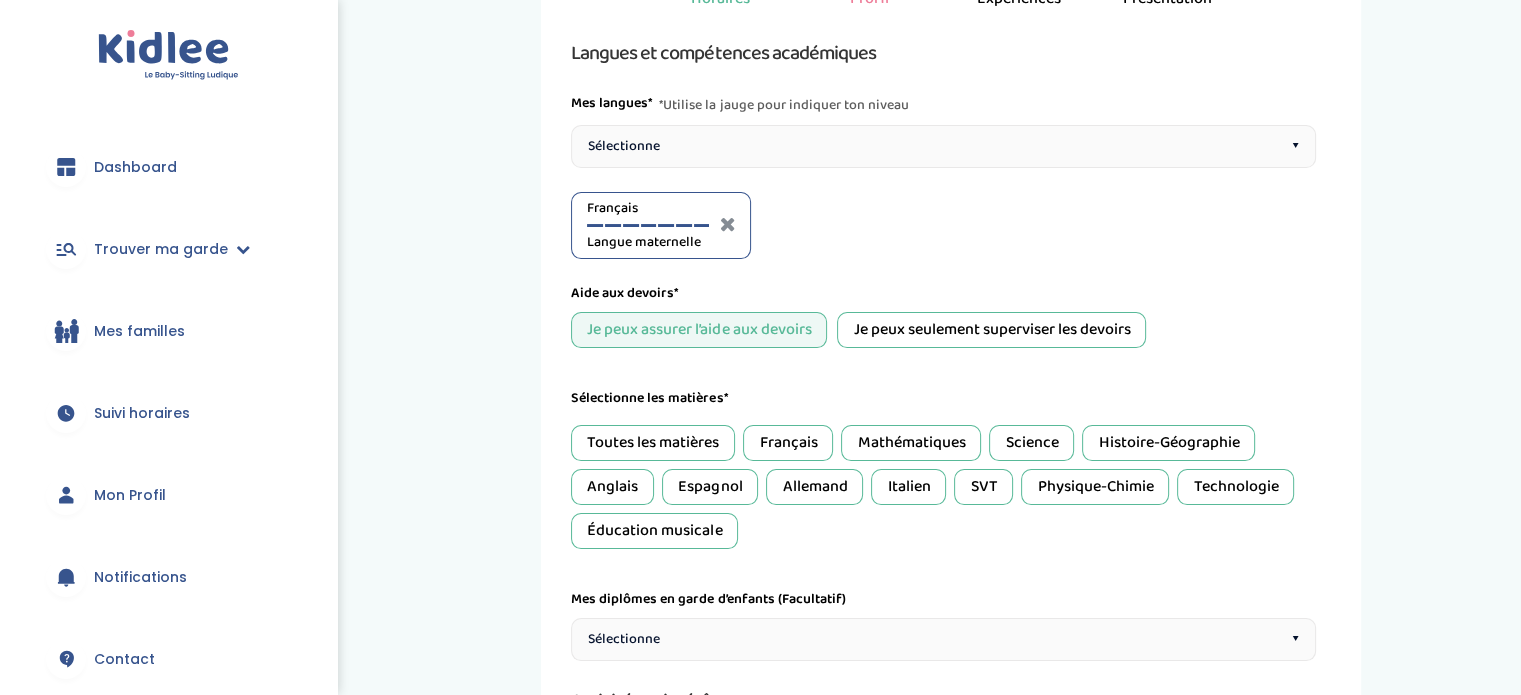click on "Sélectionne
▾" at bounding box center [943, 146] 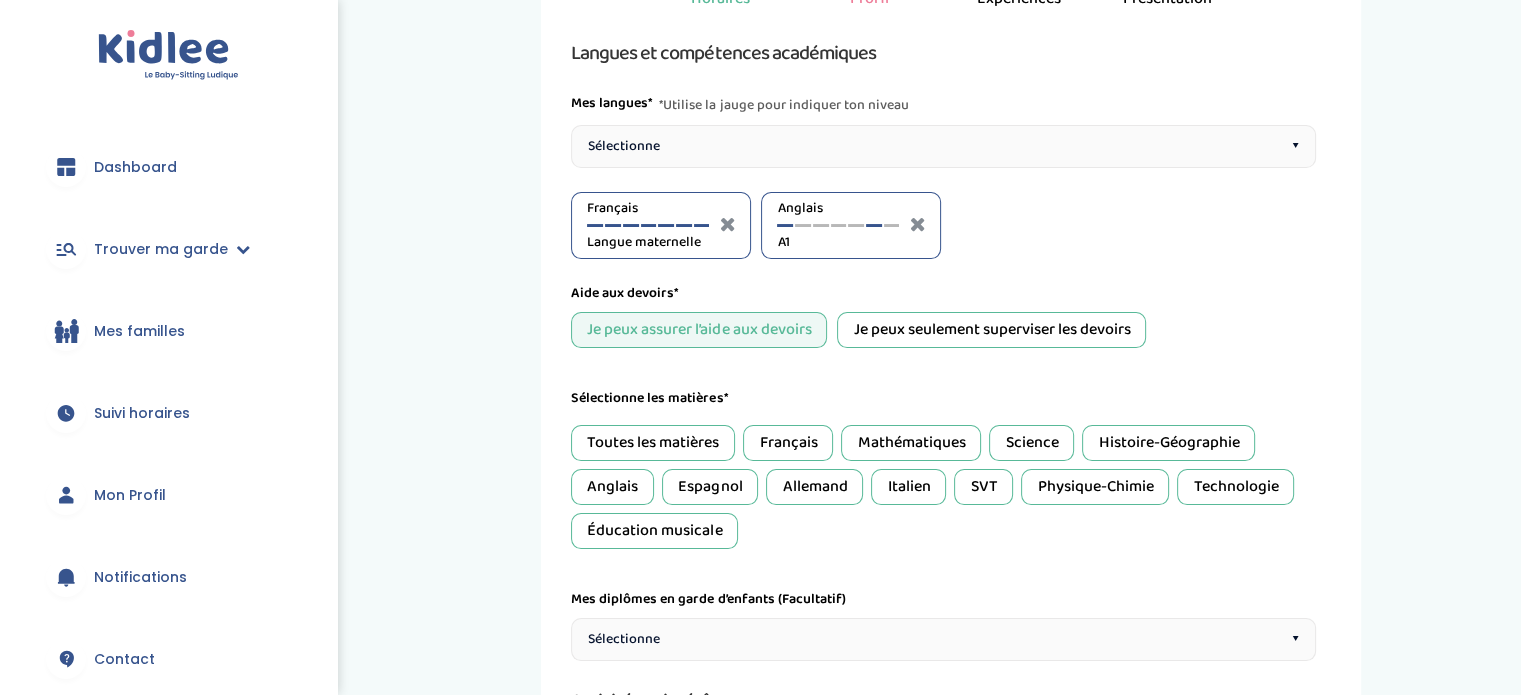 click at bounding box center (874, 225) 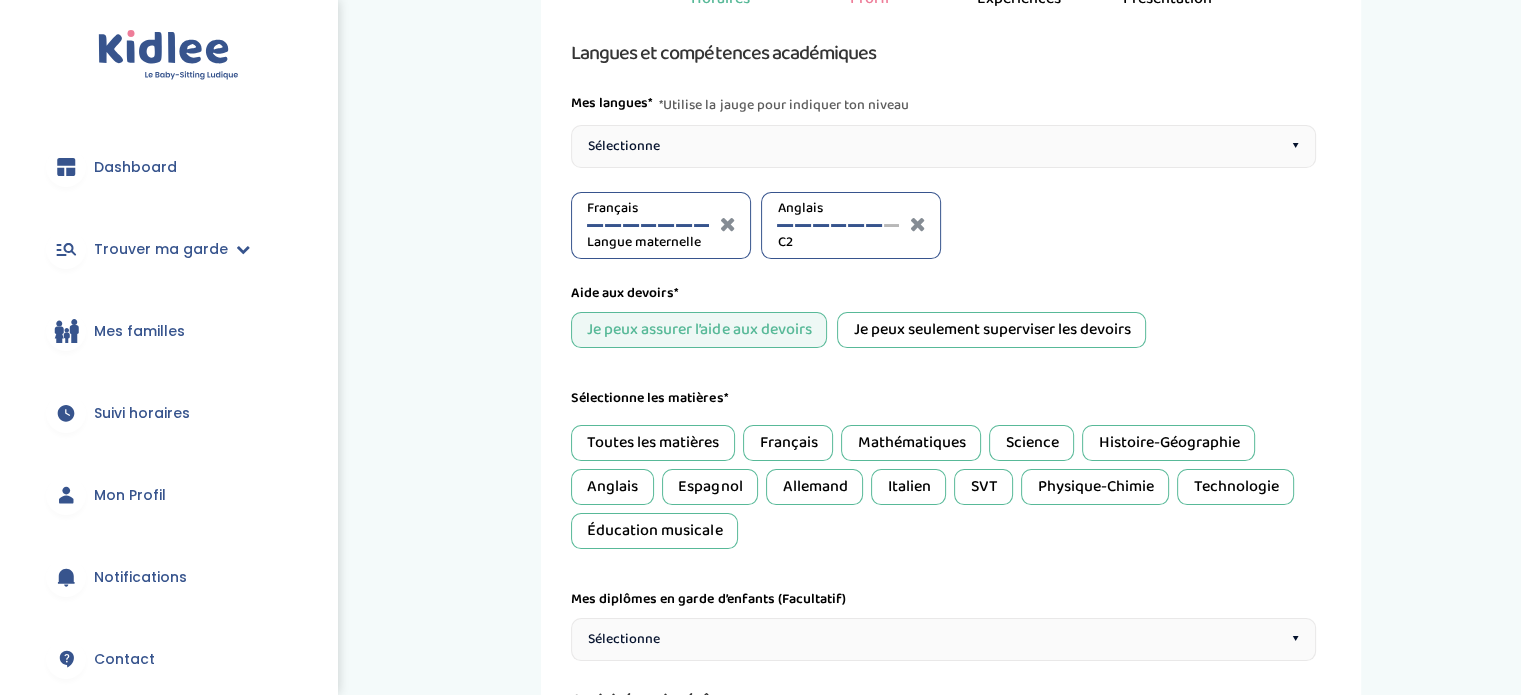 click on "Français" at bounding box center [788, 443] 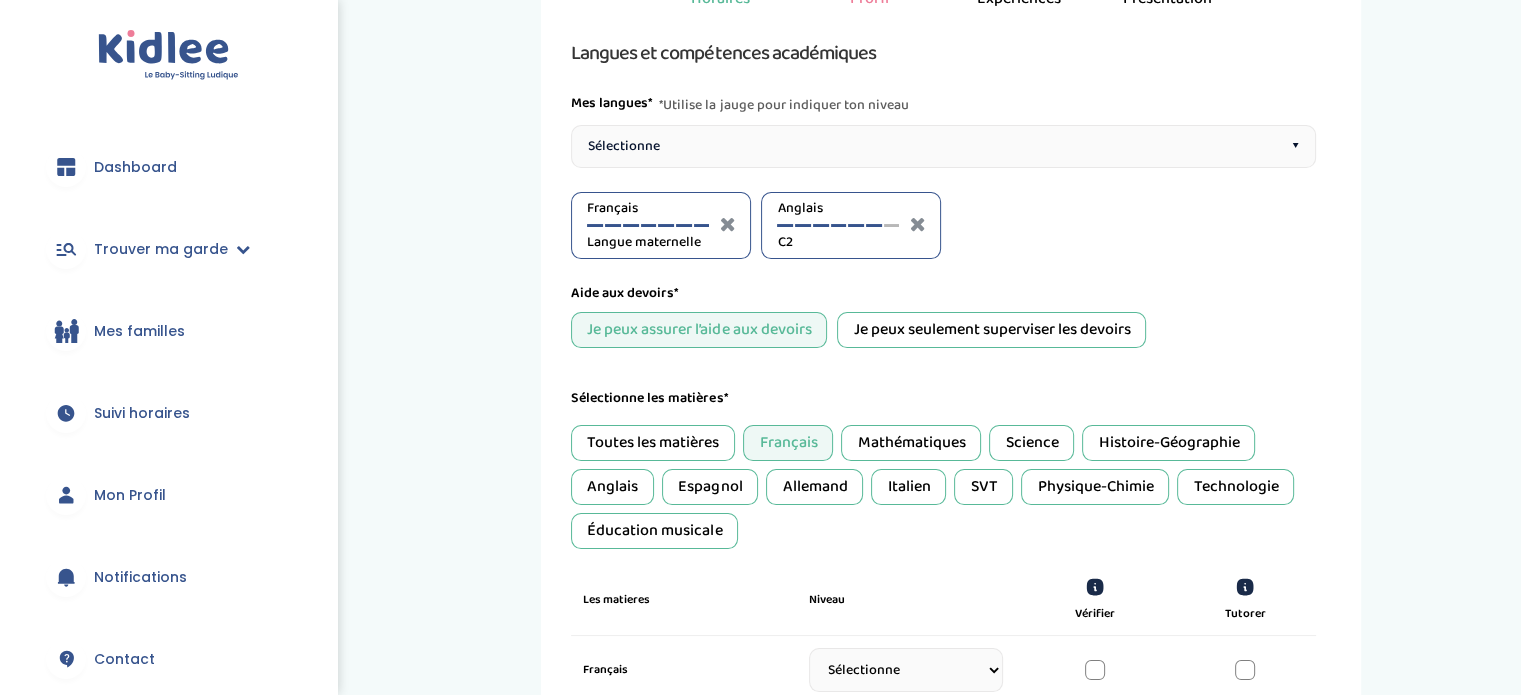 click on "Mathématiques" at bounding box center [911, 443] 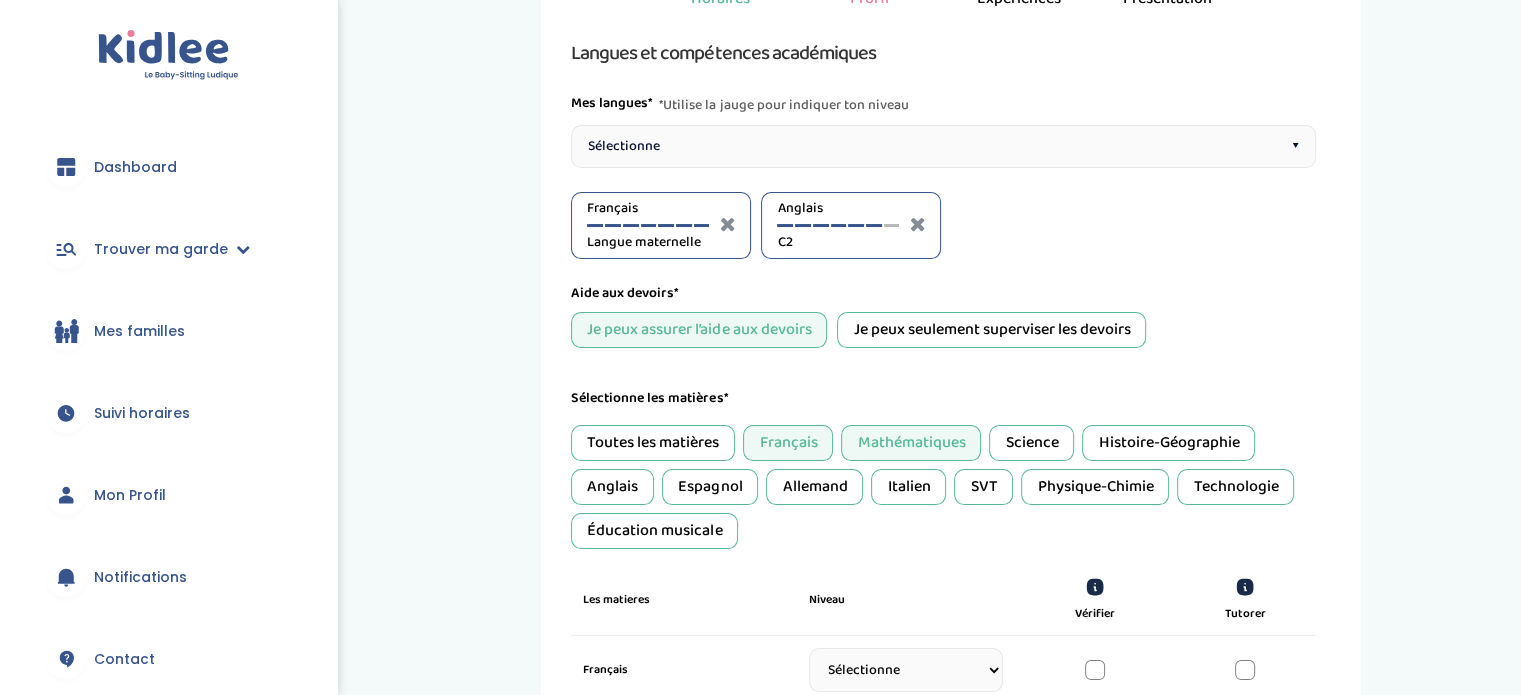 click on "Science" at bounding box center (1031, 443) 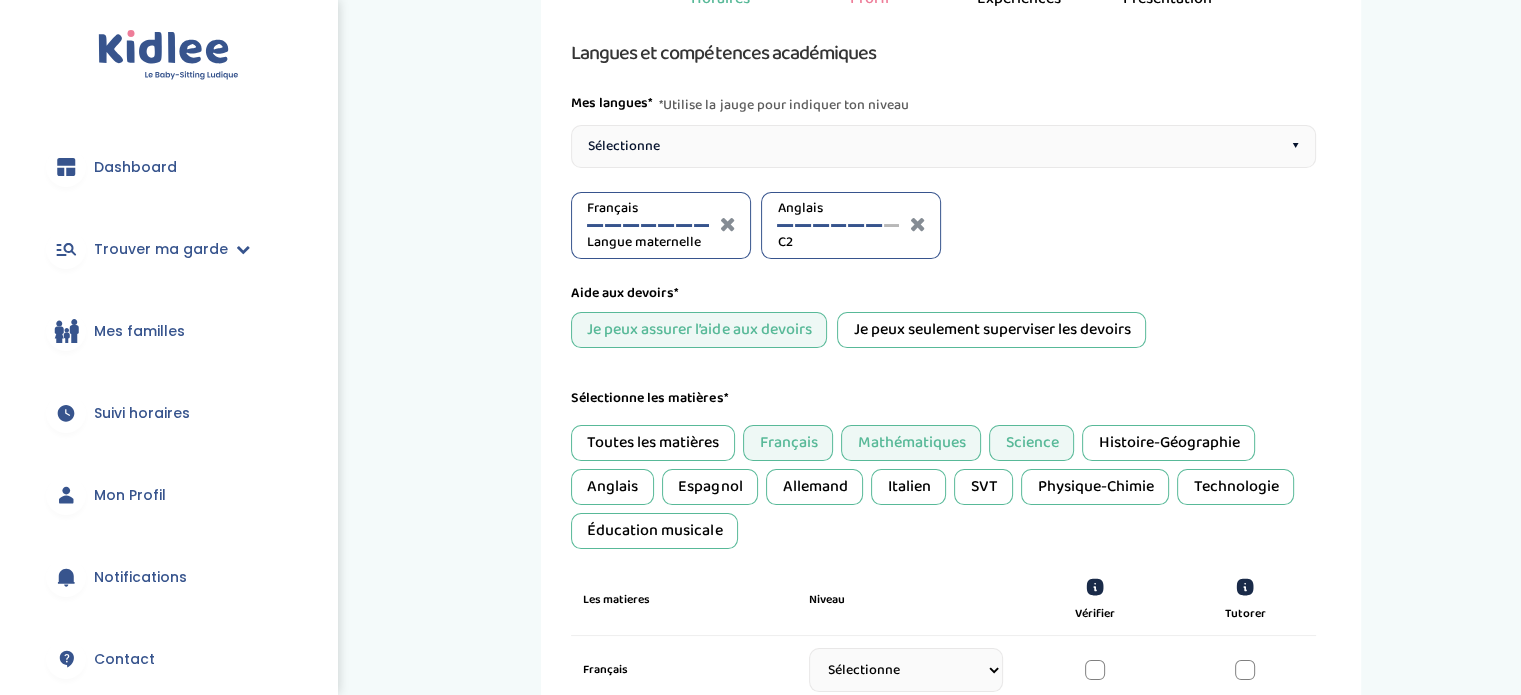 click on "Histoire-Géographie" at bounding box center (1168, 443) 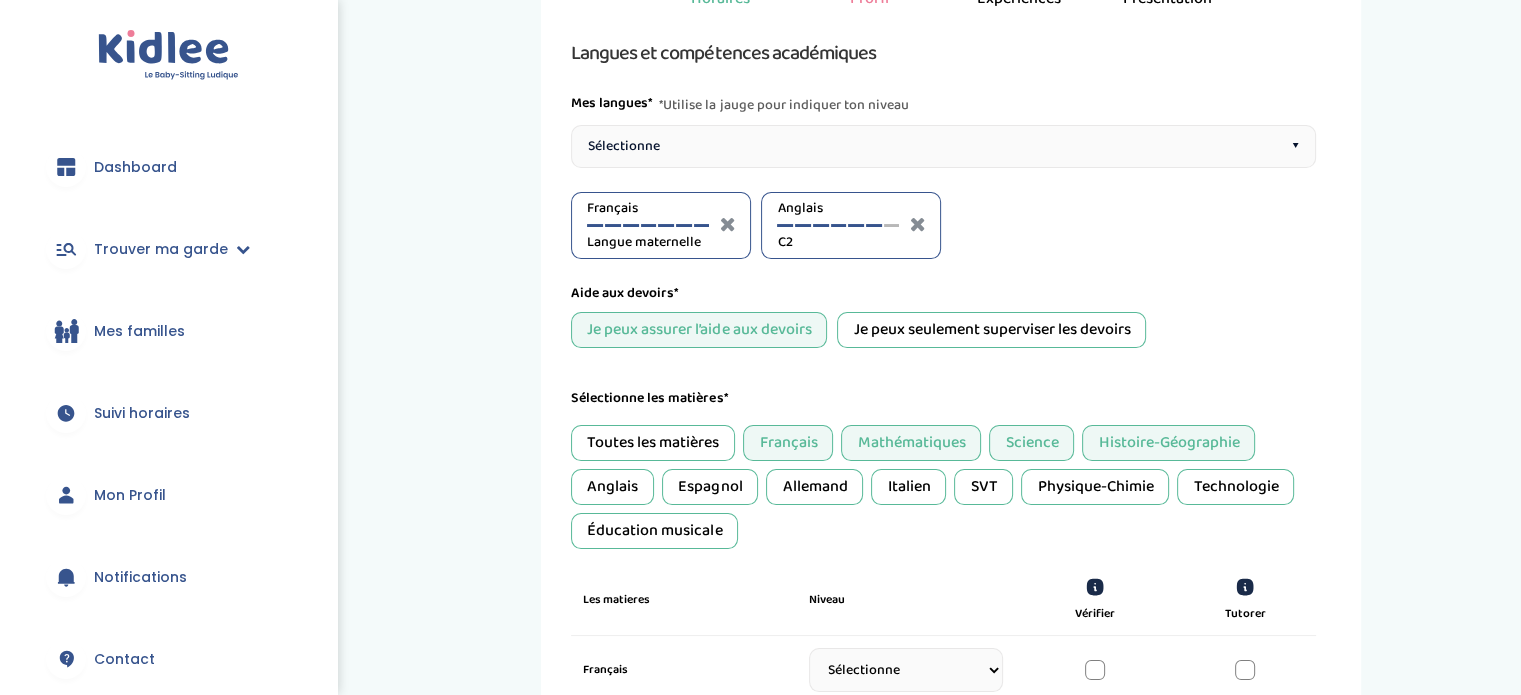 click on "Histoire-Géographie" at bounding box center [1168, 443] 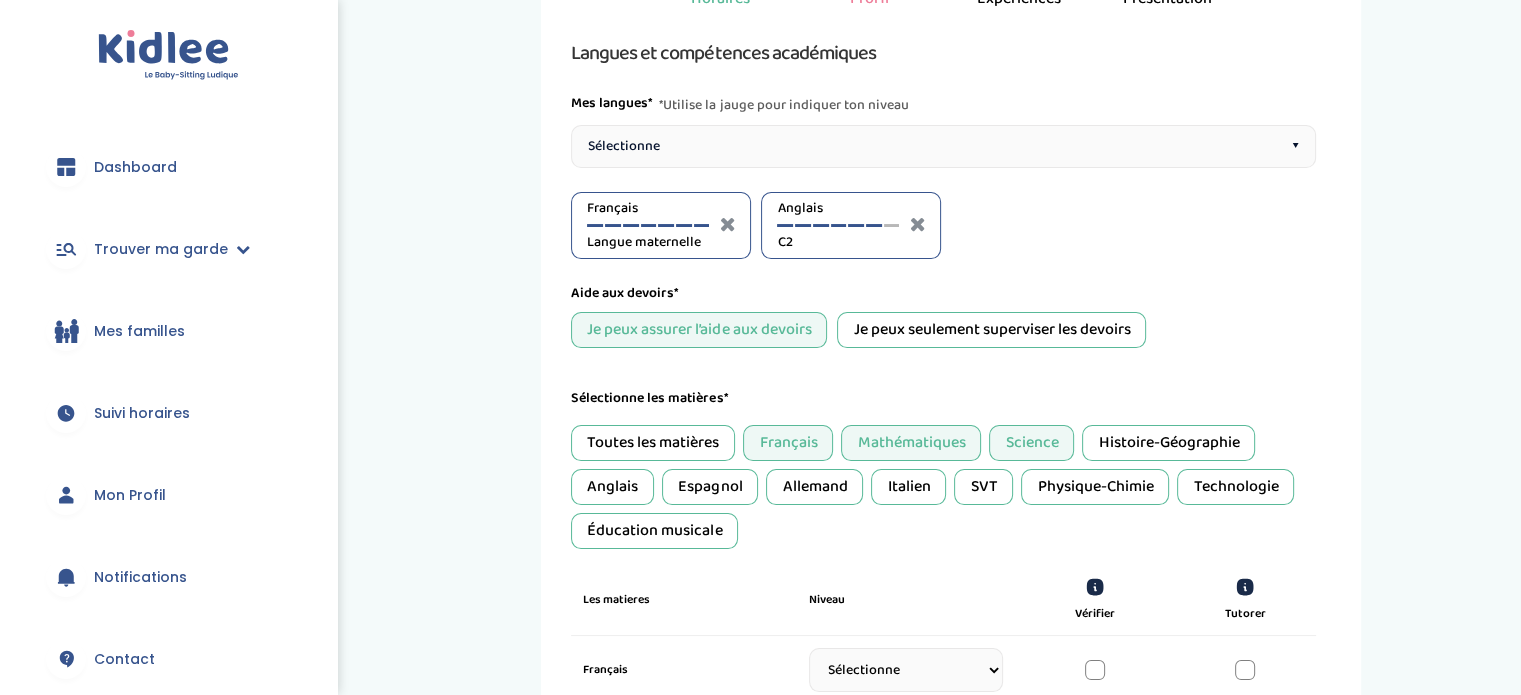 click on "Science" at bounding box center [1031, 443] 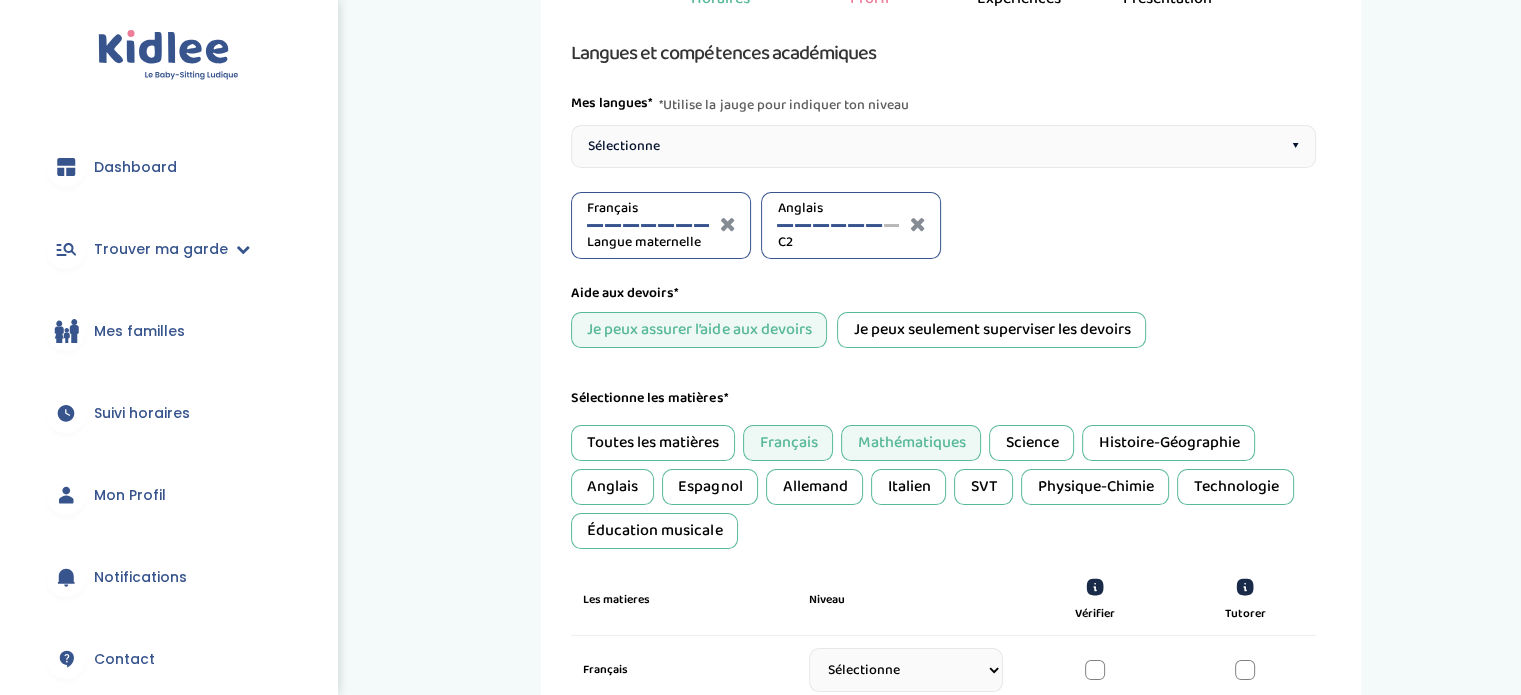 click on "Anglais" at bounding box center [612, 487] 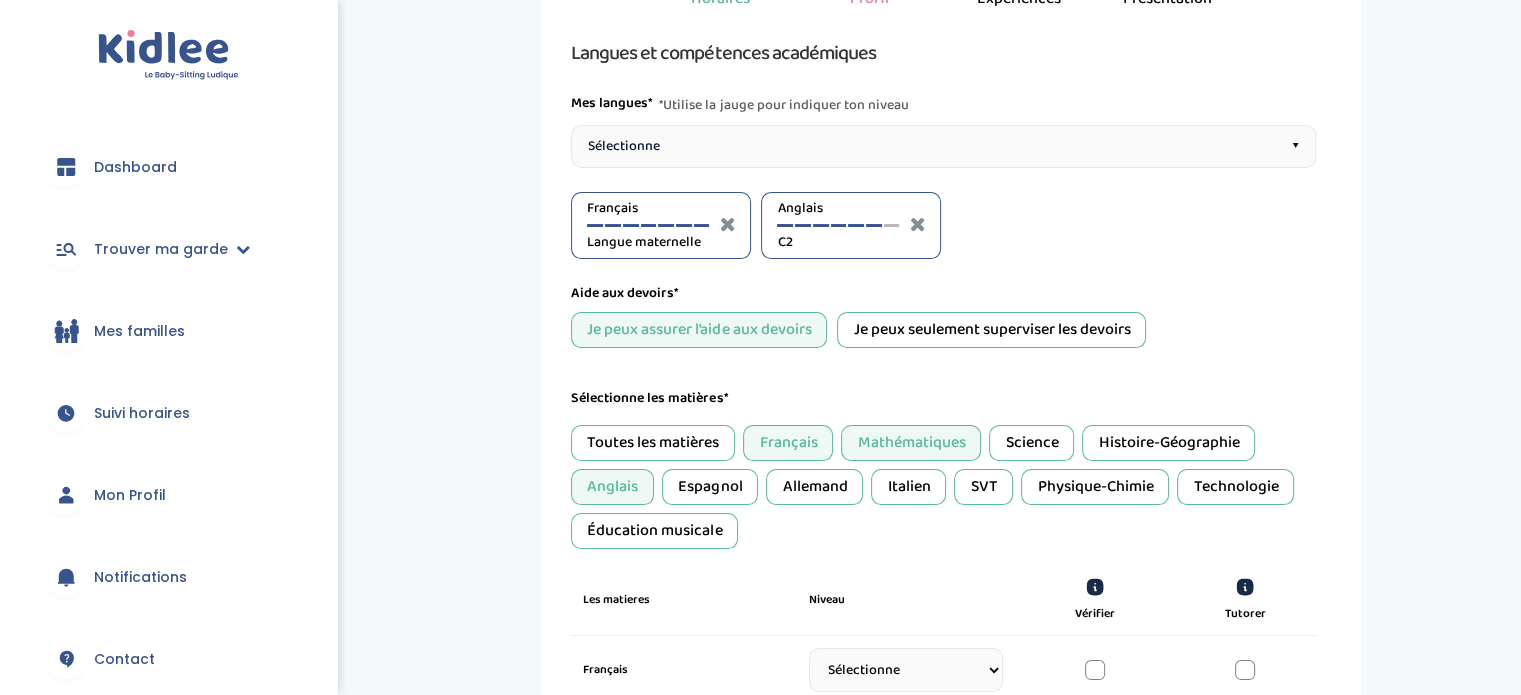 click on "Espagnol" at bounding box center [710, 487] 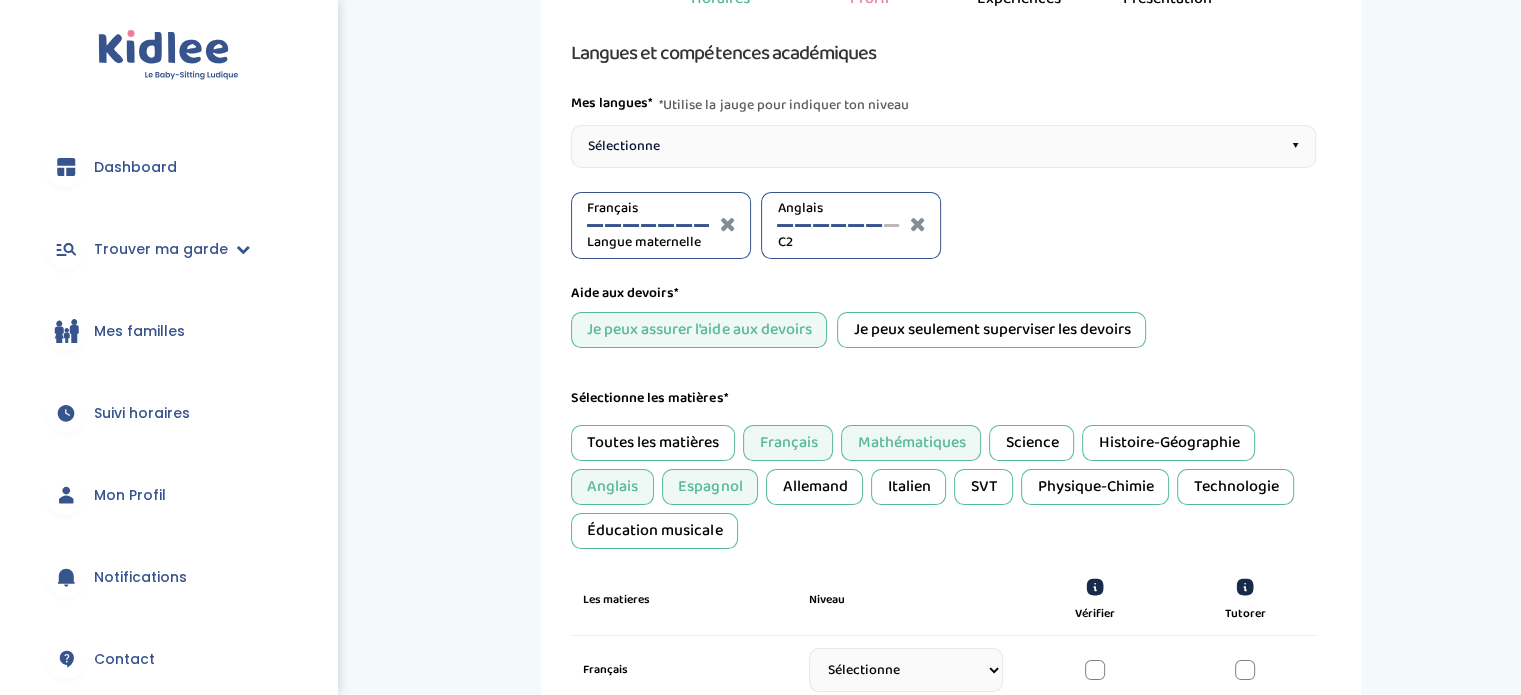 click on "Sélectionne
▾" at bounding box center (943, 146) 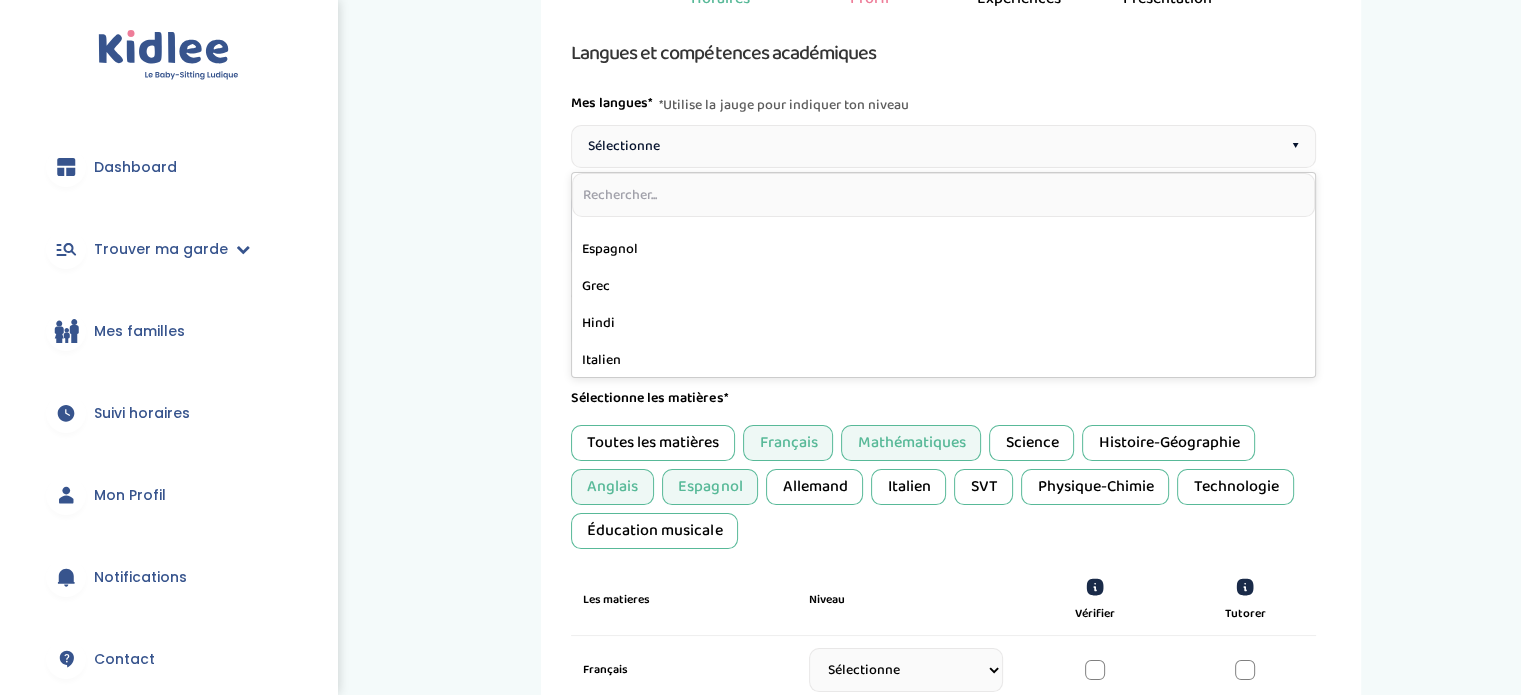scroll, scrollTop: 167, scrollLeft: 0, axis: vertical 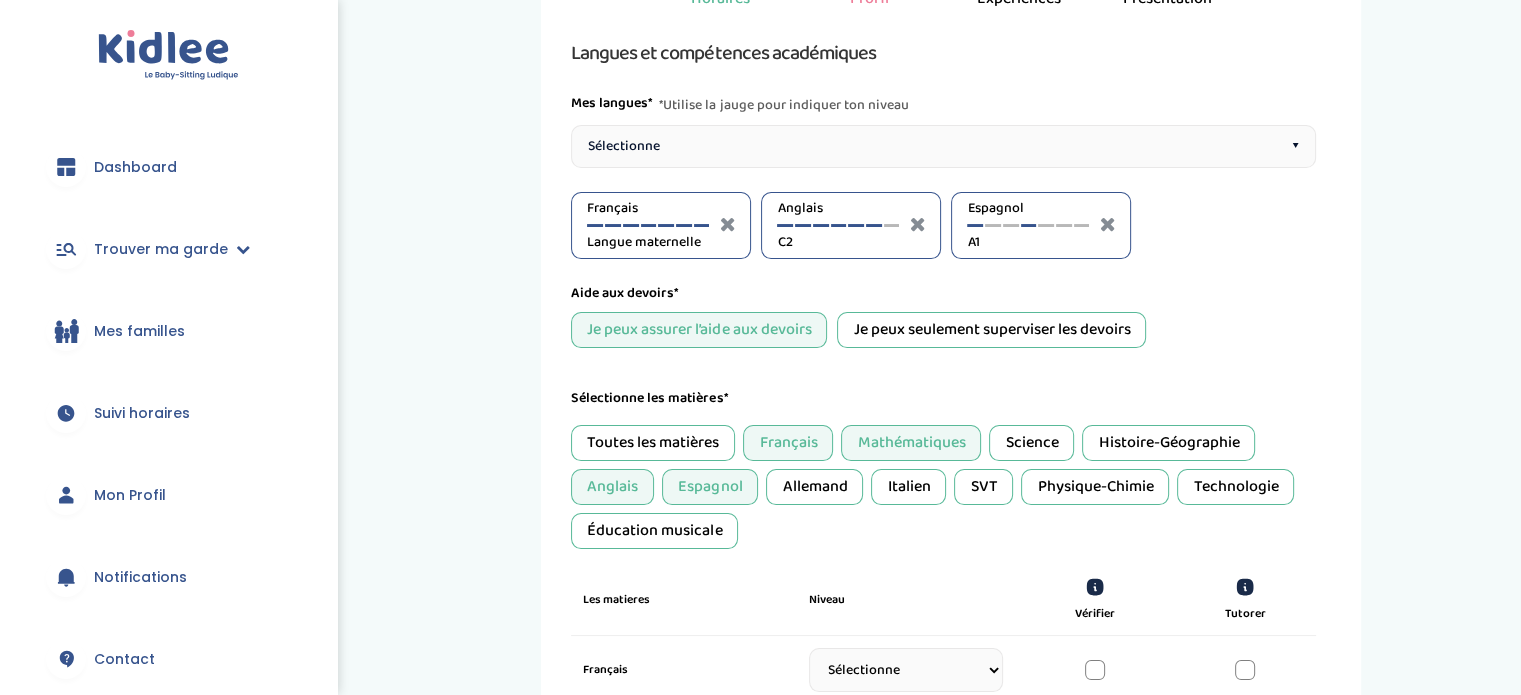 click at bounding box center (1029, 225) 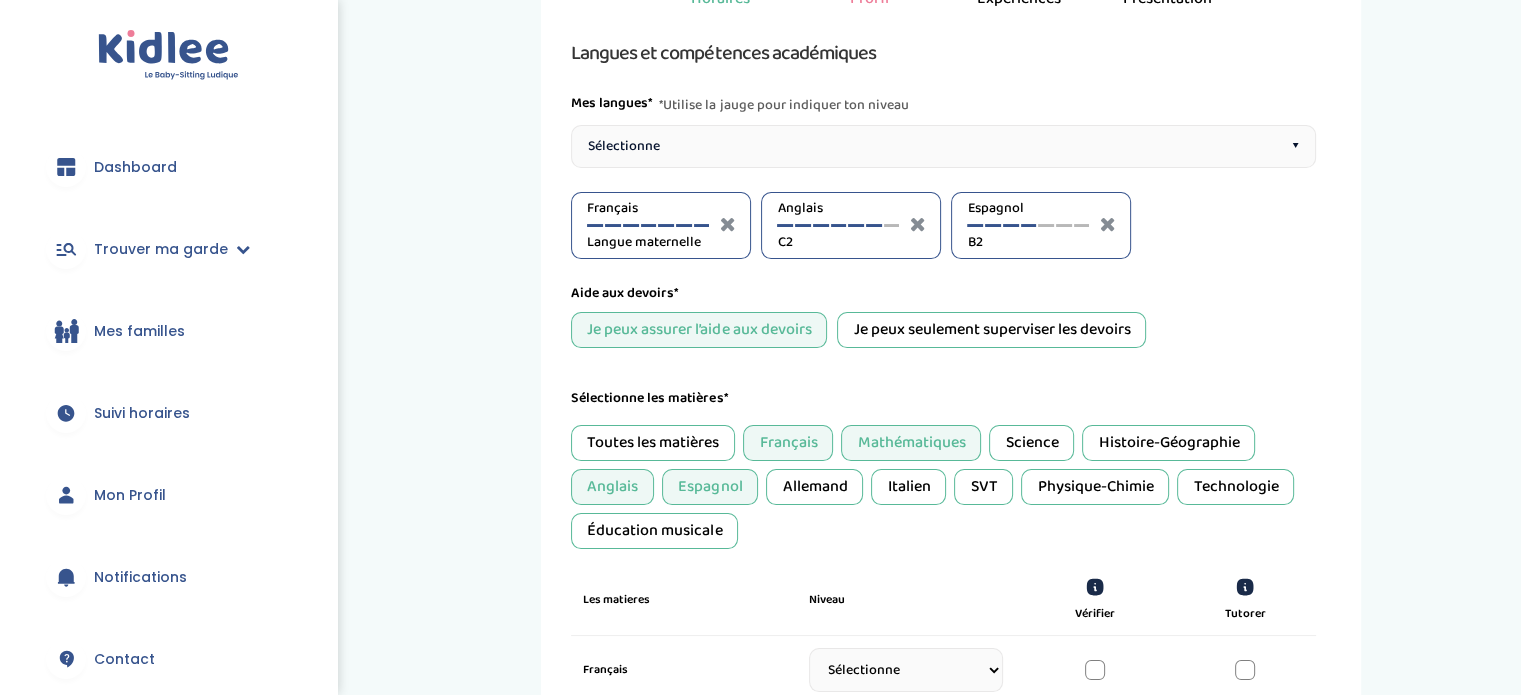 click on "Physique-Chimie" at bounding box center [1095, 487] 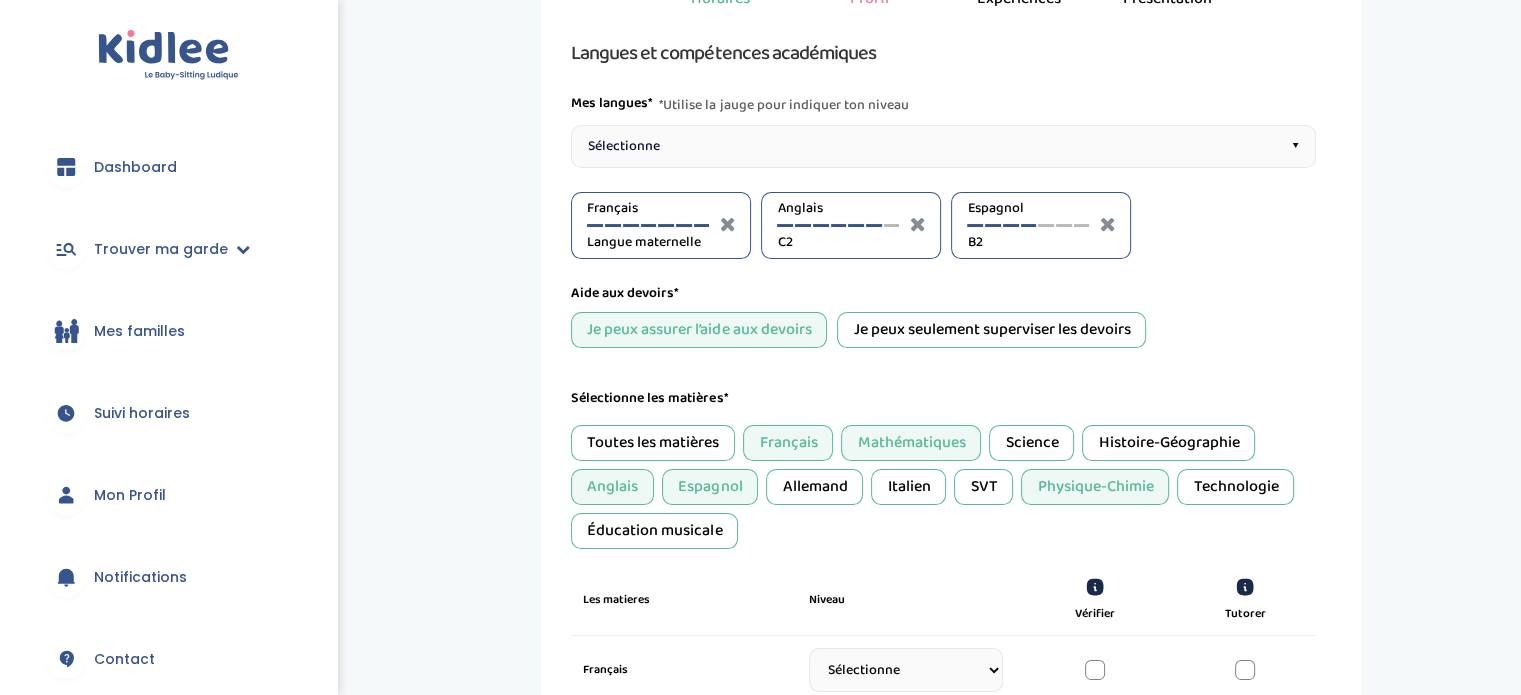 click on "SVT" at bounding box center (983, 487) 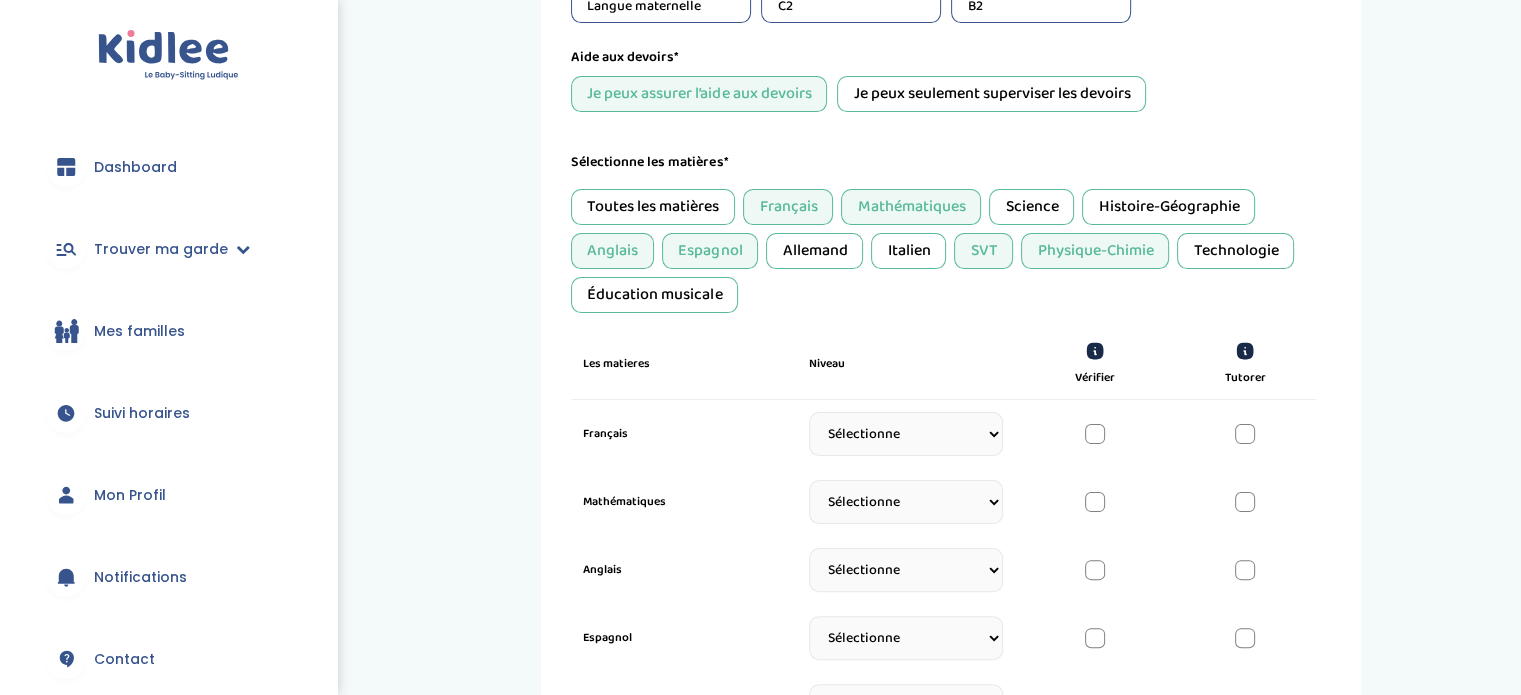 scroll, scrollTop: 396, scrollLeft: 0, axis: vertical 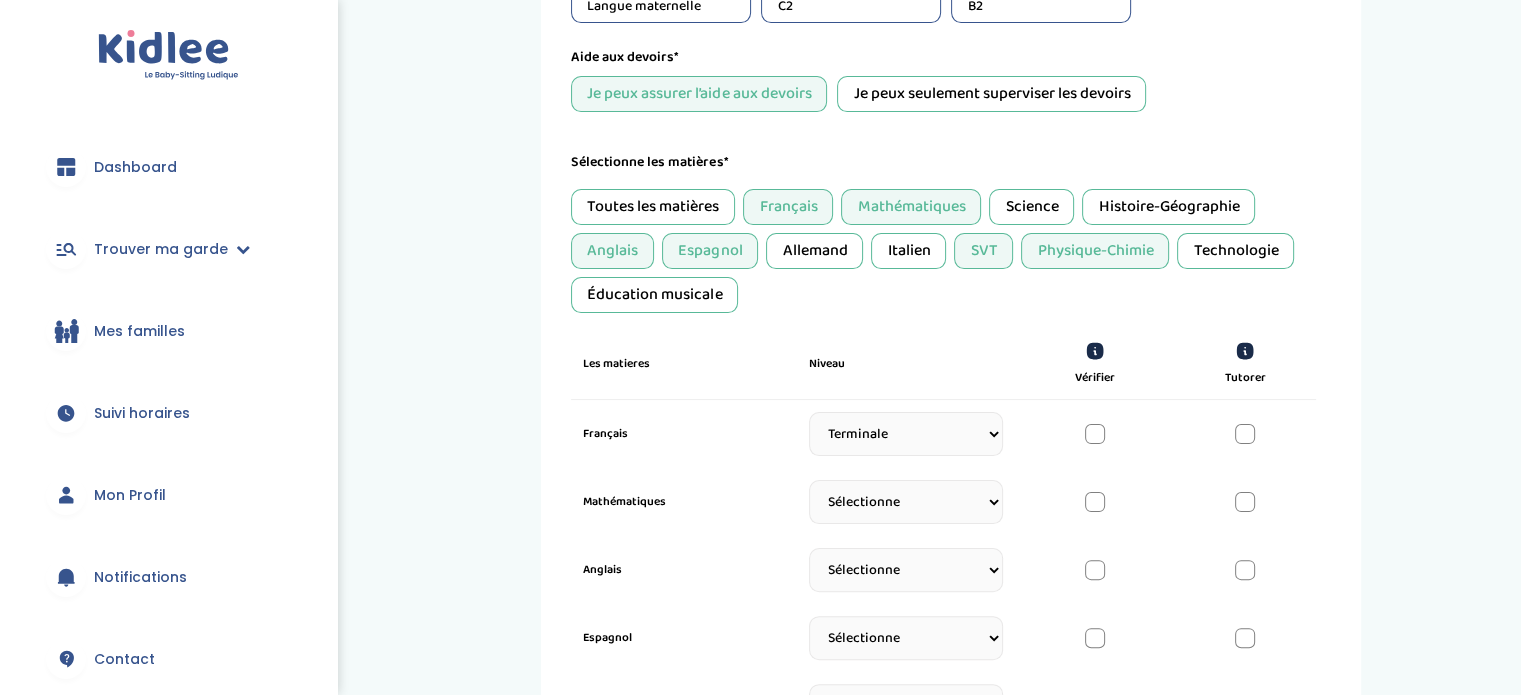 click on "Sélectionne   CP CE1 CE2 CM1 CM2 6eme 5eme 4eme 3eme Seconde Prémière Terminale" at bounding box center [906, 434] 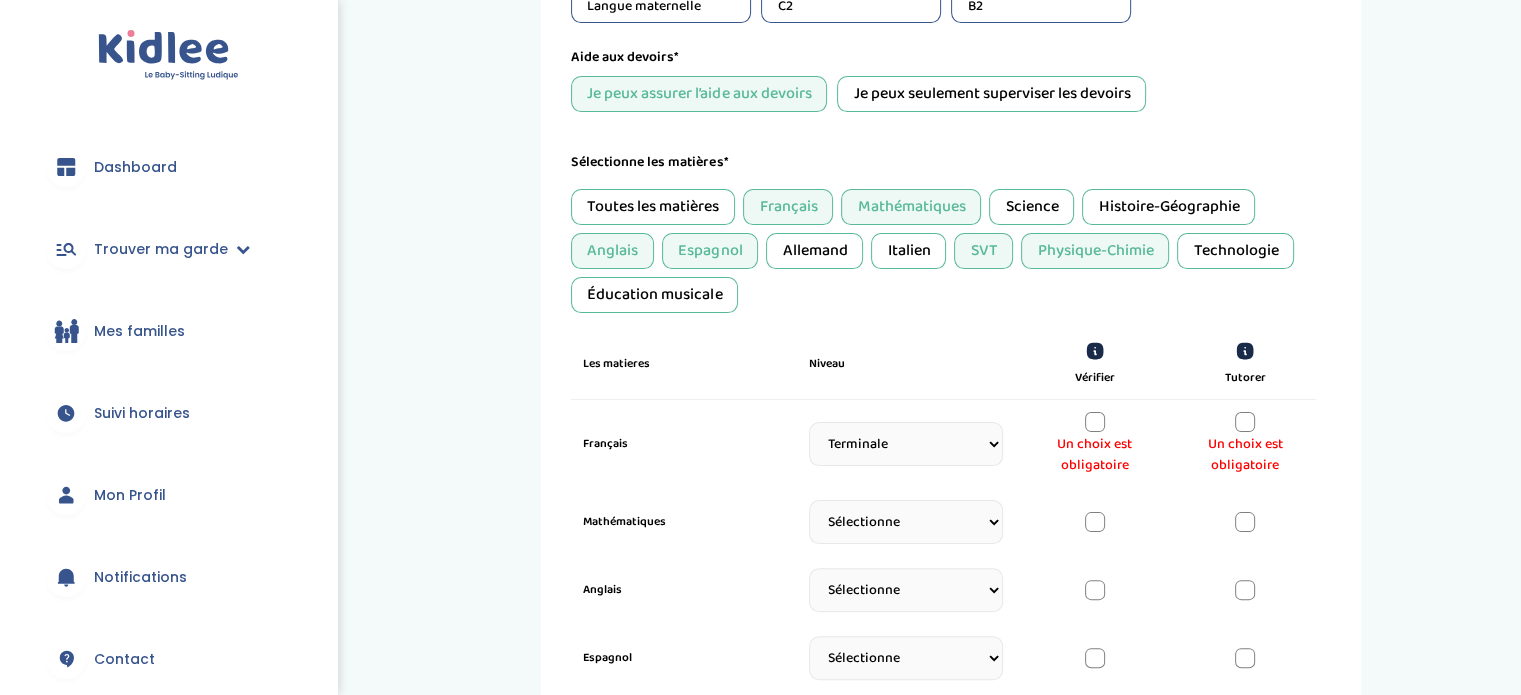 click on "Sélectionne   CP CE1 CE2 CM1 CM2 6eme 5eme 4eme 3eme Seconde Prémière Terminale" at bounding box center (906, 444) 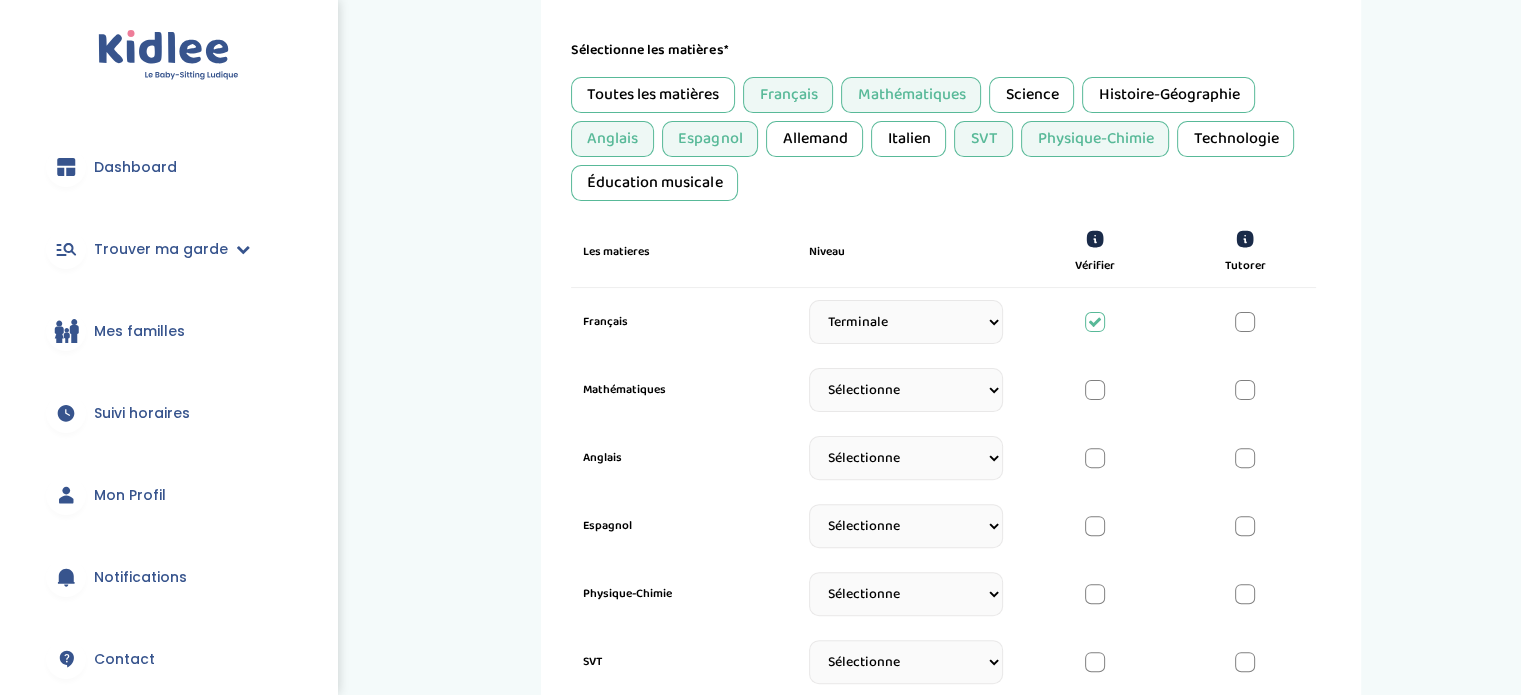 scroll, scrollTop: 511, scrollLeft: 0, axis: vertical 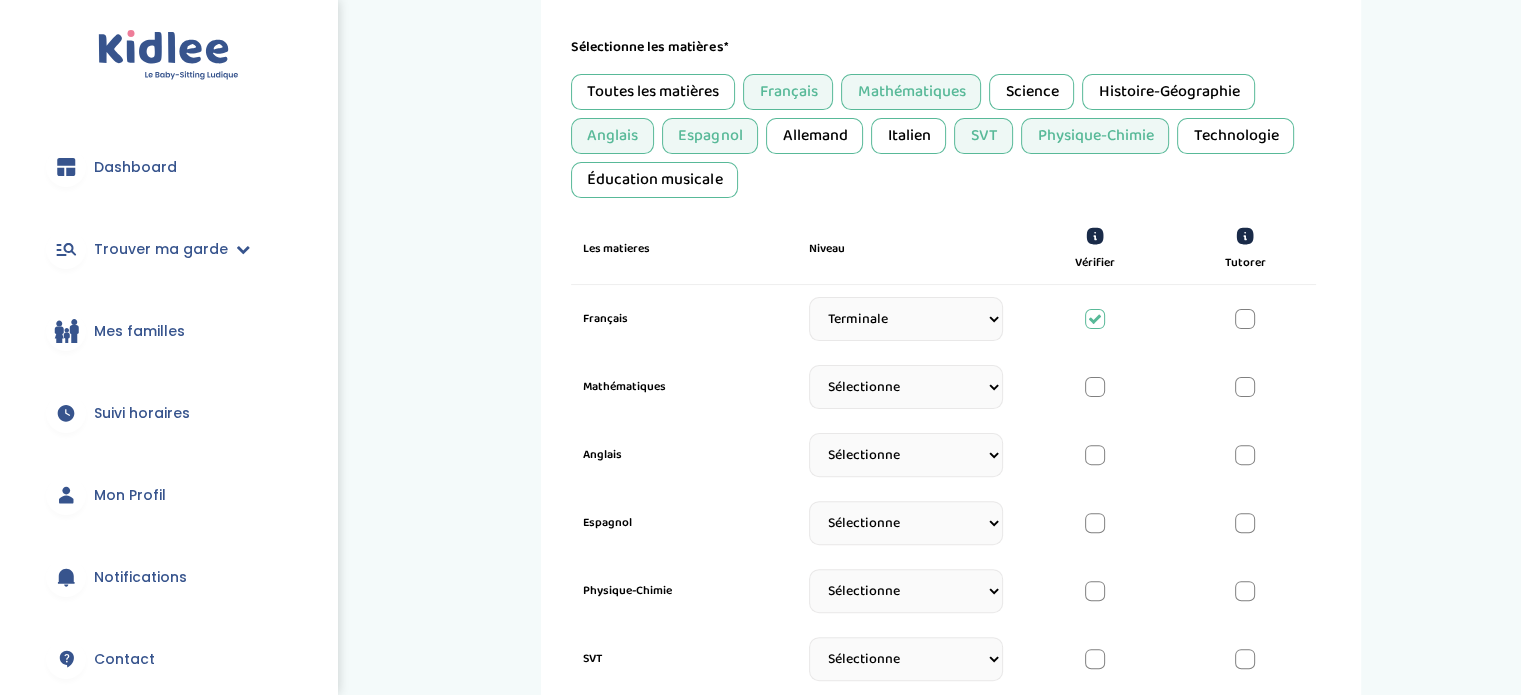 click on "Sélectionne   CP CE1 CE2 CM1 CM2 6eme 5eme 4eme 3eme Seconde Prémière Terminale" at bounding box center [906, 387] 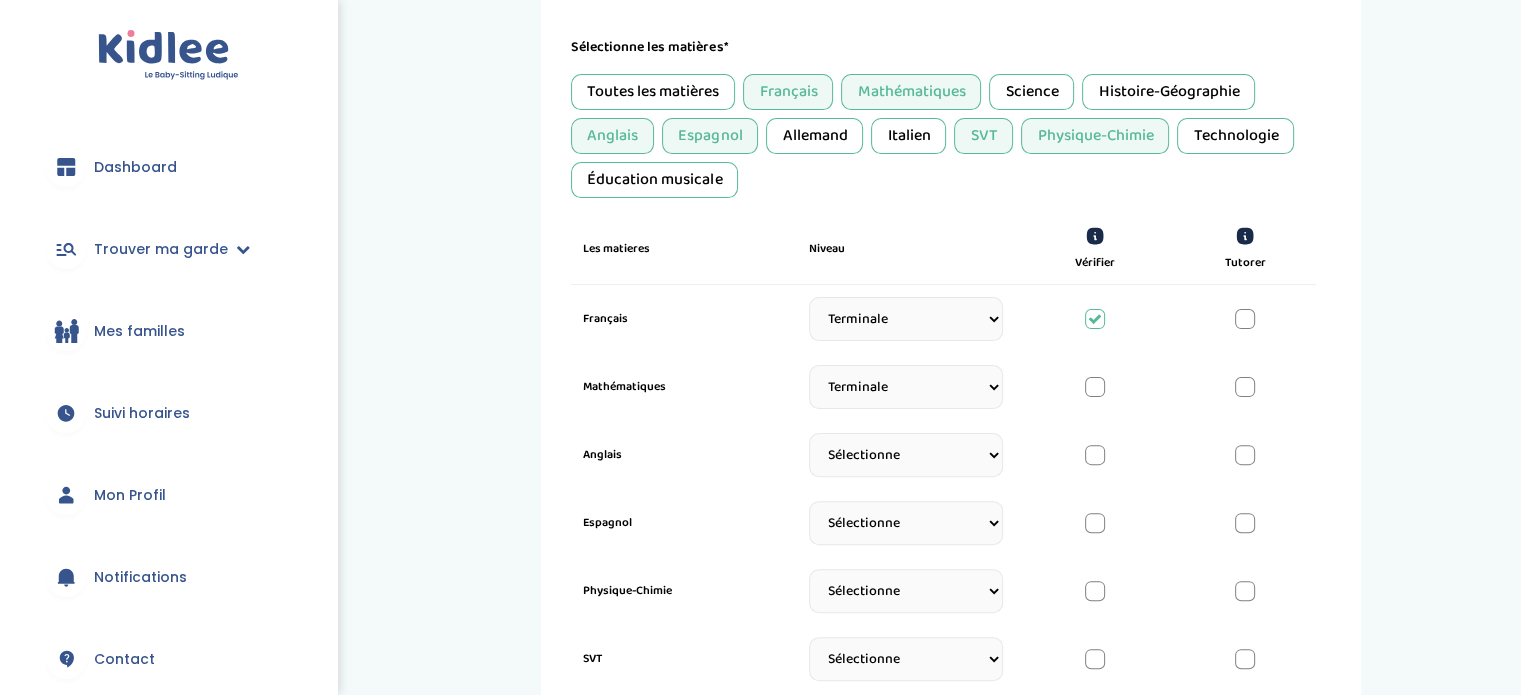 click on "Sélectionne   CP CE1 CE2 CM1 CM2 6eme 5eme 4eme 3eme Seconde Prémière Terminale" at bounding box center [906, 387] 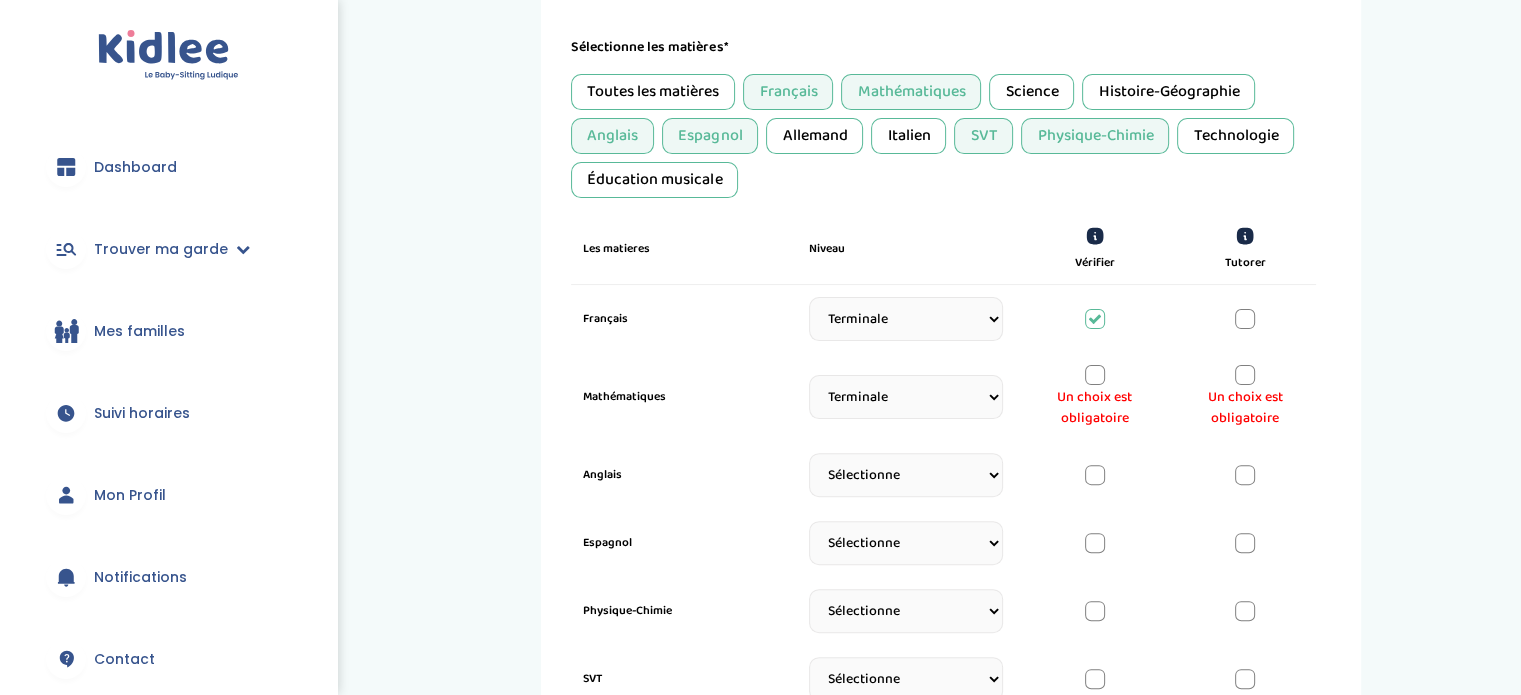 click on "Un choix est obligatoire" at bounding box center [1094, 408] 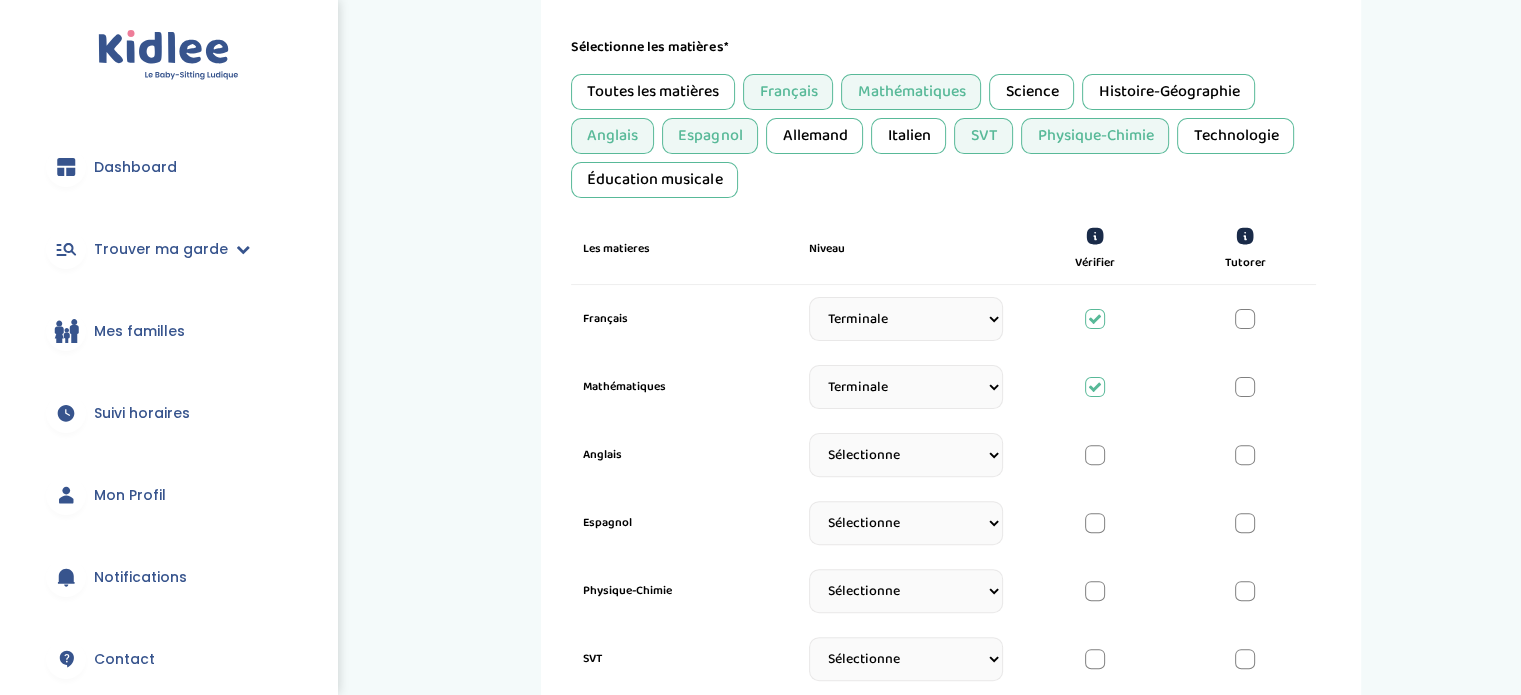 click on "Sélectionne   CP CE1 CE2 CM1 CM2 6eme 5eme 4eme 3eme Seconde Prémière Terminale" at bounding box center [906, 455] 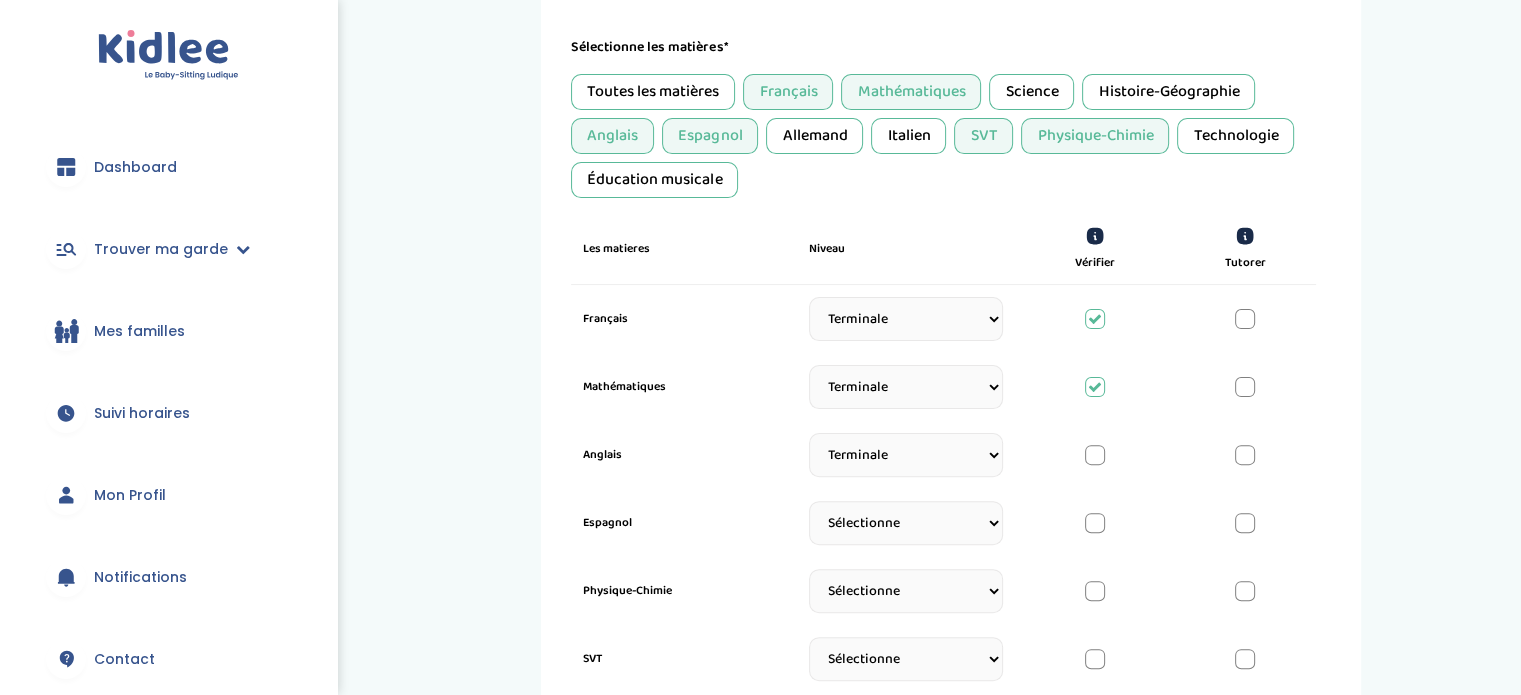 click on "Sélectionne   CP CE1 CE2 CM1 CM2 6eme 5eme 4eme 3eme Seconde Prémière Terminale" at bounding box center (906, 455) 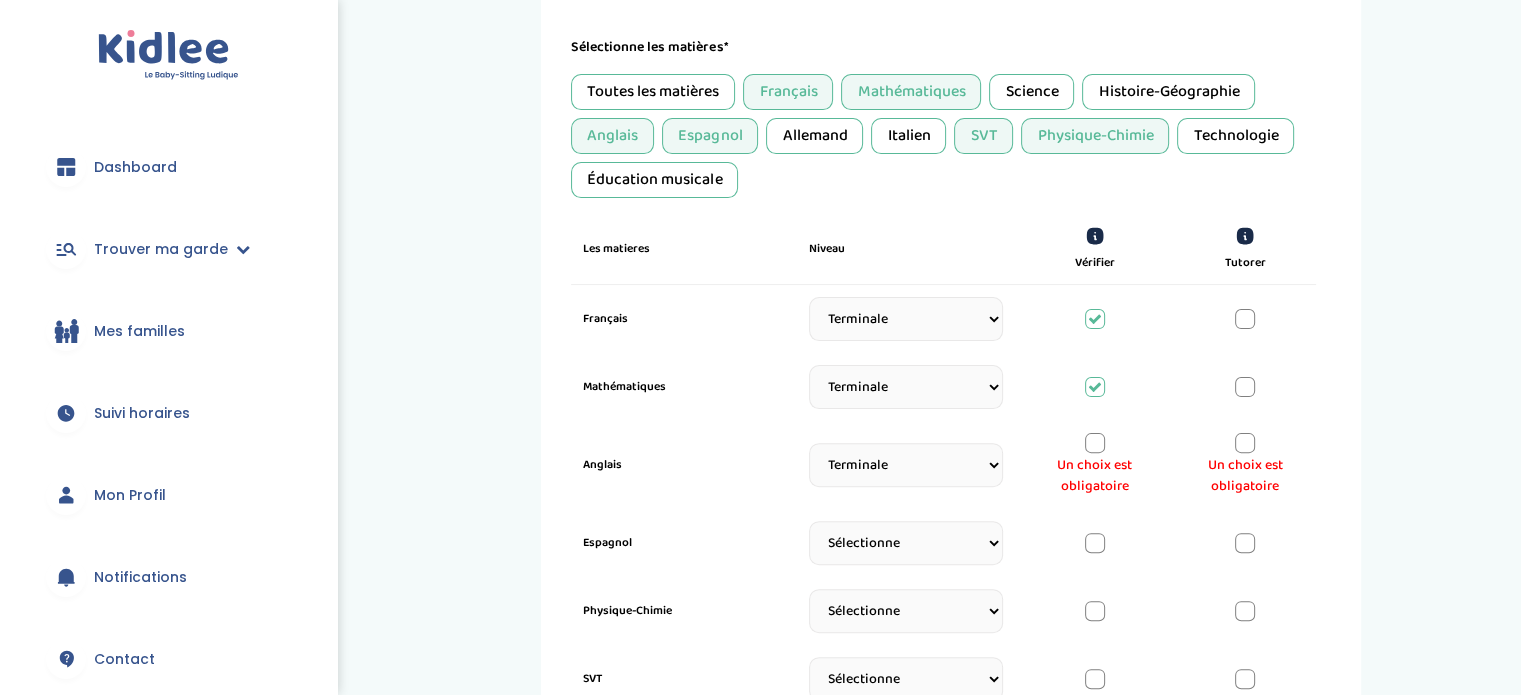 click at bounding box center [1245, 443] 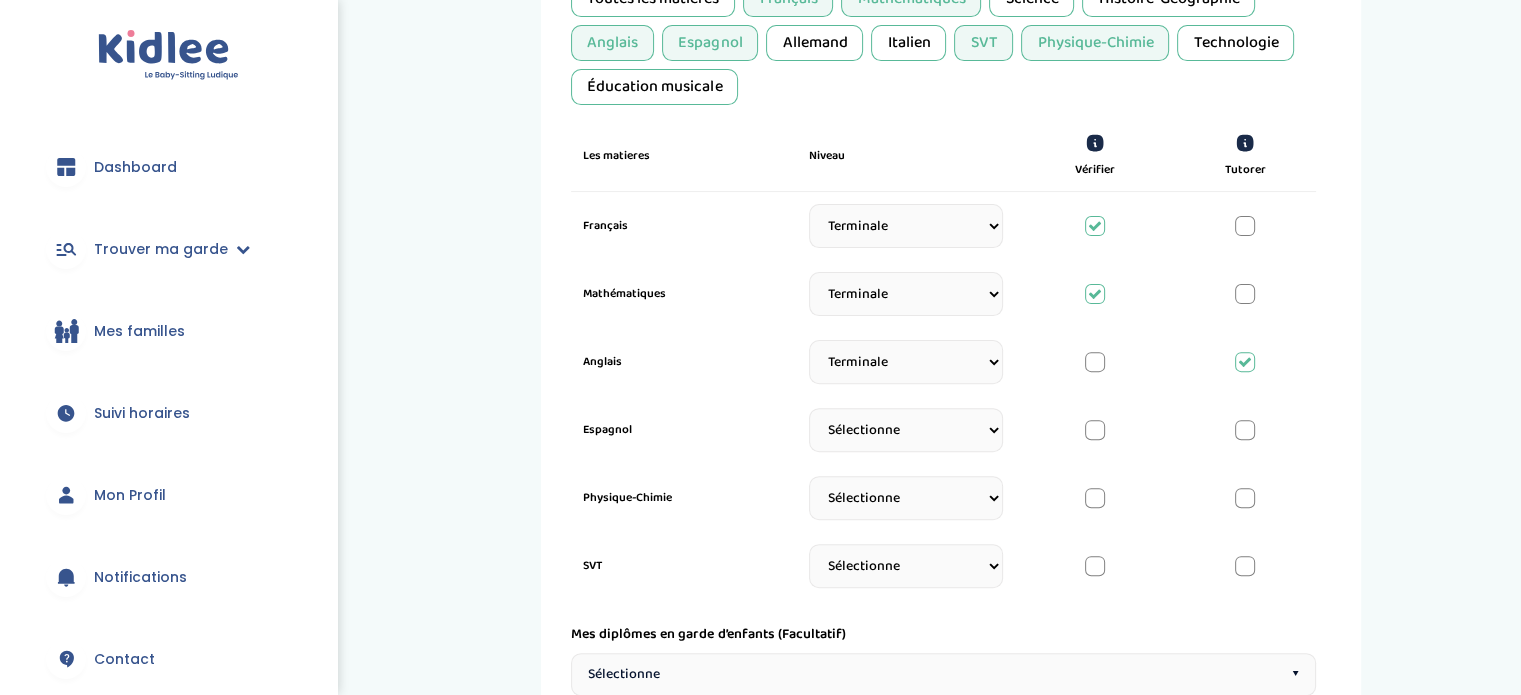 scroll, scrollTop: 604, scrollLeft: 0, axis: vertical 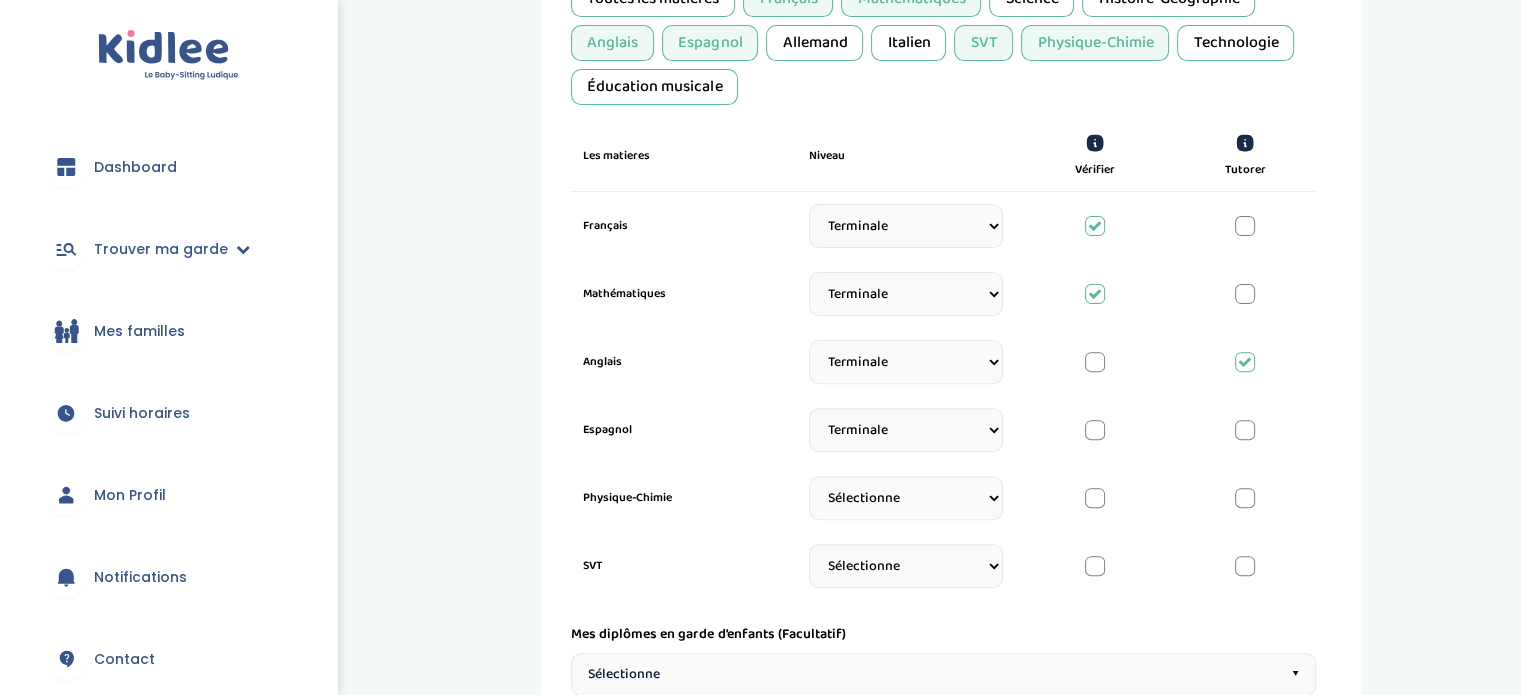 click on "Sélectionne   CP CE1 CE2 CM1 CM2 6eme 5eme 4eme 3eme Seconde Prémière Terminale" at bounding box center (906, 430) 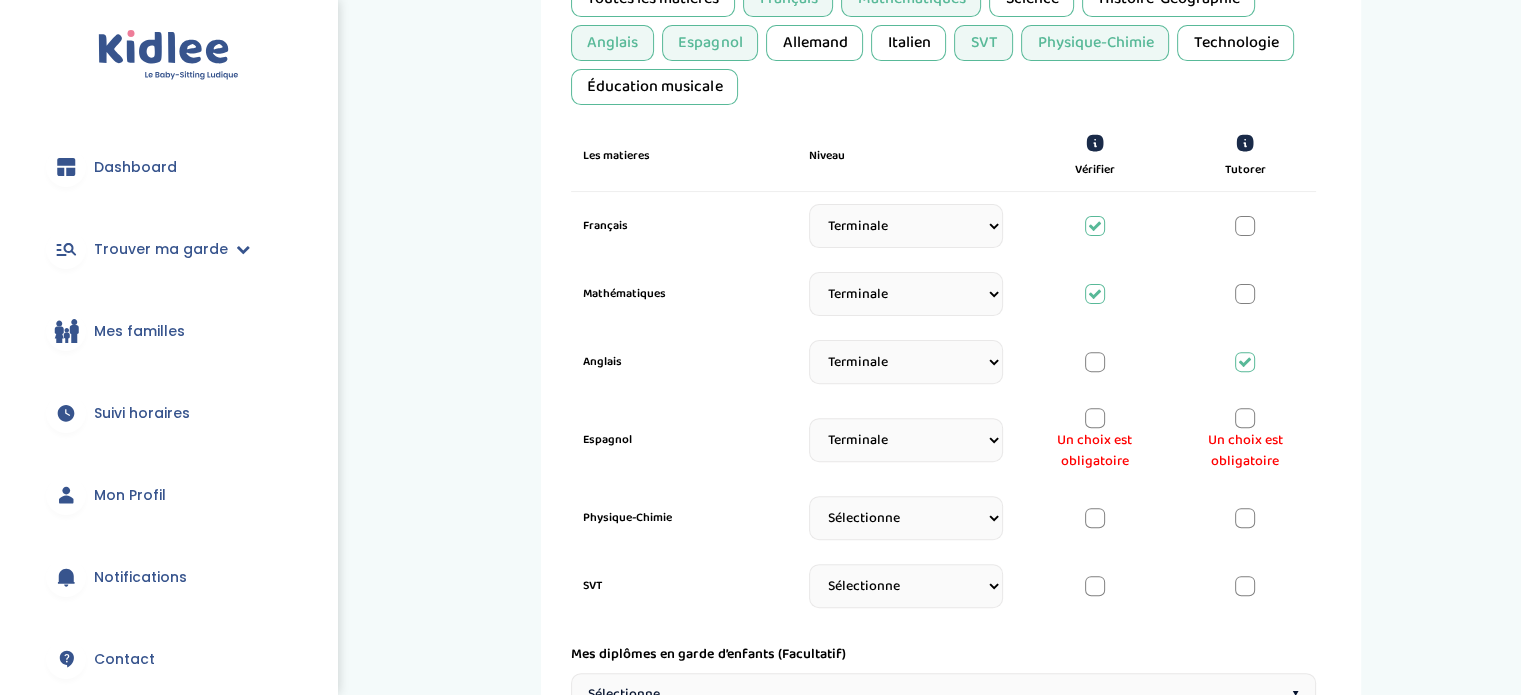 click at bounding box center (1095, 418) 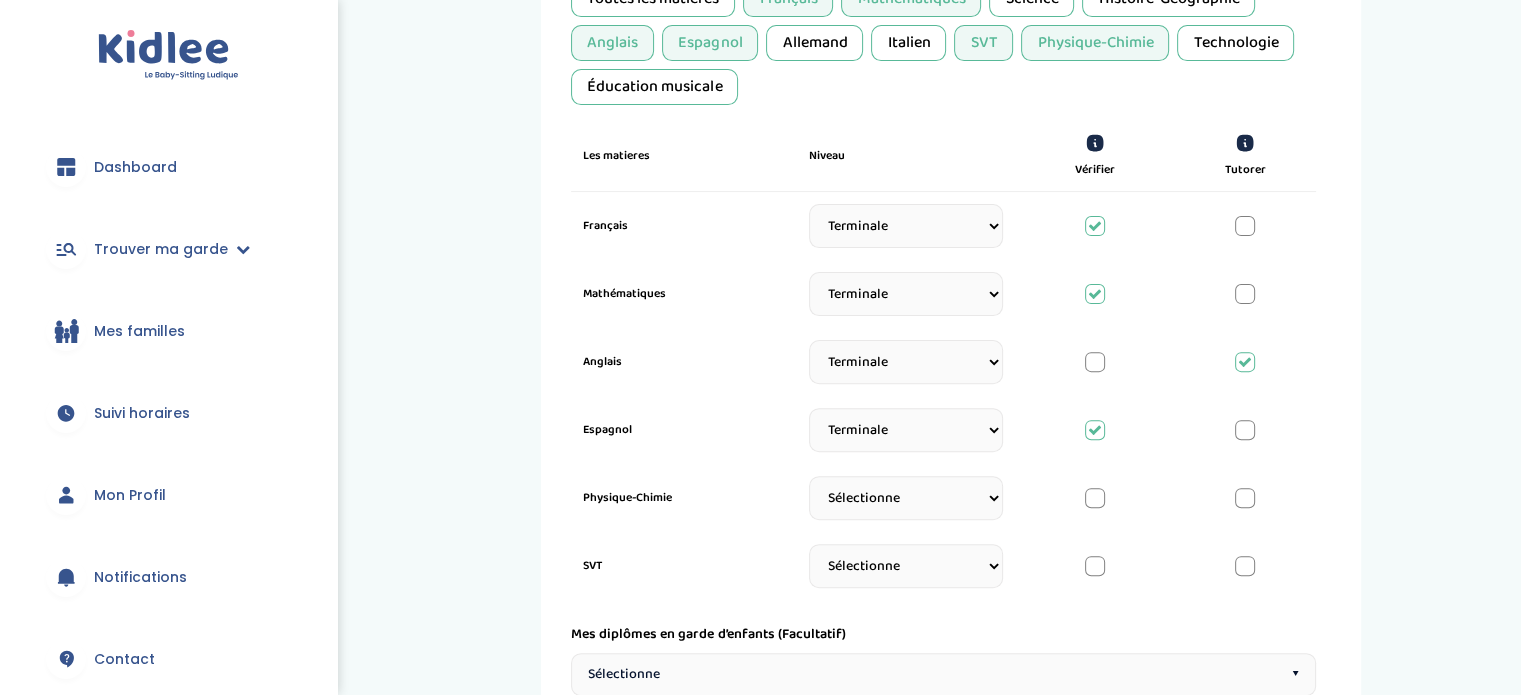click on "Sélectionne   CP CE1 CE2 CM1 CM2 6eme 5eme 4eme 3eme Seconde Prémière Terminale" at bounding box center (906, 498) 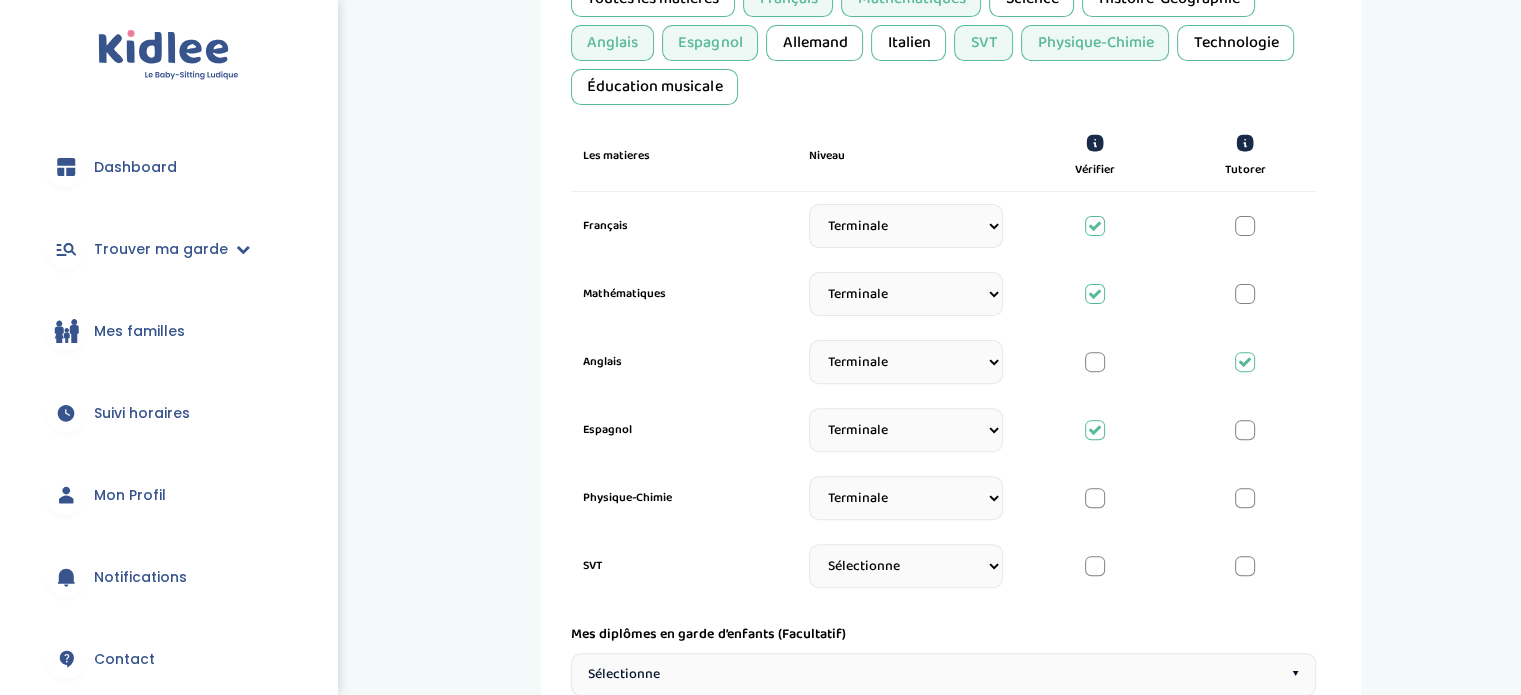 click on "Sélectionne   CP CE1 CE2 CM1 CM2 6eme 5eme 4eme 3eme Seconde Prémière Terminale" at bounding box center (906, 498) 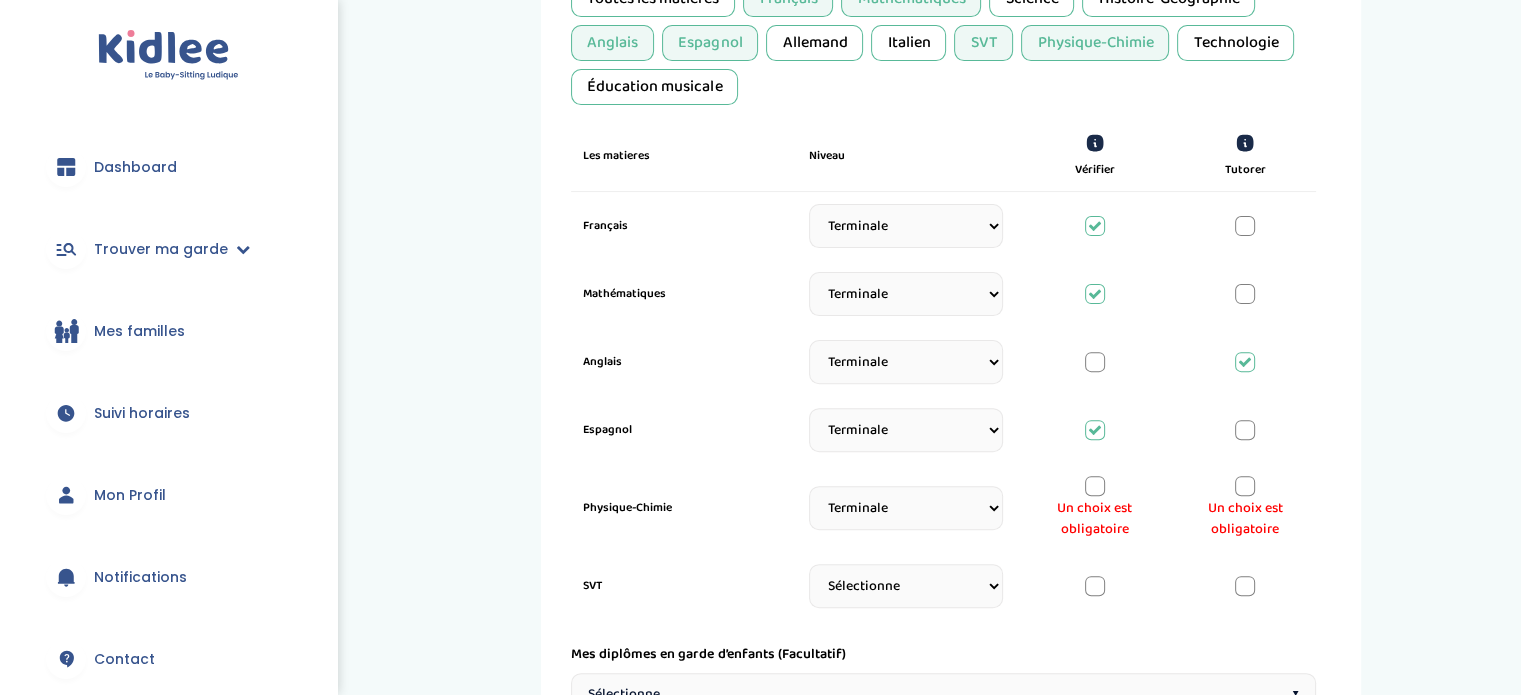 click at bounding box center (1095, 486) 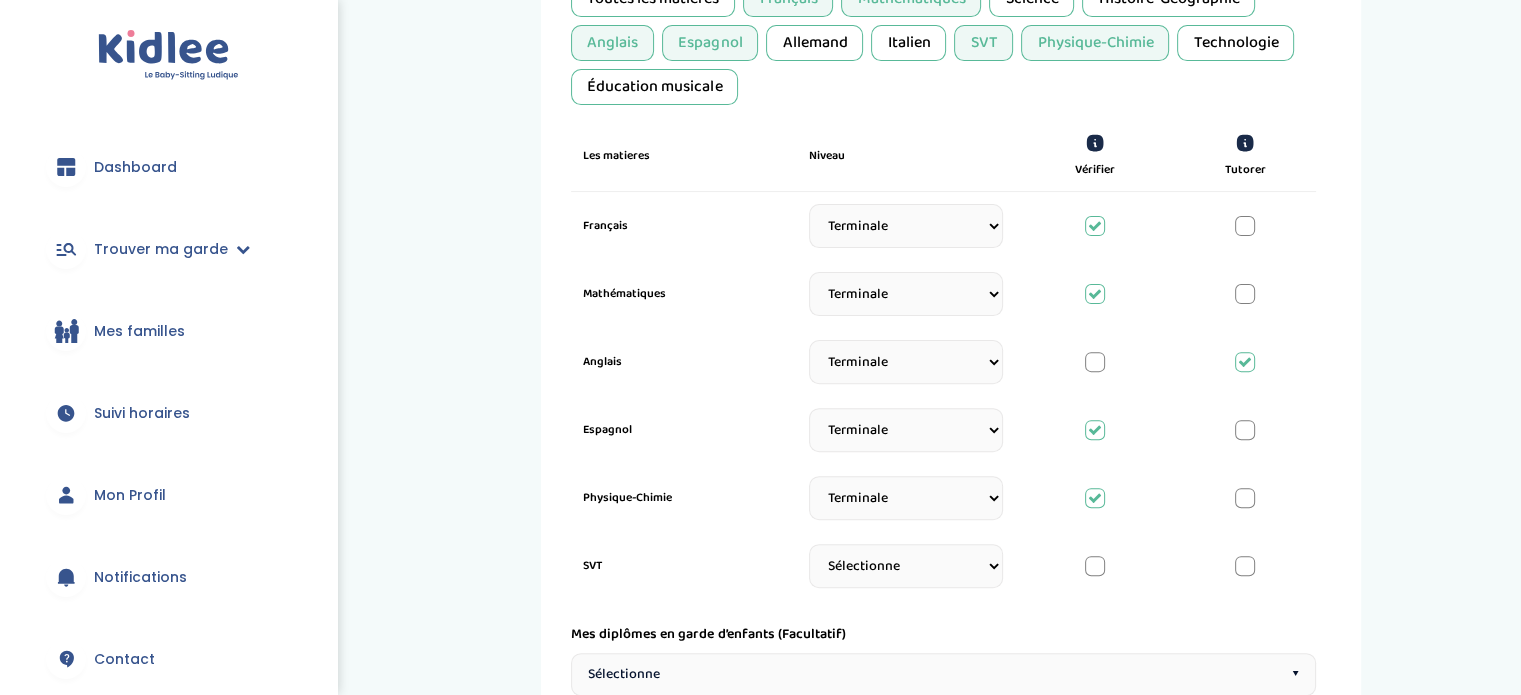 click on "Sélectionne   CP CE1 CE2 CM1 CM2 6eme 5eme 4eme 3eme Seconde Prémière Terminale" at bounding box center [906, 566] 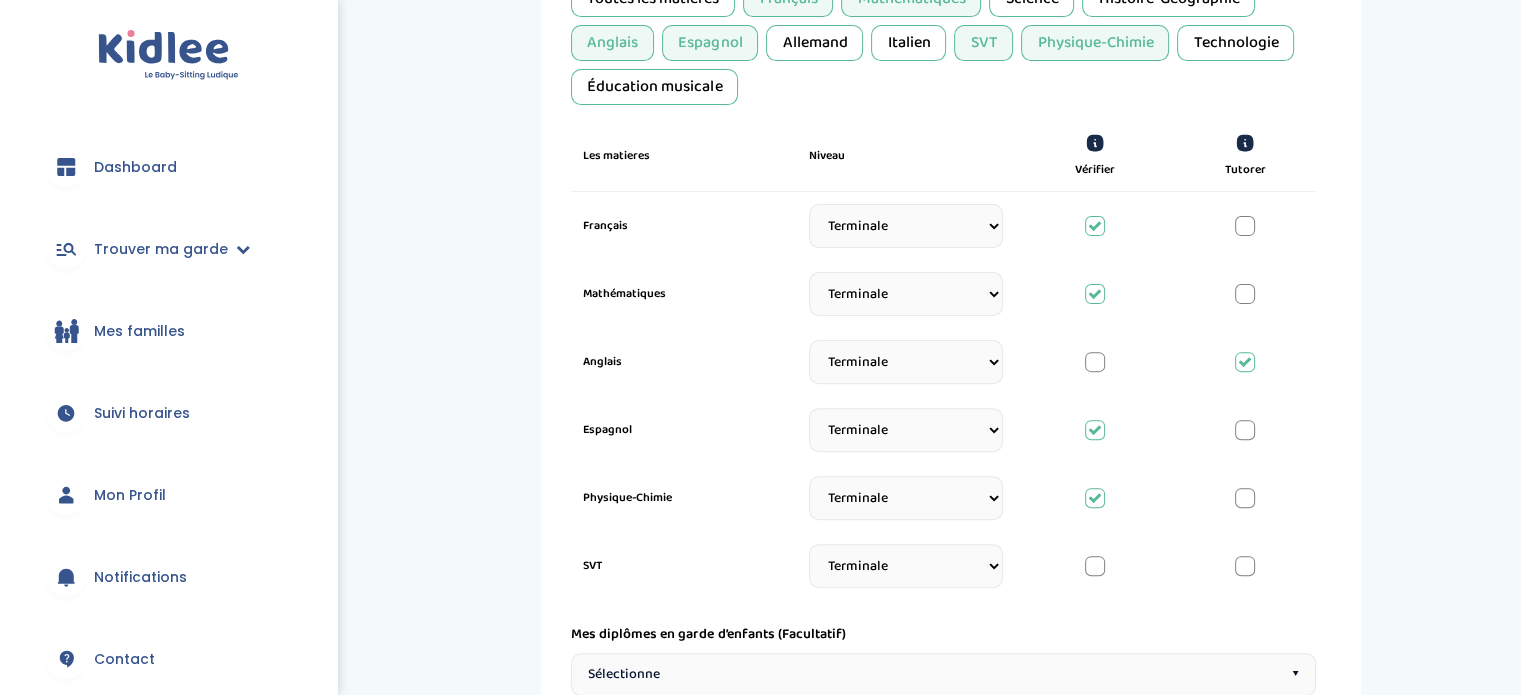 click on "Sélectionne   CP CE1 CE2 CM1 CM2 6eme 5eme 4eme 3eme Seconde Prémière Terminale" at bounding box center [906, 566] 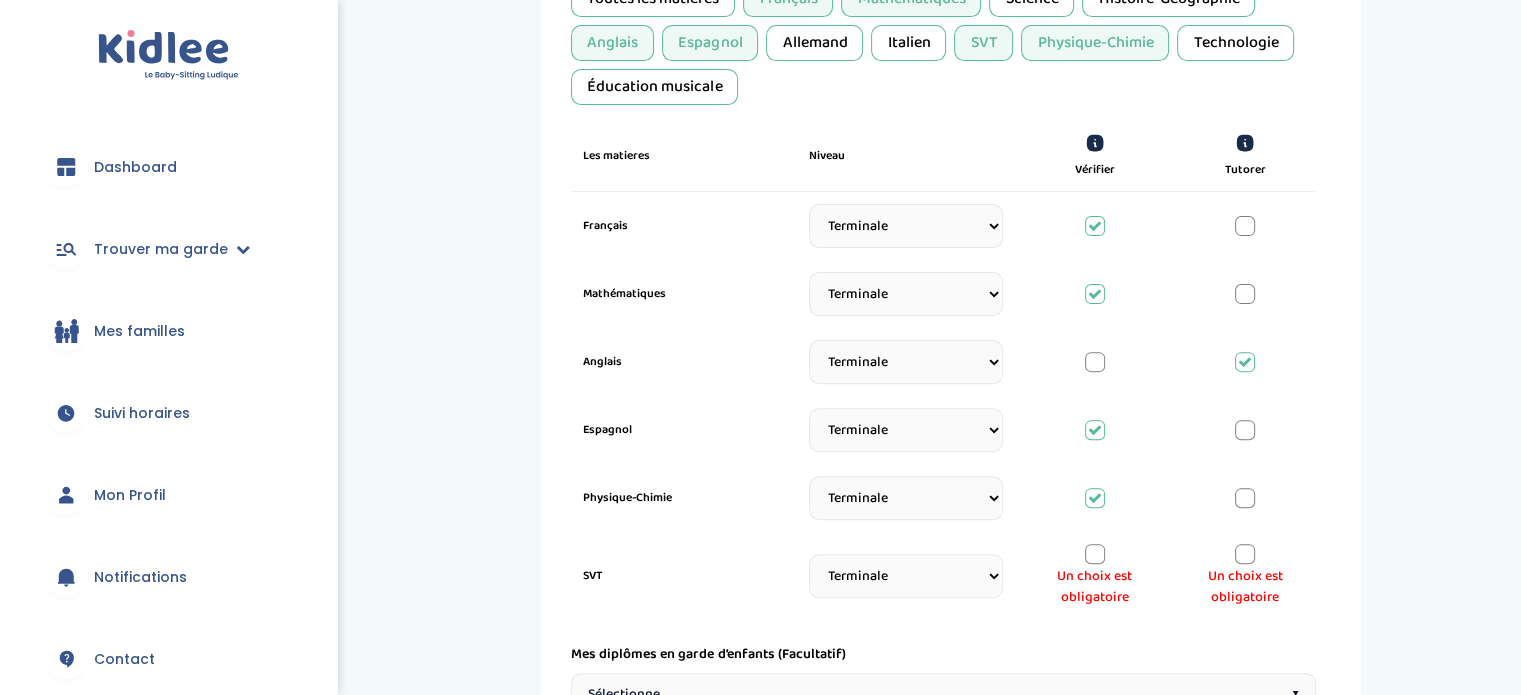 click at bounding box center (1095, 554) 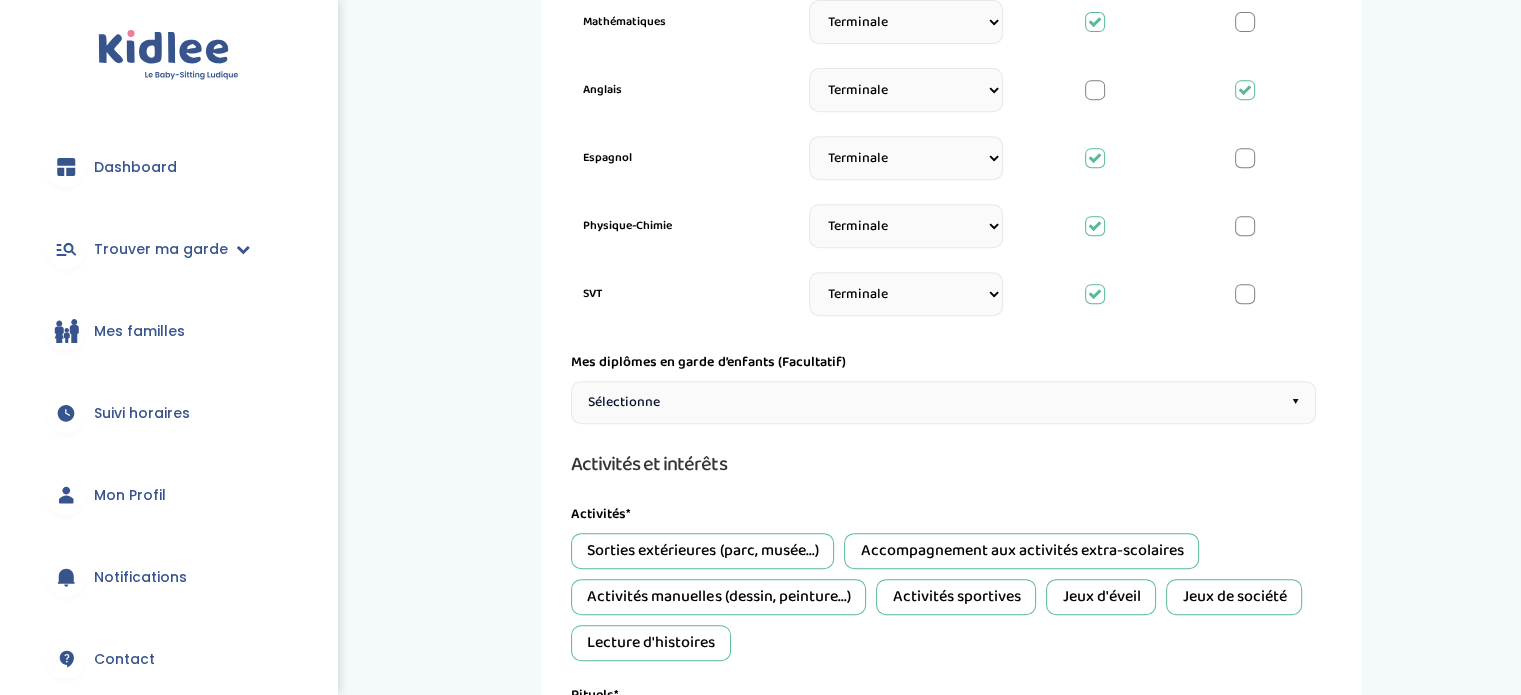 scroll, scrollTop: 876, scrollLeft: 0, axis: vertical 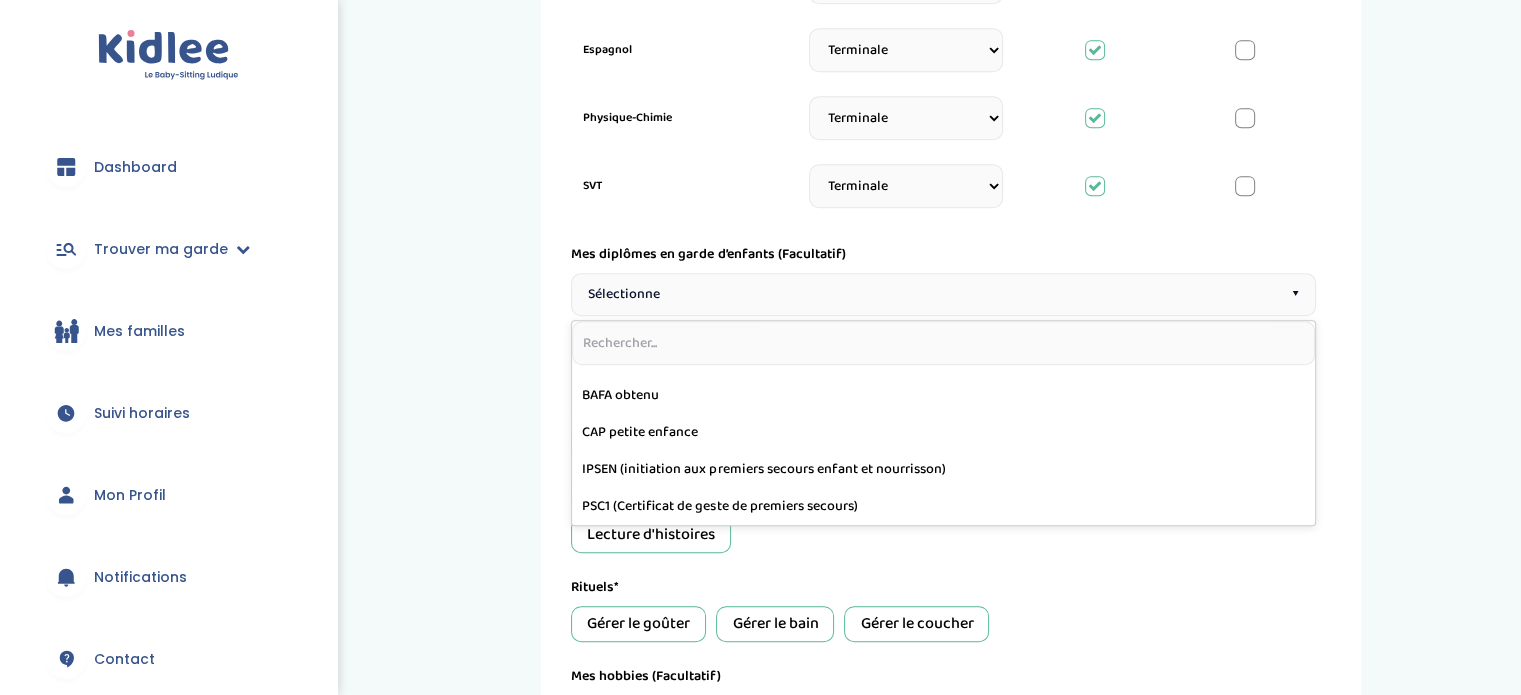 click on "Langues et compétences académiques
Mes langues*
*Utilise la jauge pour indiquer ton niveau
Sélectionne
▾       Français
Langue maternelle
Anglais
C2
Espagnol
B2
Aide aux devoirs*
Je peux assurer l’aide aux devoirs
Je peux seulement superviser les devoirs
Sélectionne les matières*
Toutes les matières
Français
Mathématiques
Science
Histoire-Géographie
Anglais
Espagnol
Allemand
Niveau" at bounding box center (943, 71) 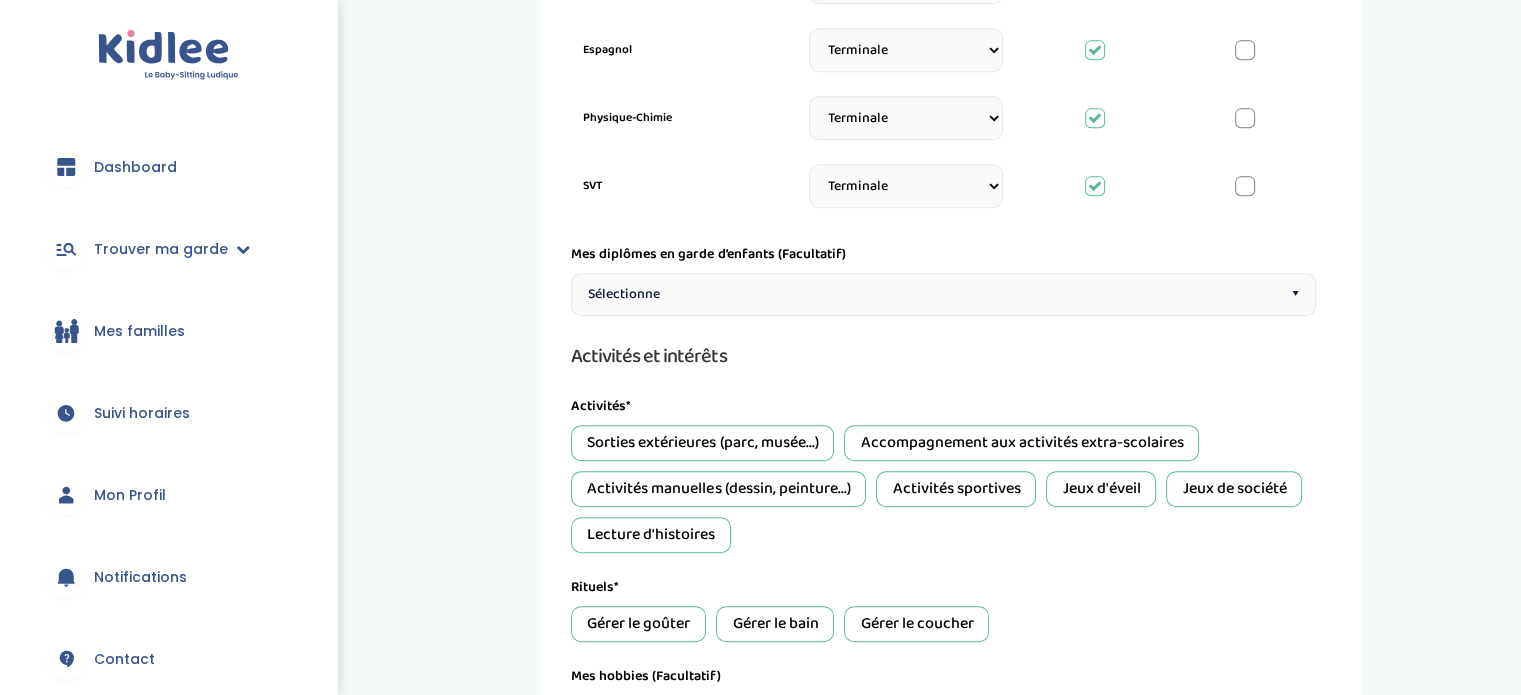 click on "Sorties extérieures (parc, musée...)" at bounding box center [702, 443] 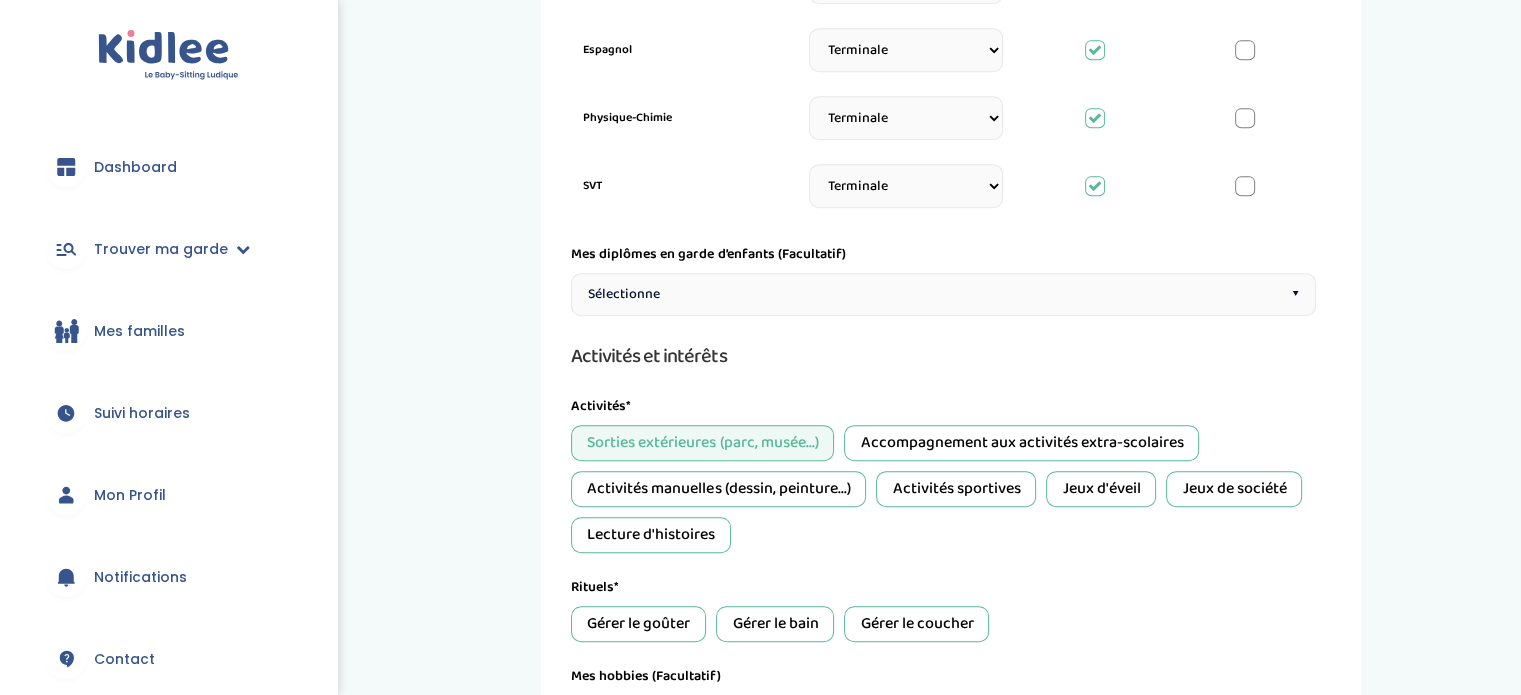 click on "Accompagnement aux activités extra-scolaires" at bounding box center (1021, 443) 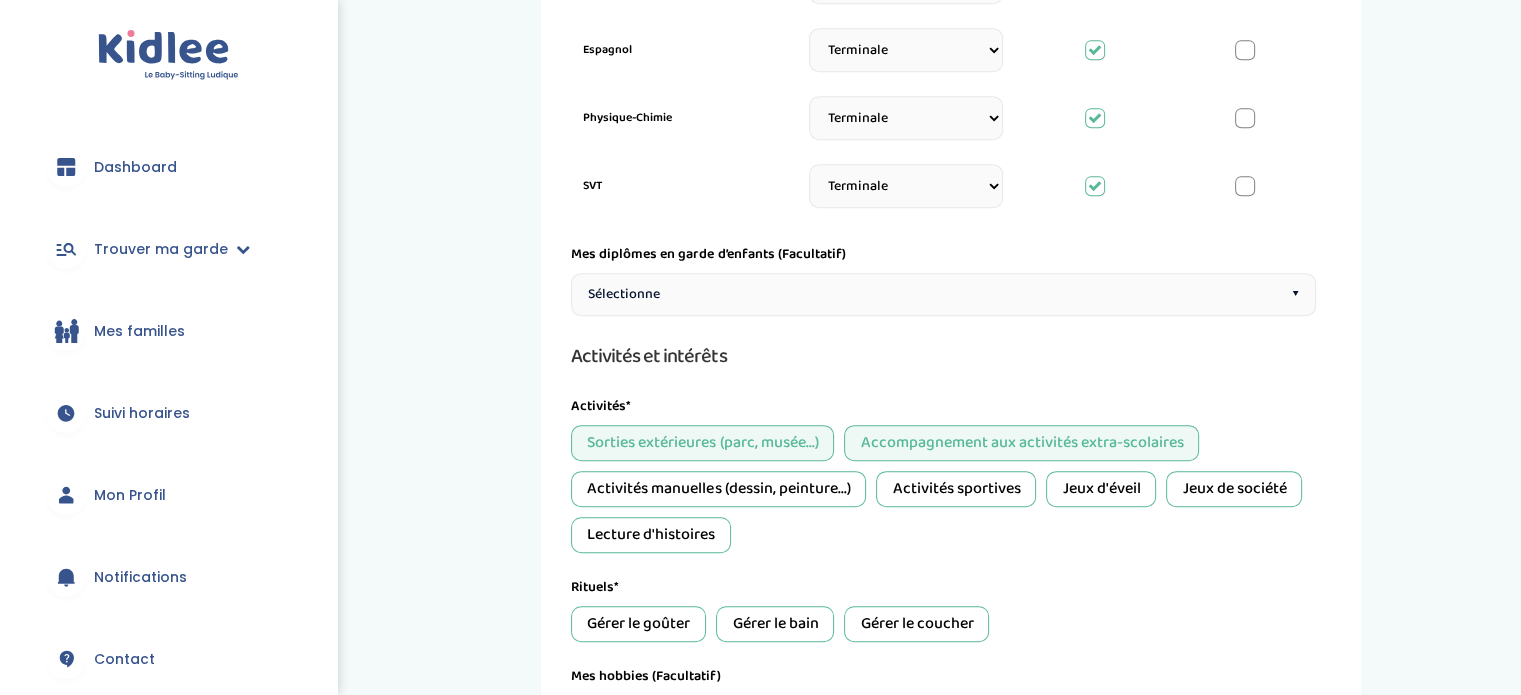 click on "Accompagnement aux activités extra-scolaires" at bounding box center (1021, 443) 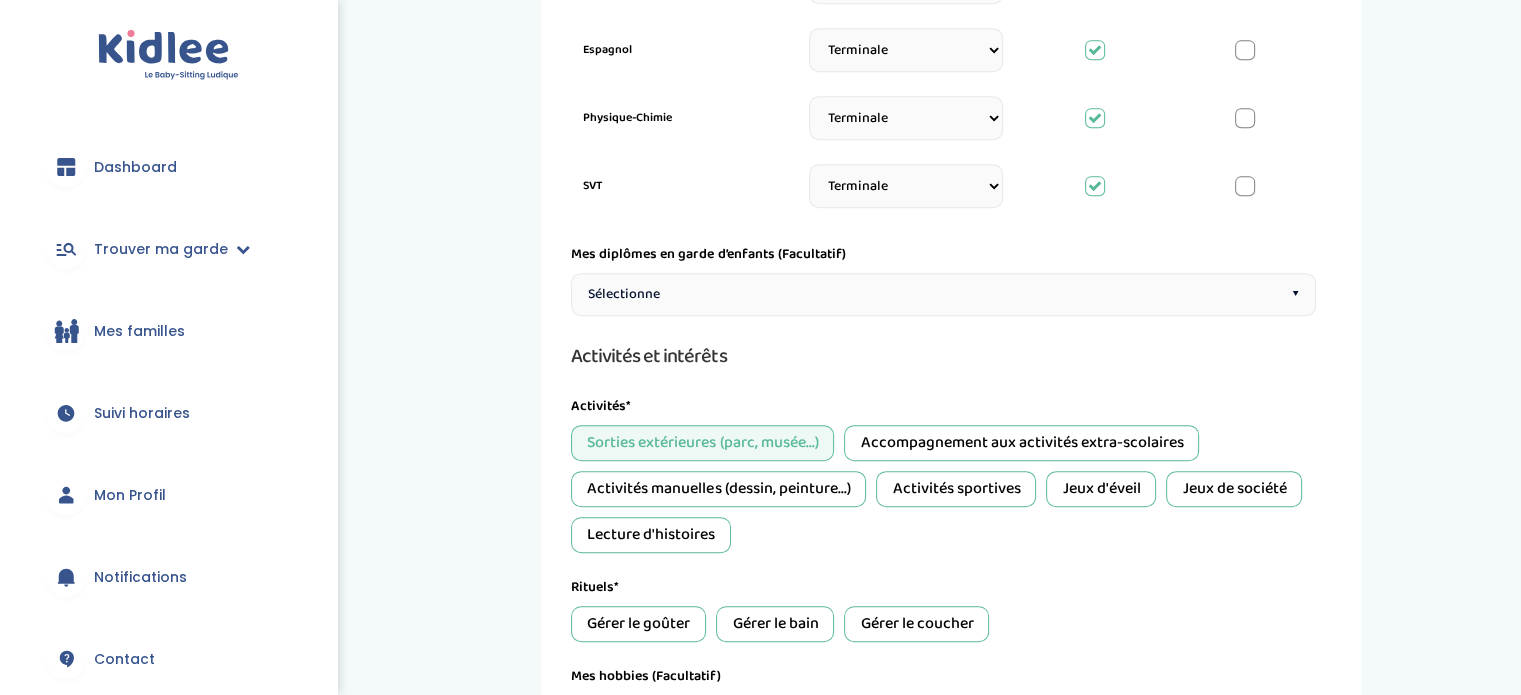 click on "Activités manuelles (dessin, peinture...)" at bounding box center [718, 489] 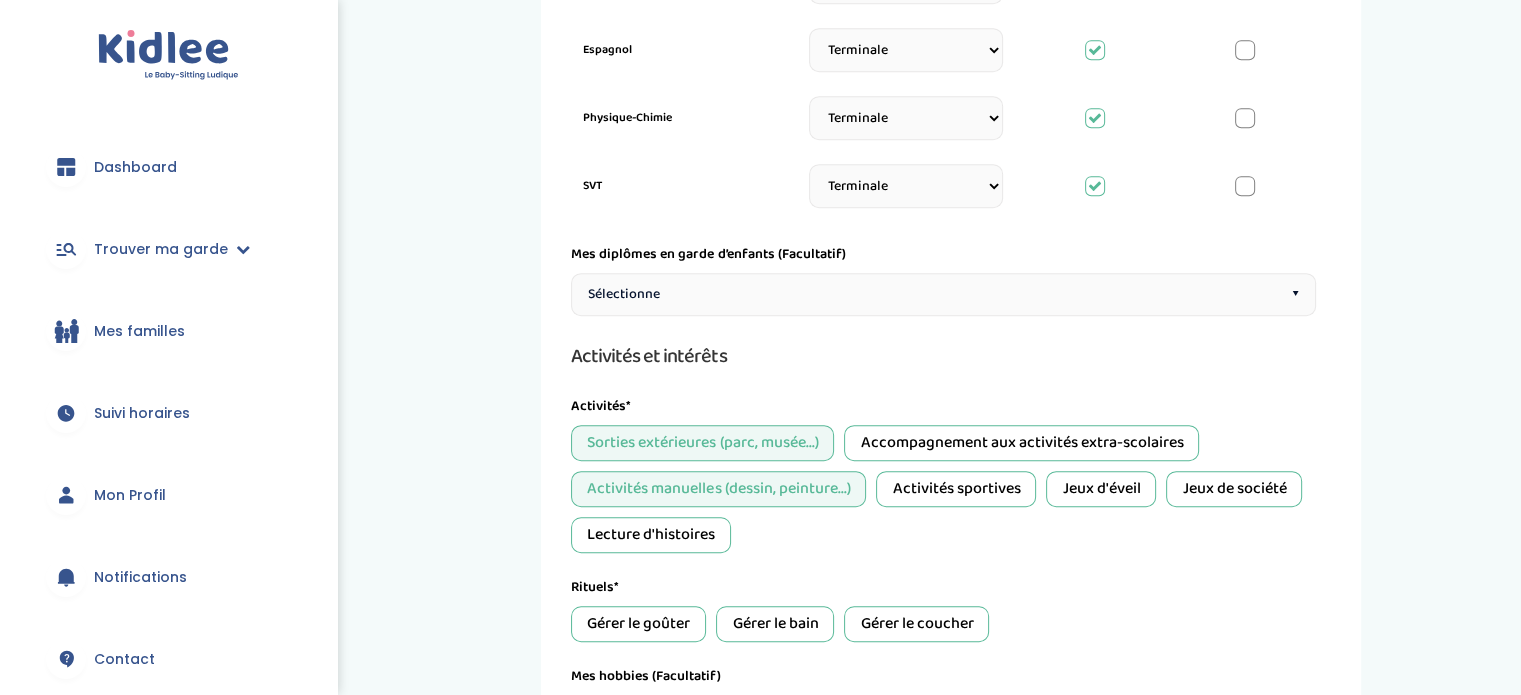 click on "Sorties extérieures (parc, musée...)" at bounding box center (702, 443) 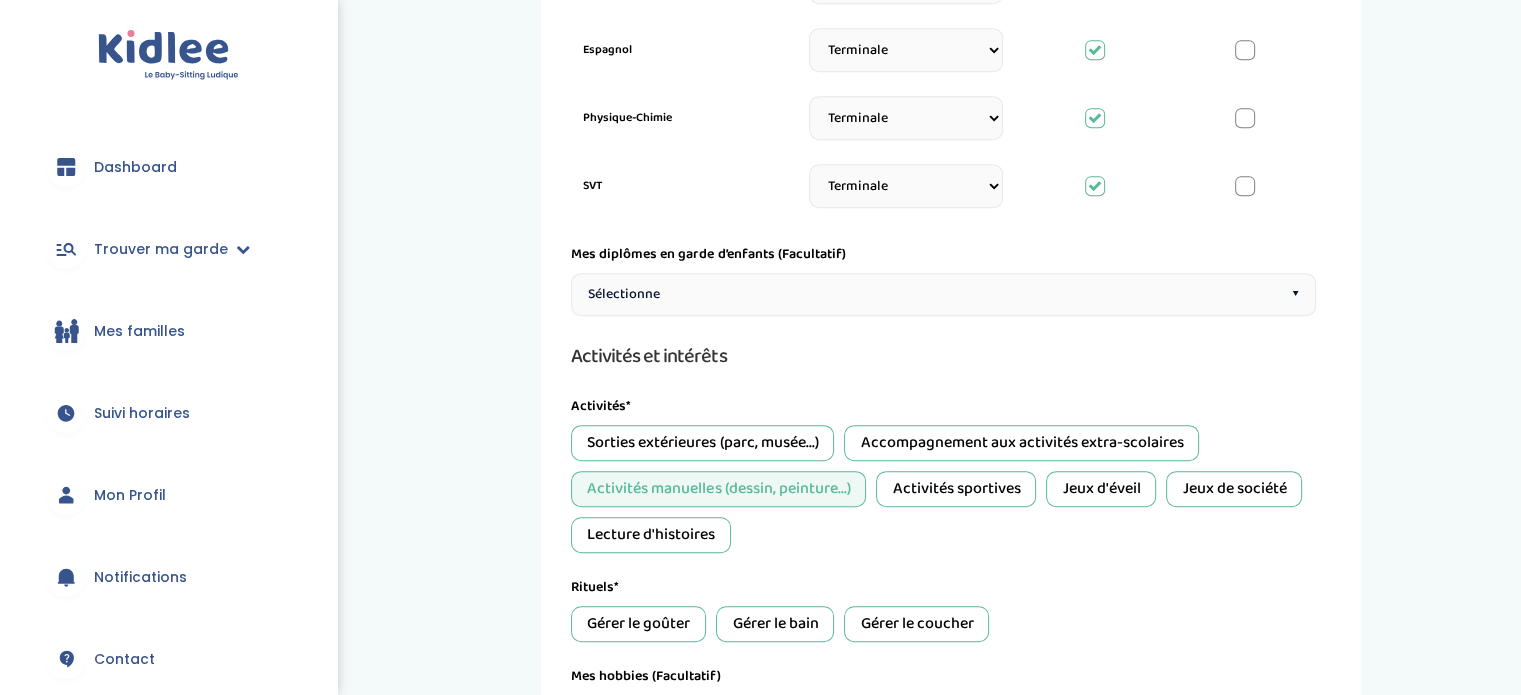 click on "Jeux de société" at bounding box center [1234, 489] 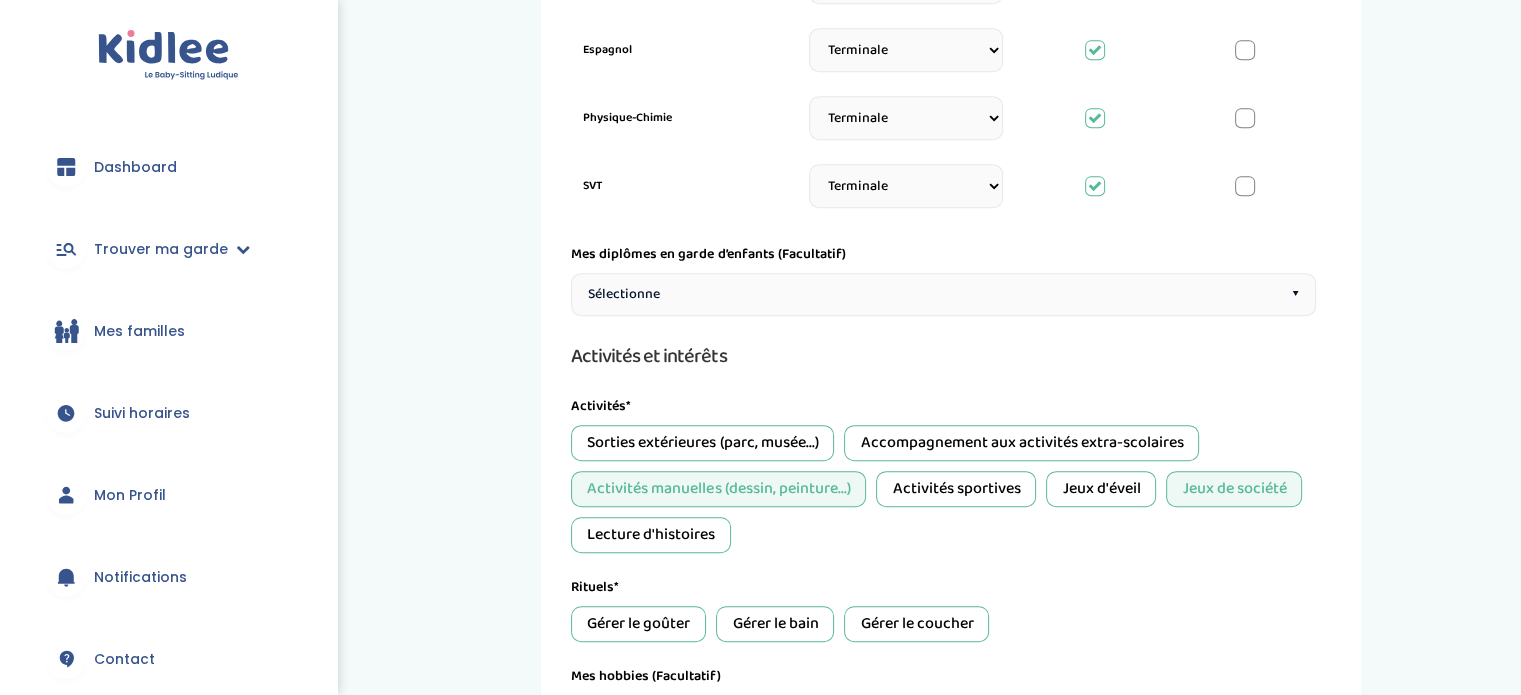 click on "Lecture d'histoires" at bounding box center (651, 535) 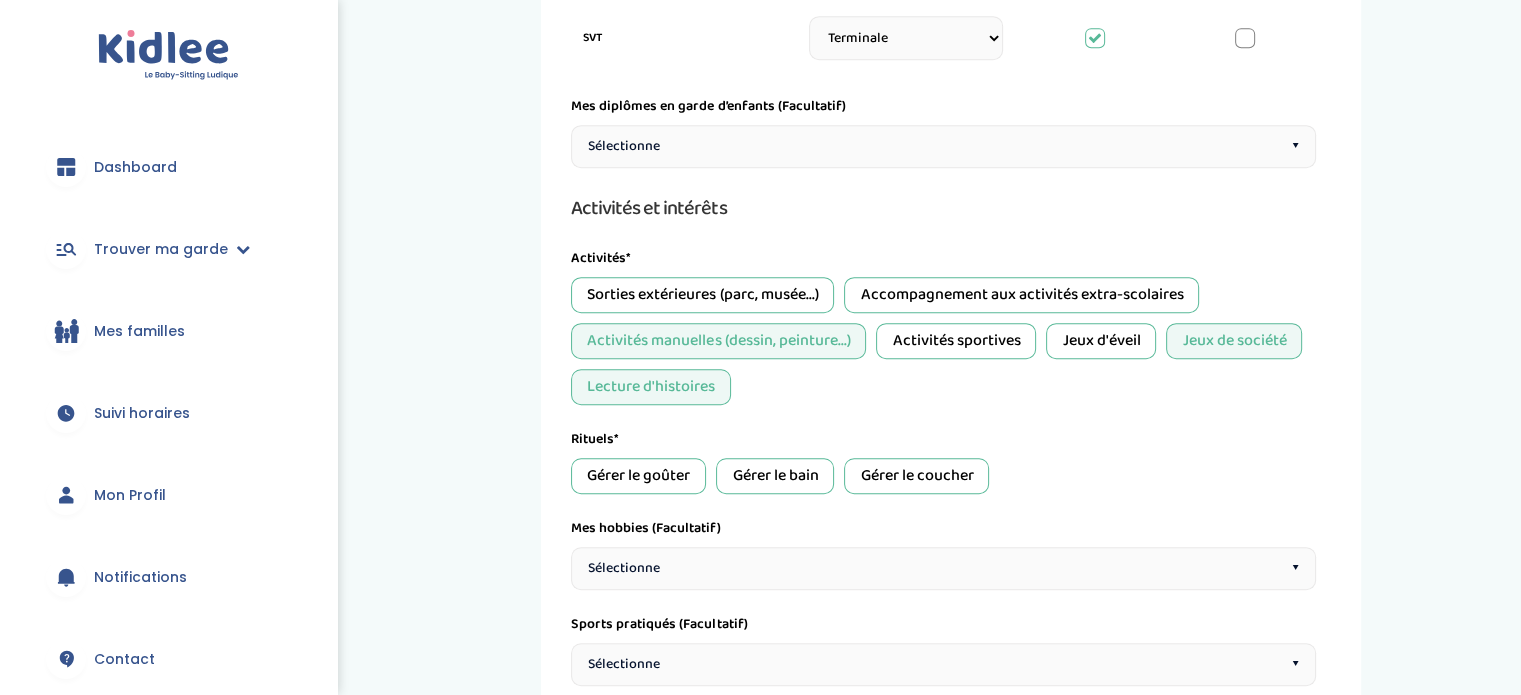 scroll, scrollTop: 1135, scrollLeft: 0, axis: vertical 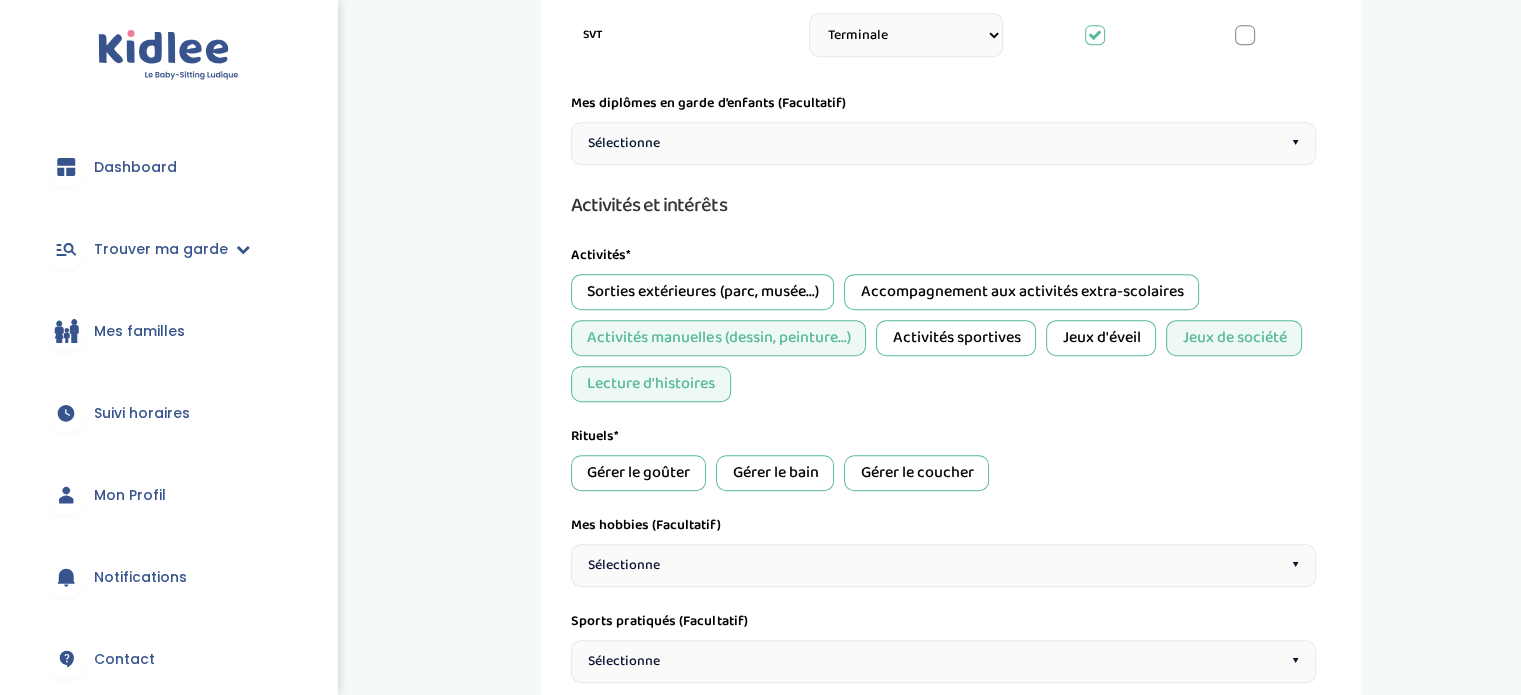 click on "Gérer le goûter" at bounding box center (638, 473) 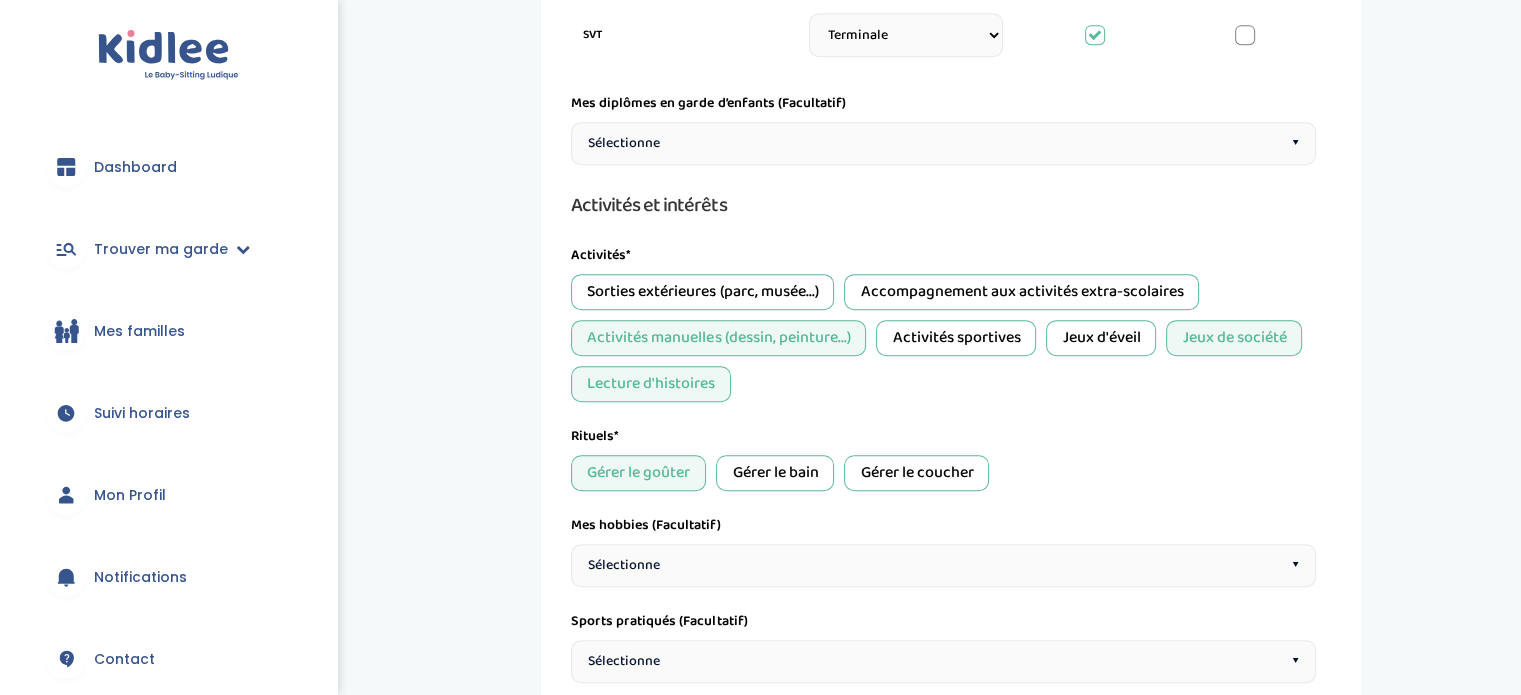 click on "Gérer le coucher" at bounding box center (916, 473) 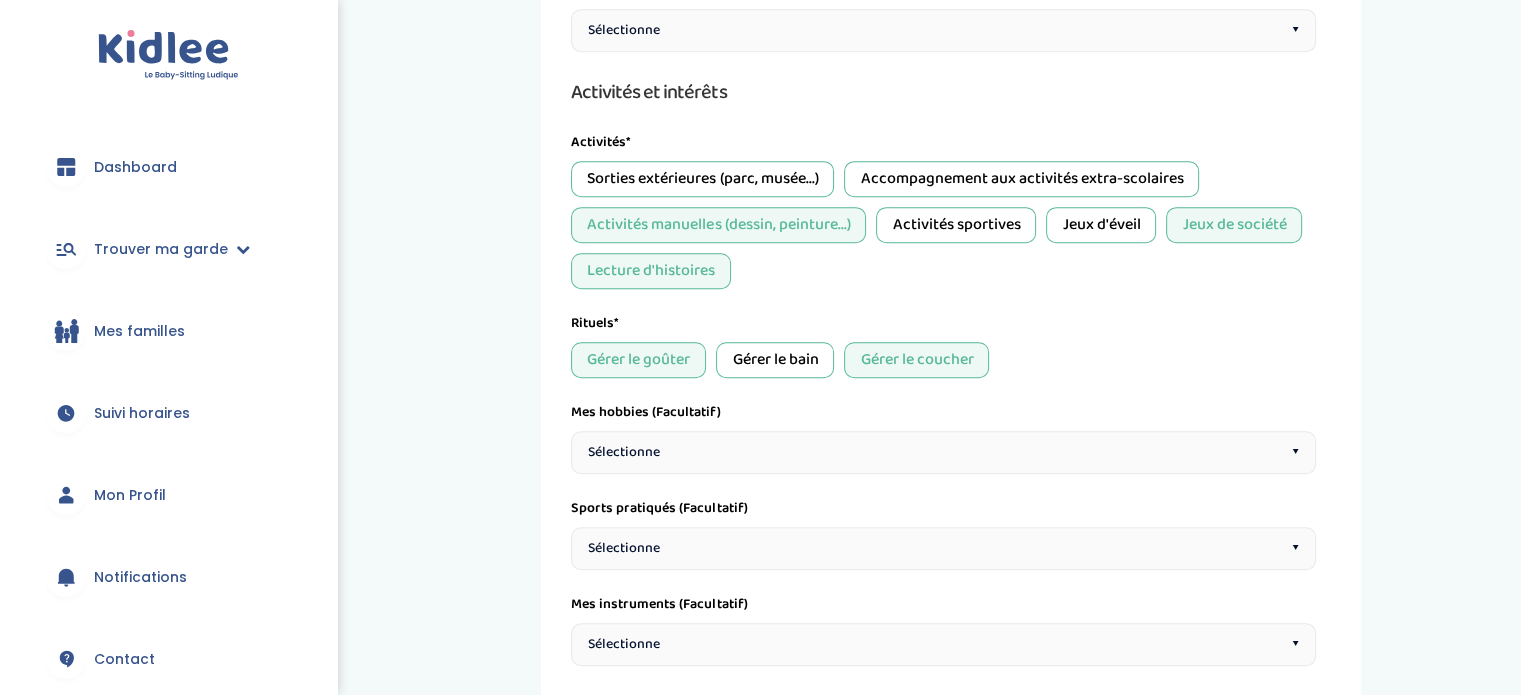 scroll, scrollTop: 1248, scrollLeft: 0, axis: vertical 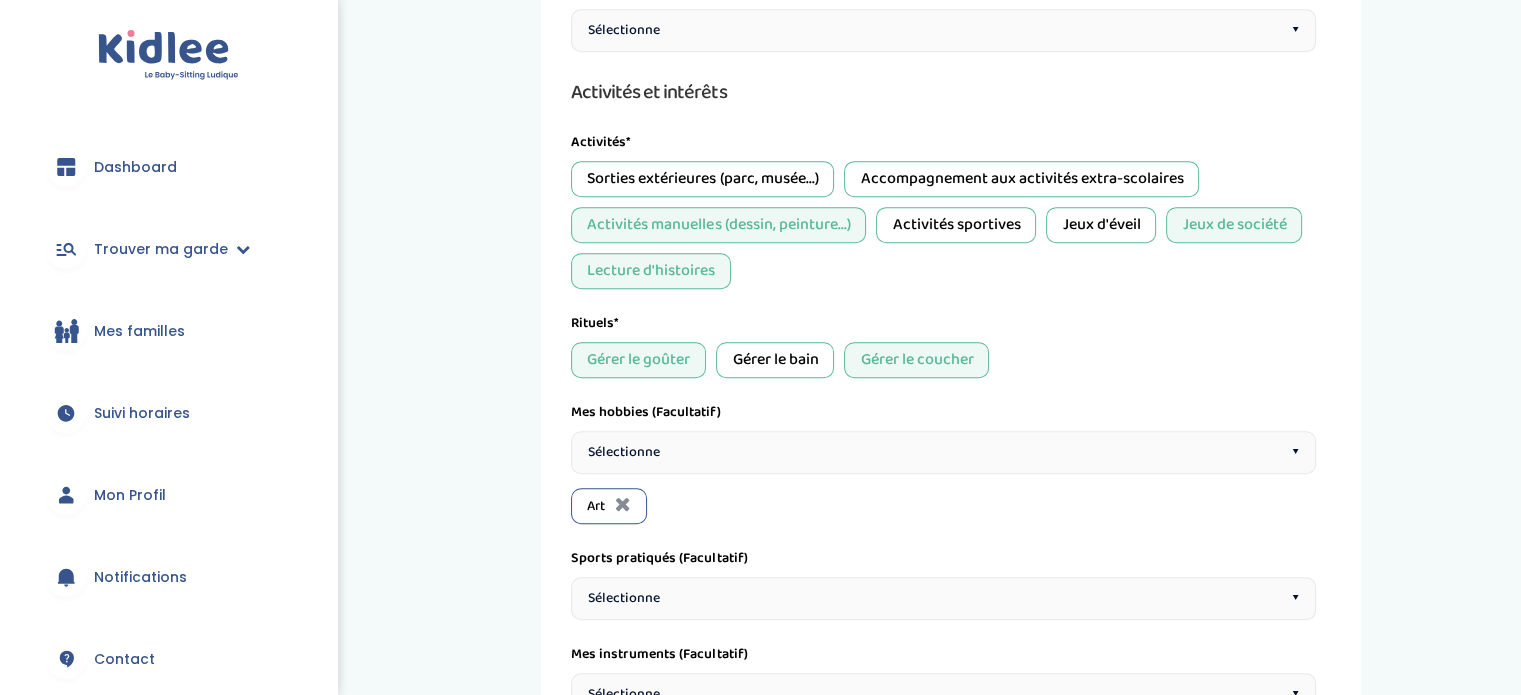 click on "Sélectionne
▾" at bounding box center [943, 452] 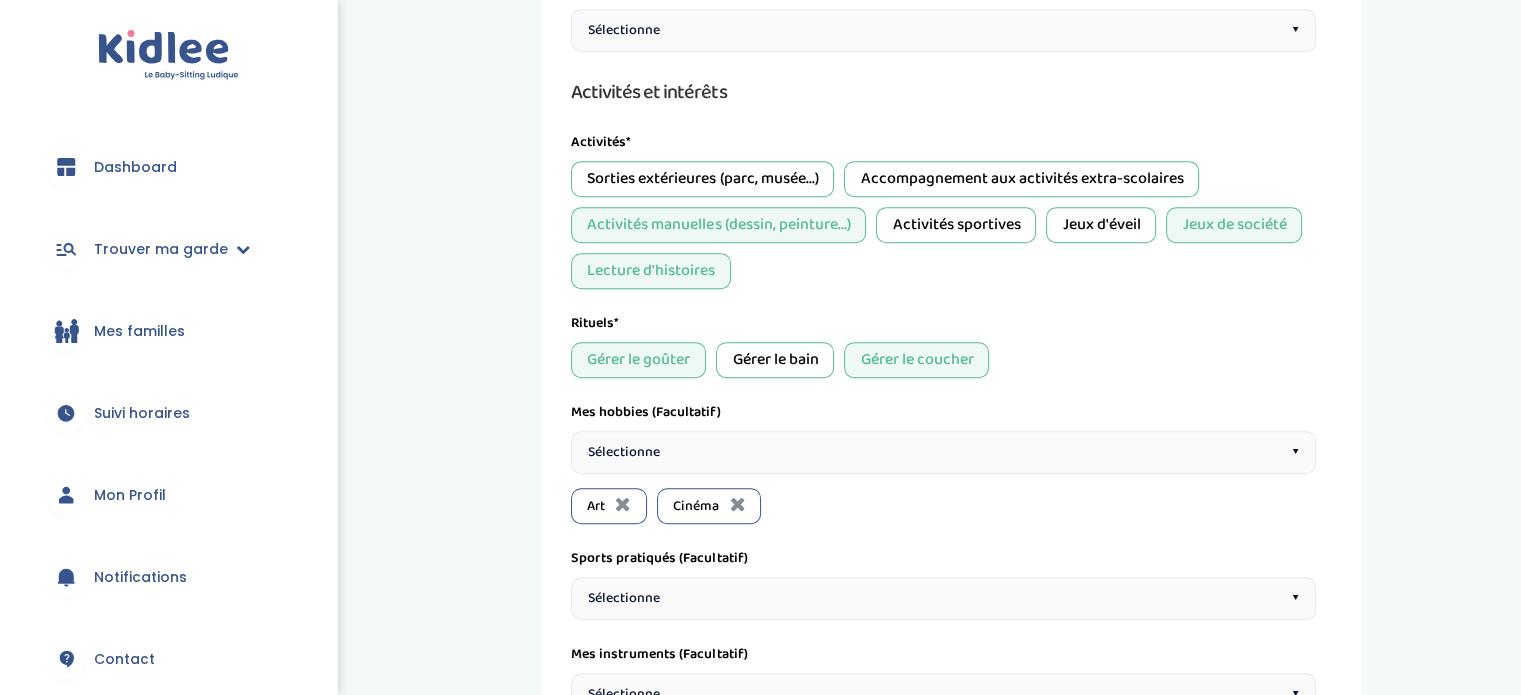 click on "Sélectionne
▾" at bounding box center (943, 452) 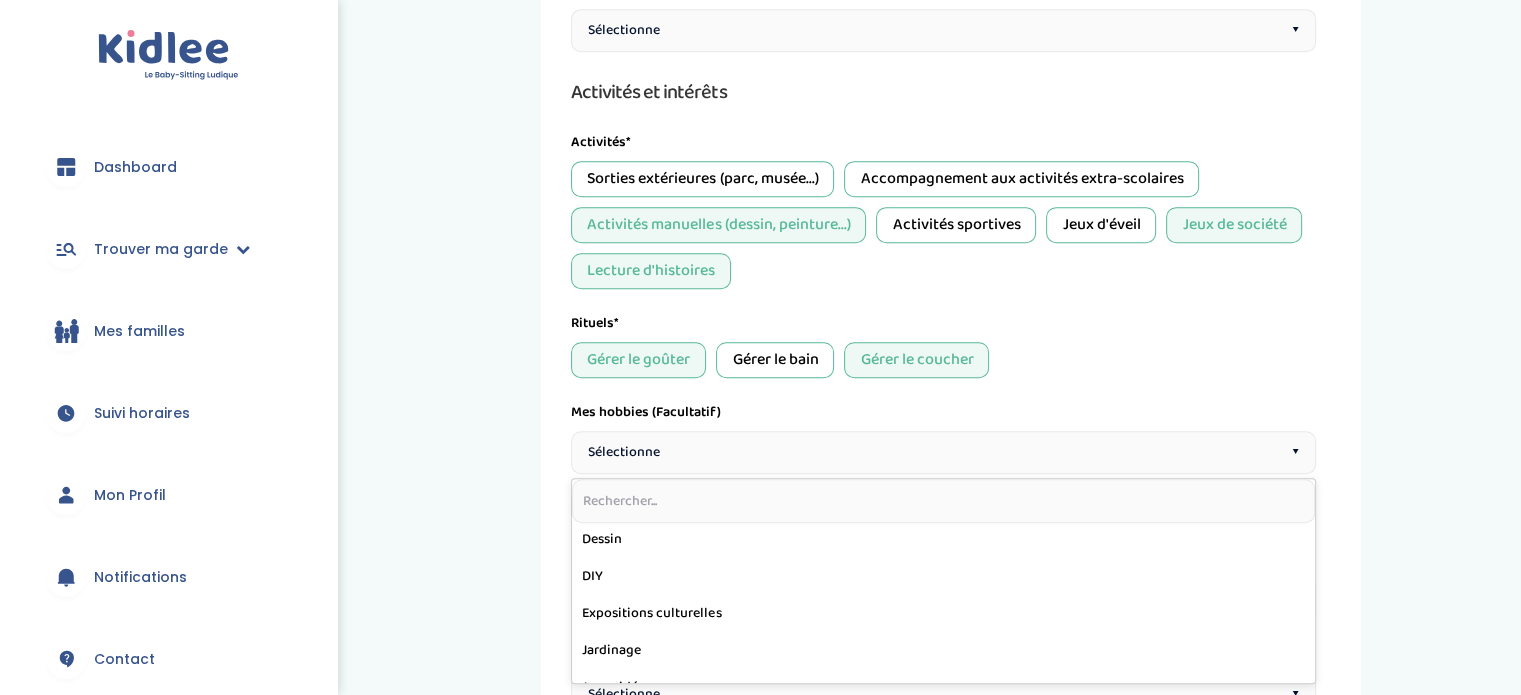 scroll, scrollTop: 226, scrollLeft: 0, axis: vertical 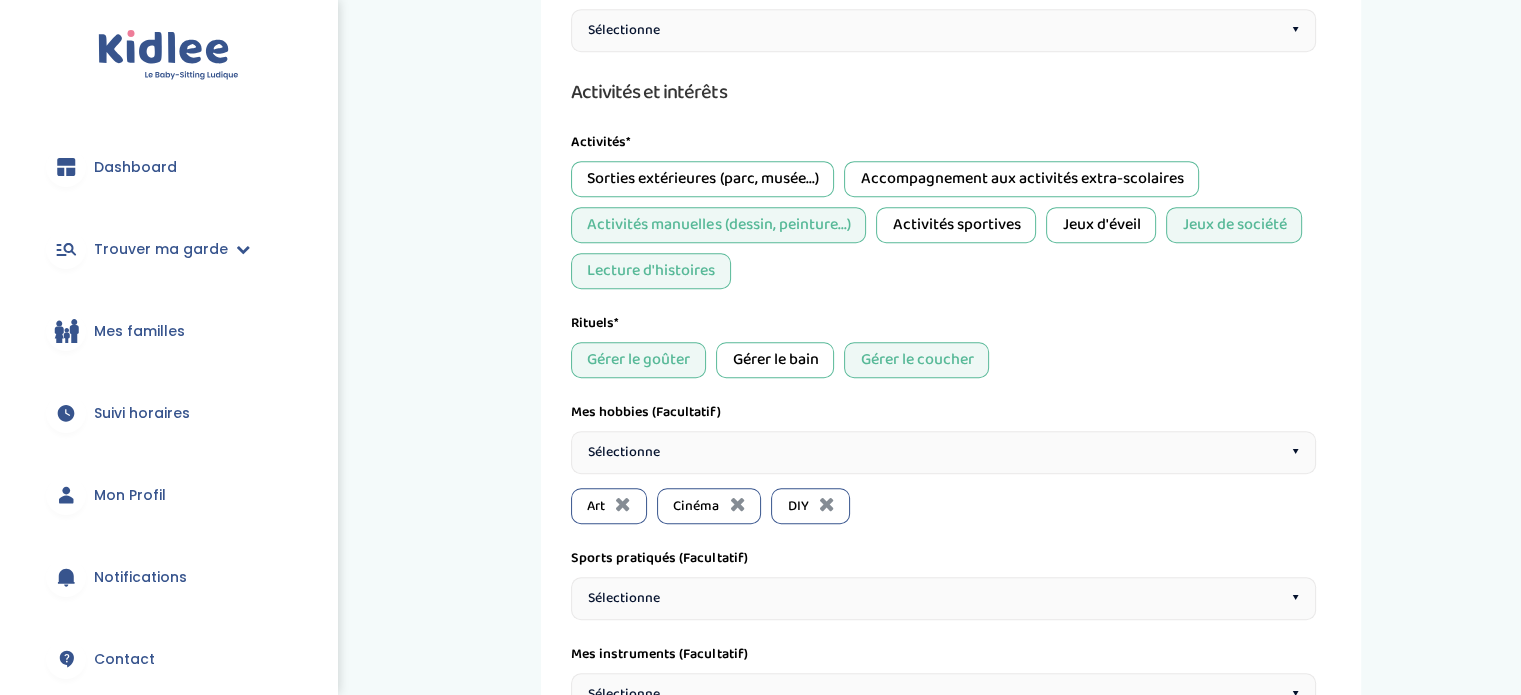 click on "Sélectionne
▾" at bounding box center [943, 452] 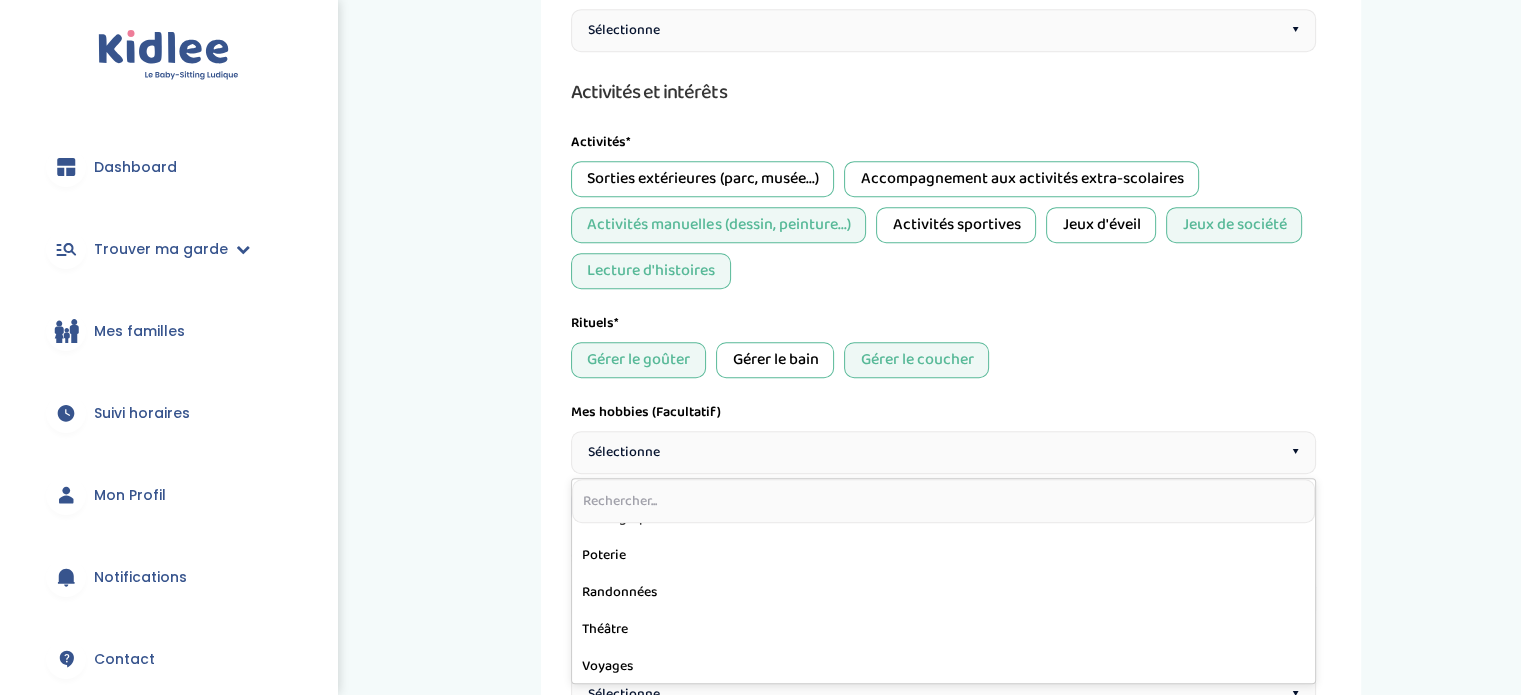 scroll, scrollTop: 654, scrollLeft: 0, axis: vertical 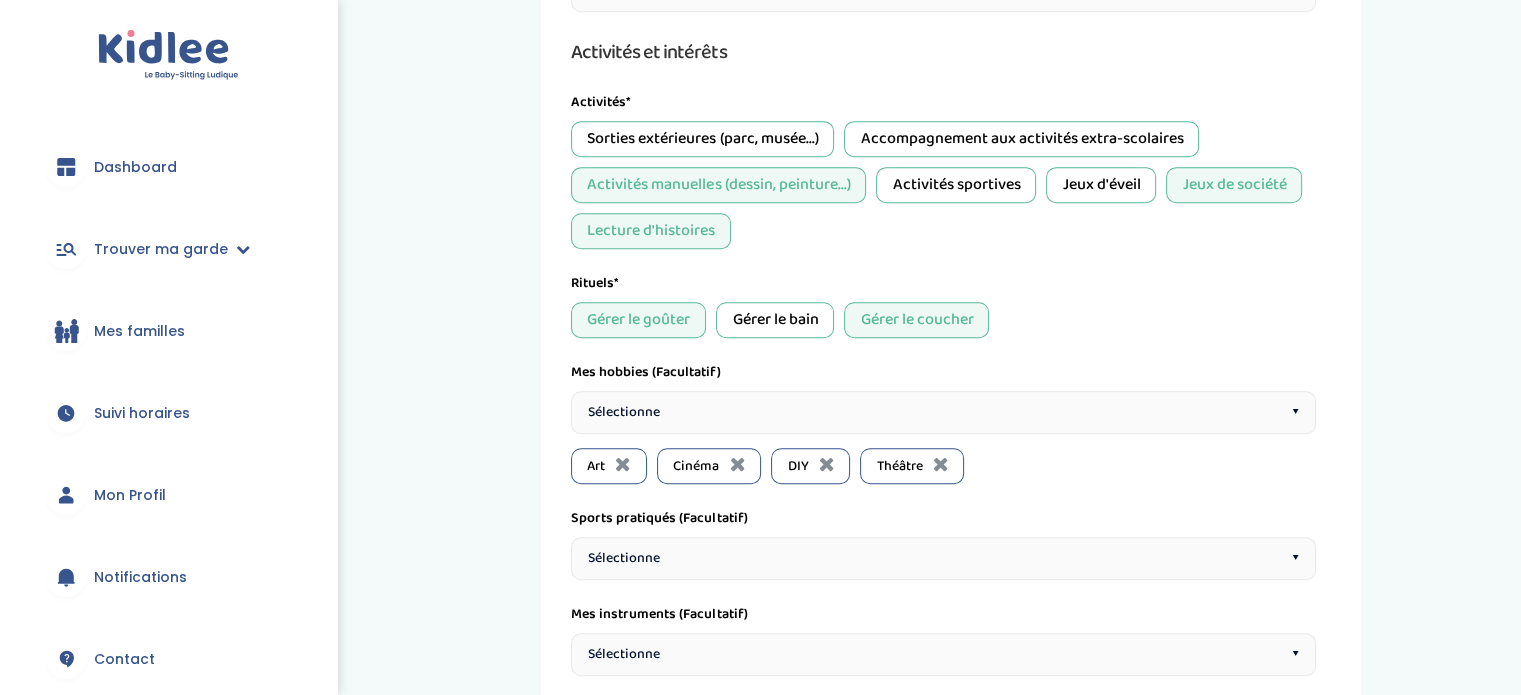 click on "Sélectionne
▾" at bounding box center [943, 558] 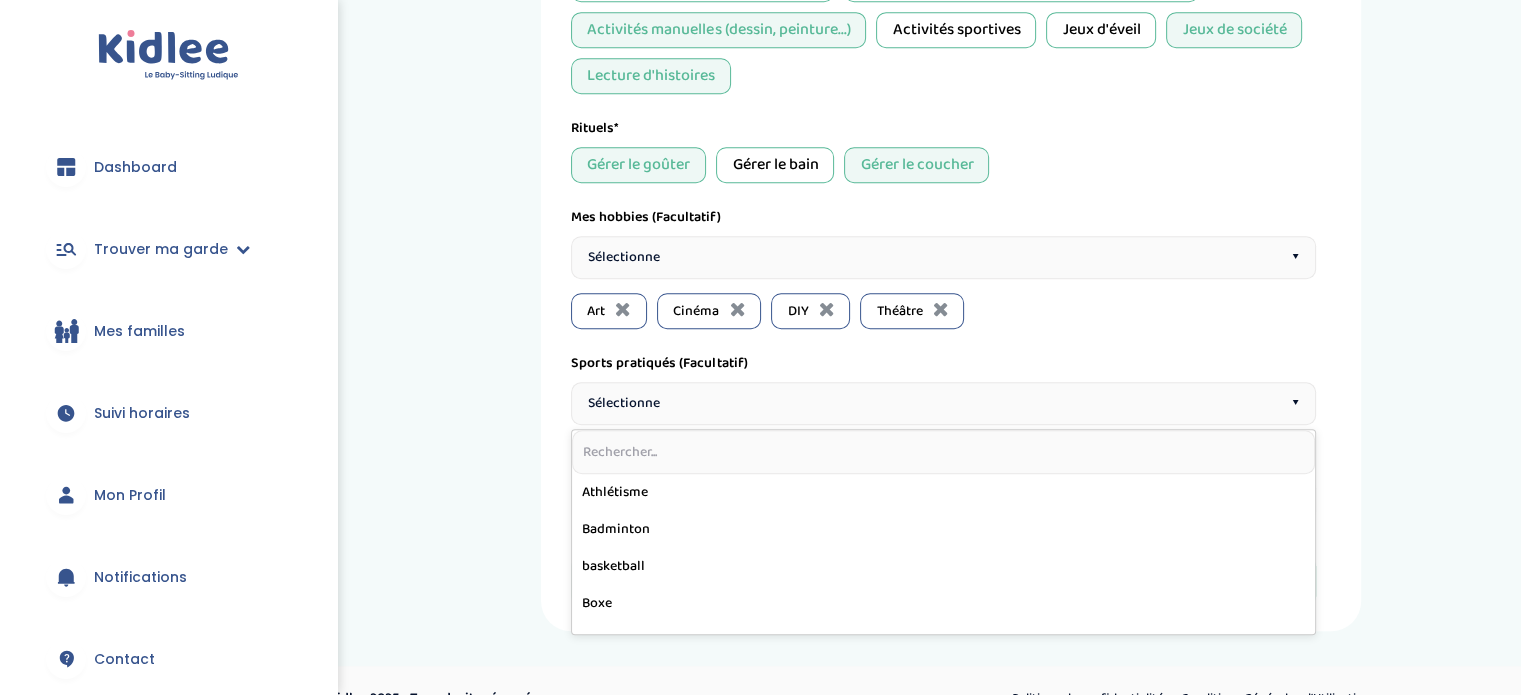 scroll, scrollTop: 1472, scrollLeft: 0, axis: vertical 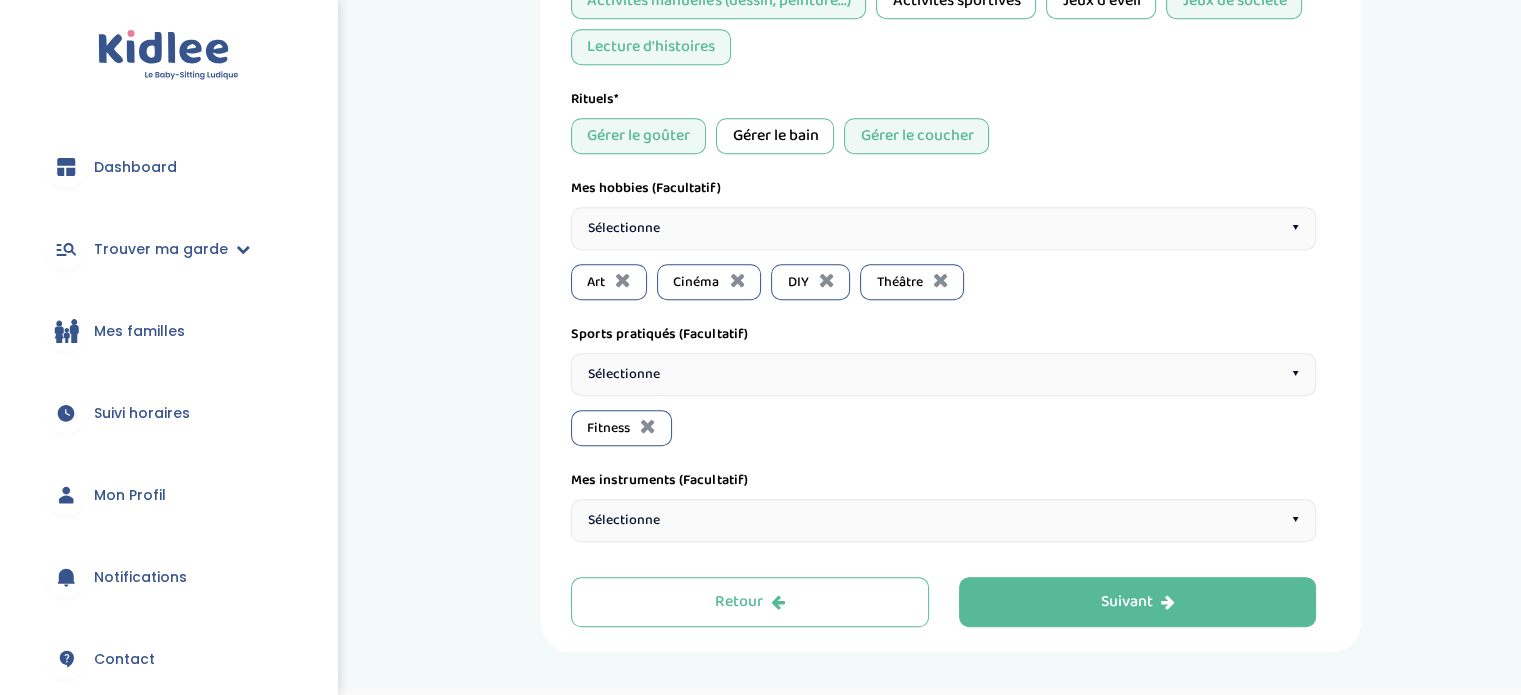 click on "Sélectionne
▾" at bounding box center [943, 520] 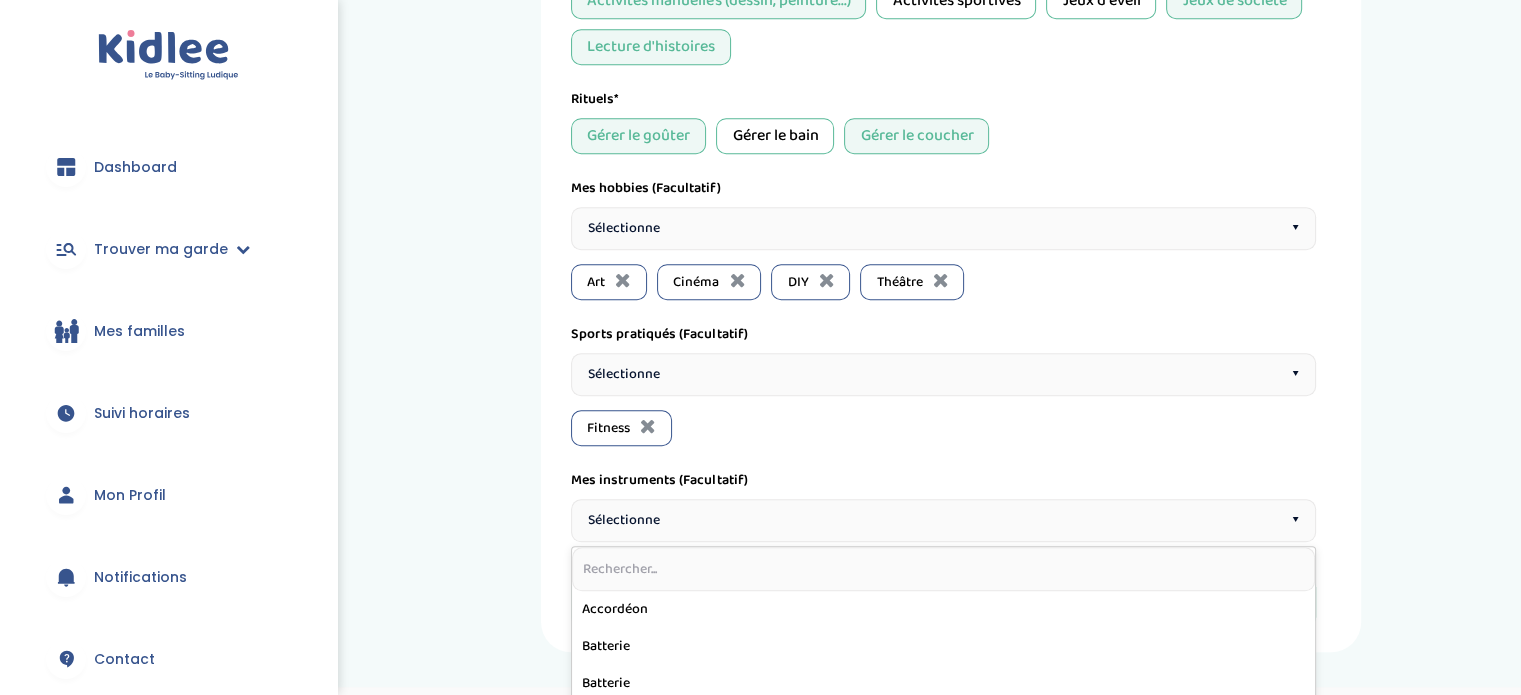 click on "Sélectionne
▾" at bounding box center (943, 374) 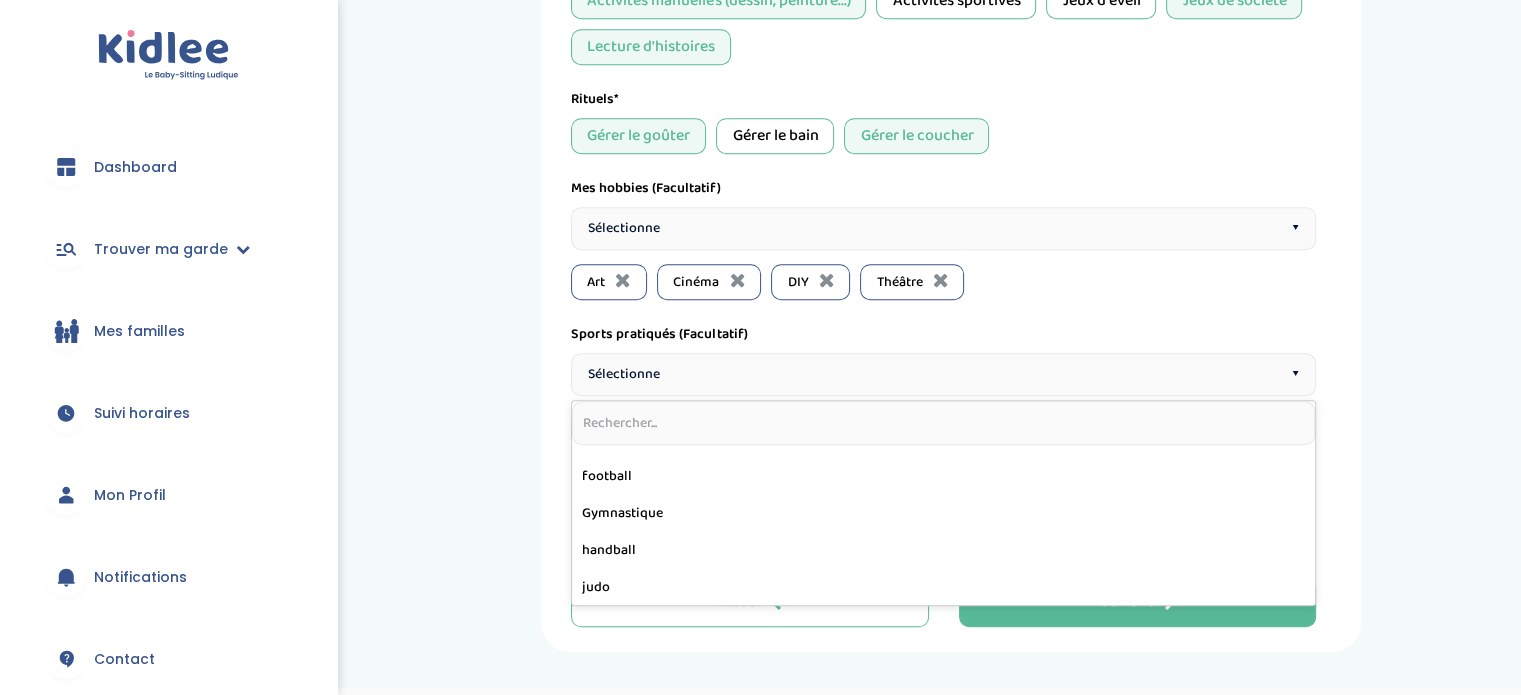 scroll, scrollTop: 320, scrollLeft: 0, axis: vertical 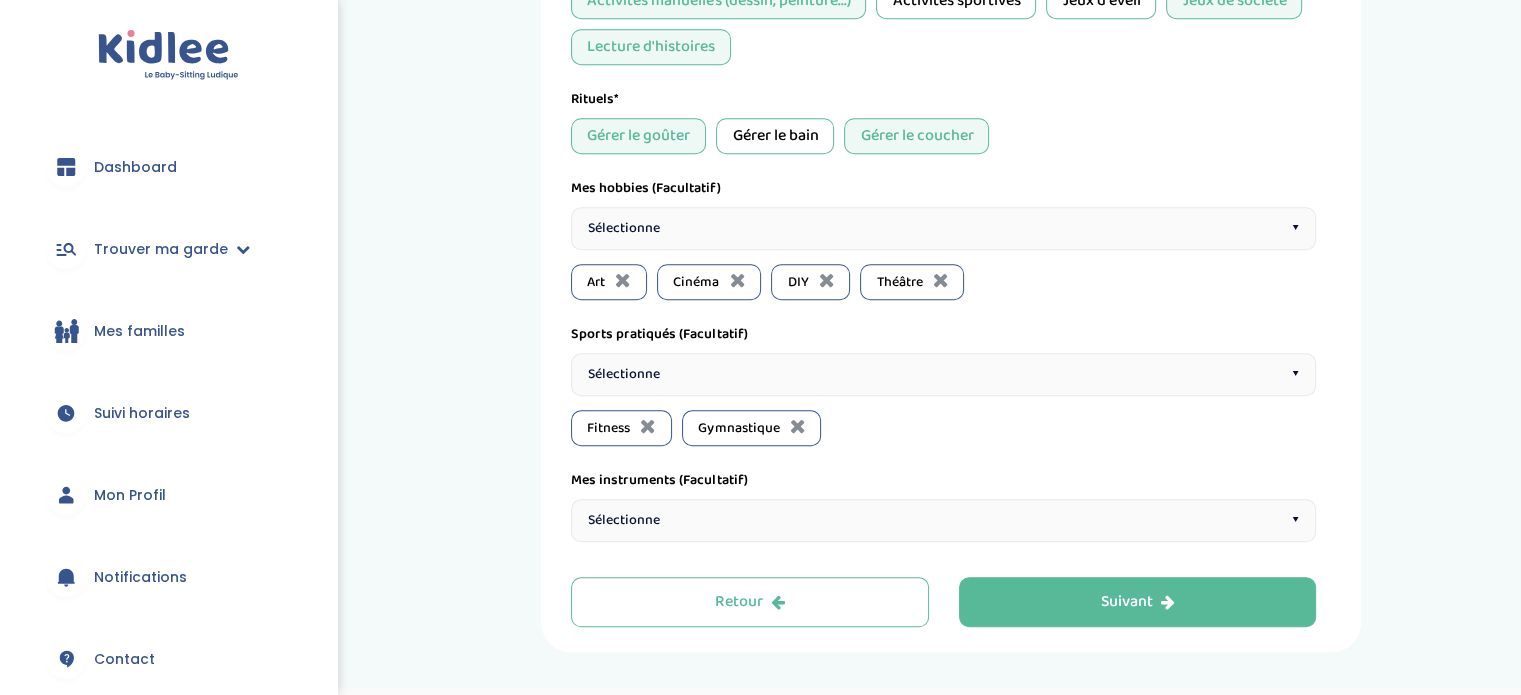 click on "Sélectionne
▾" at bounding box center [943, 520] 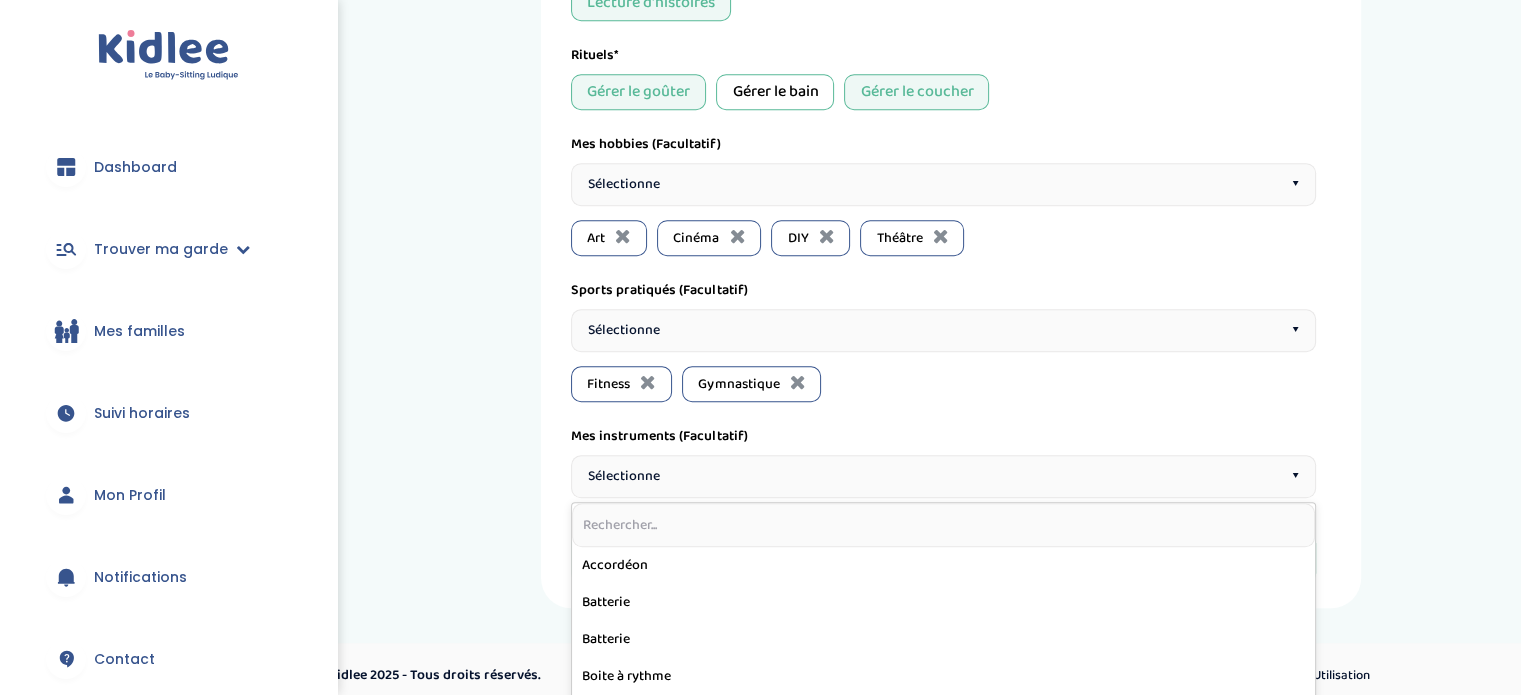 scroll, scrollTop: 1520, scrollLeft: 0, axis: vertical 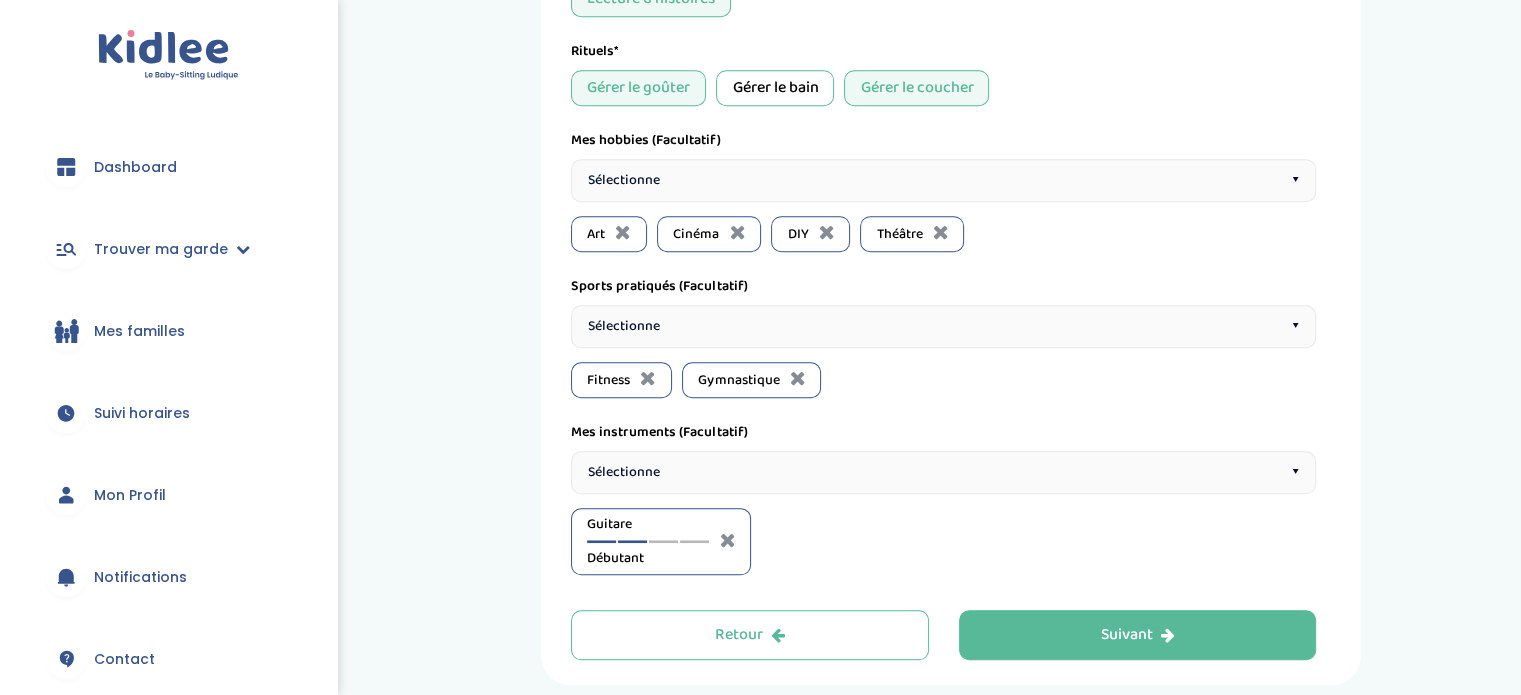 click at bounding box center (632, 541) 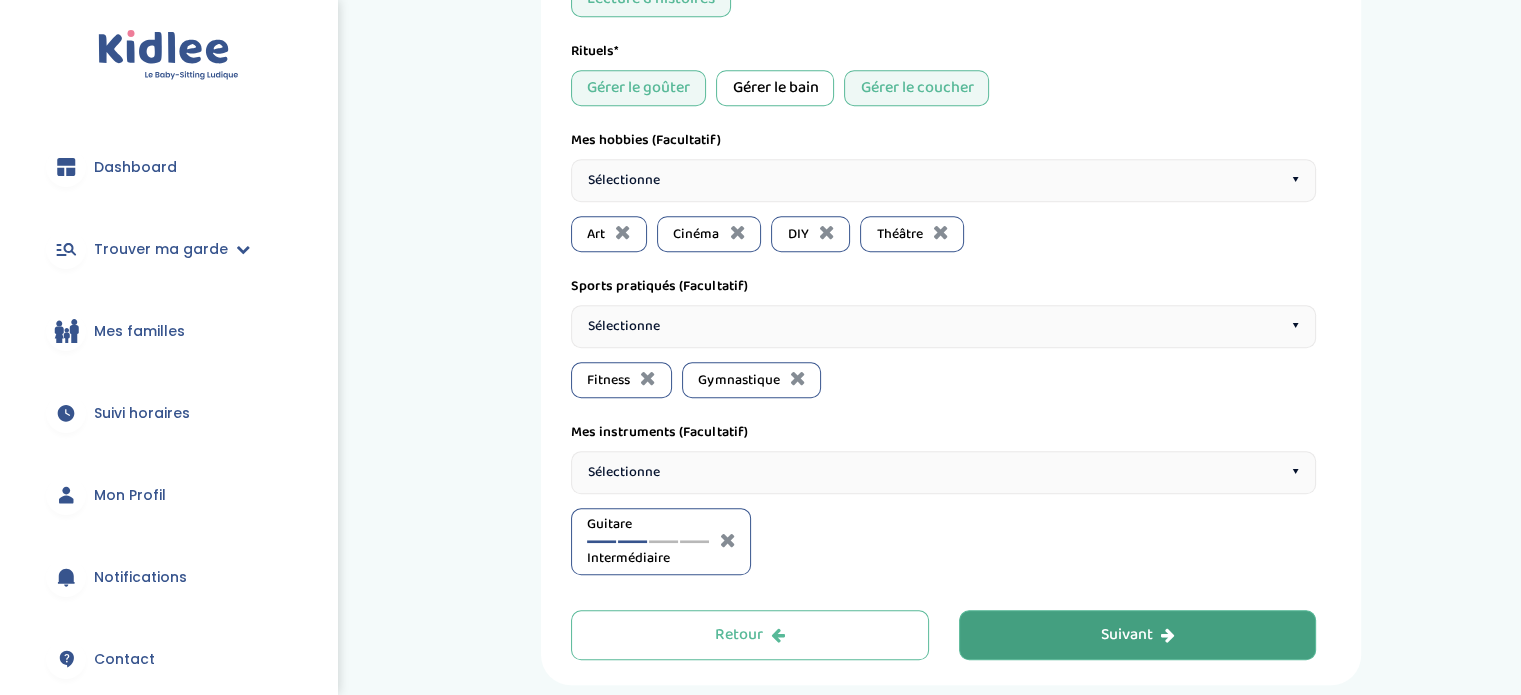 click on "Suivant" at bounding box center (1138, 635) 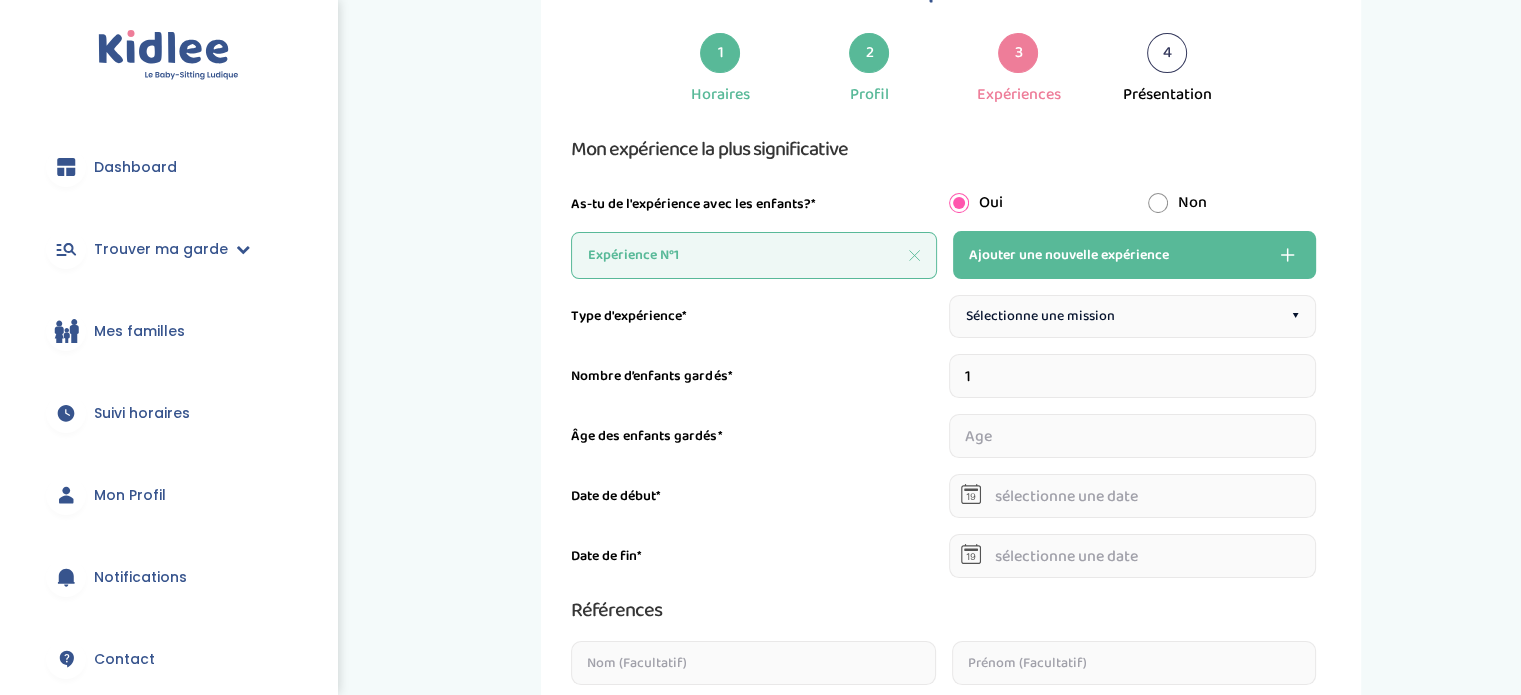 scroll, scrollTop: 75, scrollLeft: 0, axis: vertical 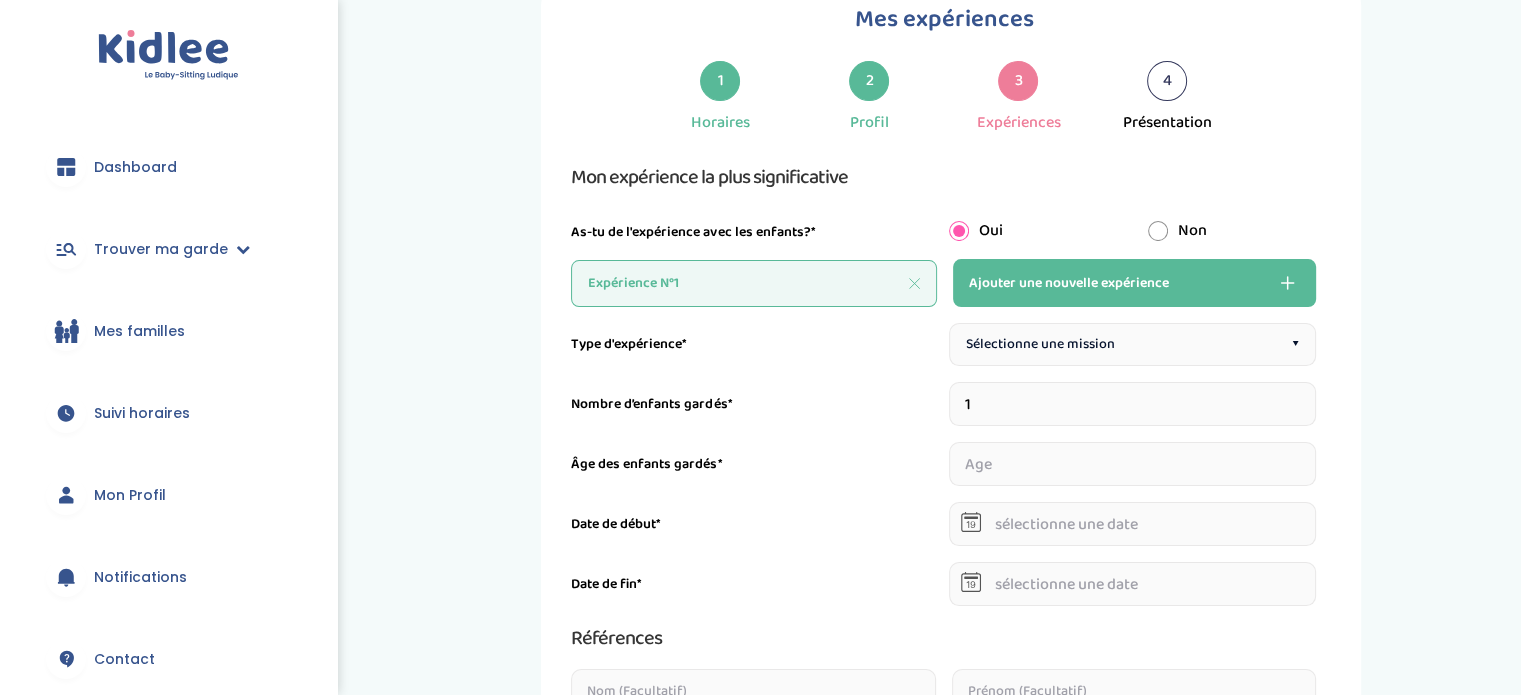 click on "Ajouter une nouvelle expérience" at bounding box center (1135, 283) 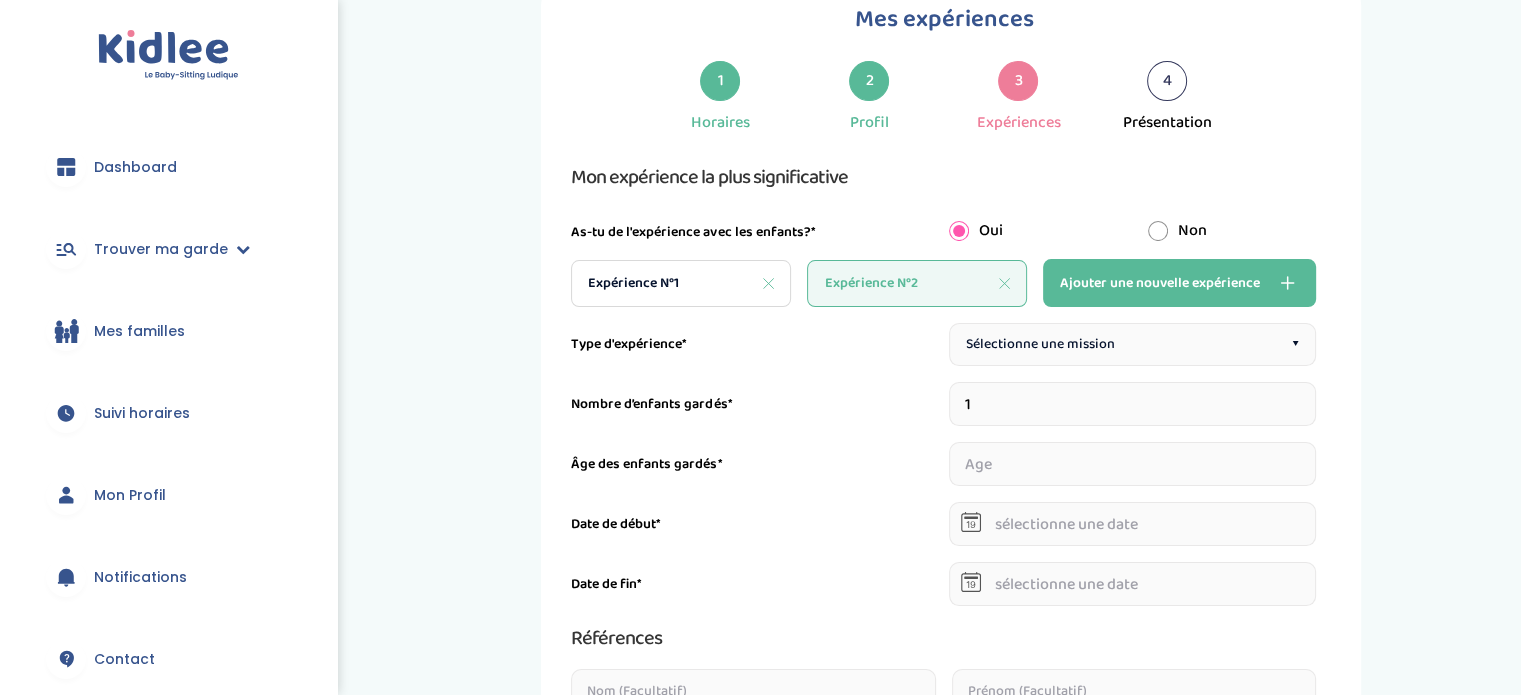 click 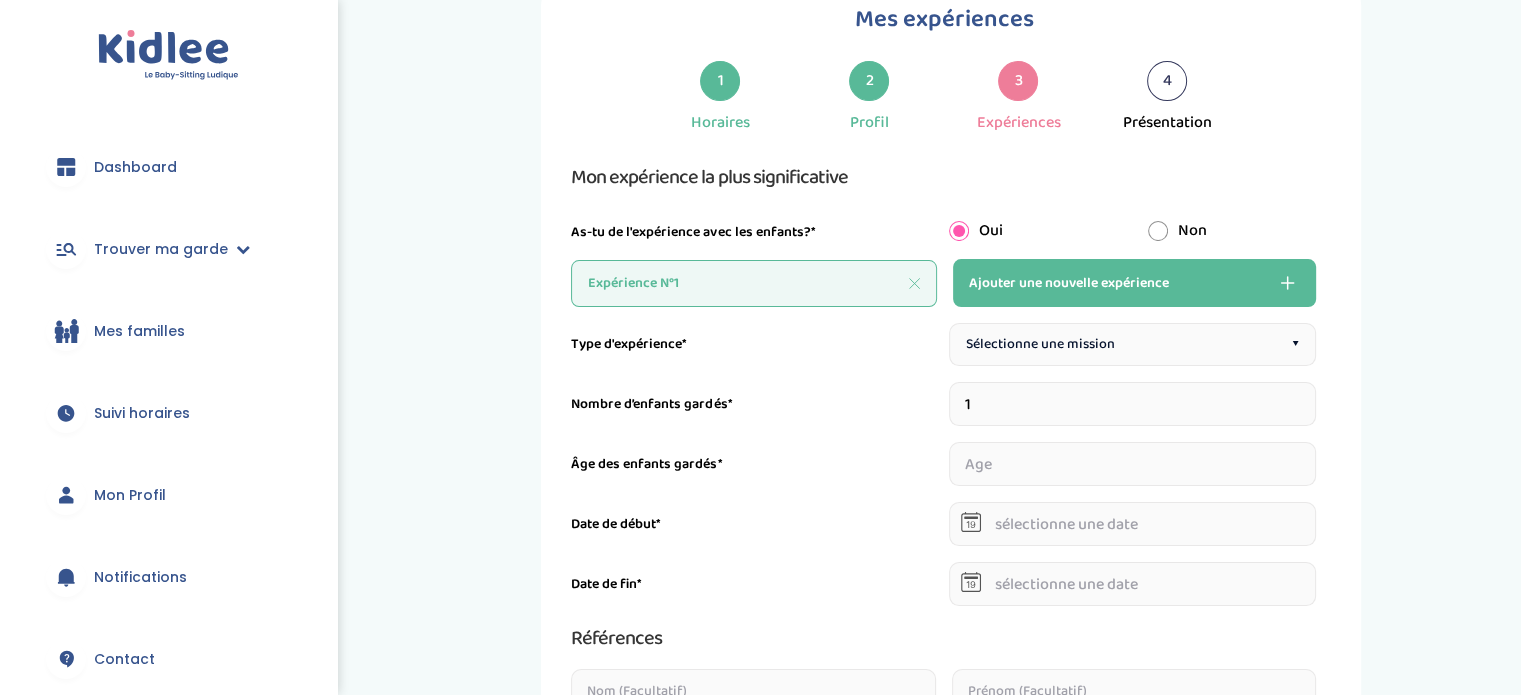 click on "Sélectionne une mission
▾" at bounding box center (1133, 344) 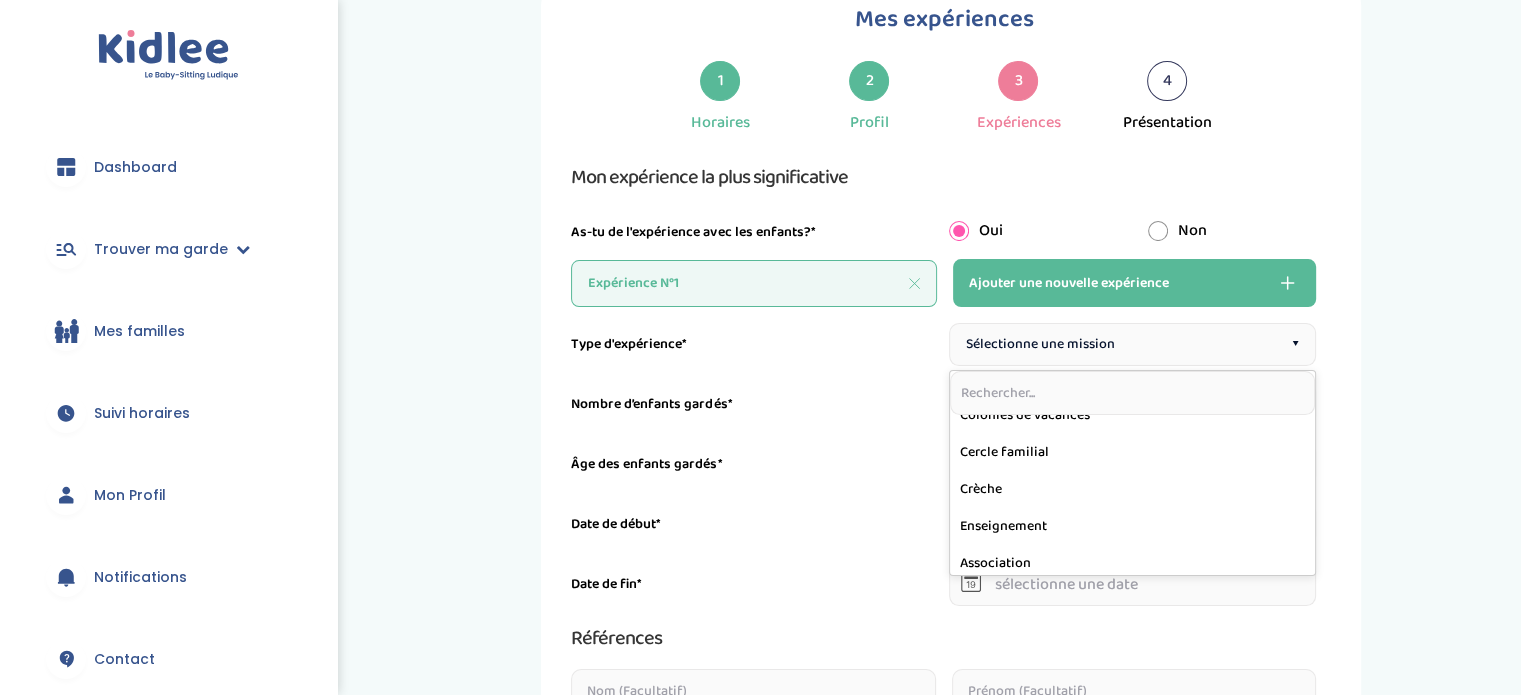 scroll, scrollTop: 182, scrollLeft: 0, axis: vertical 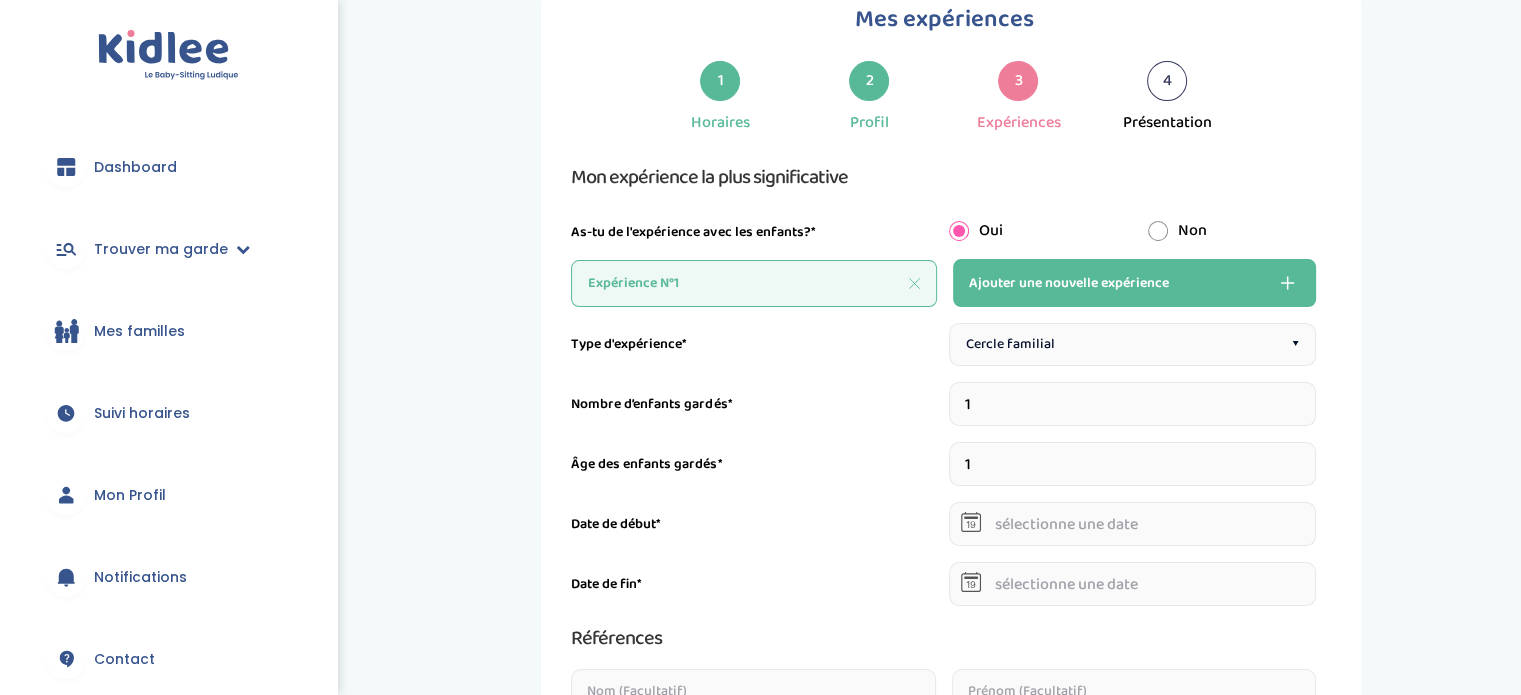 click on "1" at bounding box center [1133, 464] 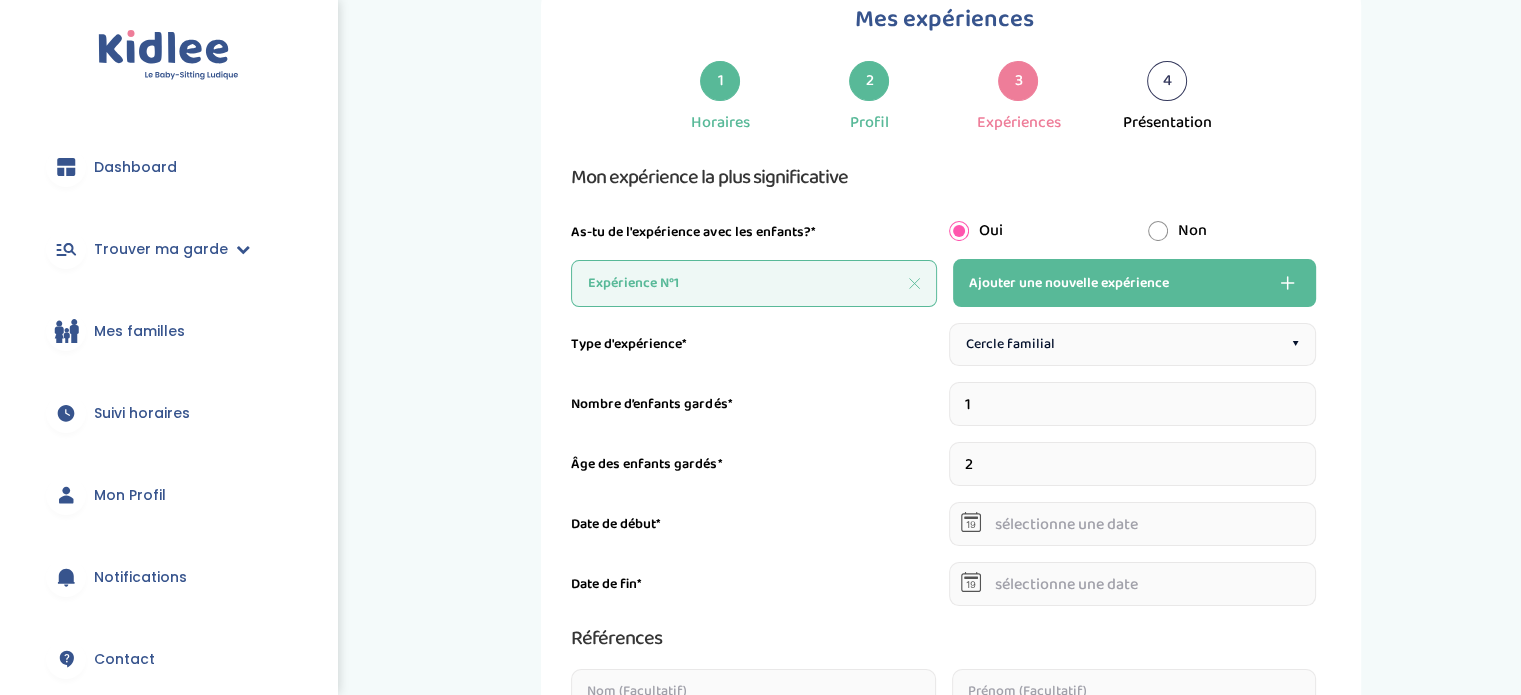 click on "2" at bounding box center (1133, 464) 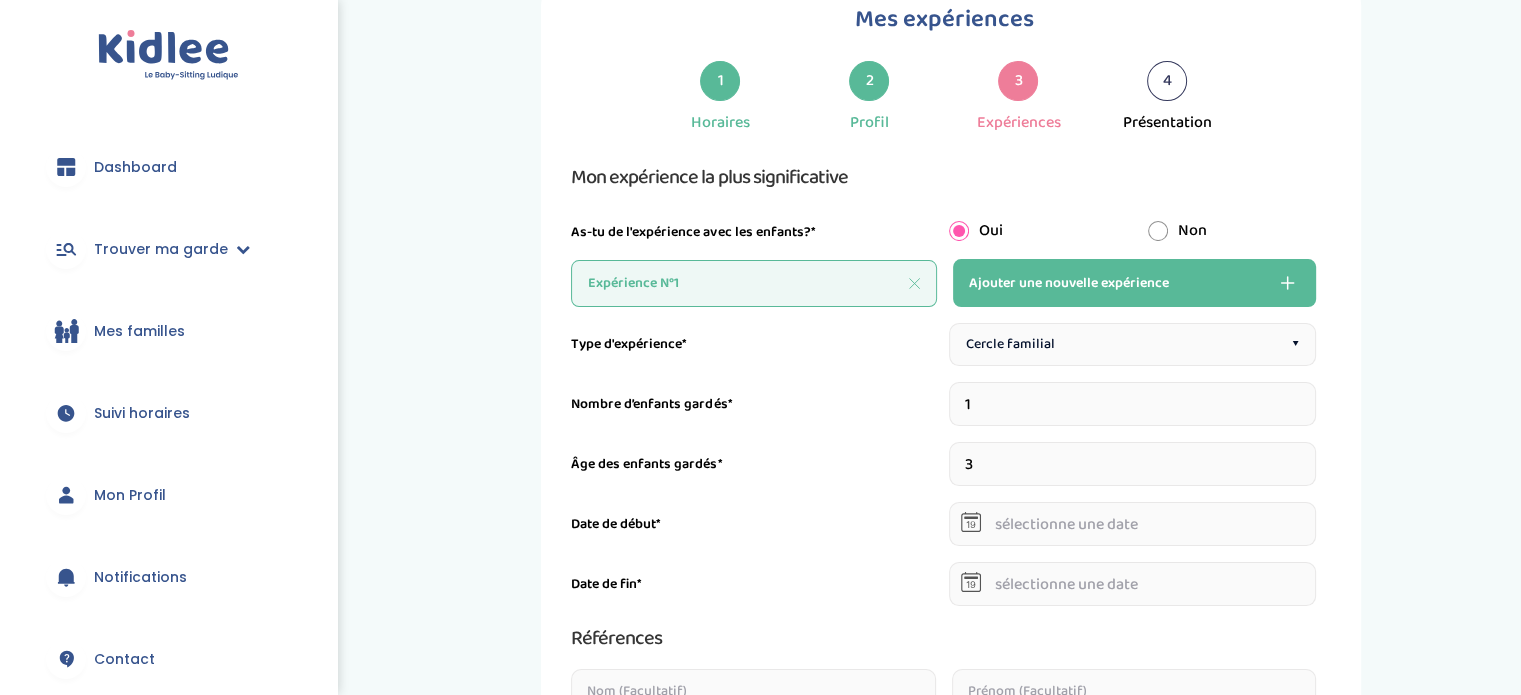 click on "3" at bounding box center [1133, 464] 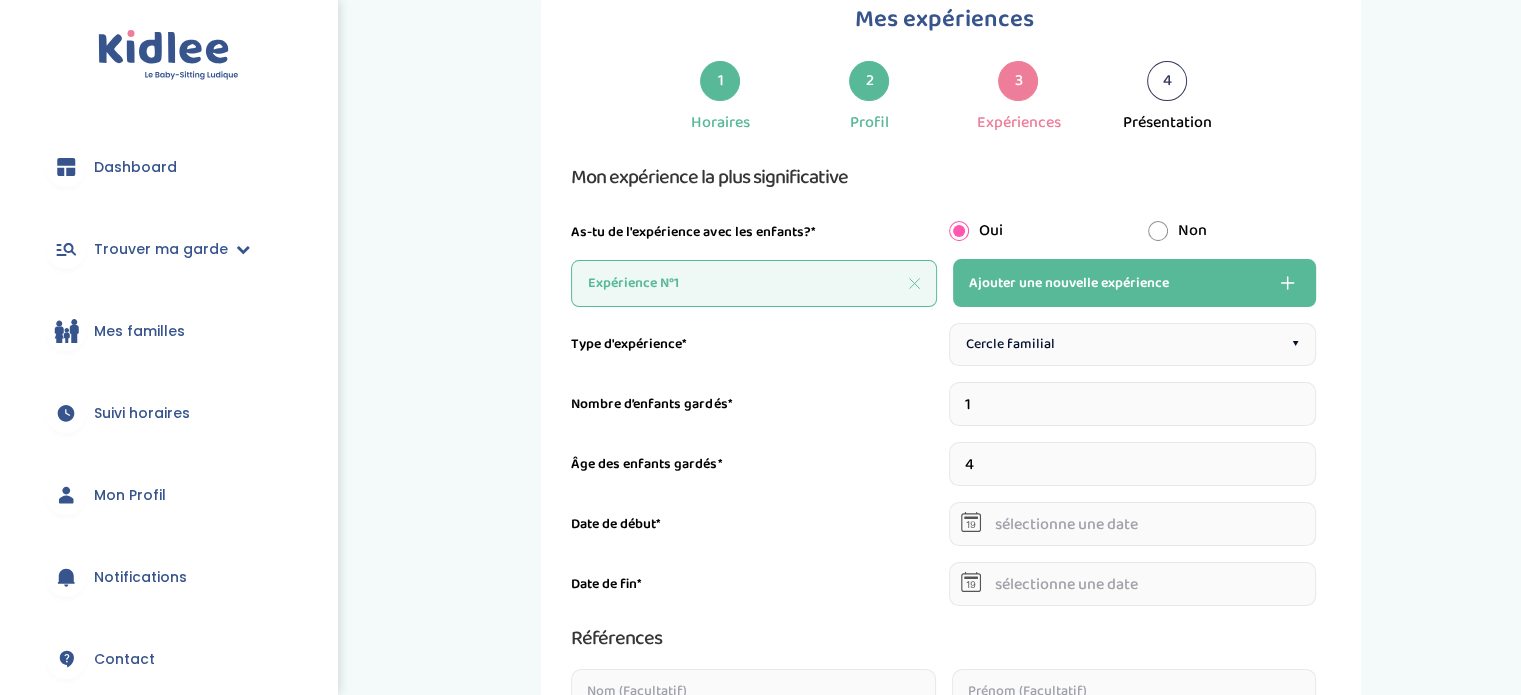 click on "4" at bounding box center [1133, 464] 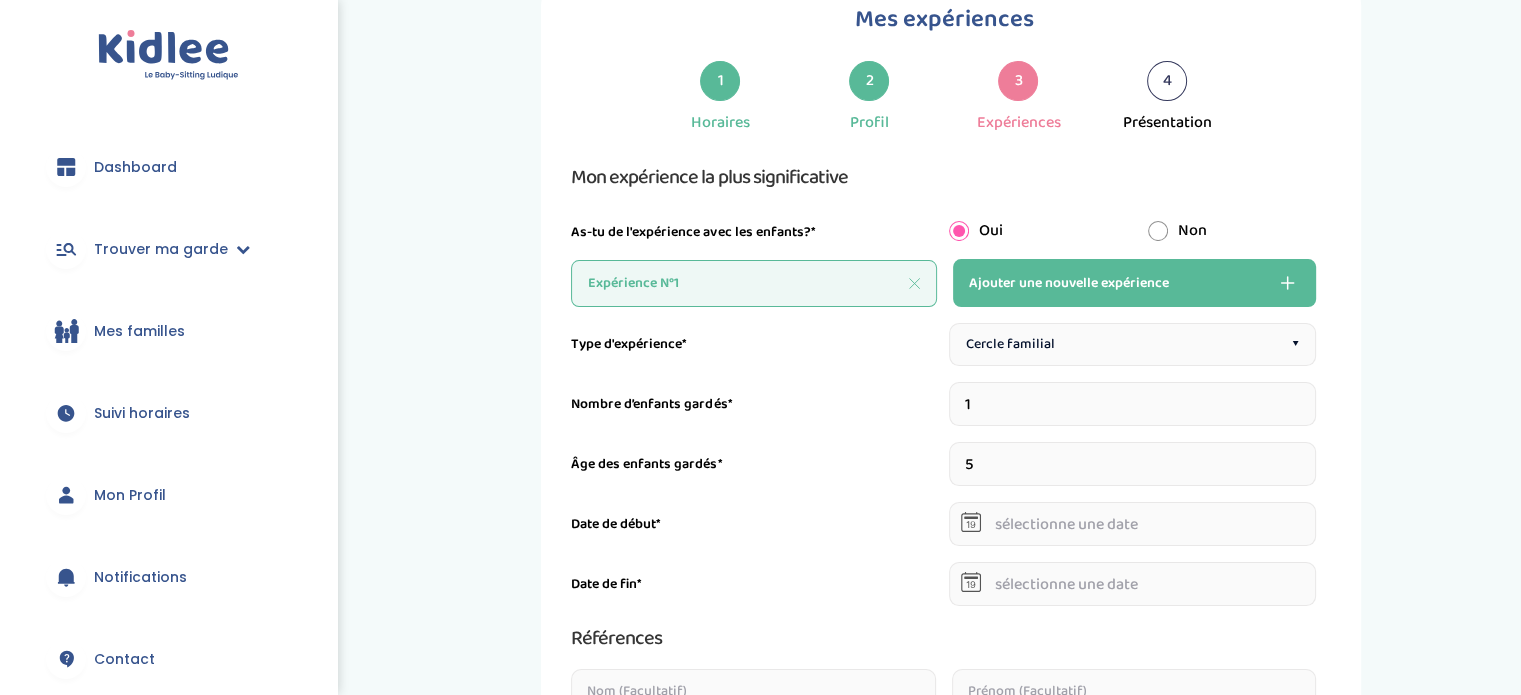 click on "5" at bounding box center [1133, 464] 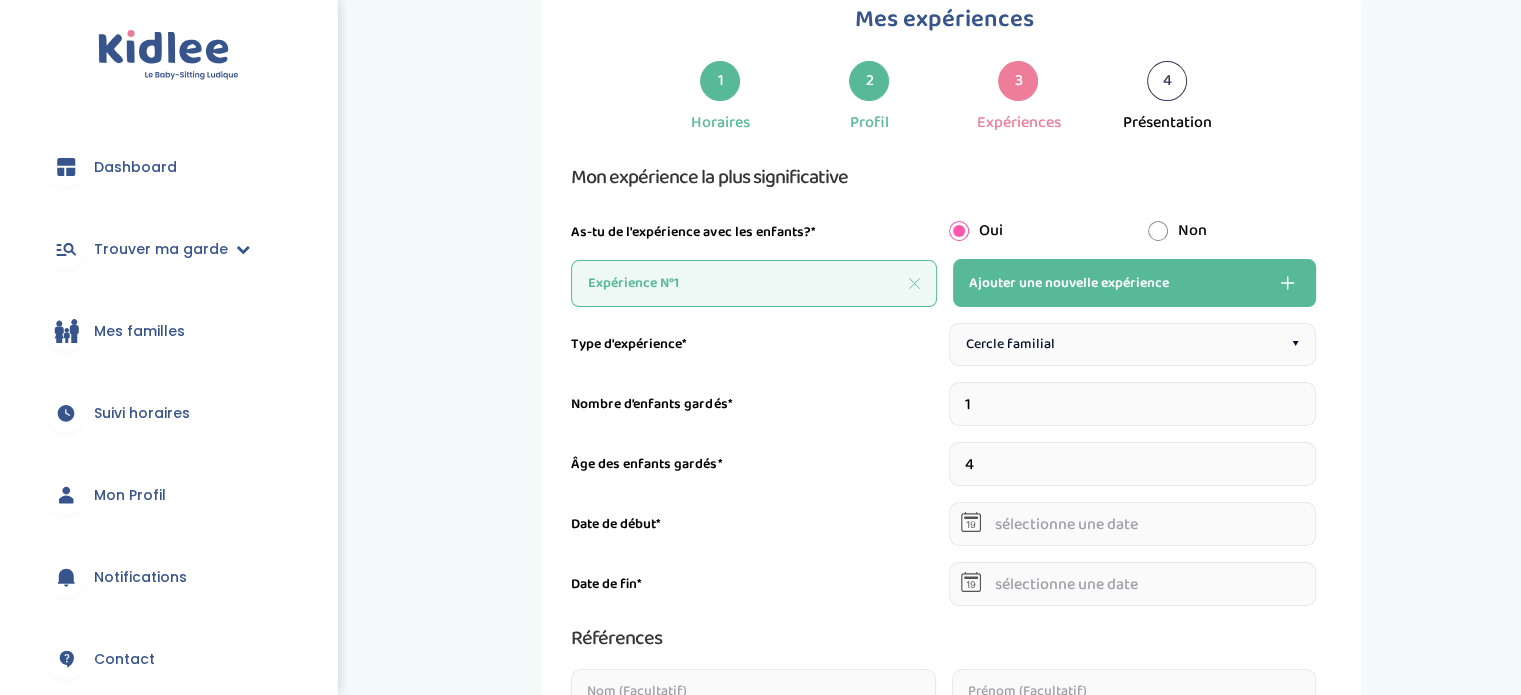 click on "4" at bounding box center [1133, 464] 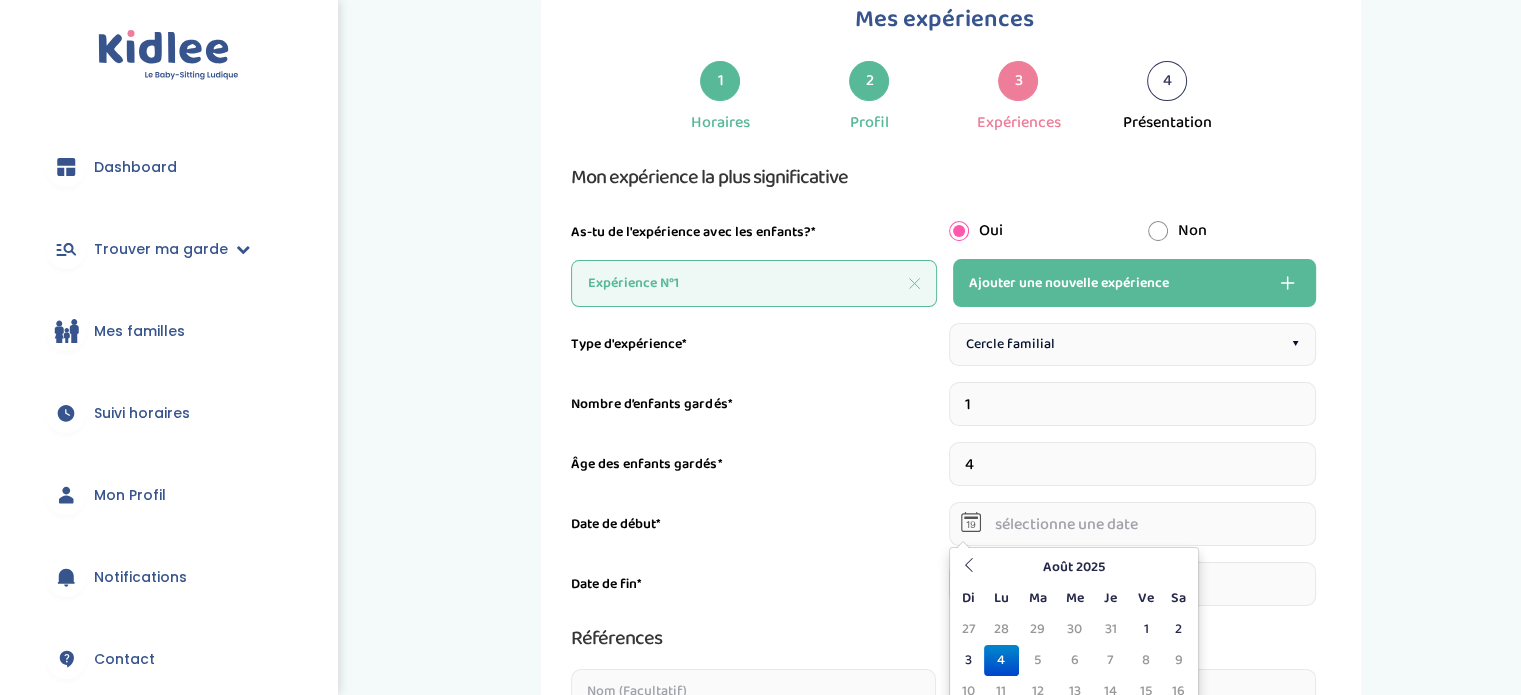 click at bounding box center [1133, 524] 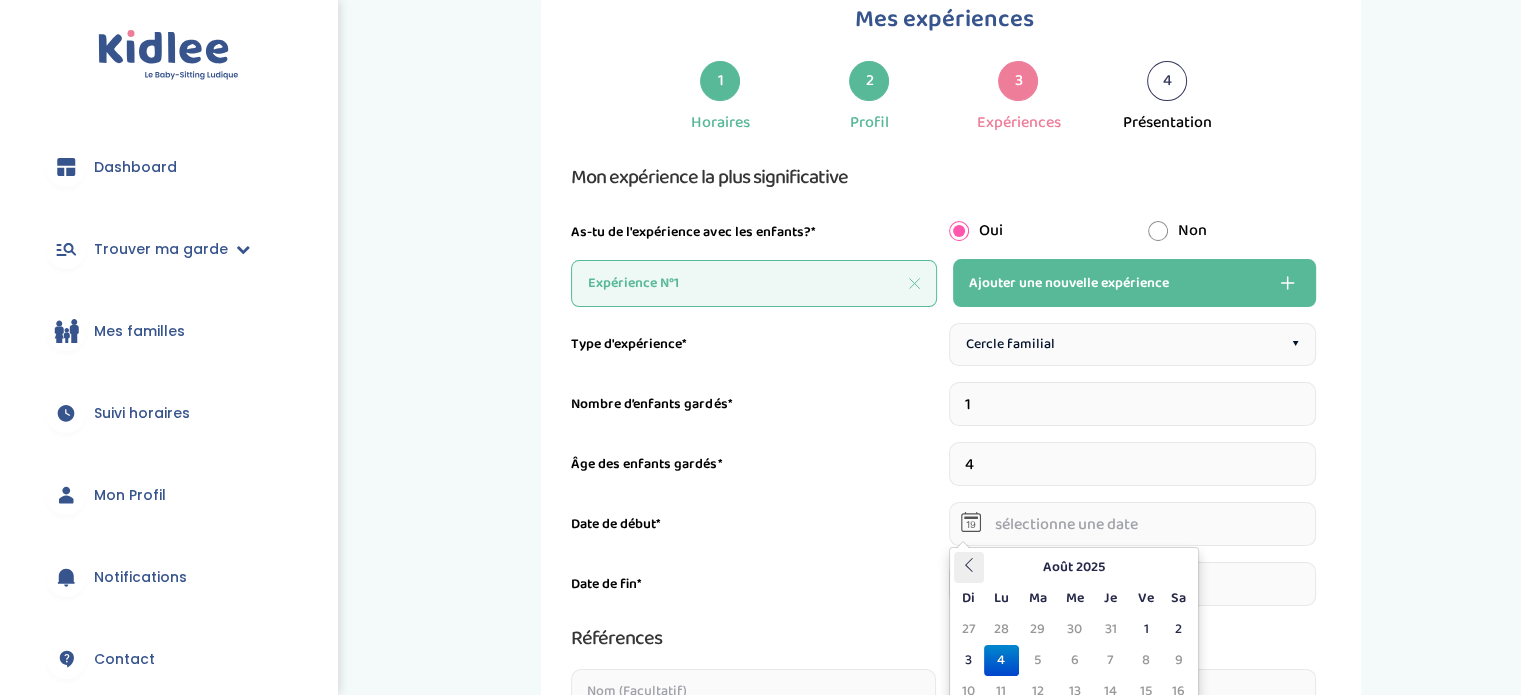 click at bounding box center [969, 565] 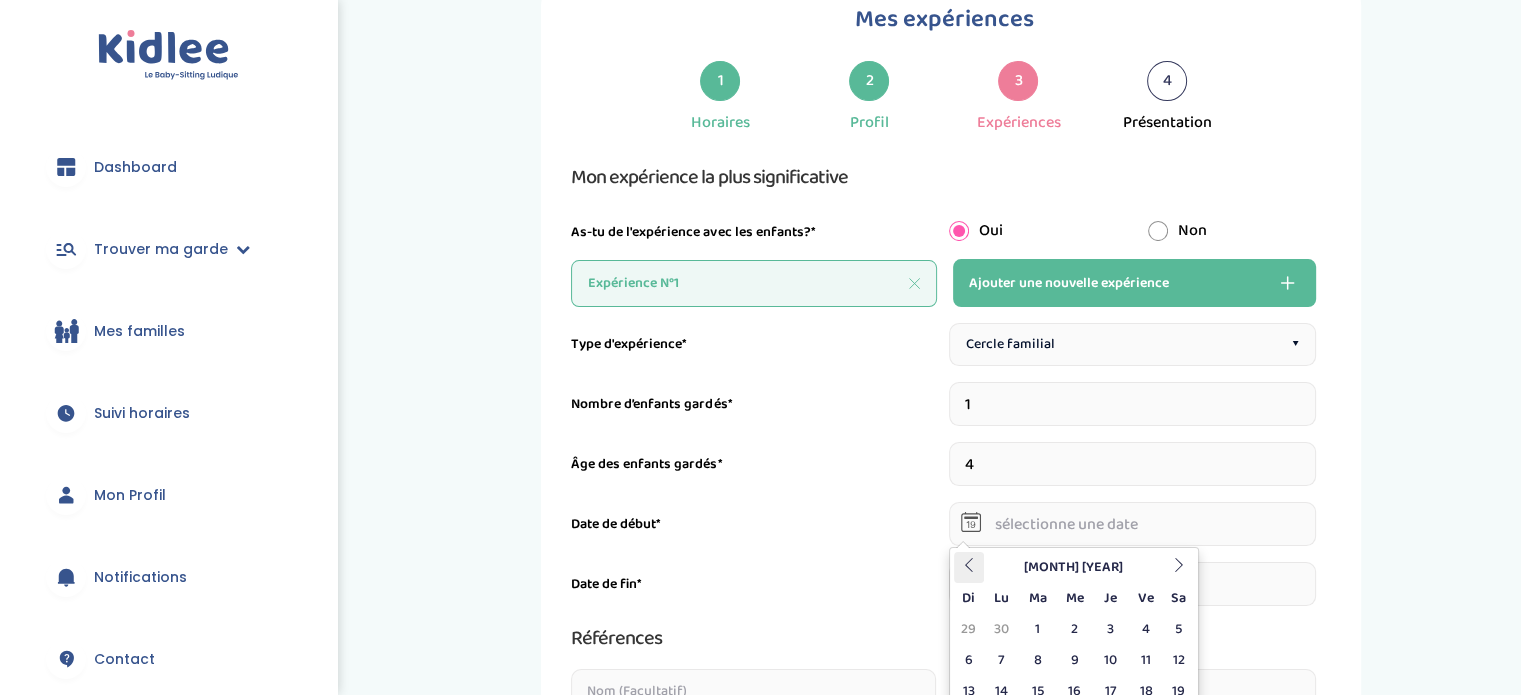 click at bounding box center (969, 565) 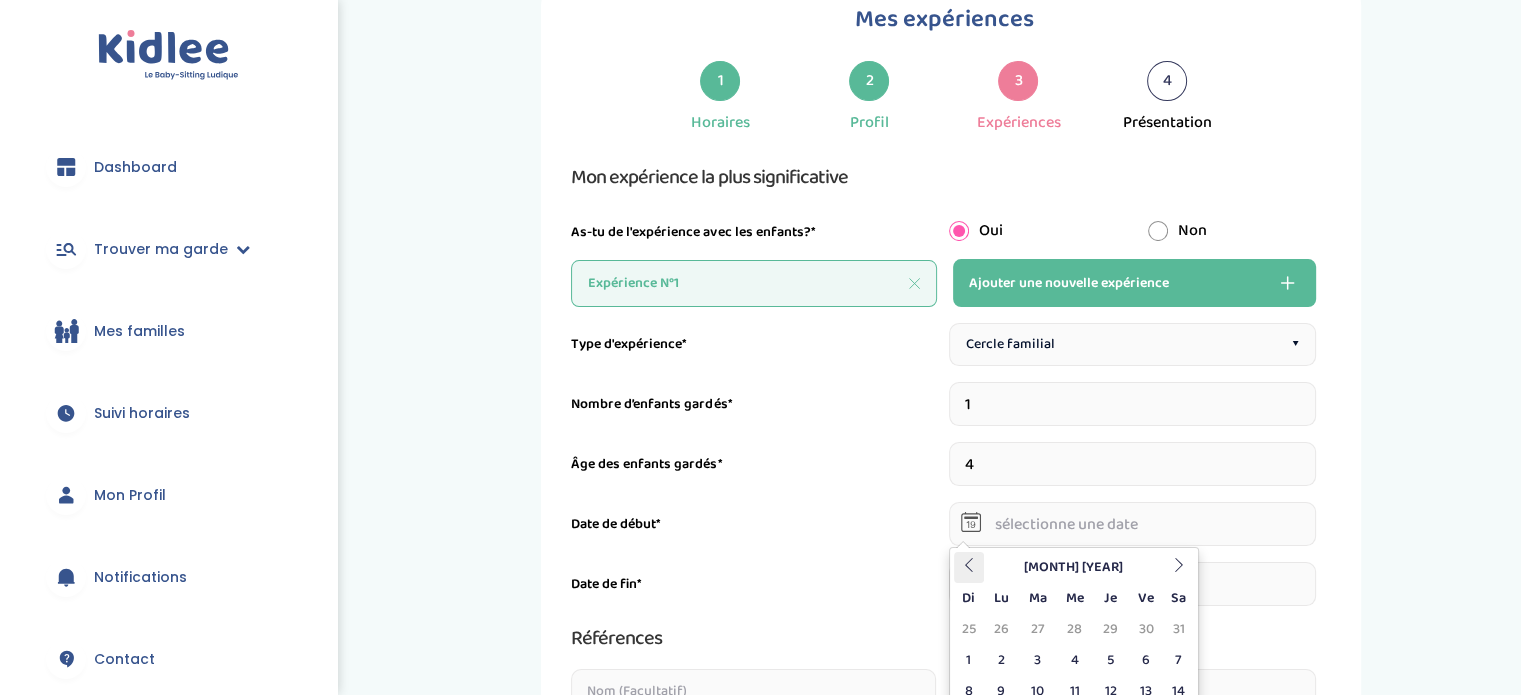 click at bounding box center (969, 565) 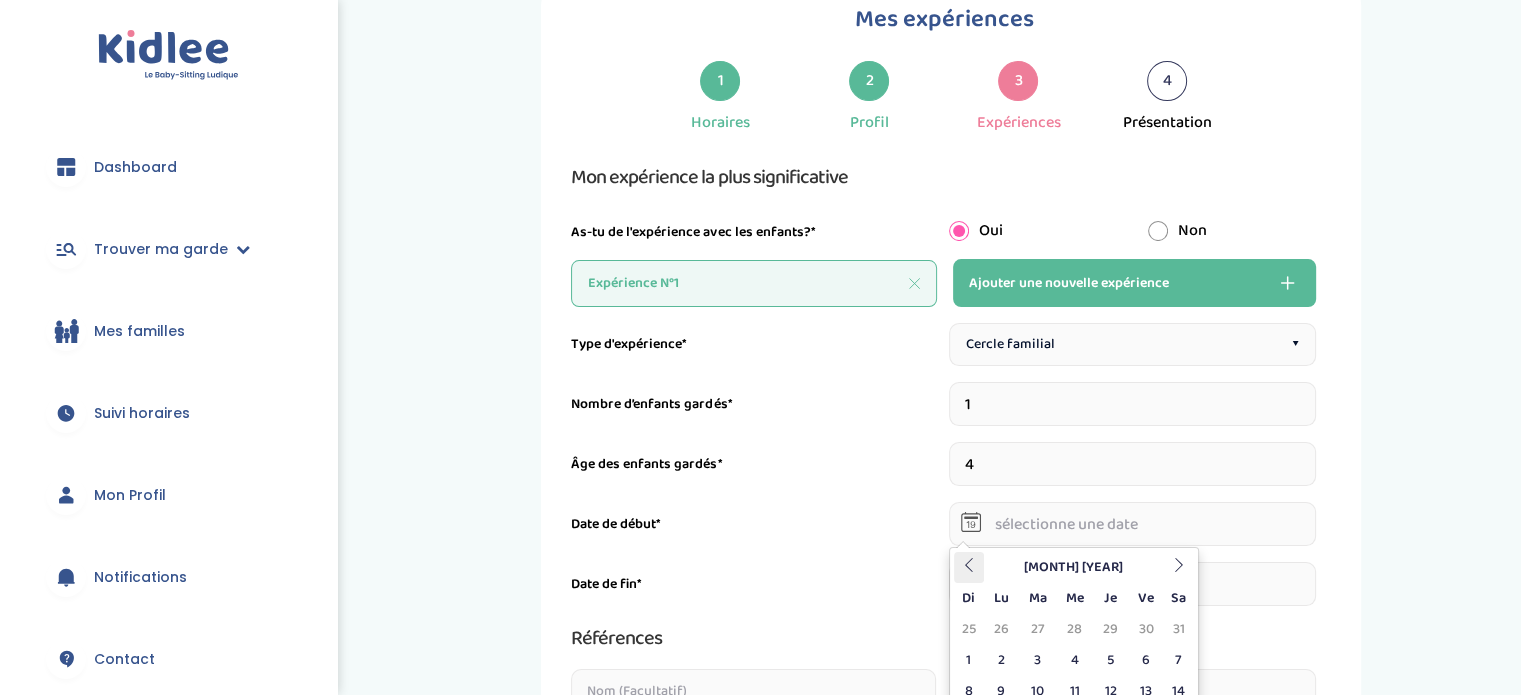 click at bounding box center (969, 565) 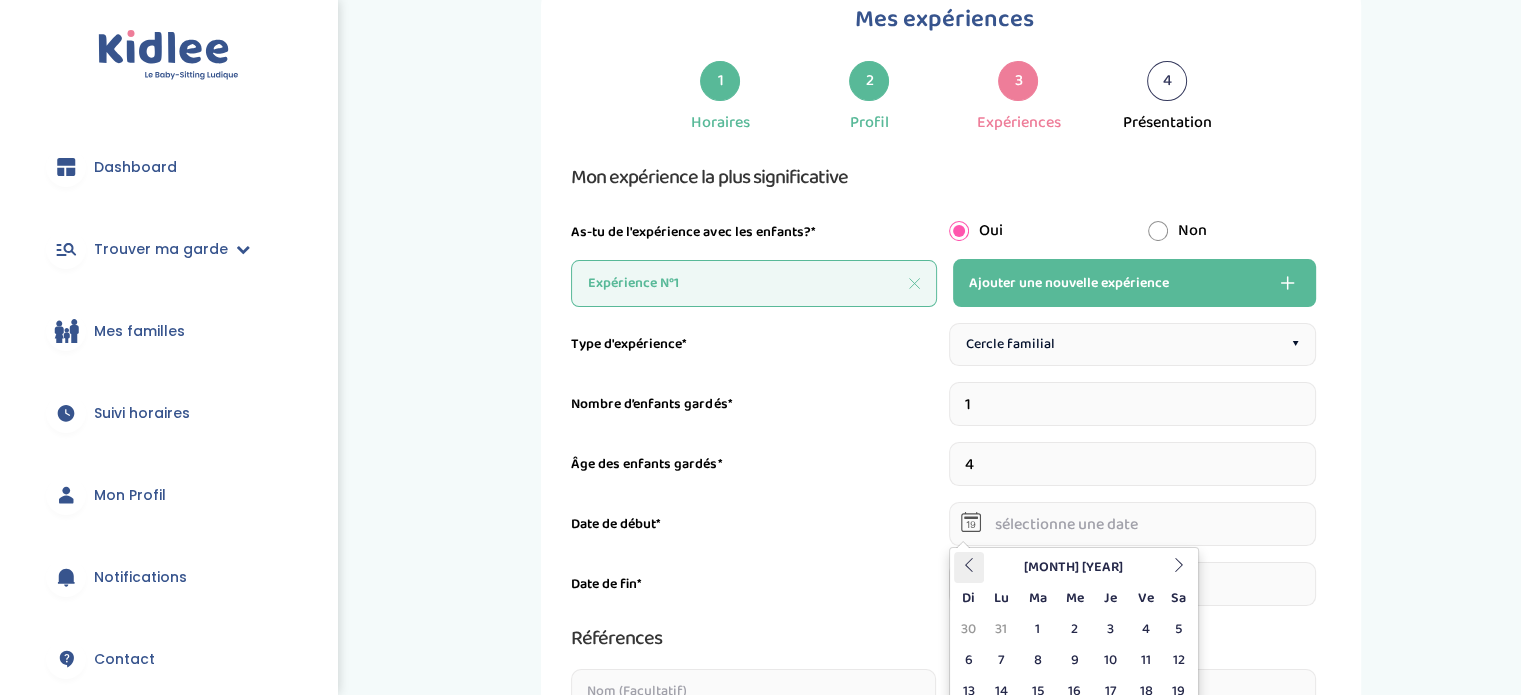click at bounding box center [969, 565] 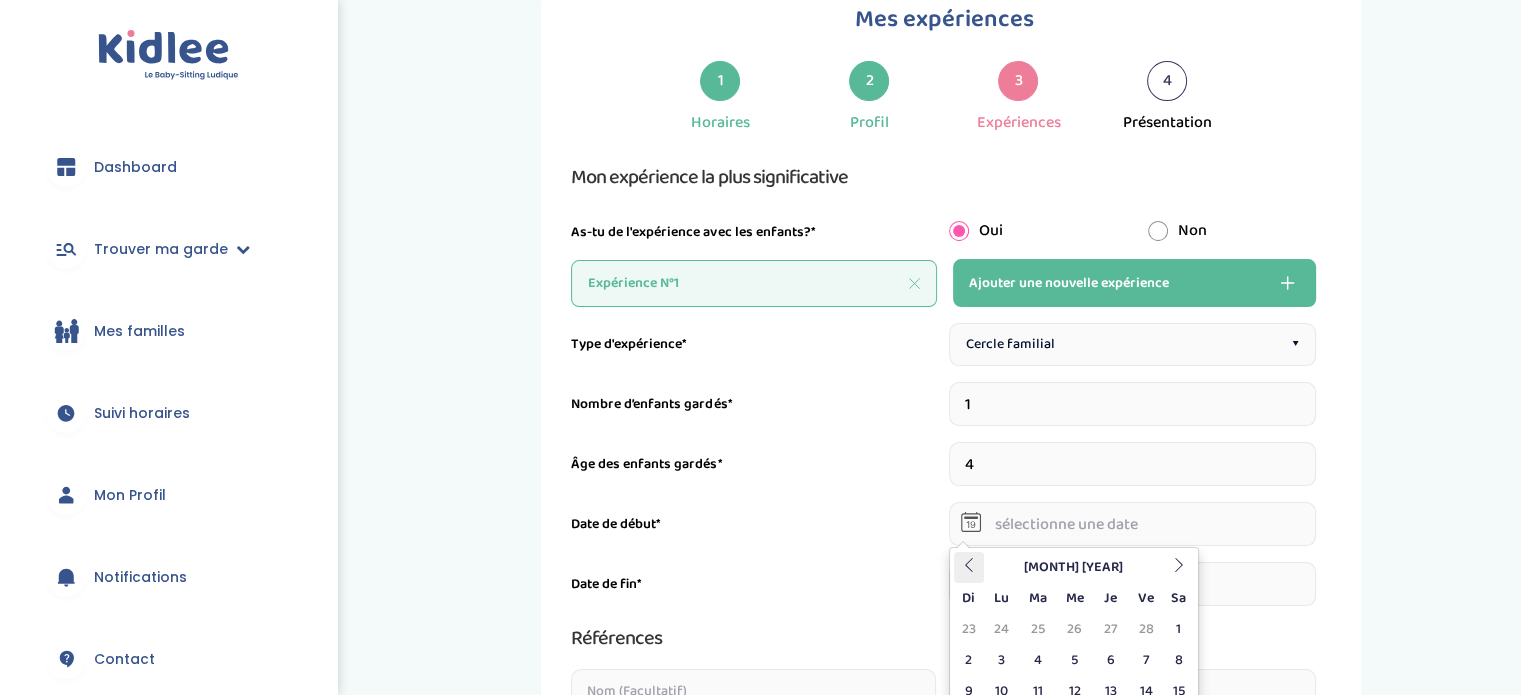 click at bounding box center (969, 565) 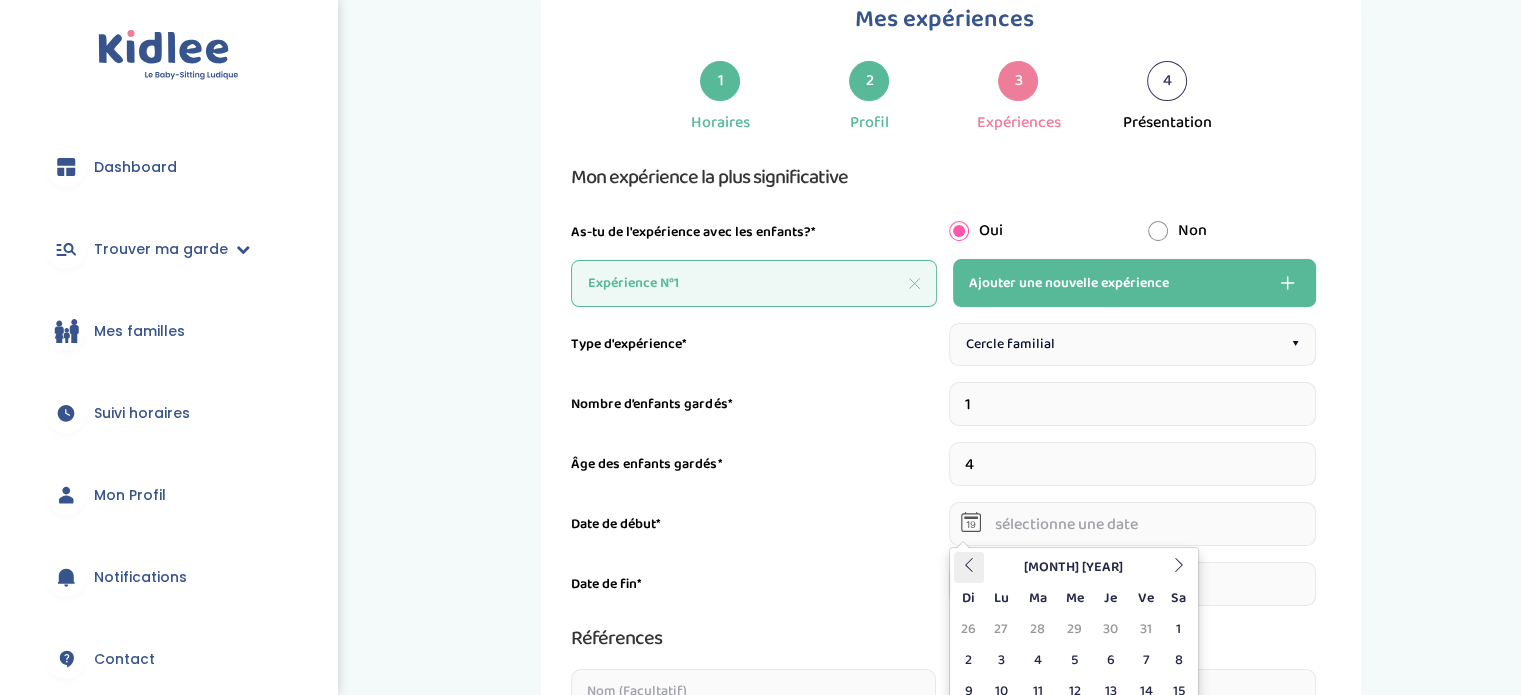 click at bounding box center [969, 565] 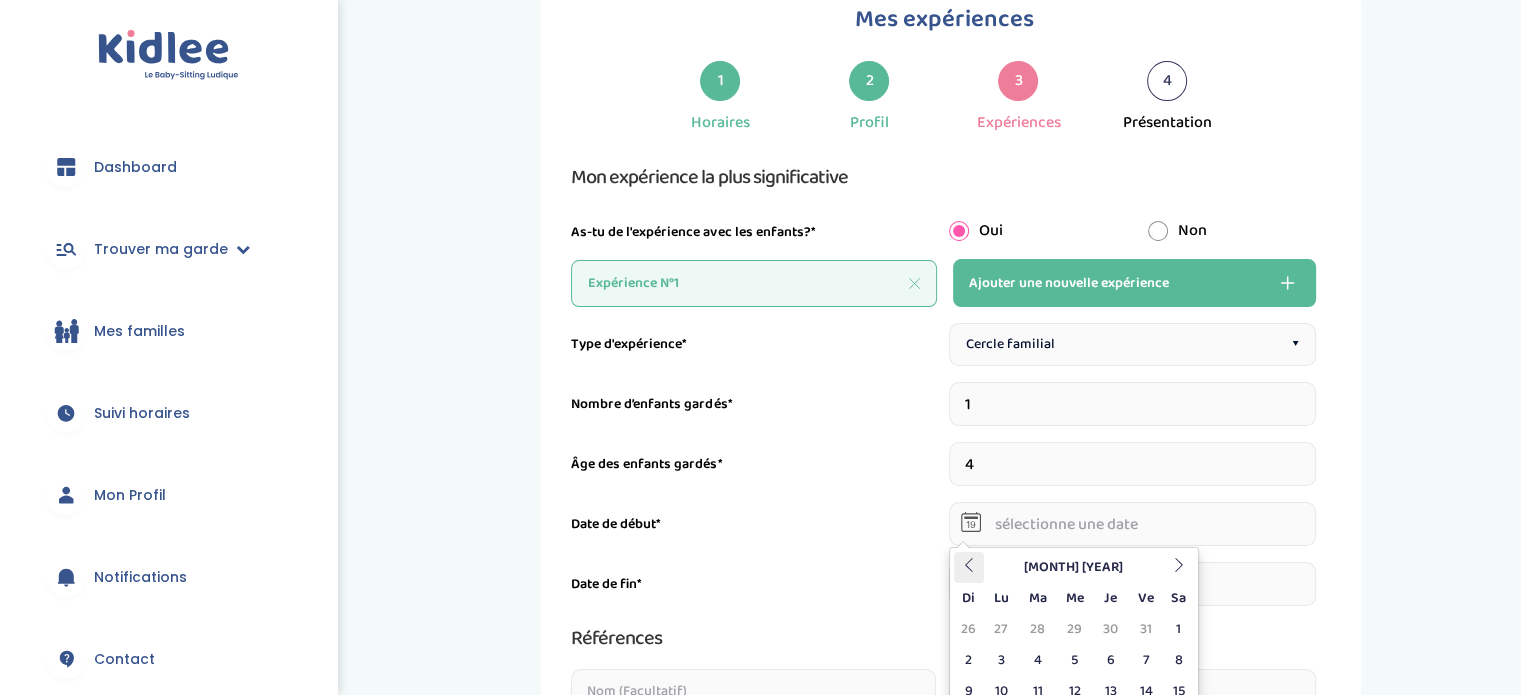 click at bounding box center [969, 565] 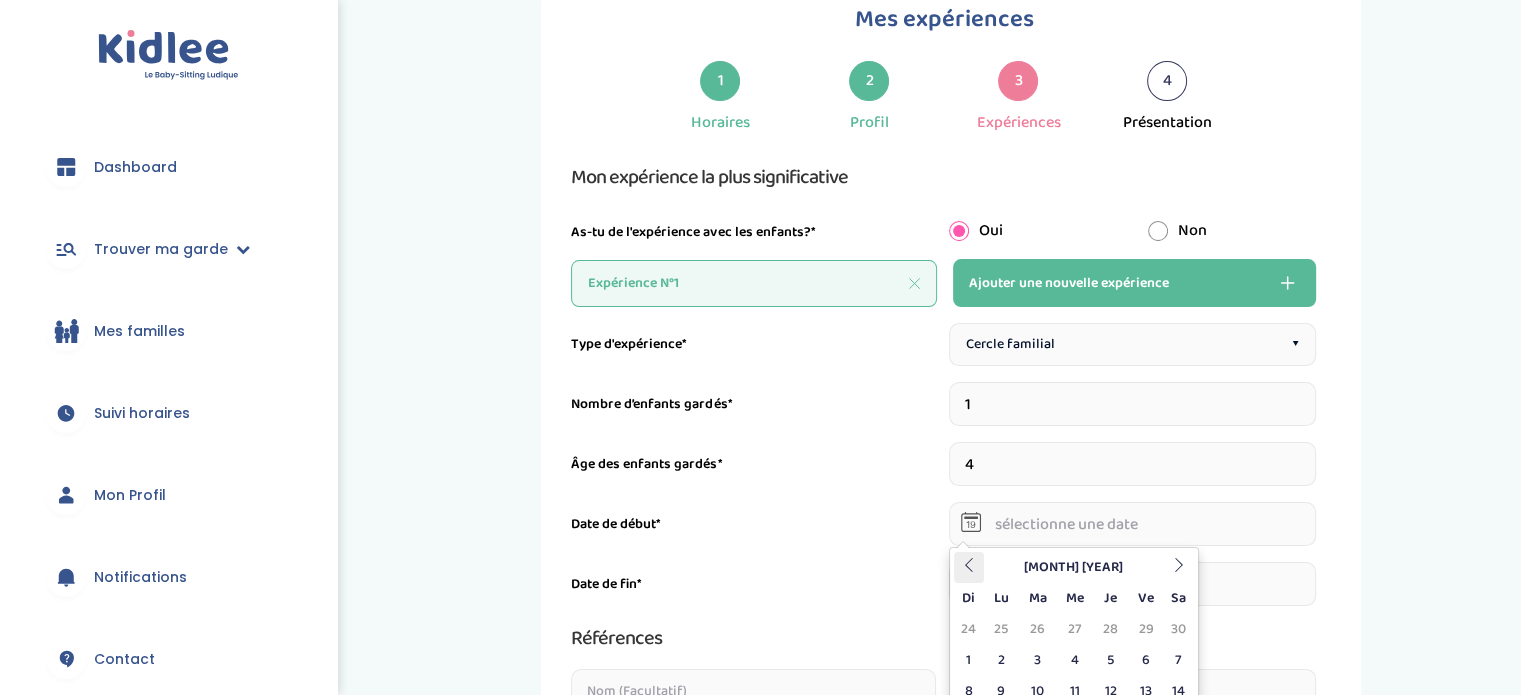 click at bounding box center (969, 565) 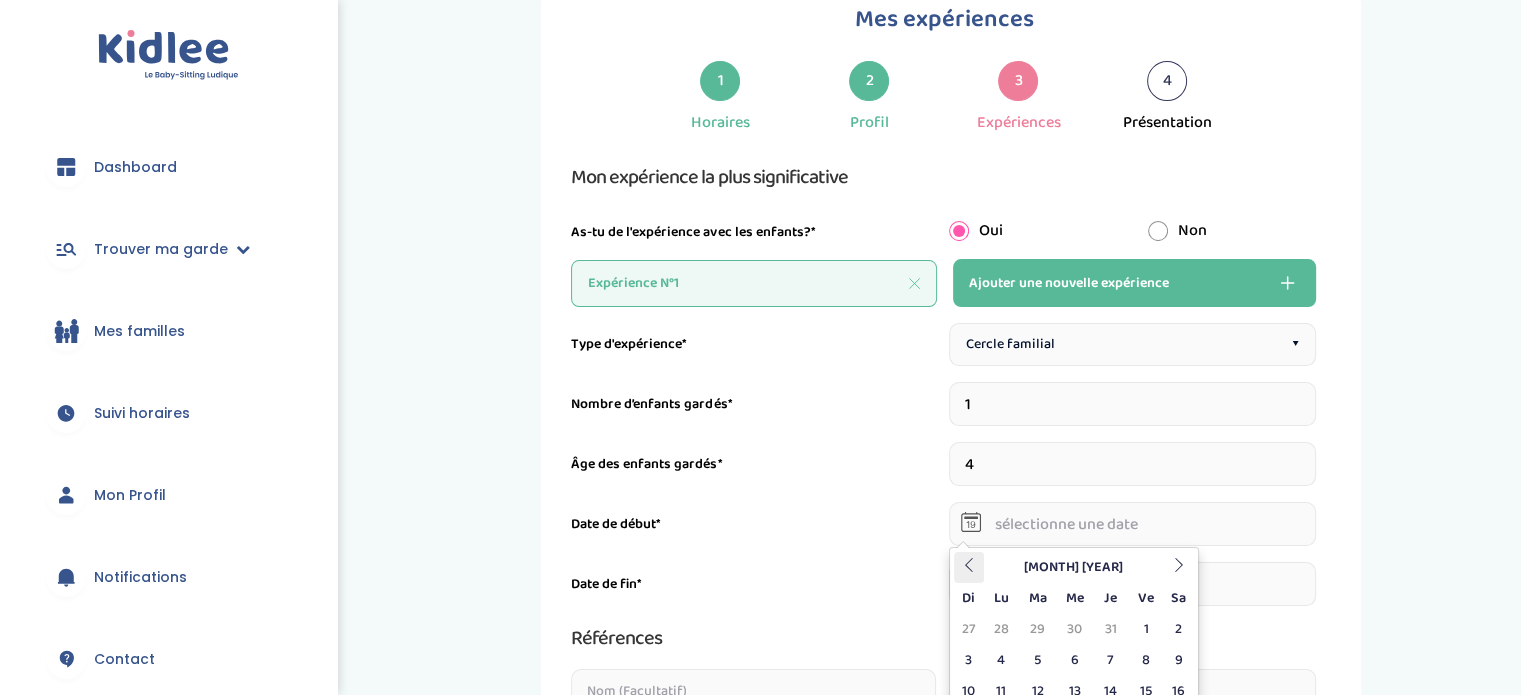 click at bounding box center [969, 565] 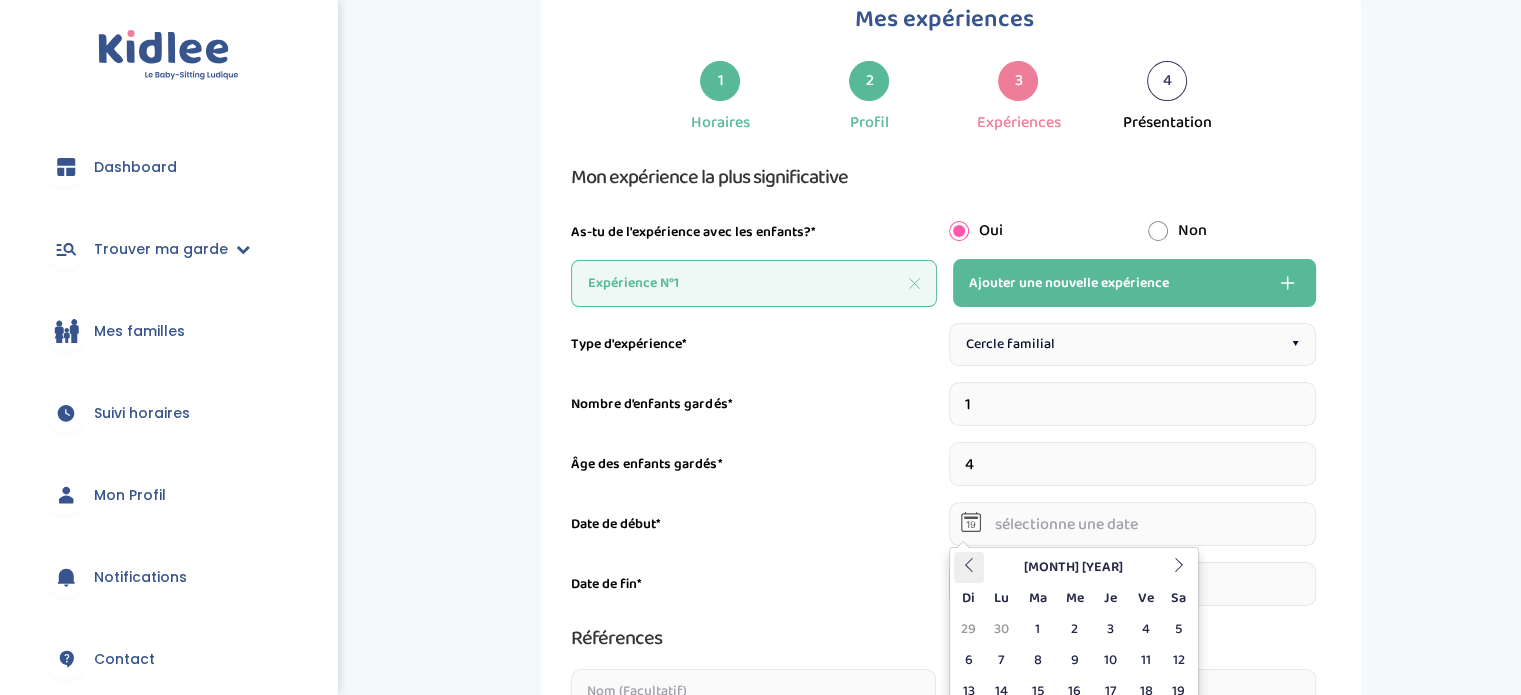 click at bounding box center [969, 565] 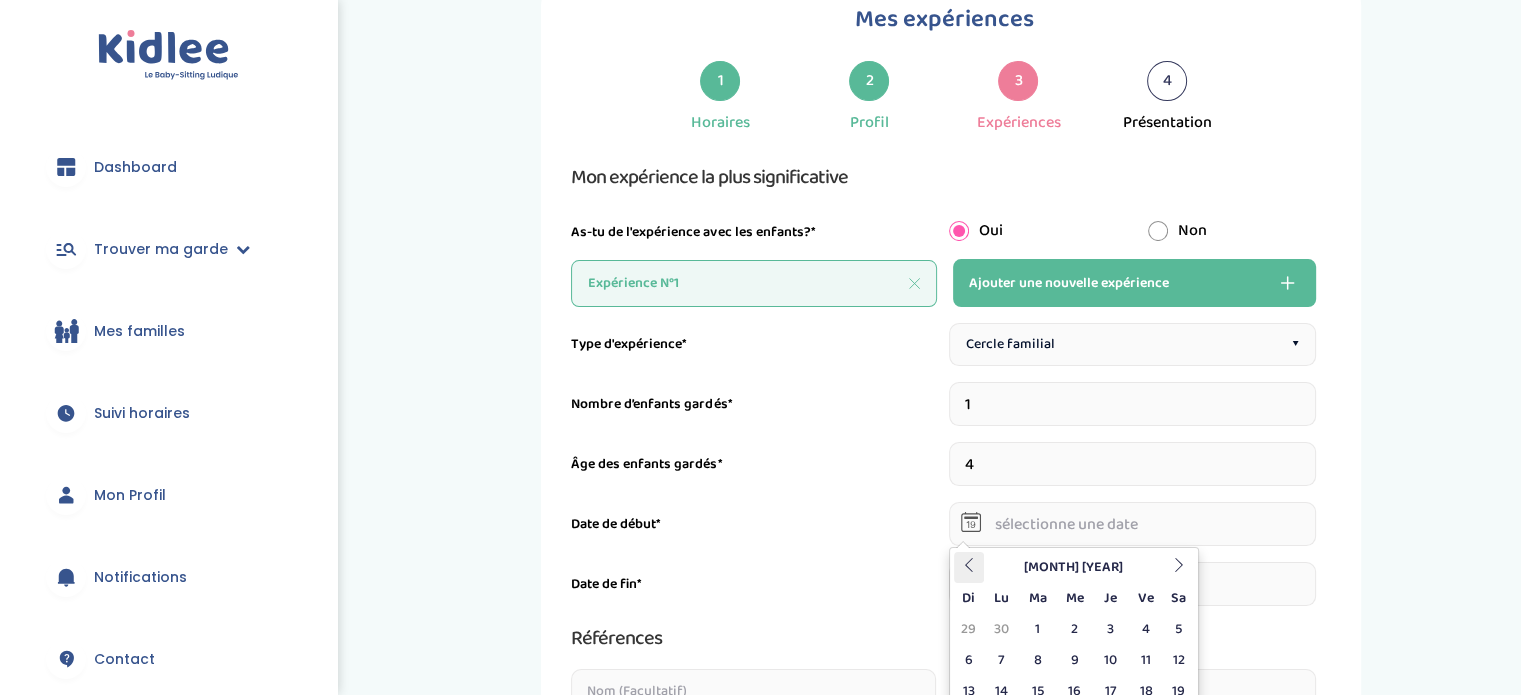 click at bounding box center [969, 565] 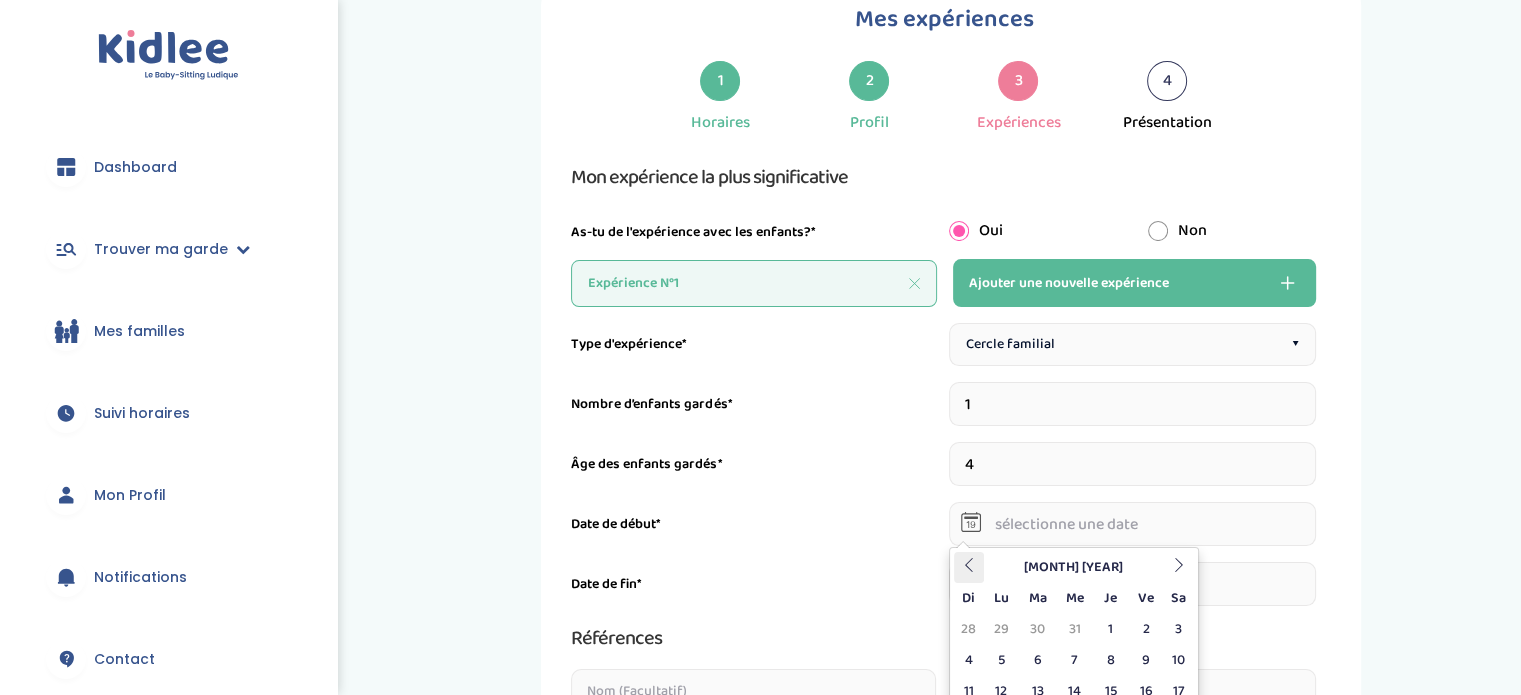 click at bounding box center (969, 565) 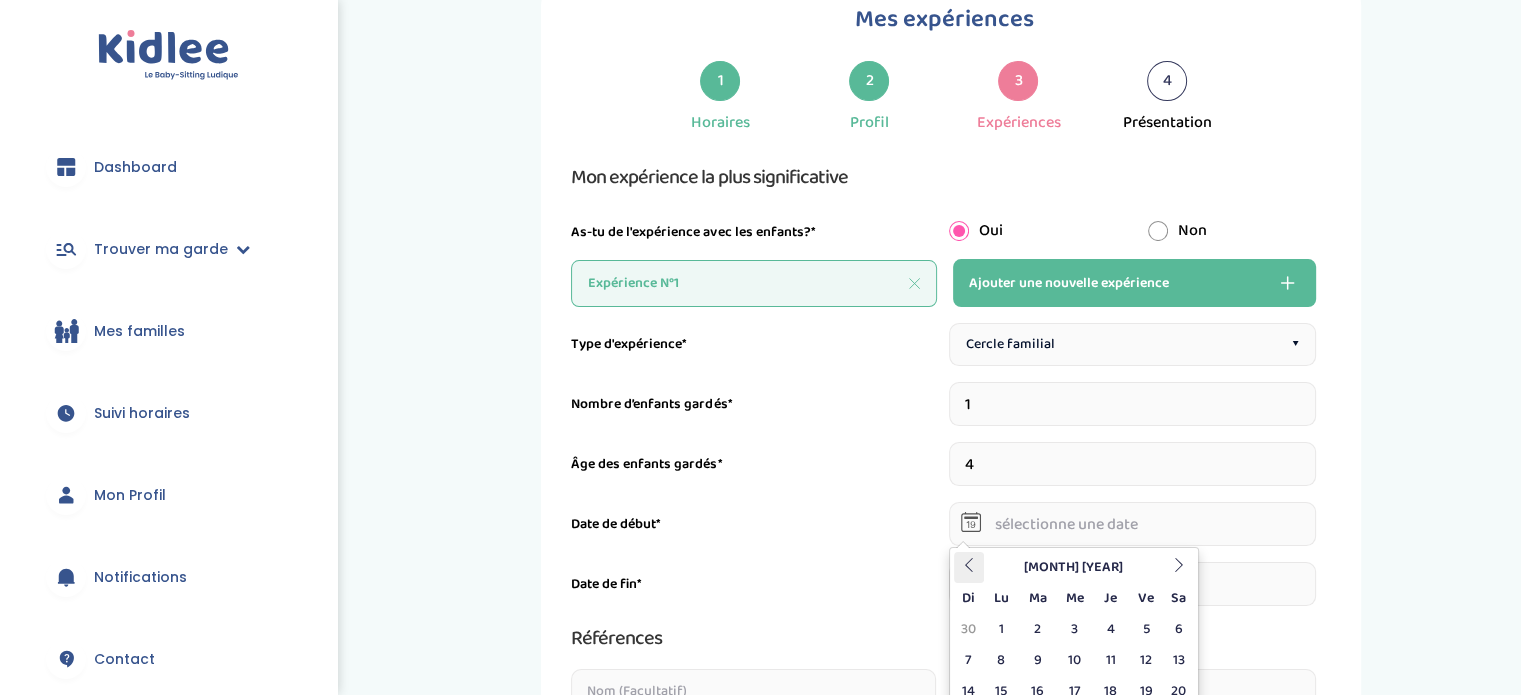 click at bounding box center [969, 565] 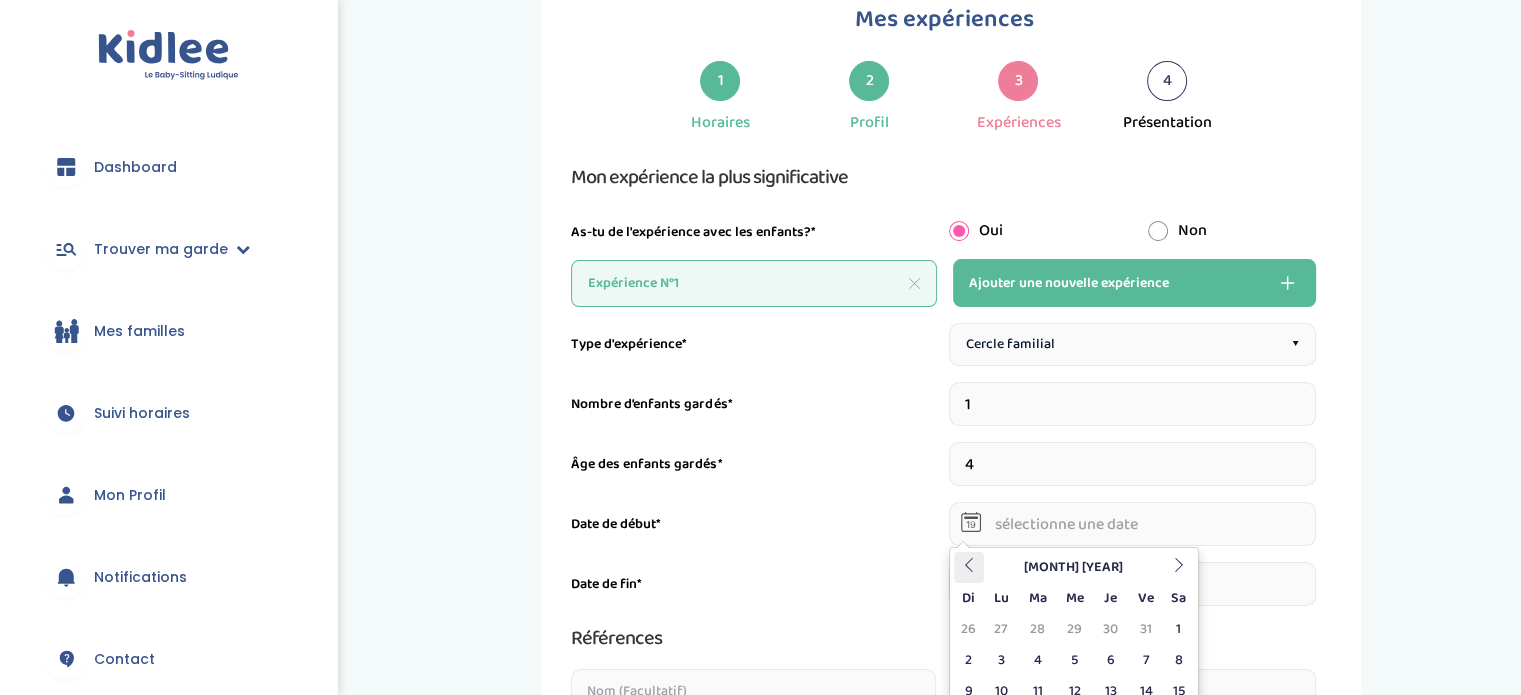 click at bounding box center [969, 565] 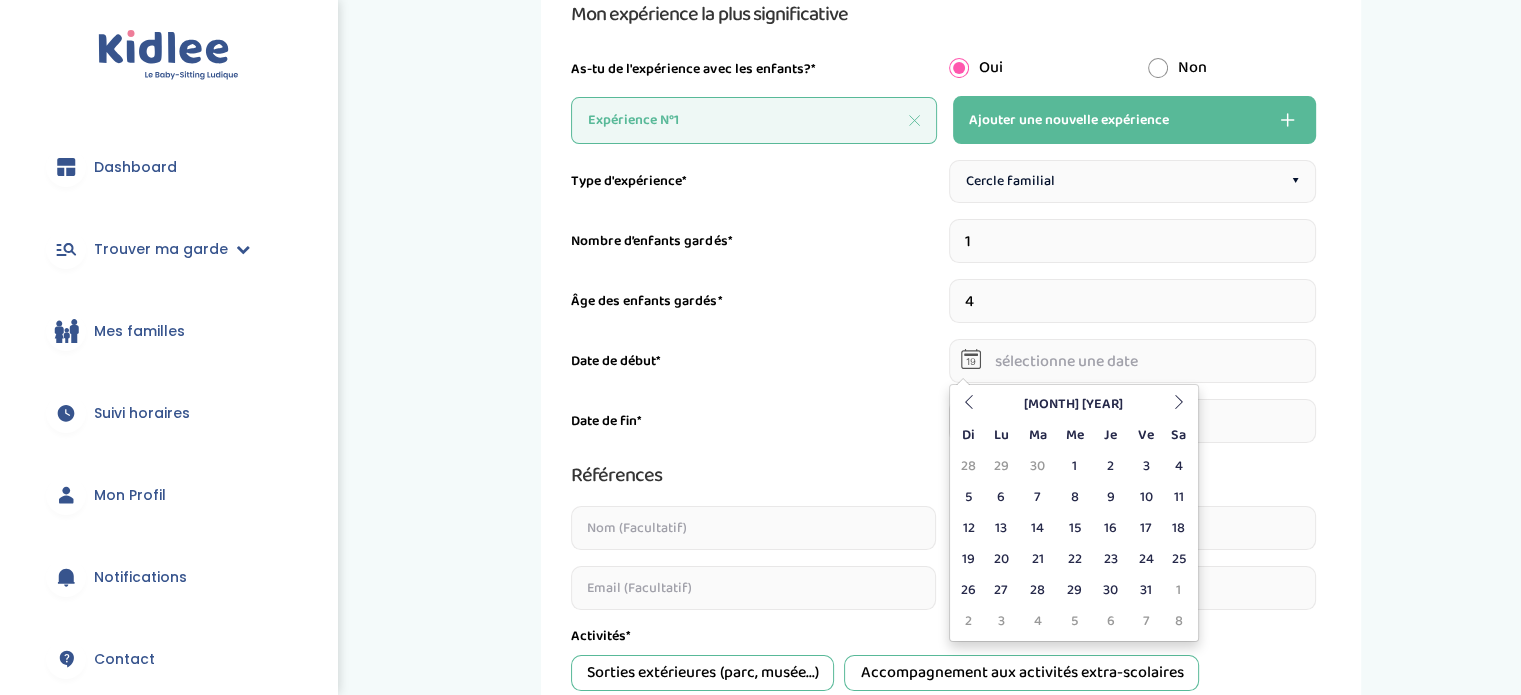 scroll, scrollTop: 239, scrollLeft: 0, axis: vertical 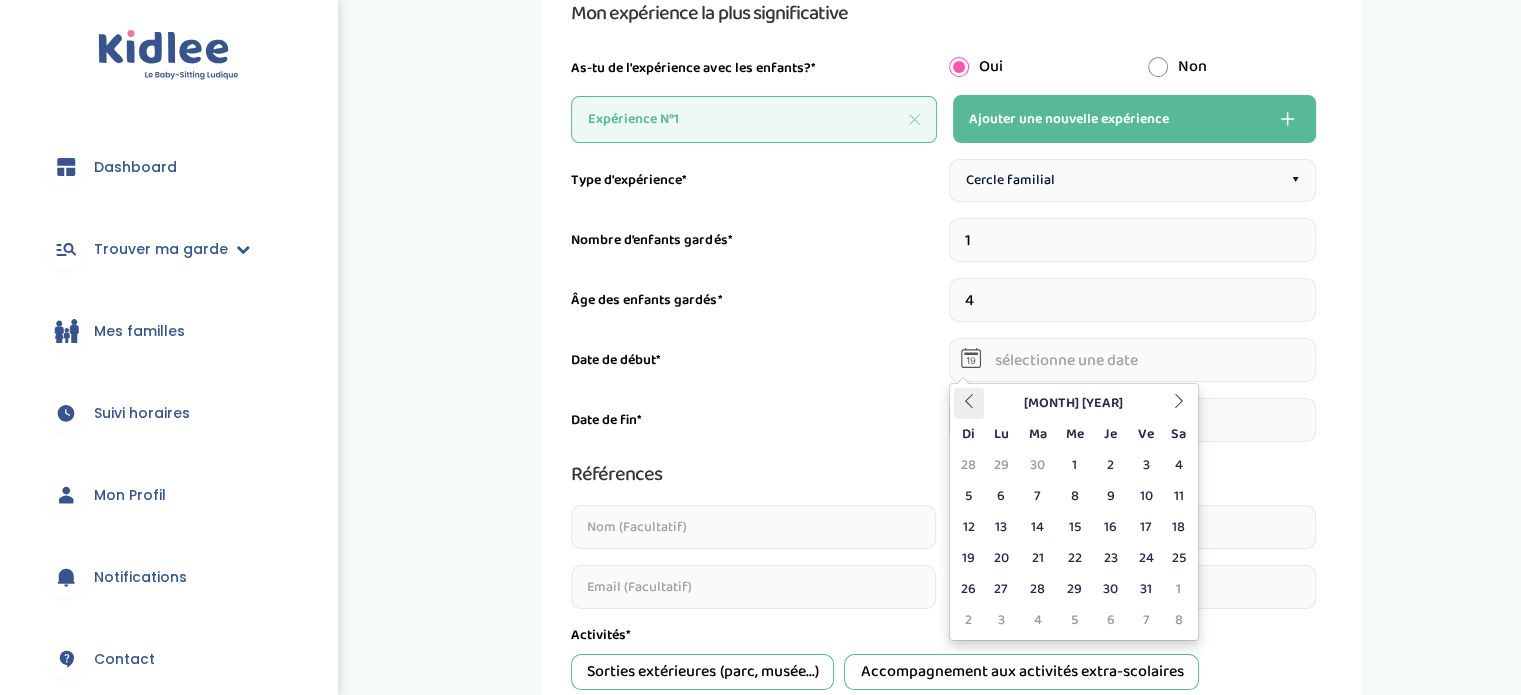 click at bounding box center [969, 401] 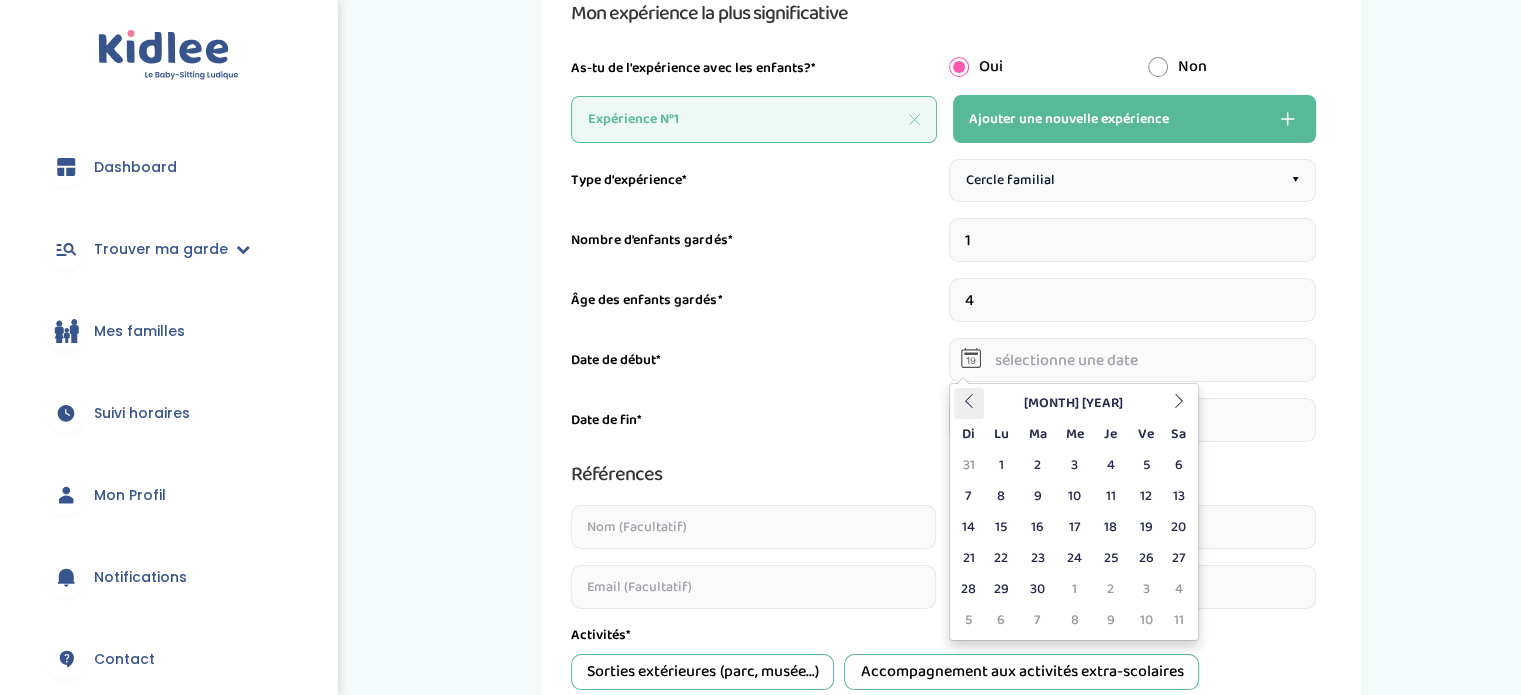 click at bounding box center (969, 401) 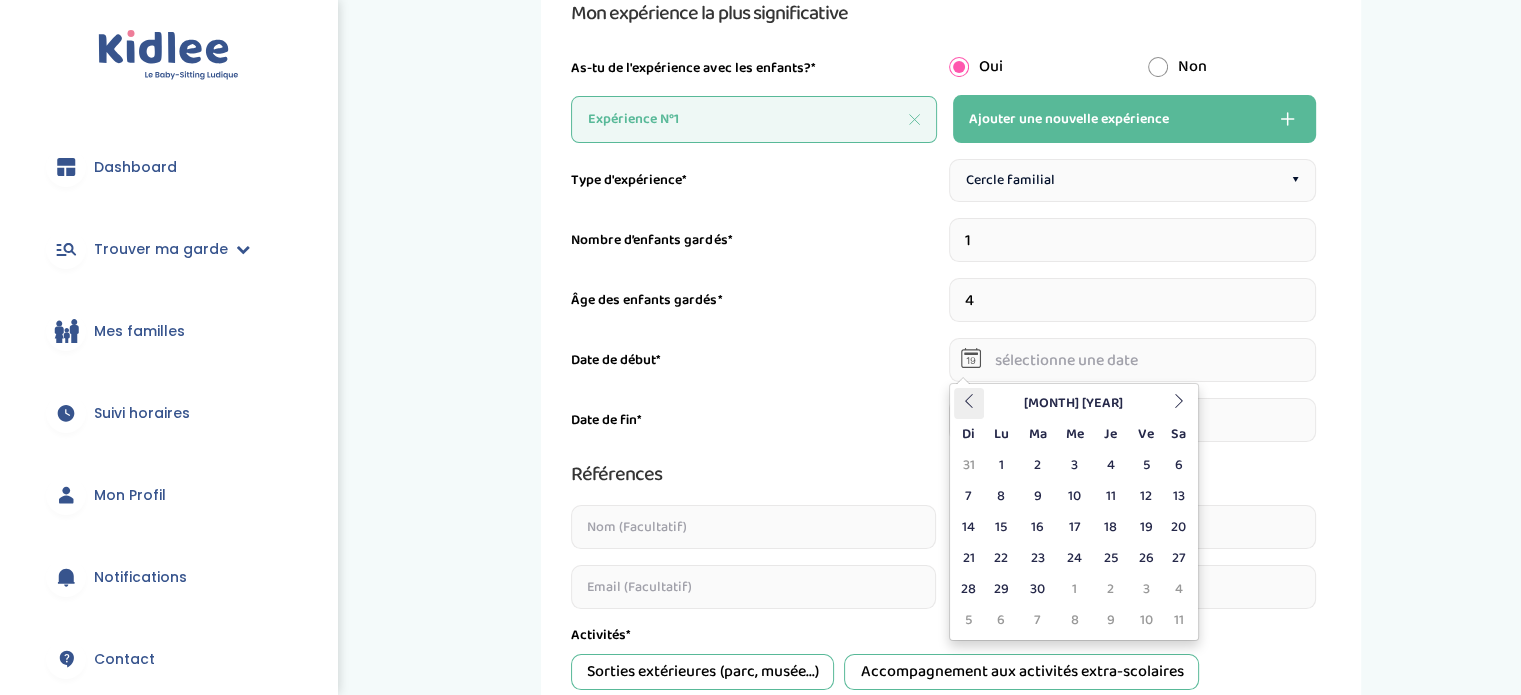 click at bounding box center (969, 401) 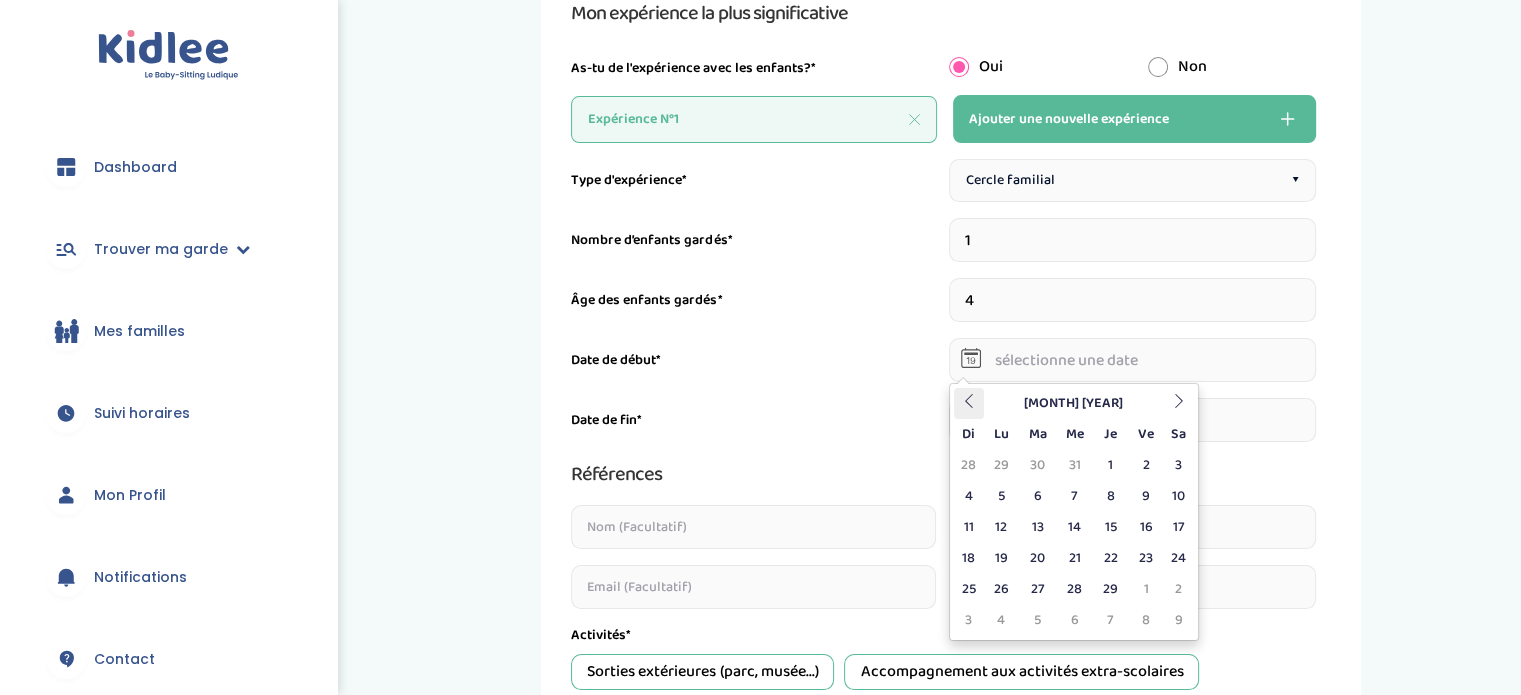 click at bounding box center (969, 401) 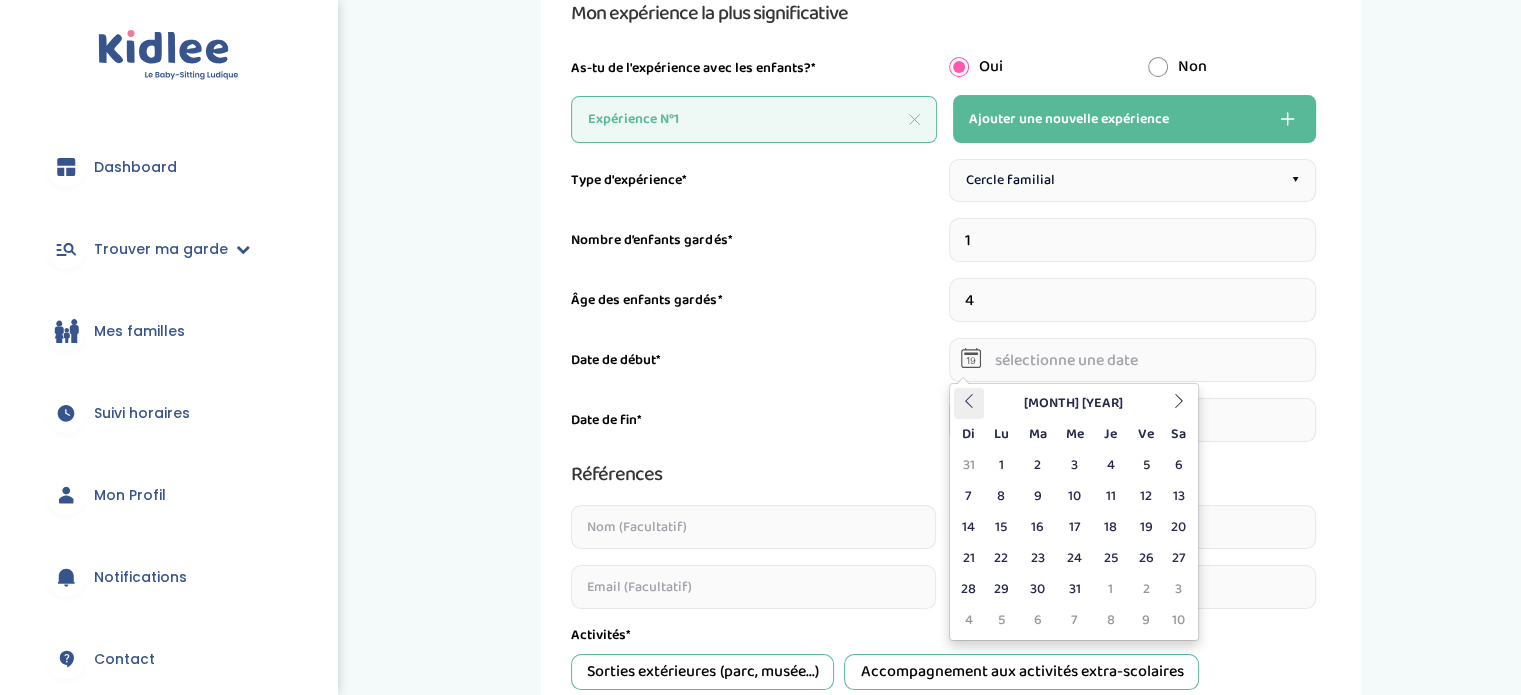 click at bounding box center (969, 401) 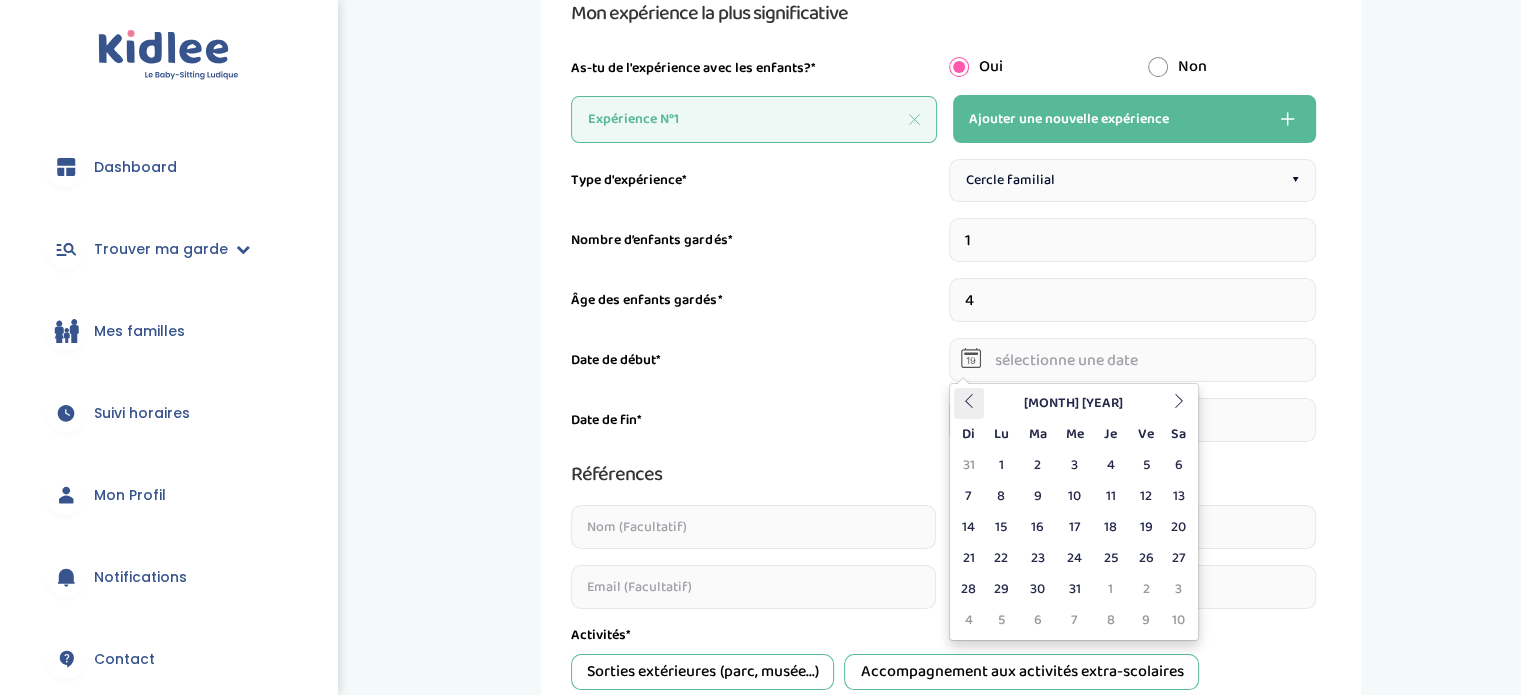click at bounding box center (969, 401) 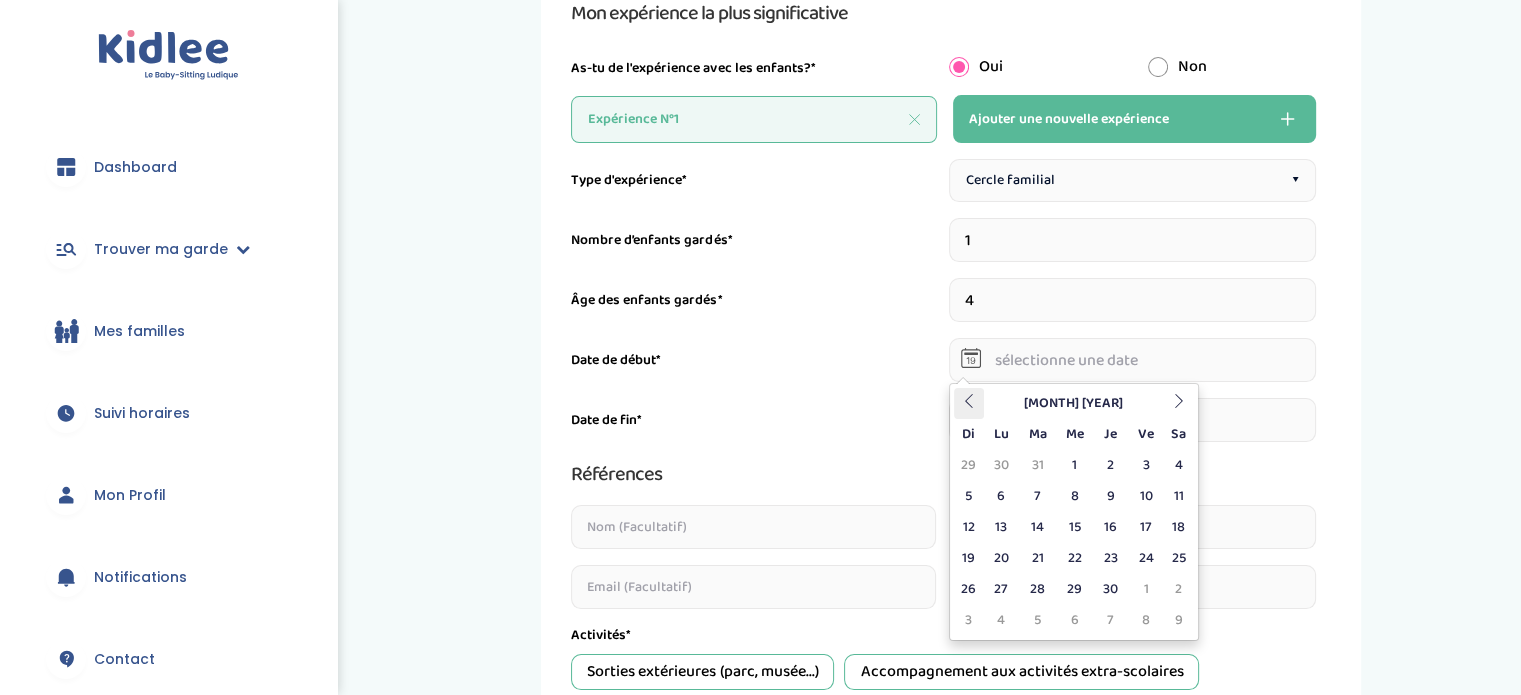 click at bounding box center [969, 401] 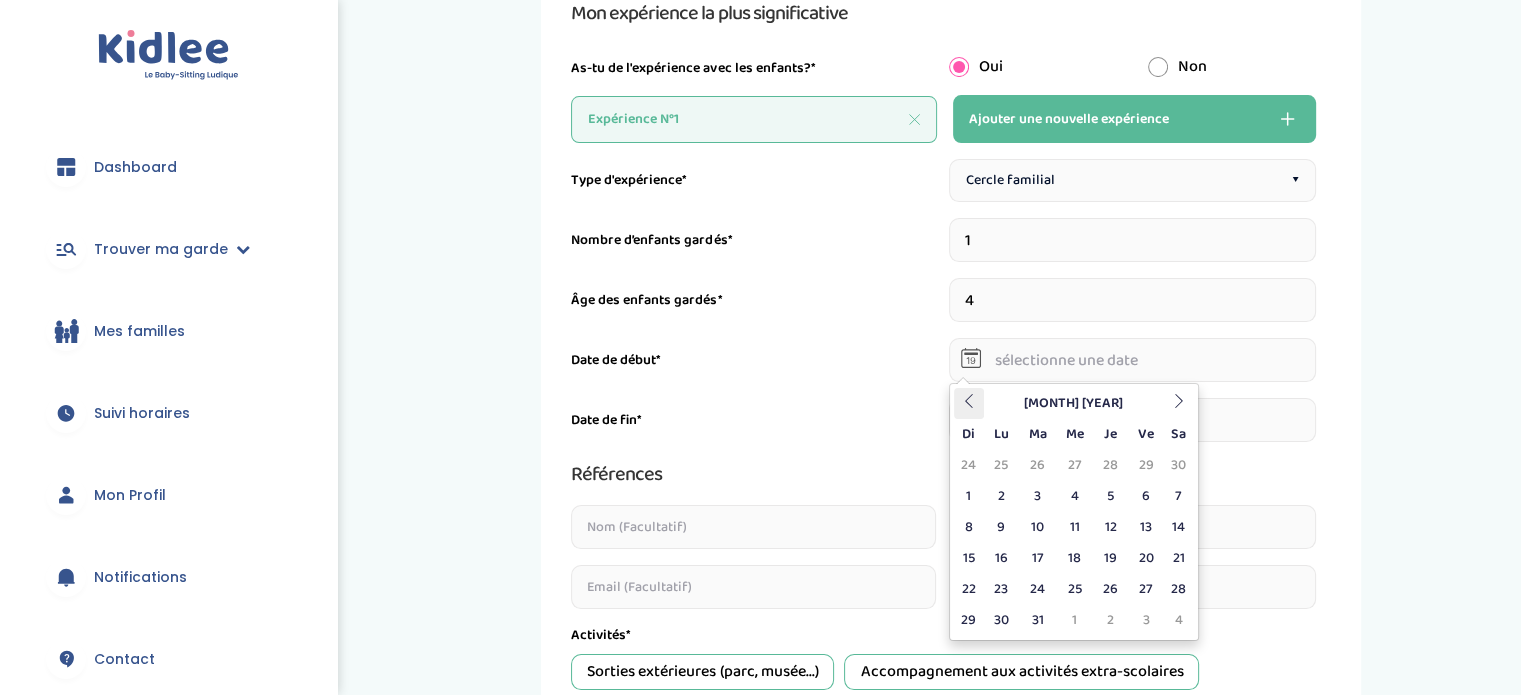click at bounding box center (969, 401) 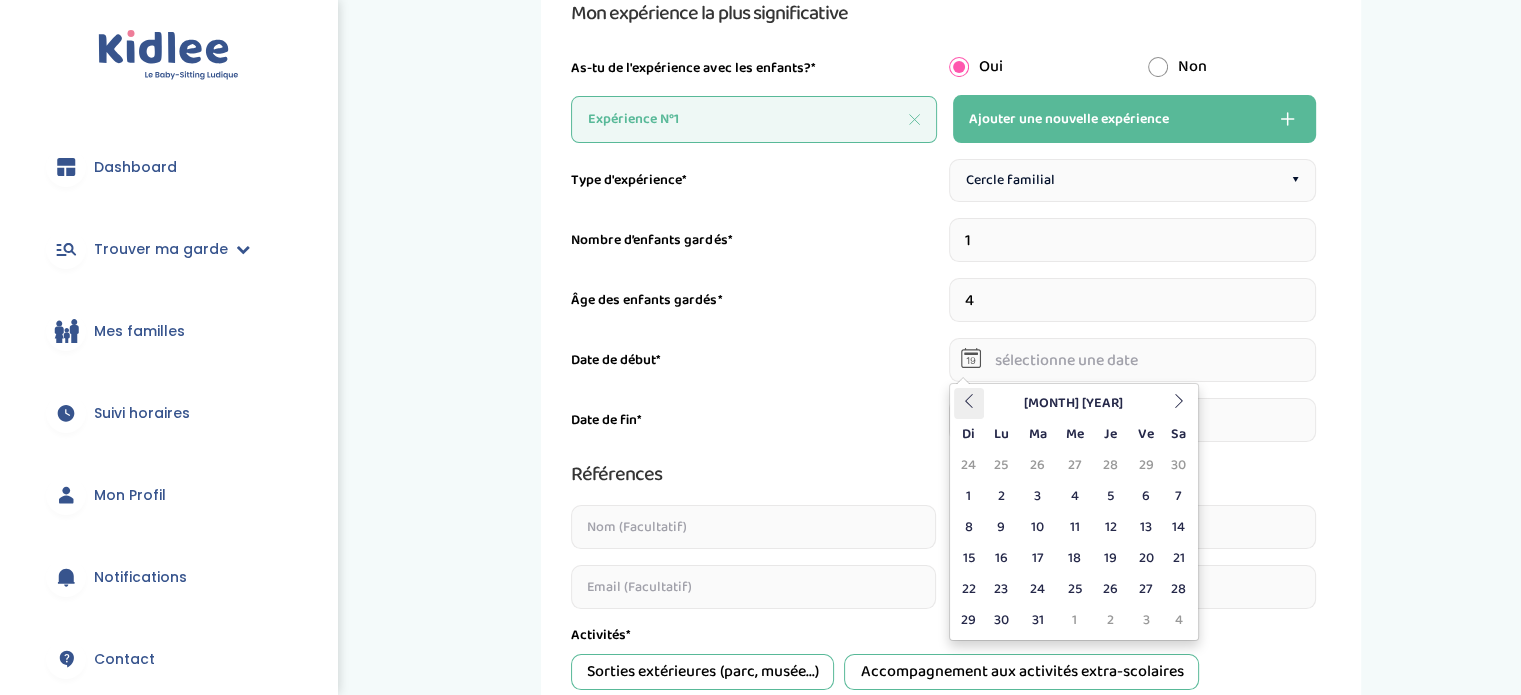 click at bounding box center [969, 401] 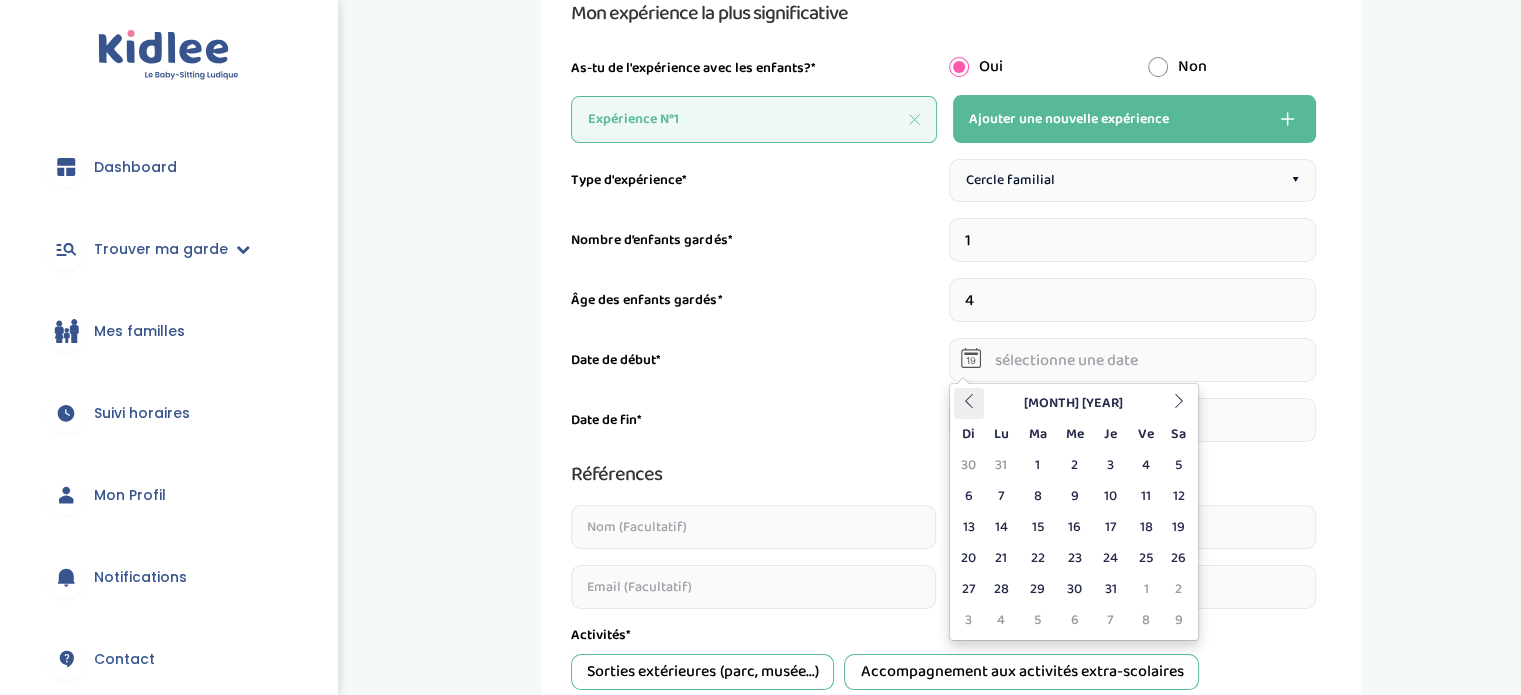 click at bounding box center (969, 401) 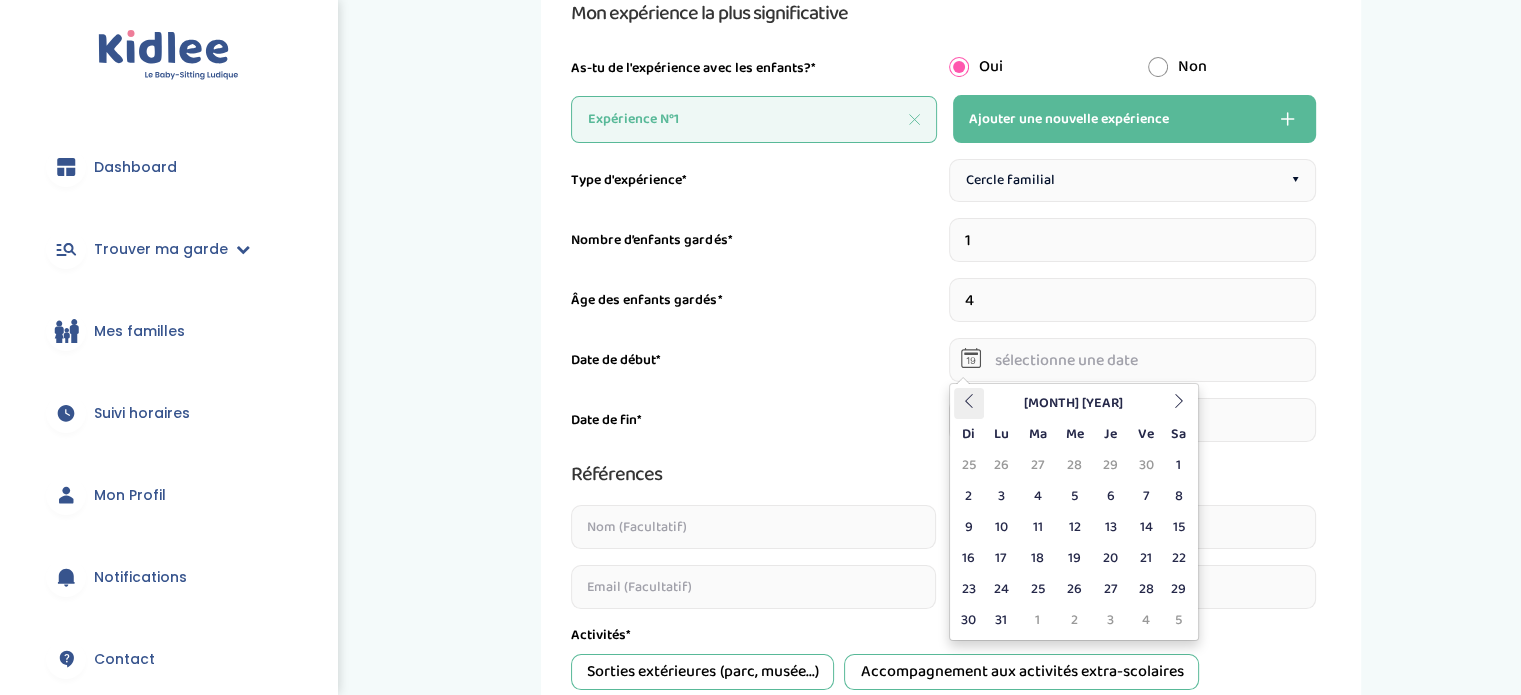 click at bounding box center (969, 401) 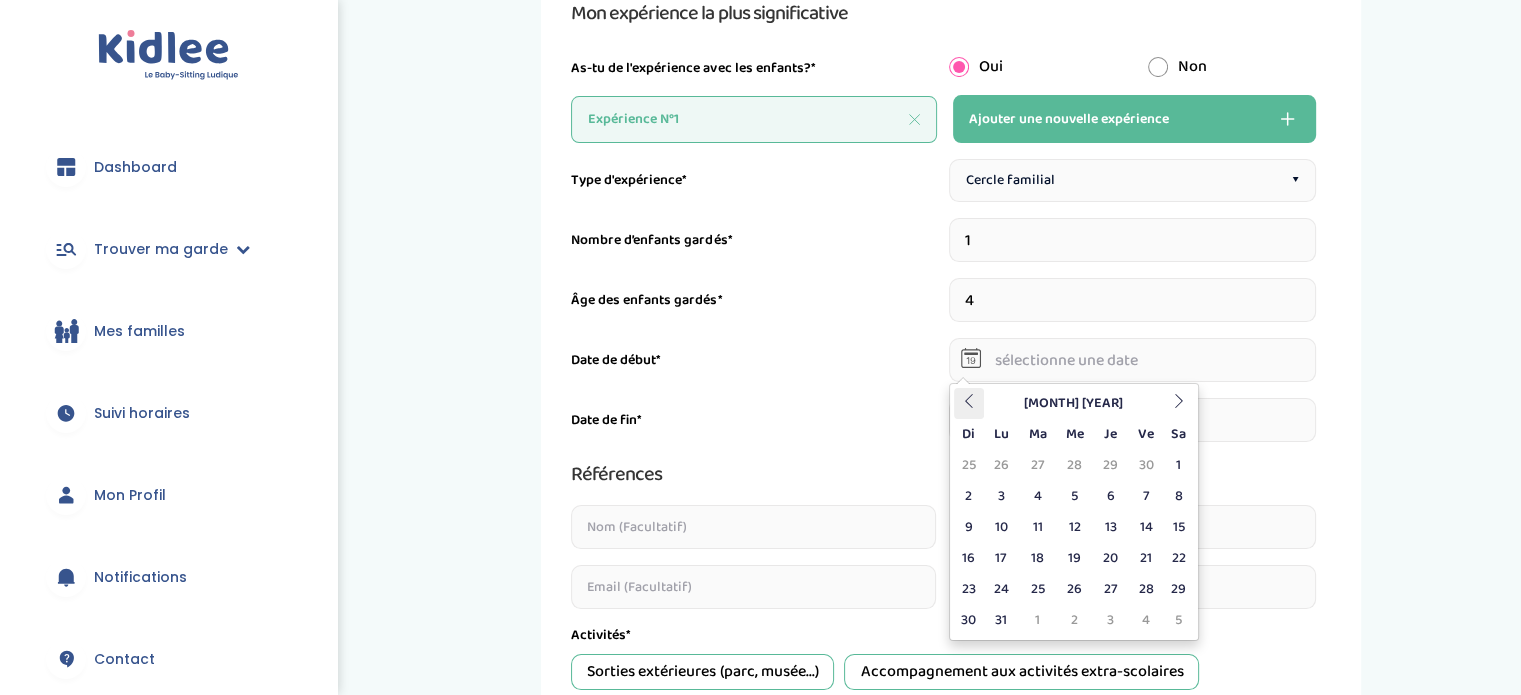click at bounding box center (969, 401) 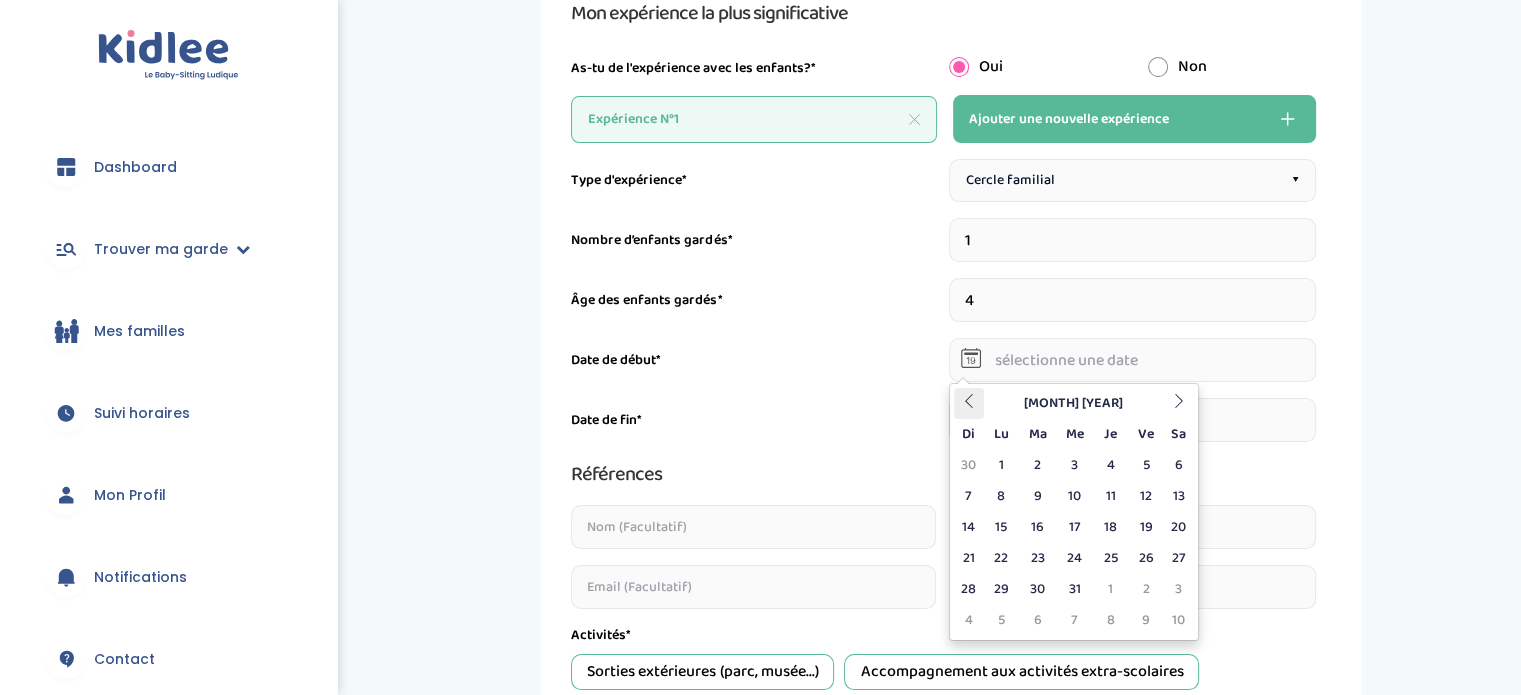 click at bounding box center (969, 401) 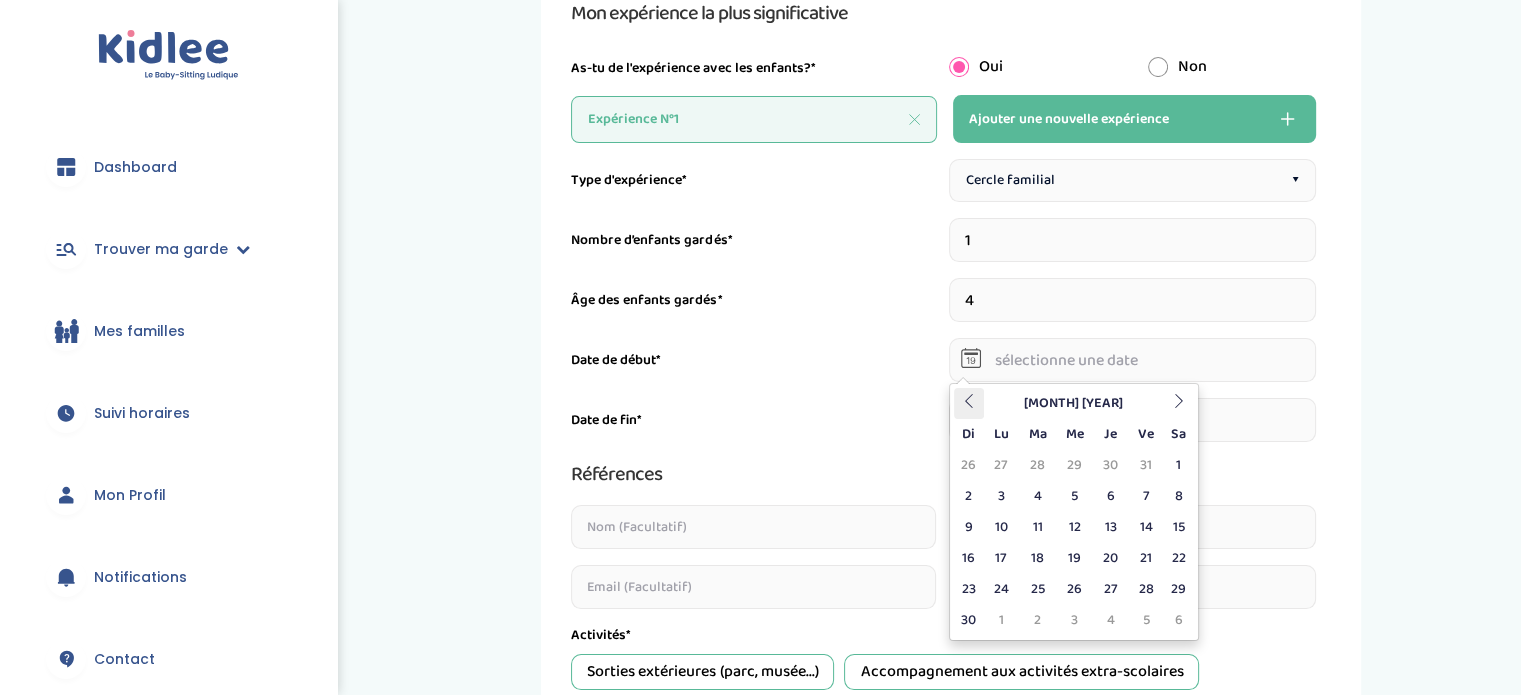 click at bounding box center (969, 401) 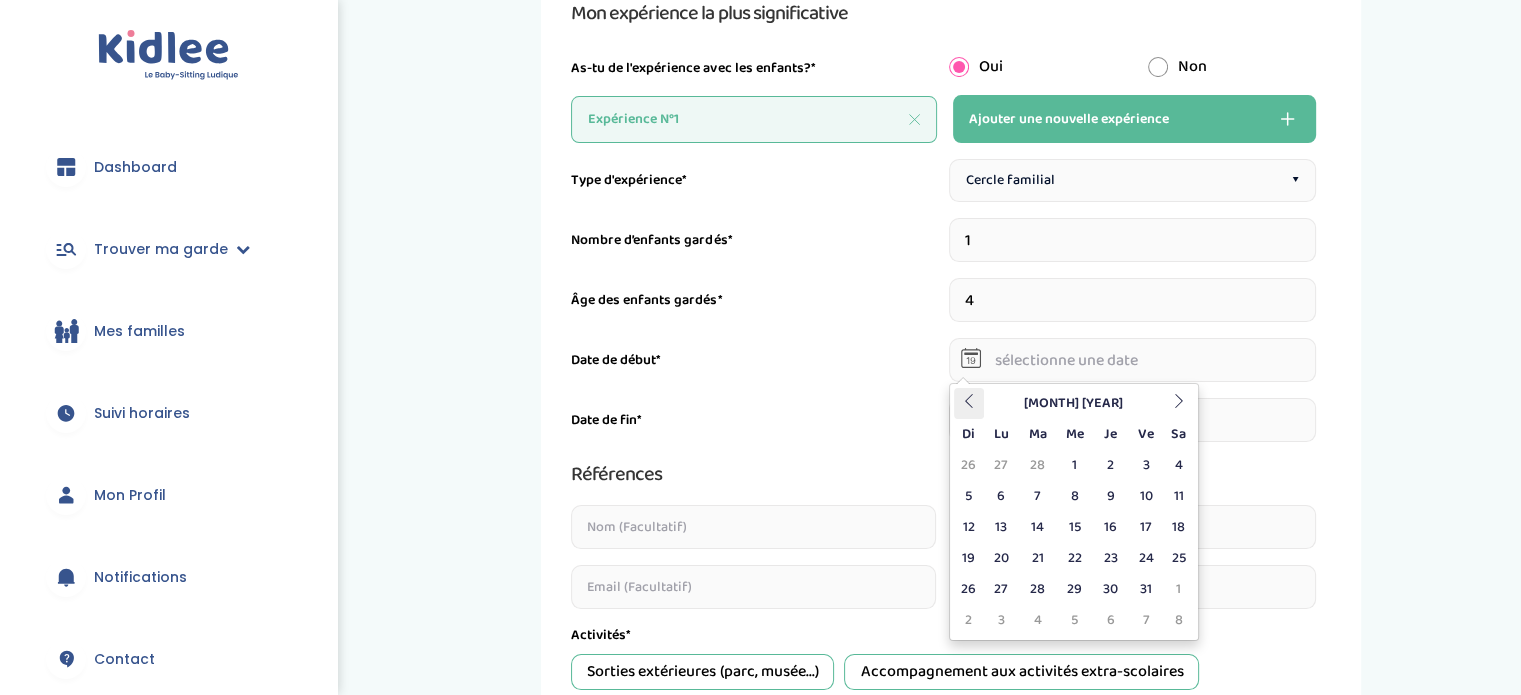 click at bounding box center (969, 401) 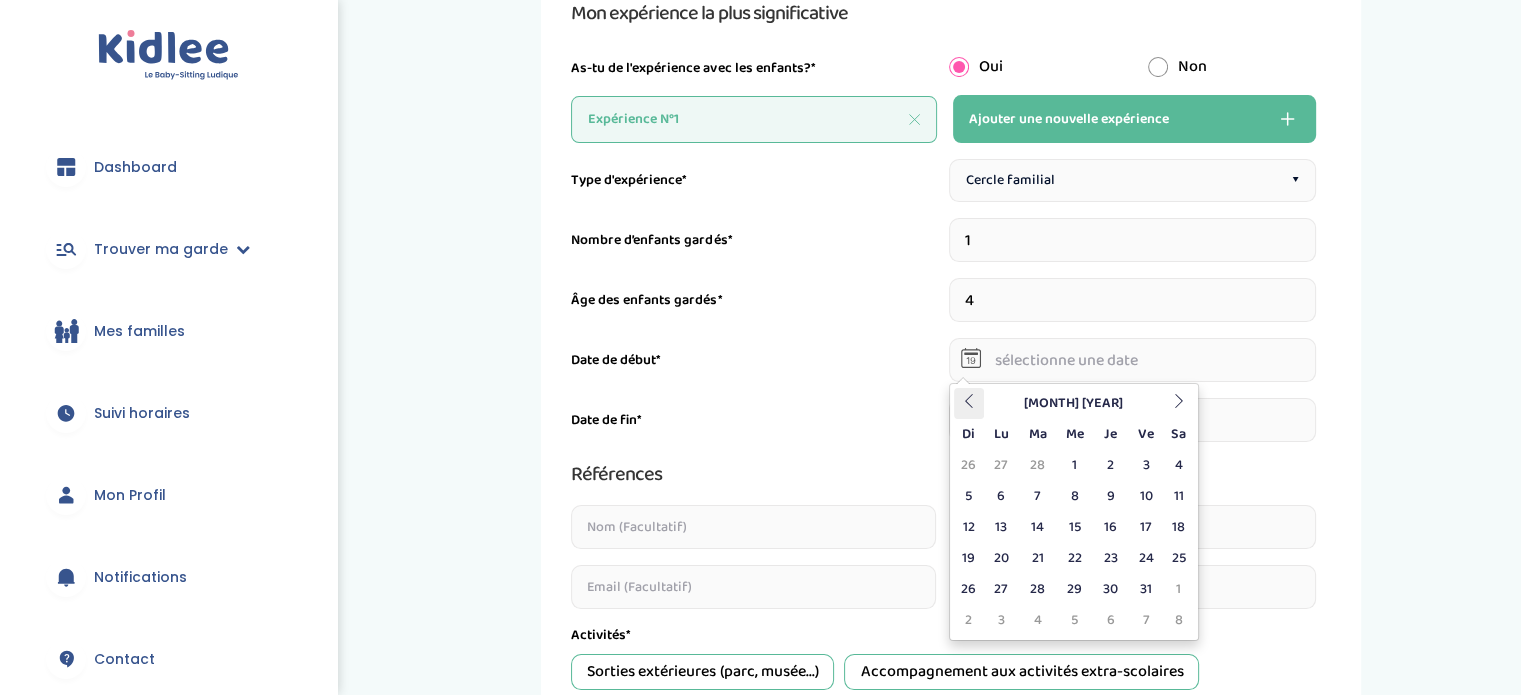 click at bounding box center [969, 401] 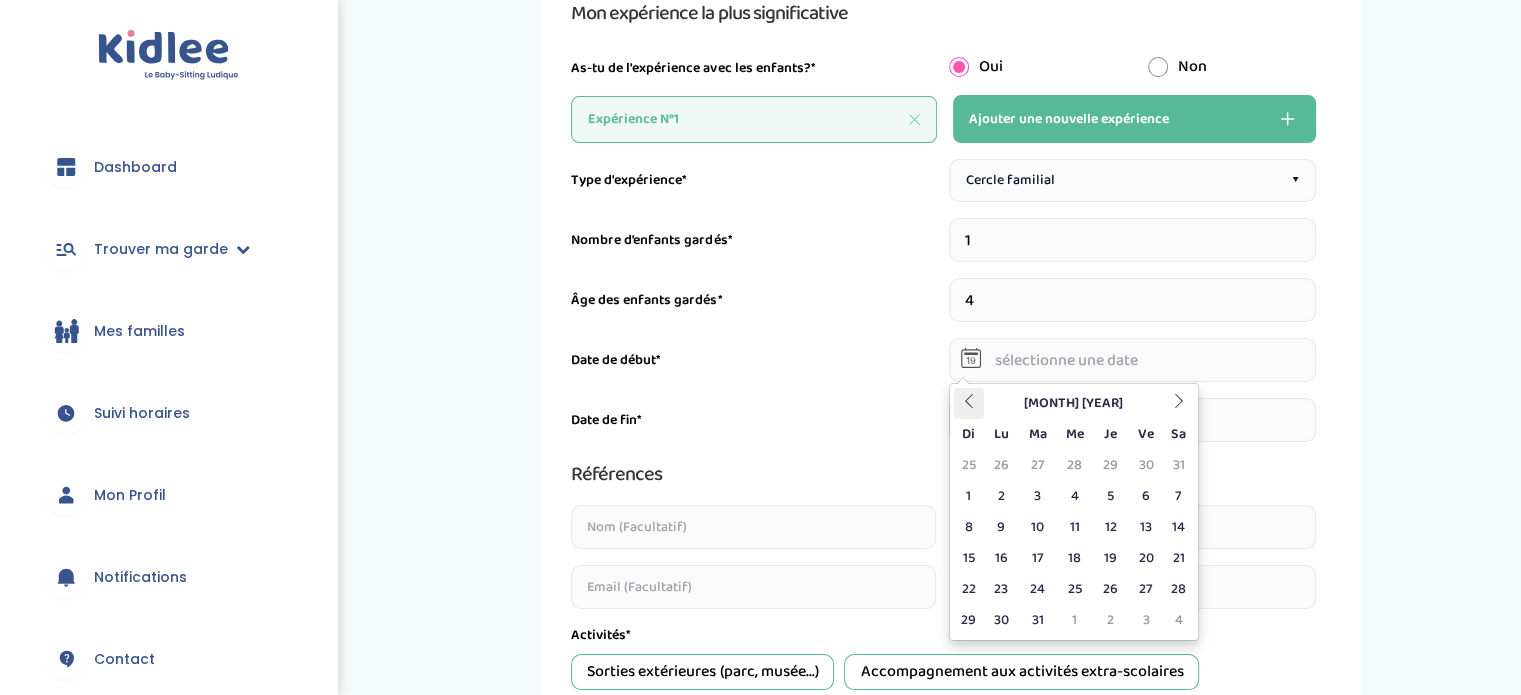 click at bounding box center (969, 401) 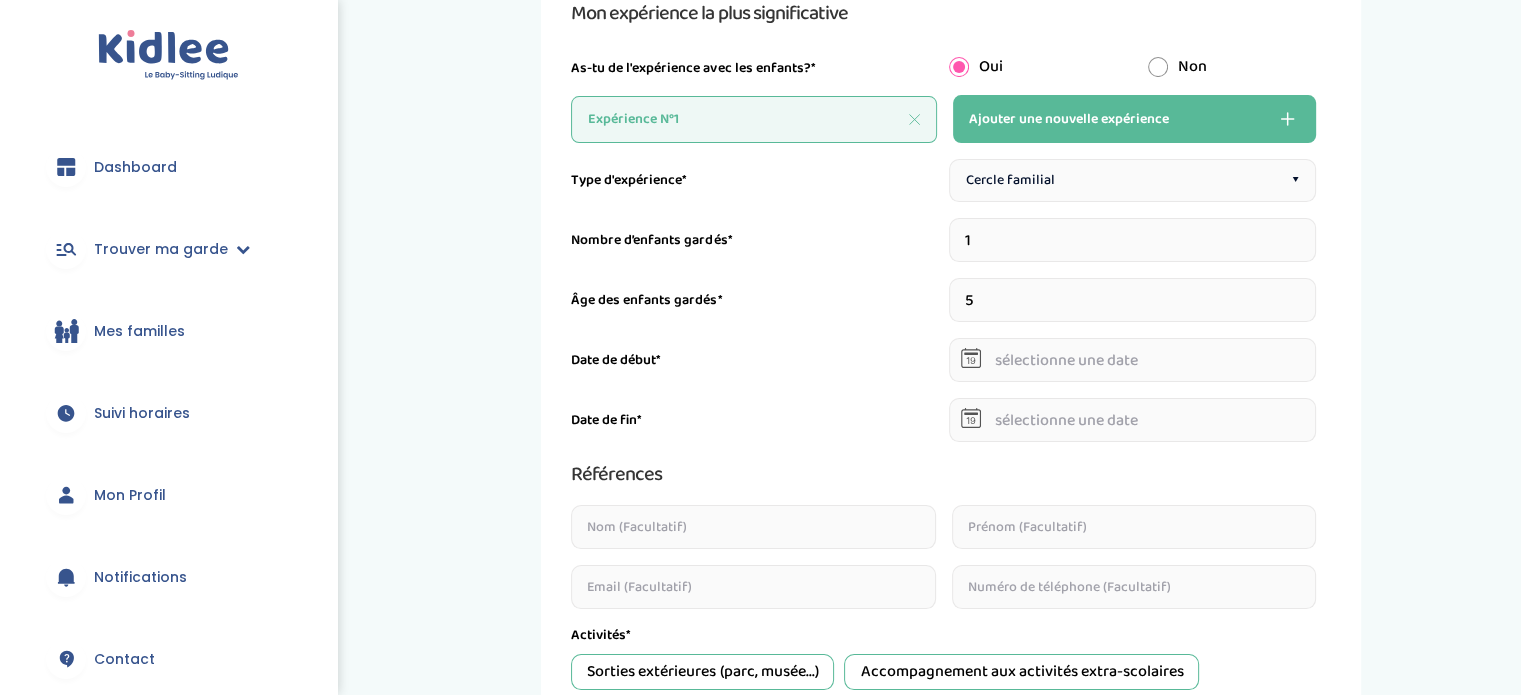 type on "5" 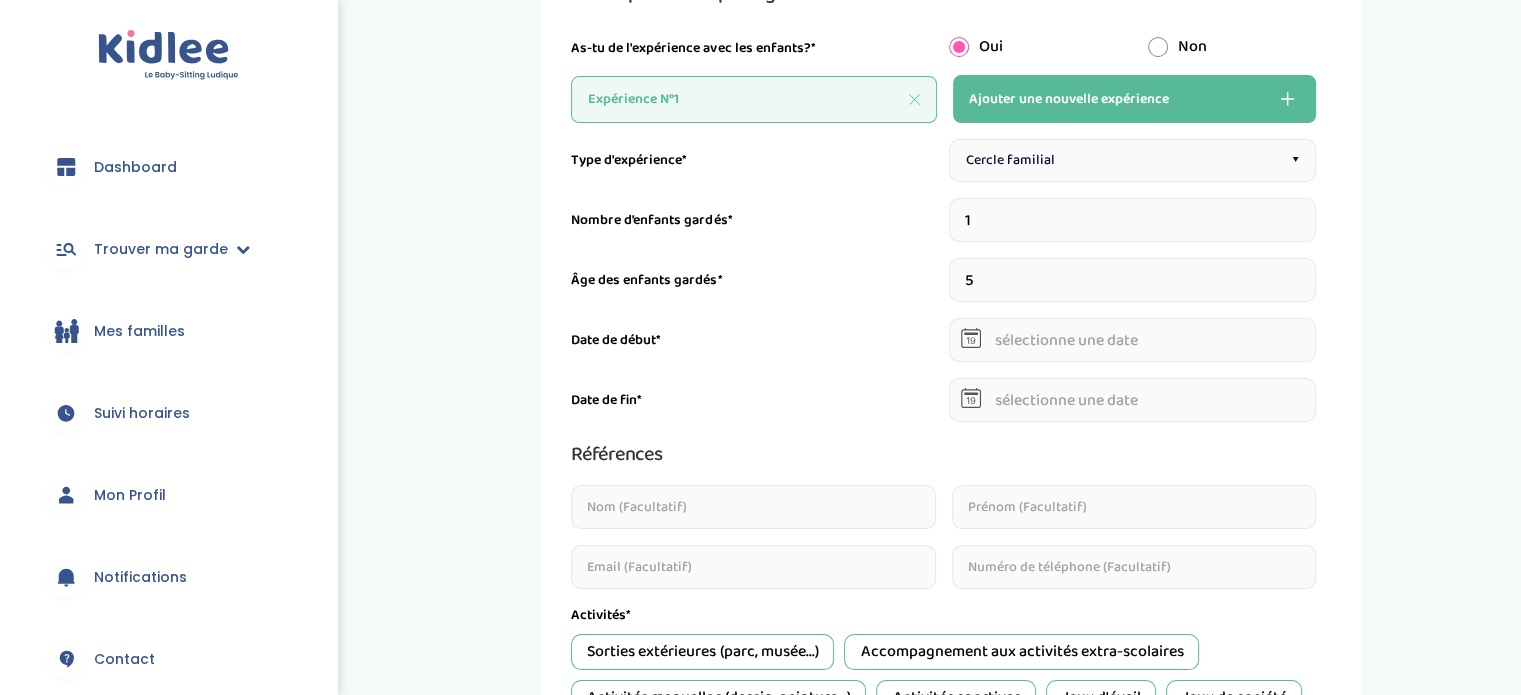 scroll, scrollTop: 258, scrollLeft: 0, axis: vertical 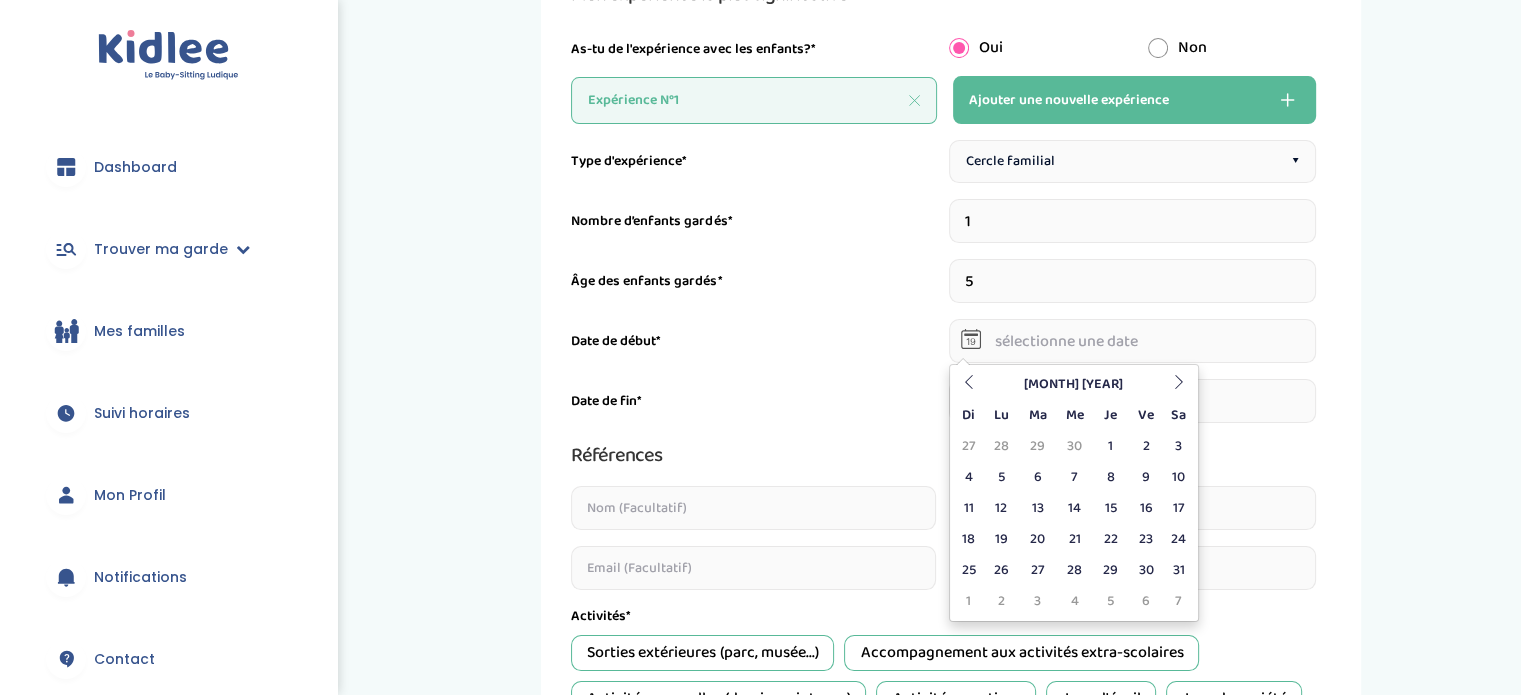 click at bounding box center [1133, 341] 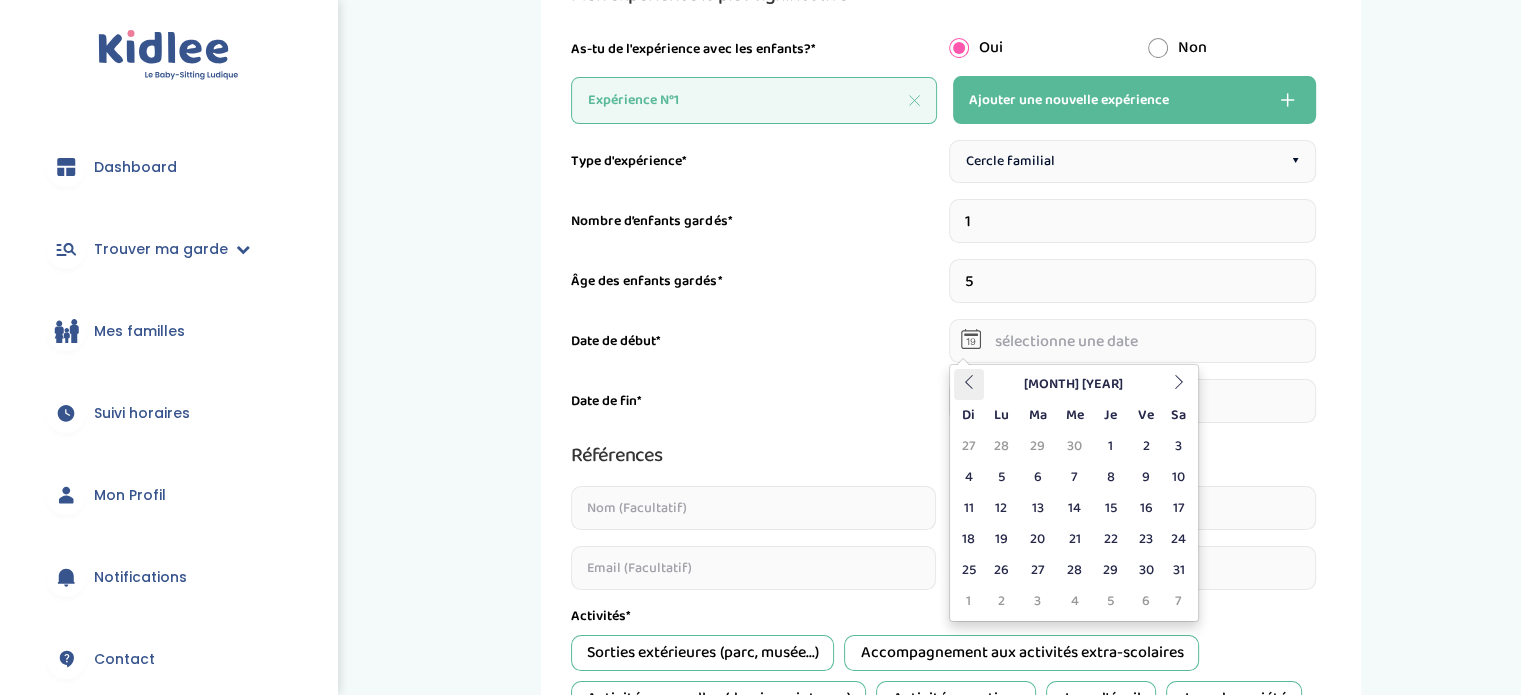 click at bounding box center (969, 382) 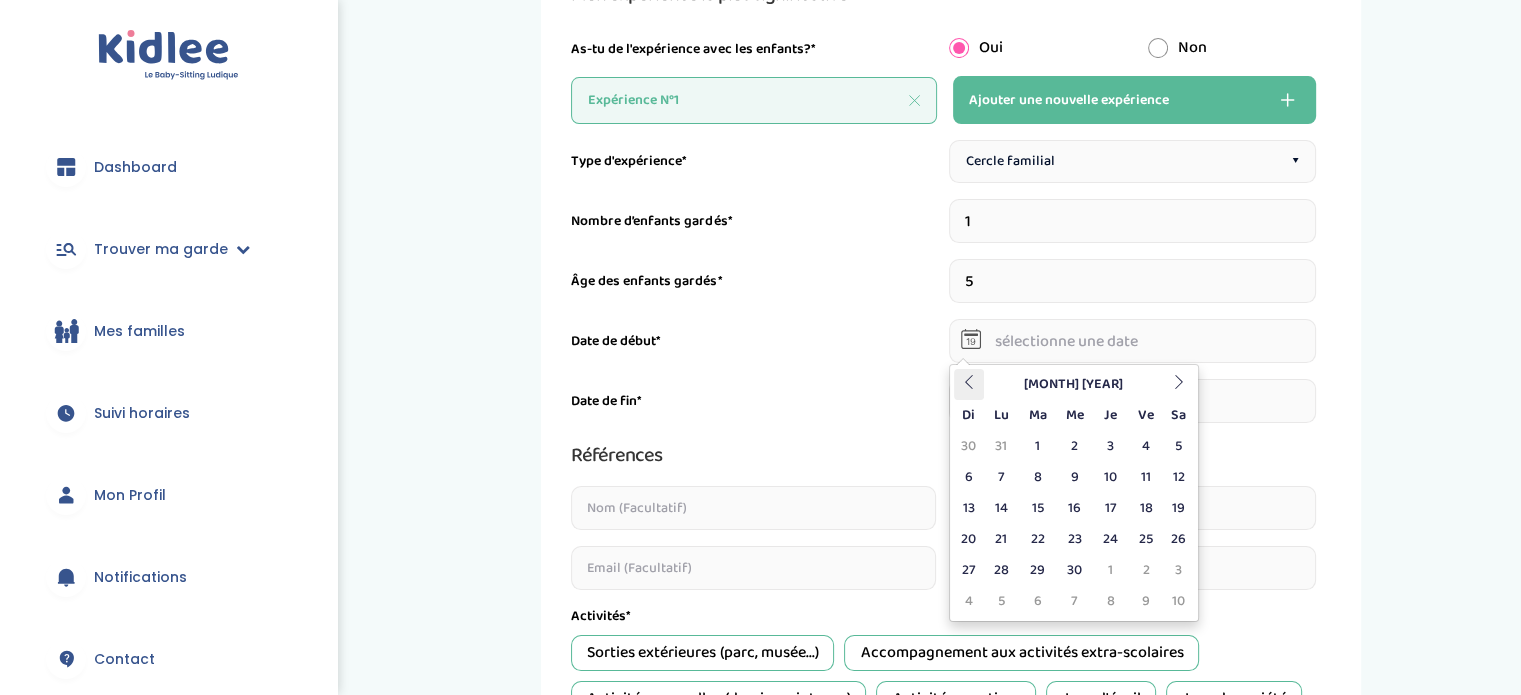 click at bounding box center [969, 382] 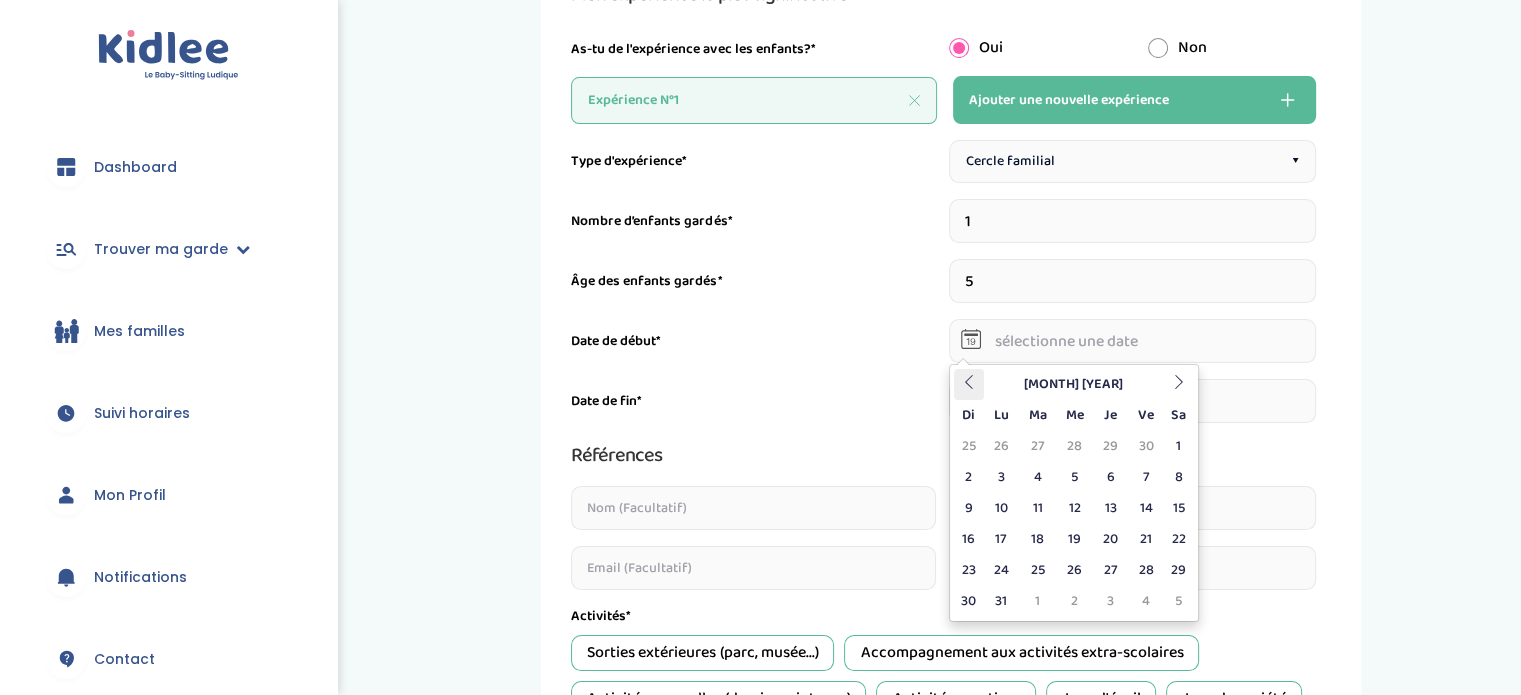 click at bounding box center [969, 382] 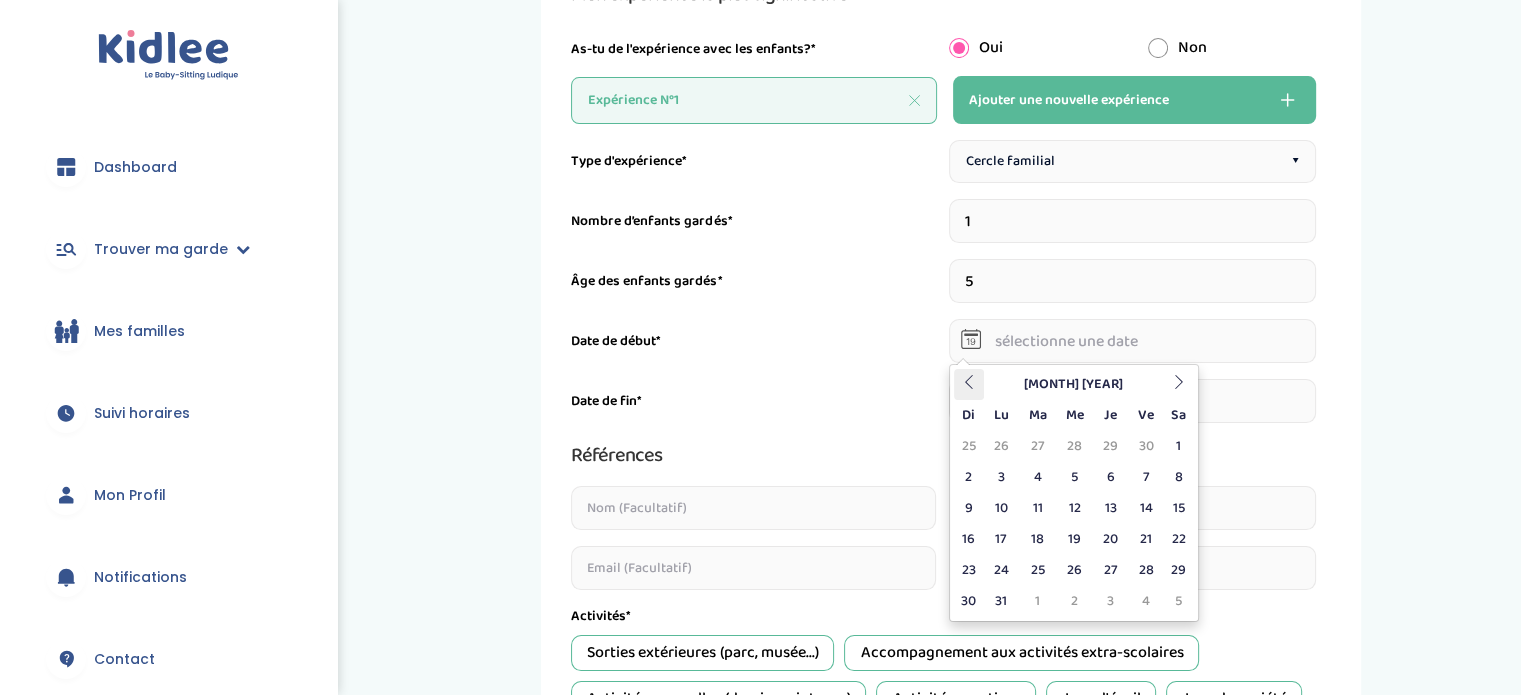 click at bounding box center [969, 382] 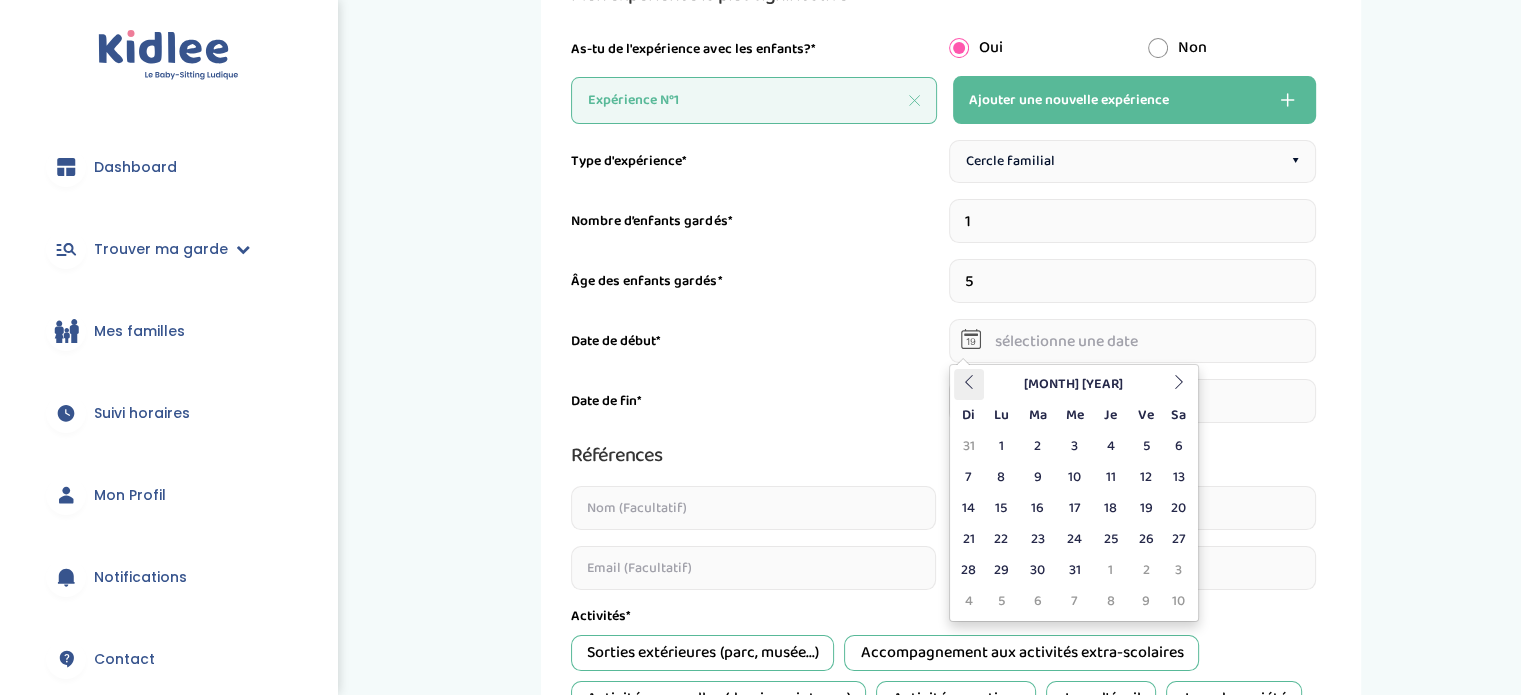 click at bounding box center [969, 382] 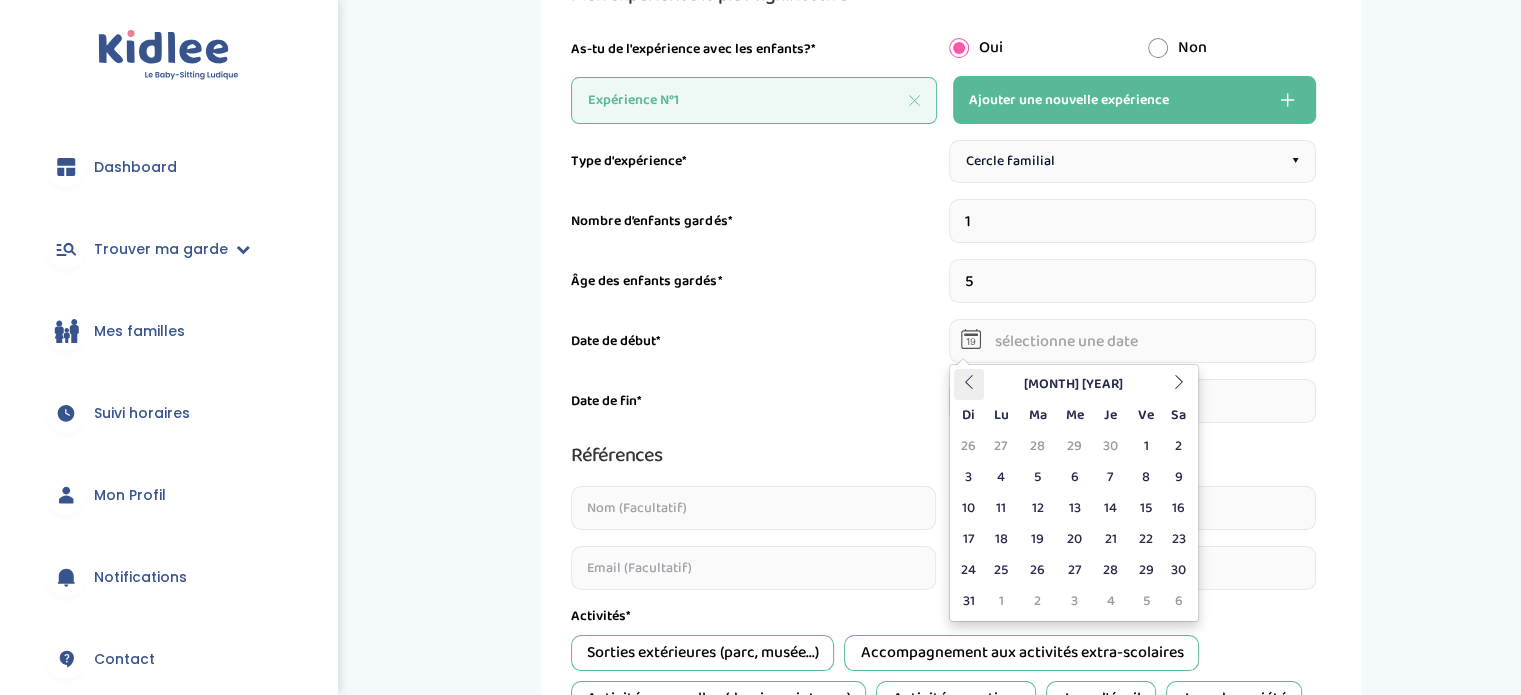 click at bounding box center (969, 382) 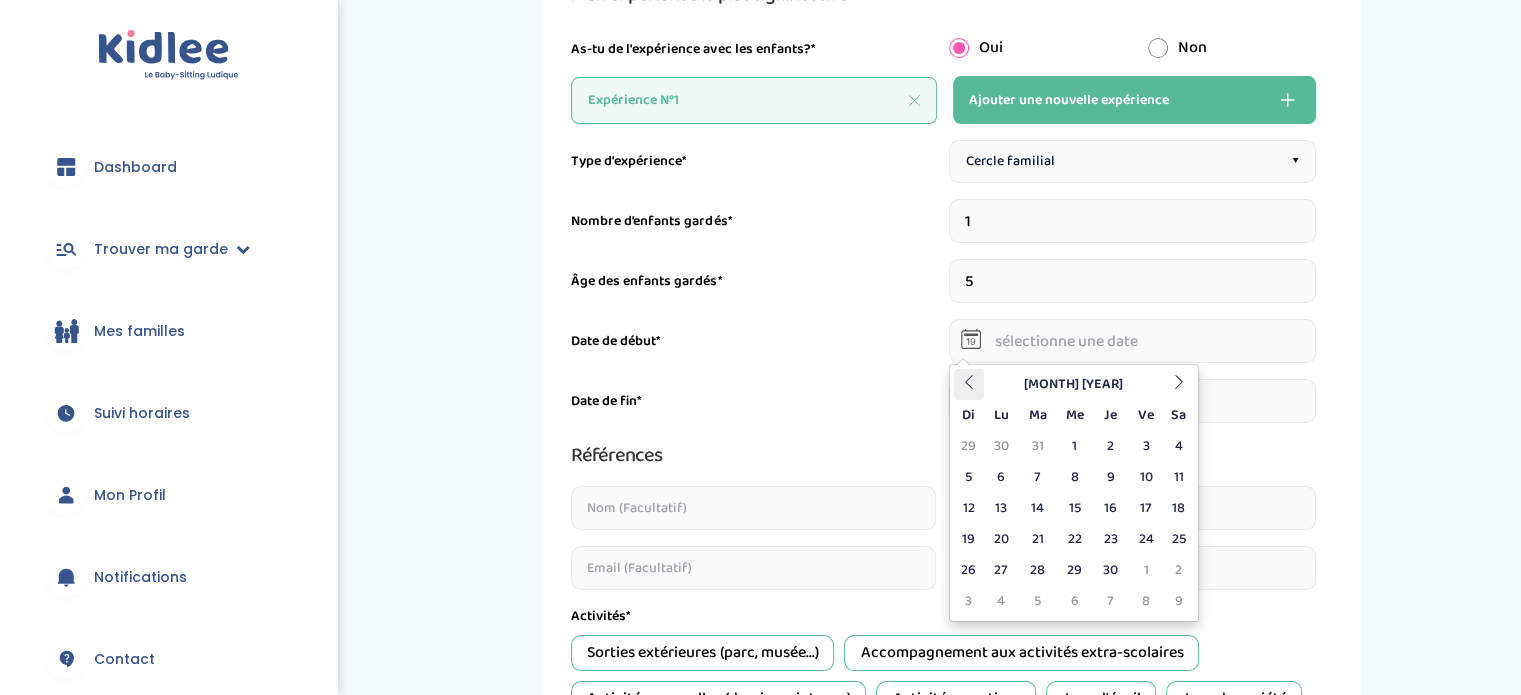 click at bounding box center (969, 382) 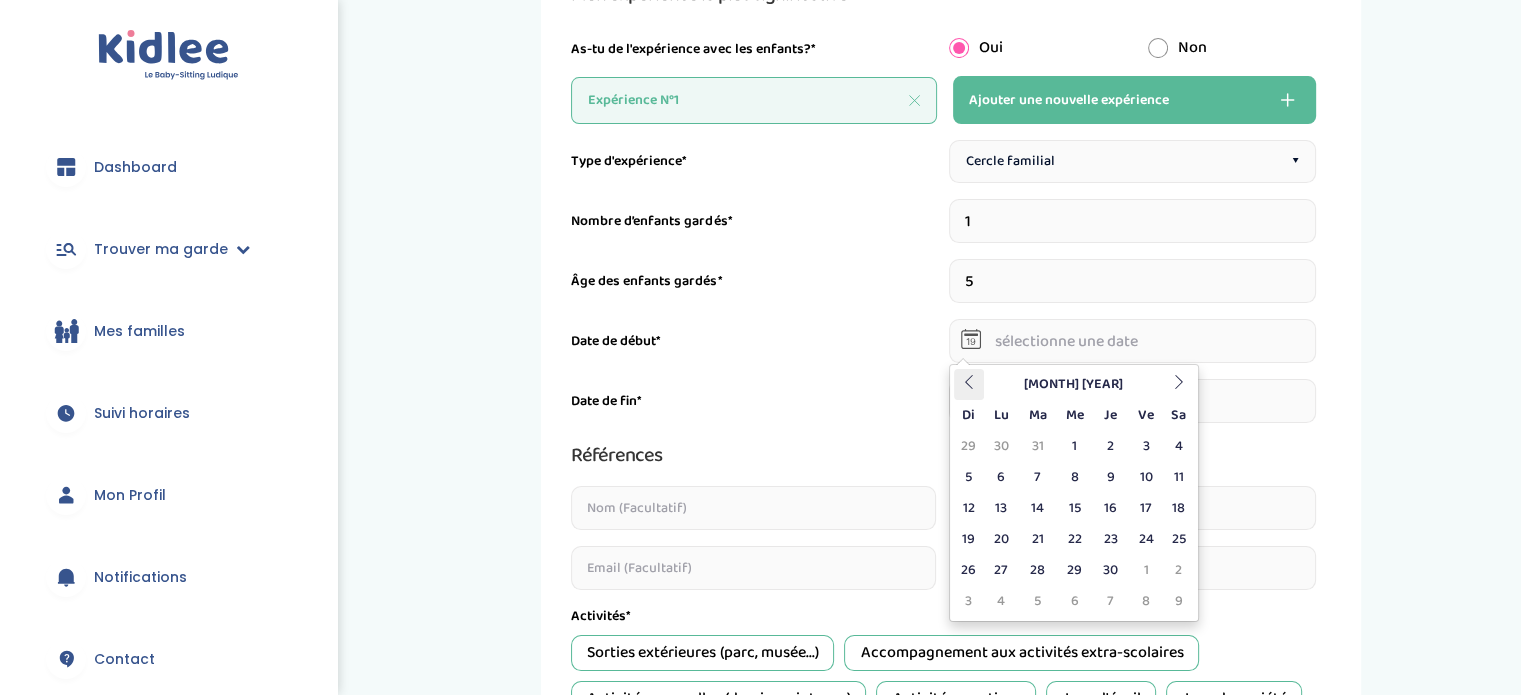 click at bounding box center [969, 382] 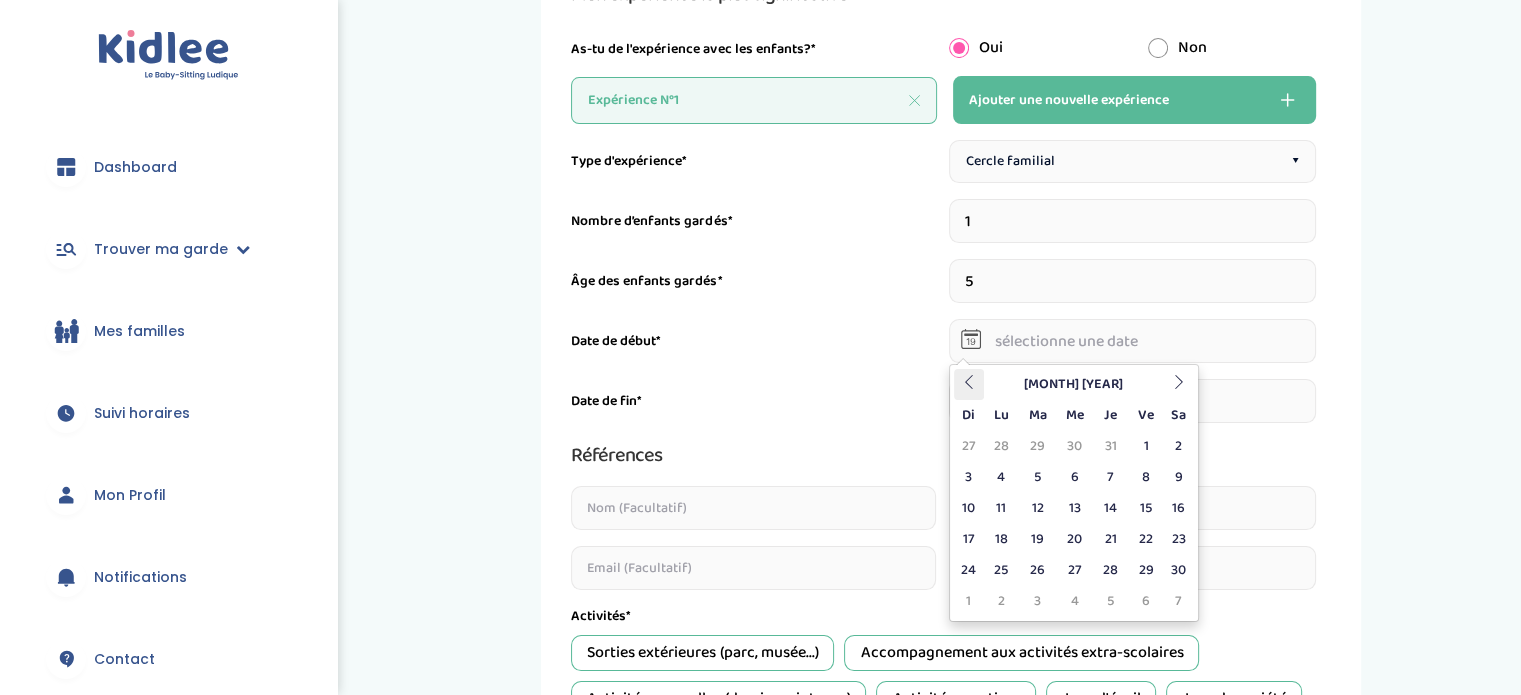 click at bounding box center (969, 382) 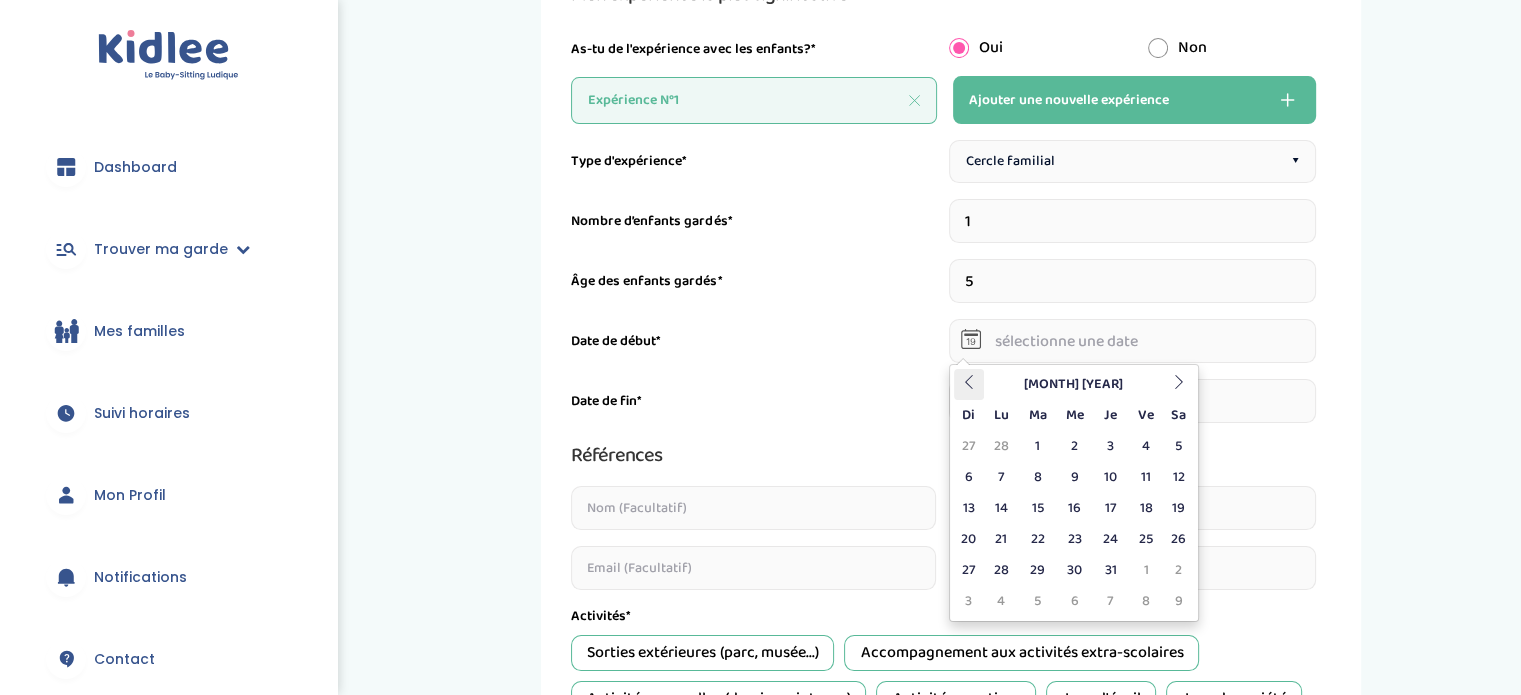 click at bounding box center [969, 382] 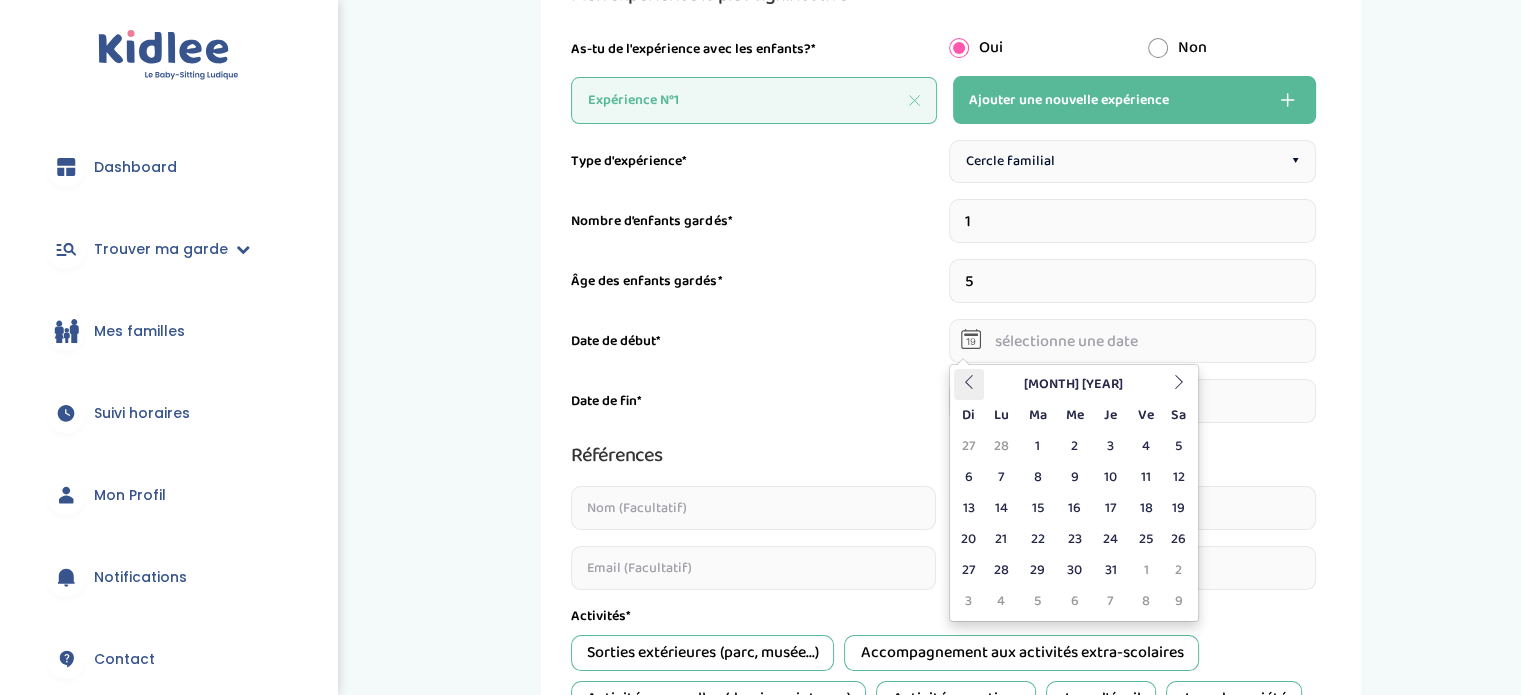 click at bounding box center (969, 382) 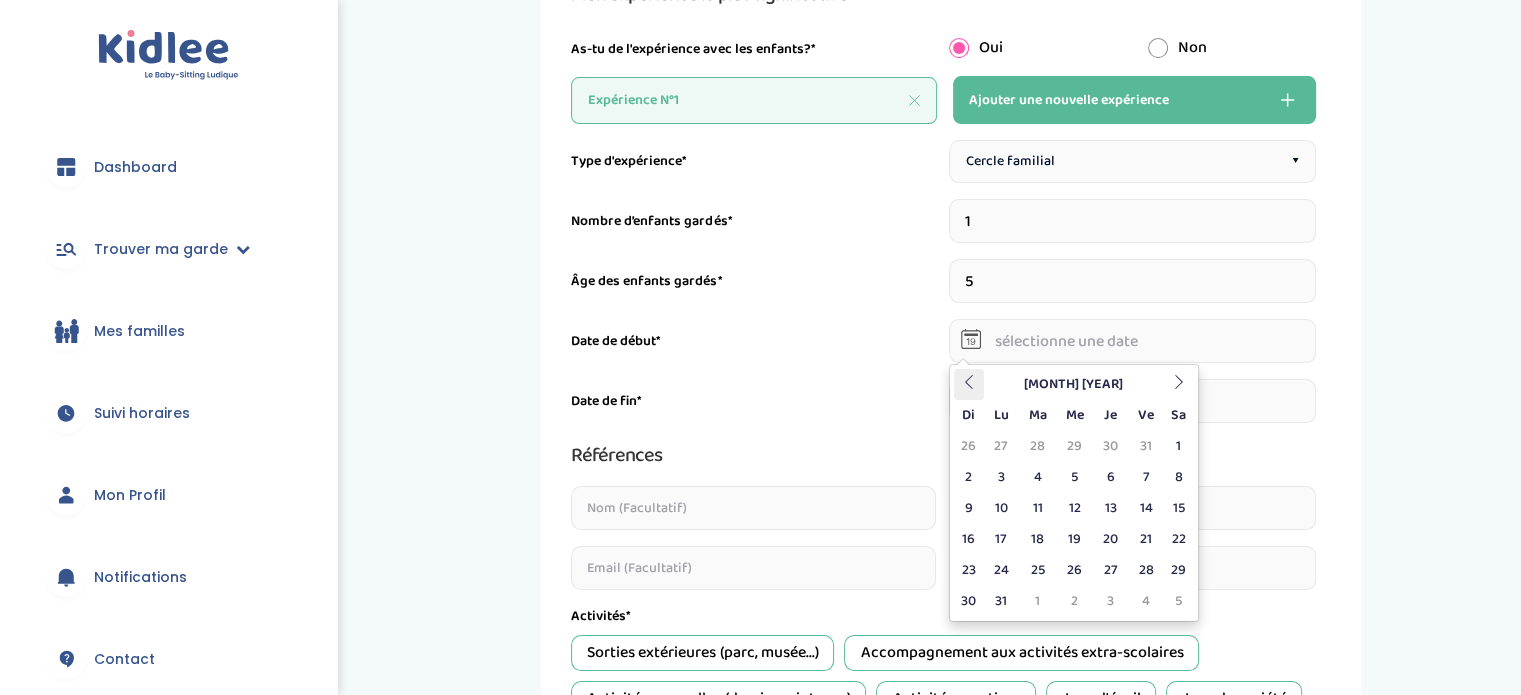 click at bounding box center (969, 382) 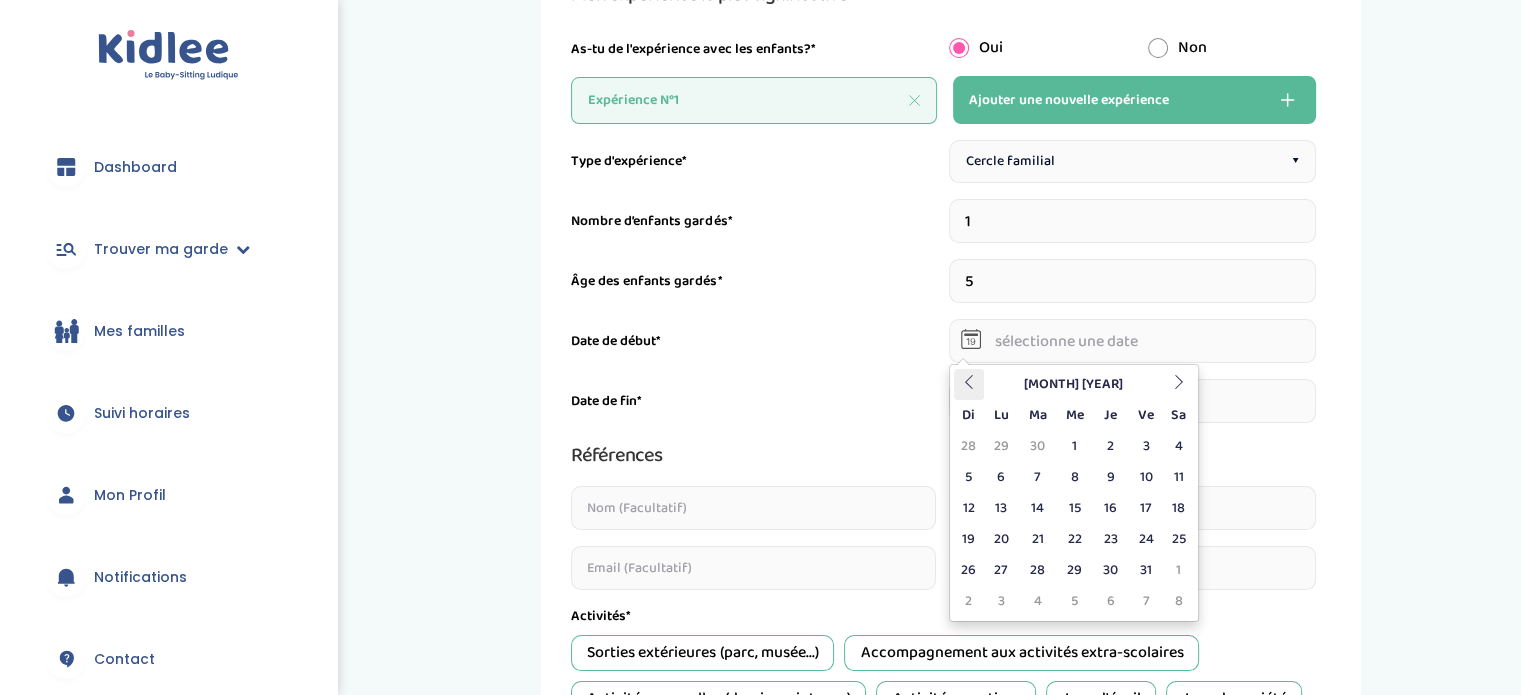 click at bounding box center [969, 382] 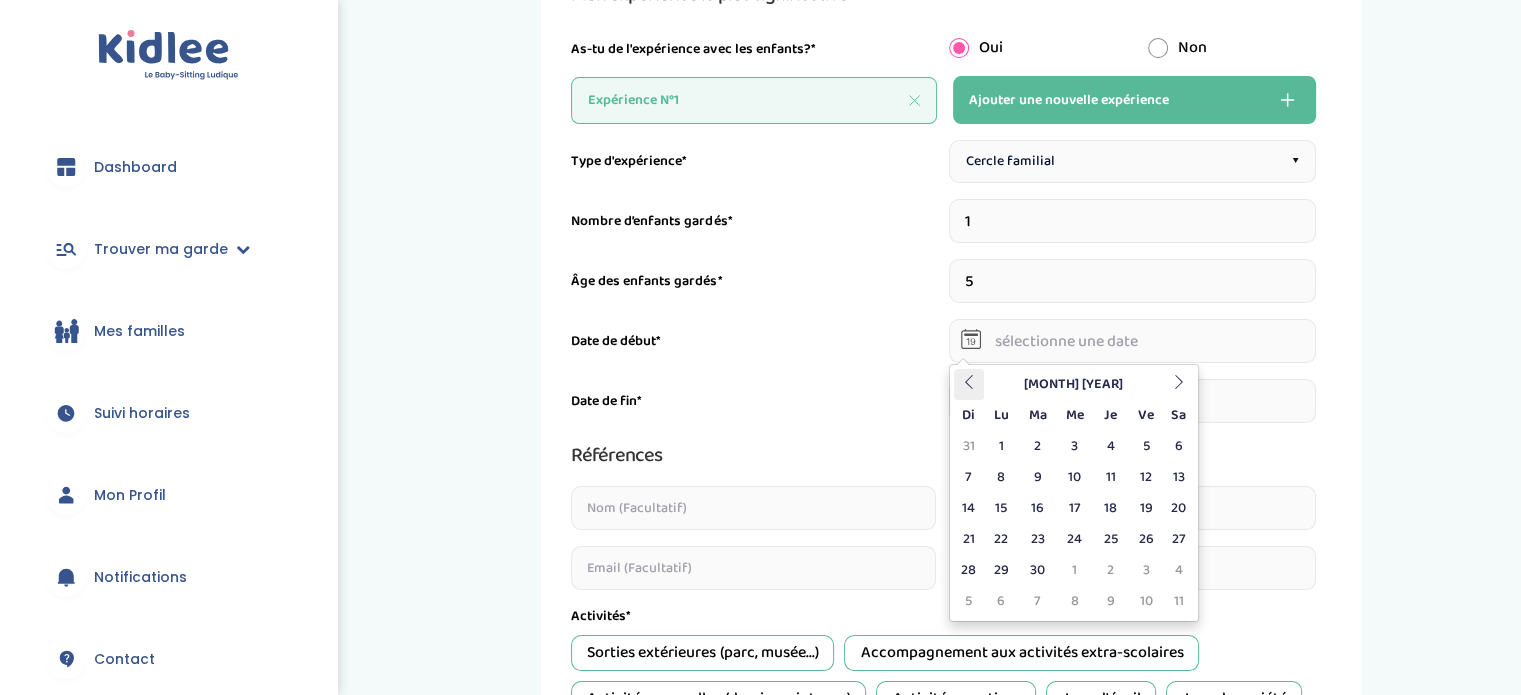 click at bounding box center [969, 382] 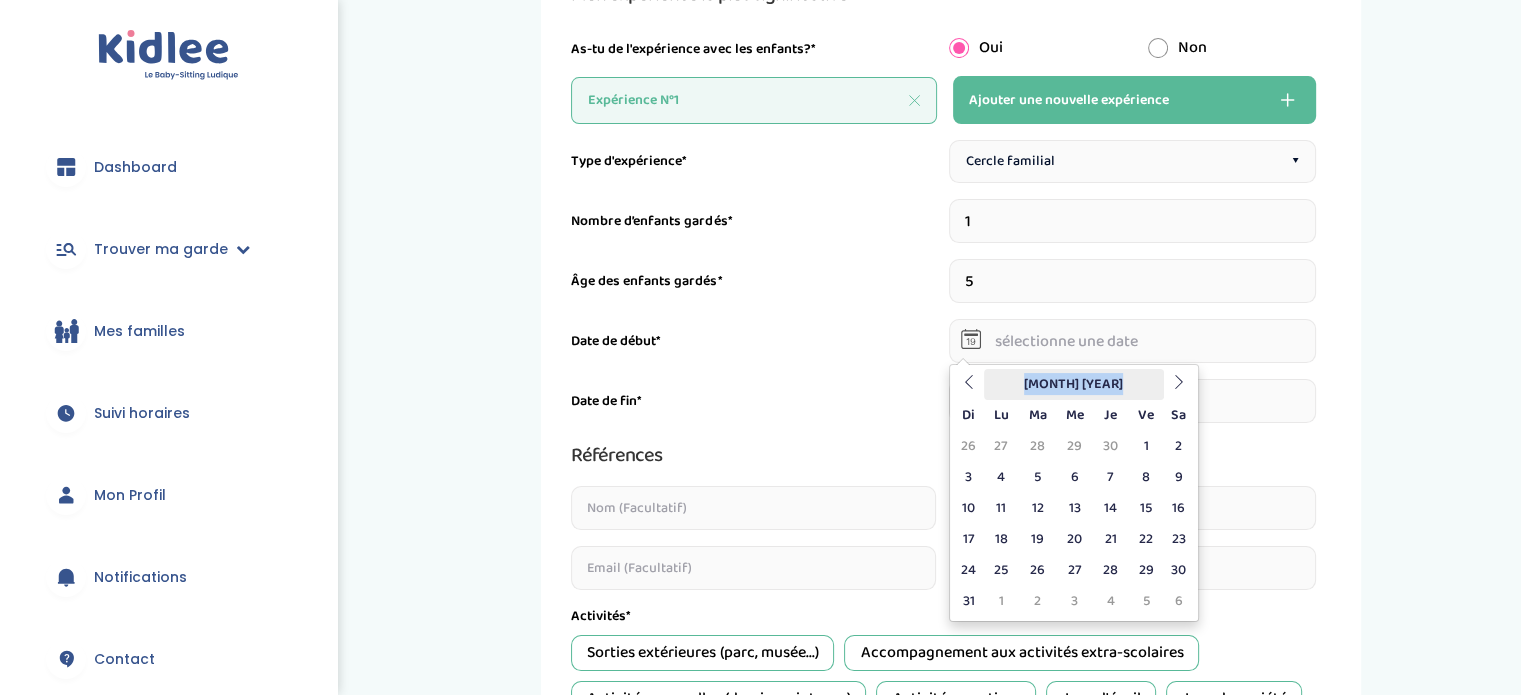 drag, startPoint x: 972, startPoint y: 381, endPoint x: 1100, endPoint y: 383, distance: 128.01562 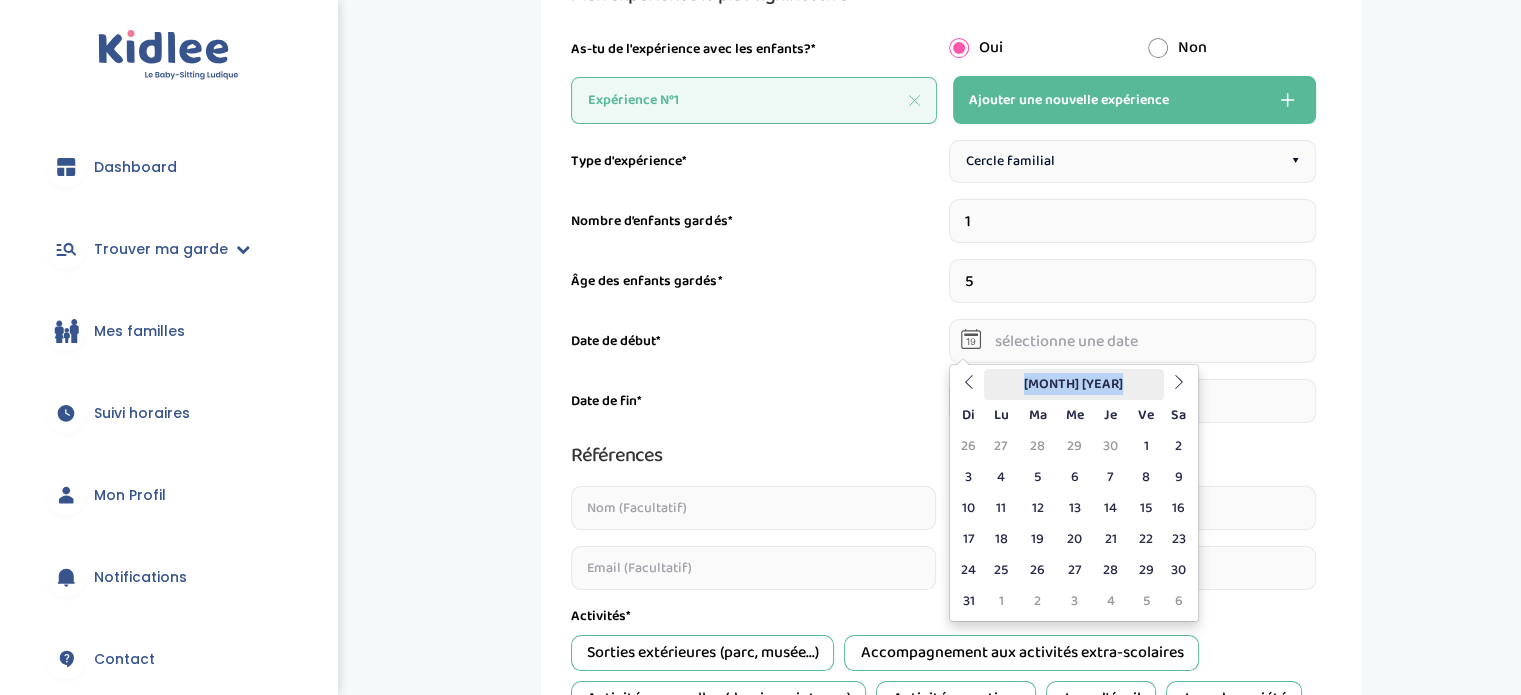 click on "Octobre 2021" at bounding box center (1074, 384) 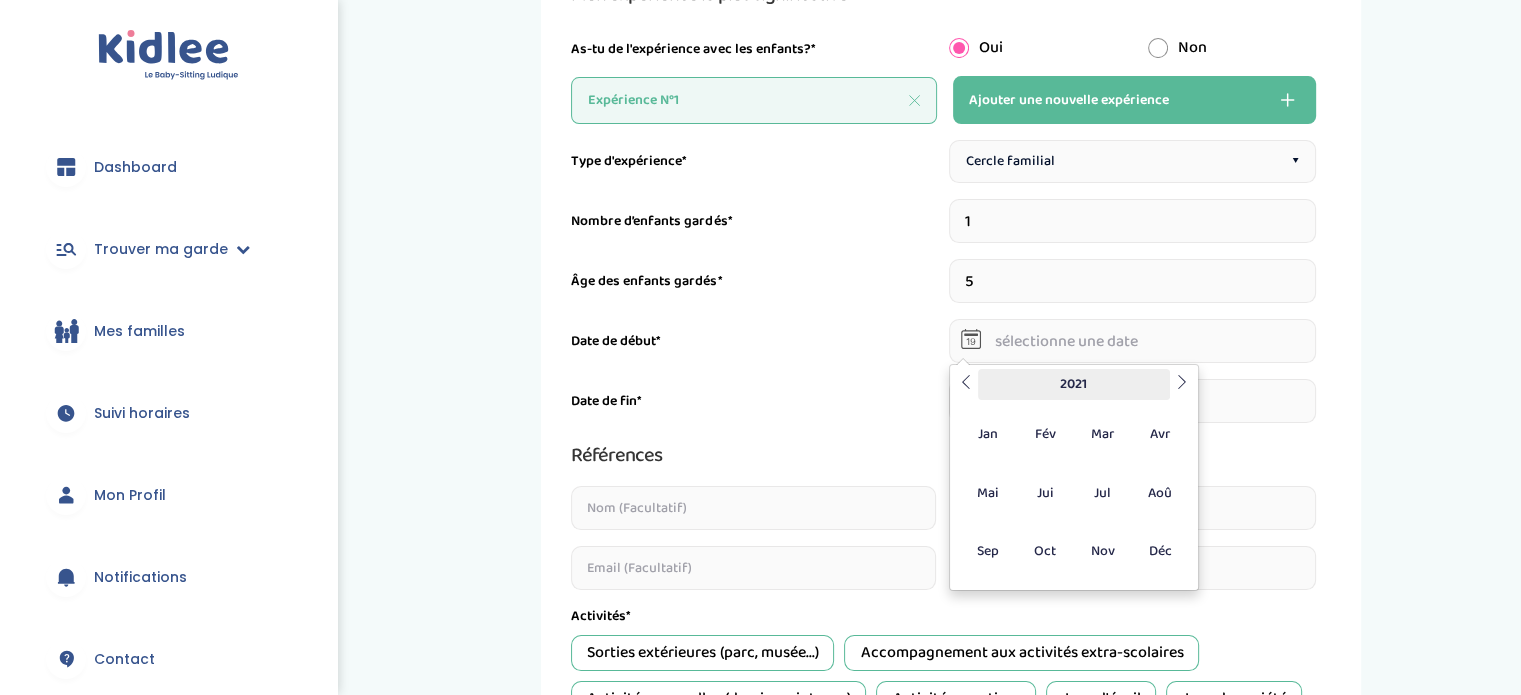 click on "2021" at bounding box center (1074, 384) 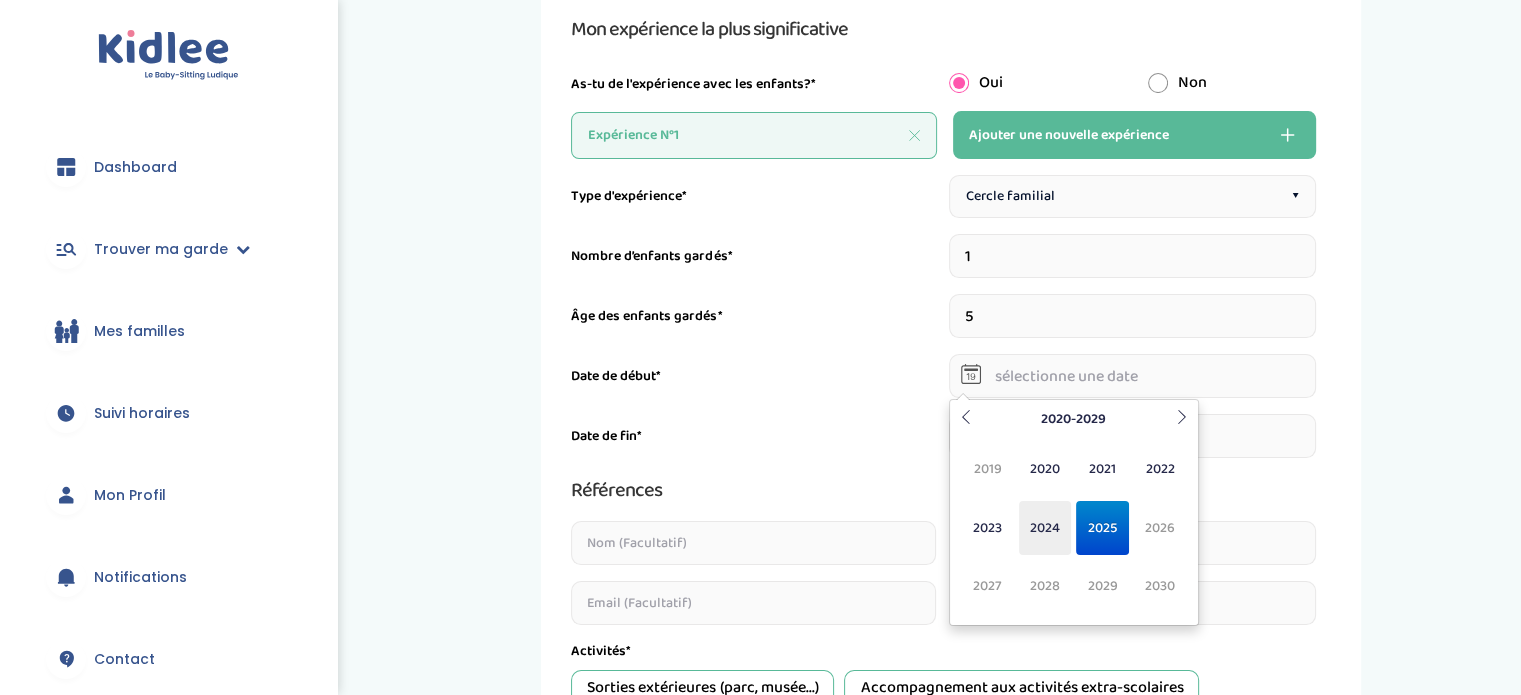 scroll, scrollTop: 222, scrollLeft: 0, axis: vertical 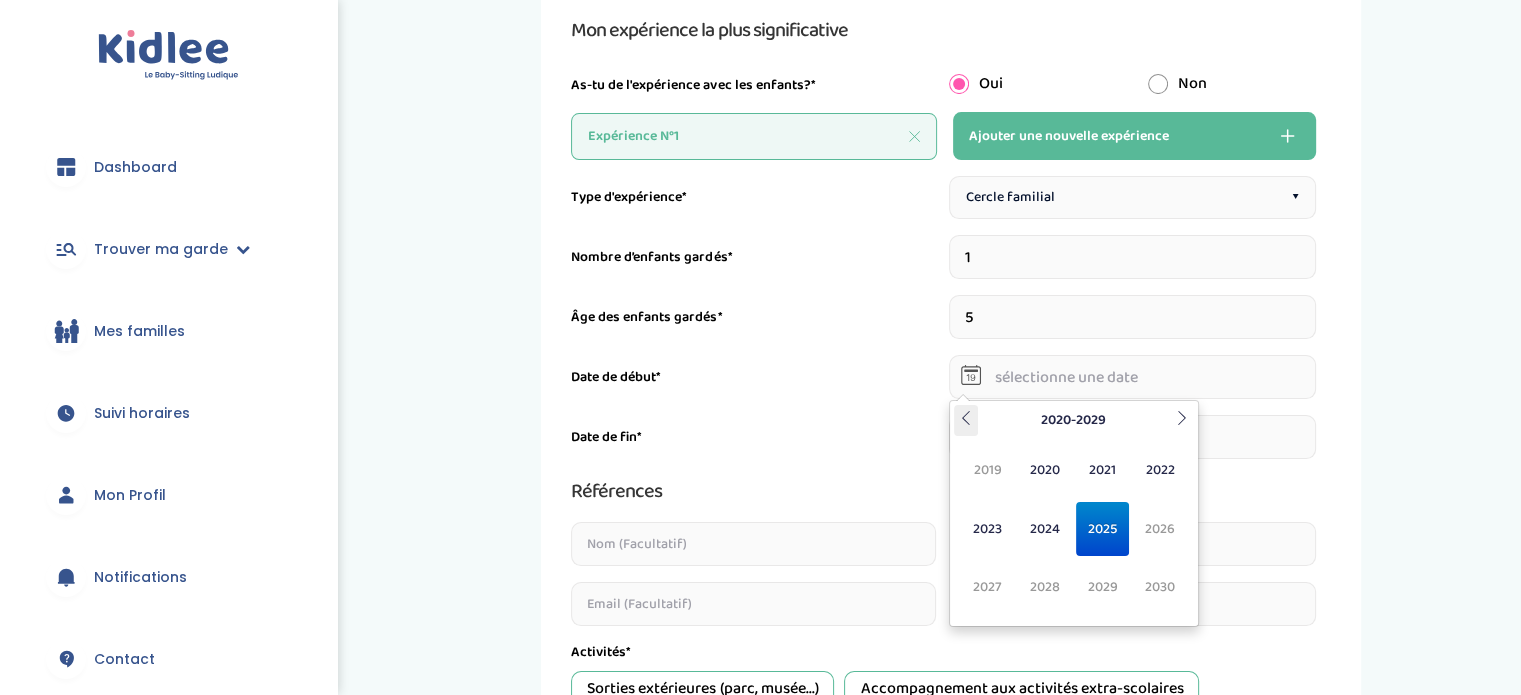 click at bounding box center (966, 418) 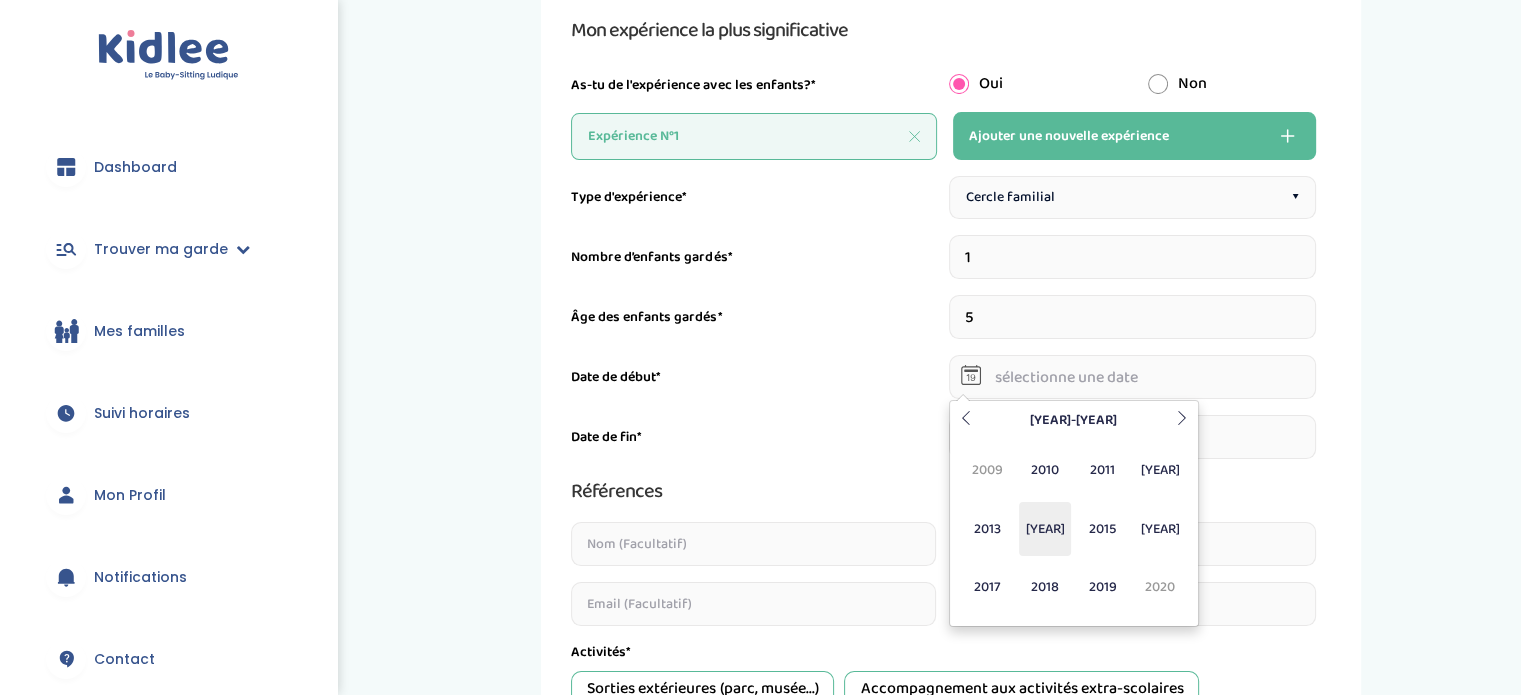 click on "2014" at bounding box center (1045, 529) 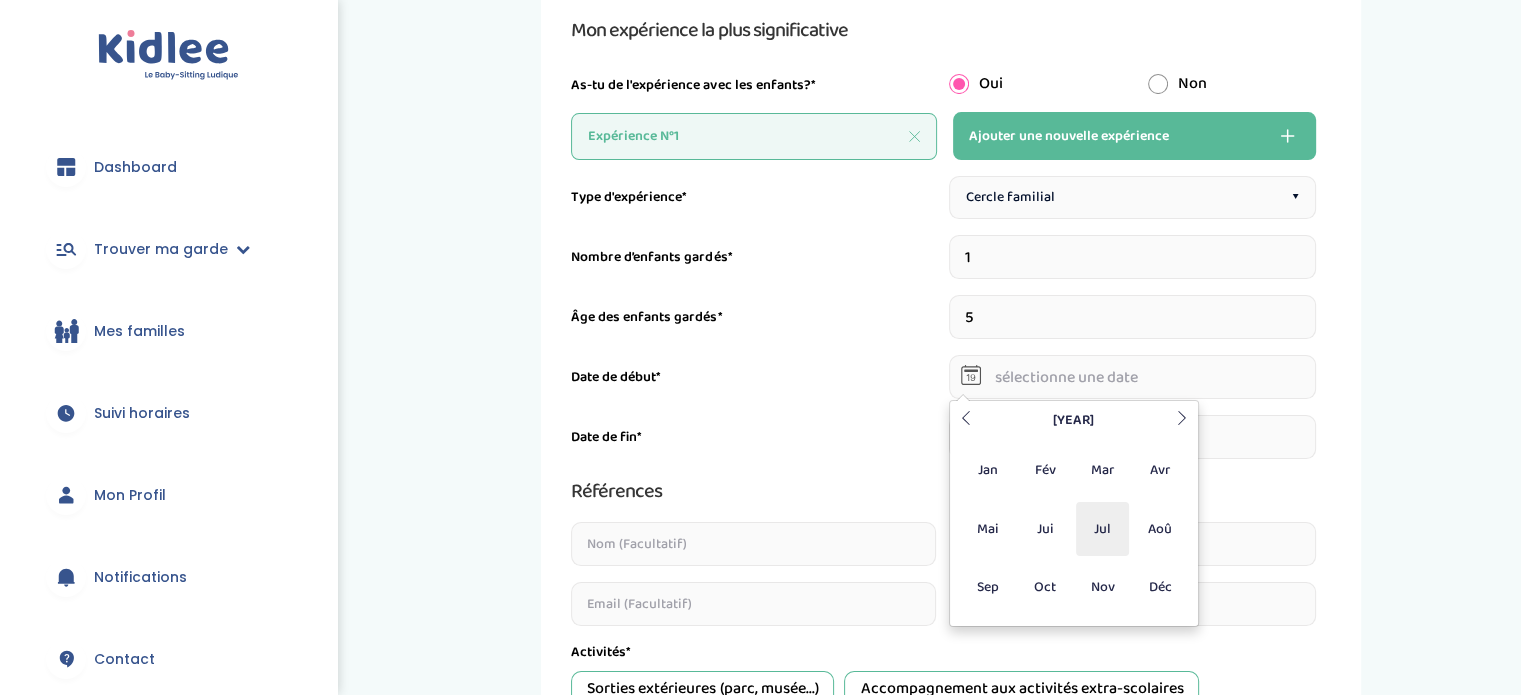 click on "Jul" at bounding box center [1102, 529] 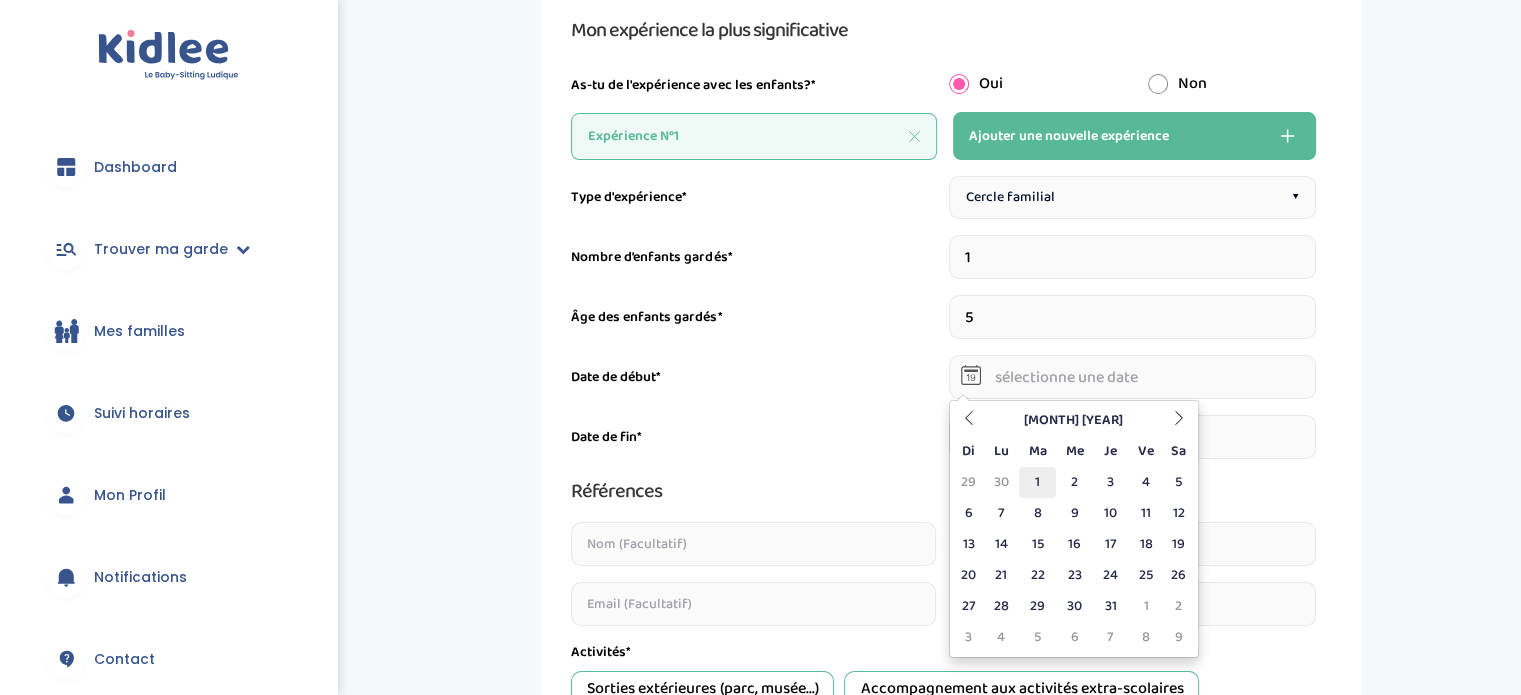 click on "1" at bounding box center [1037, 482] 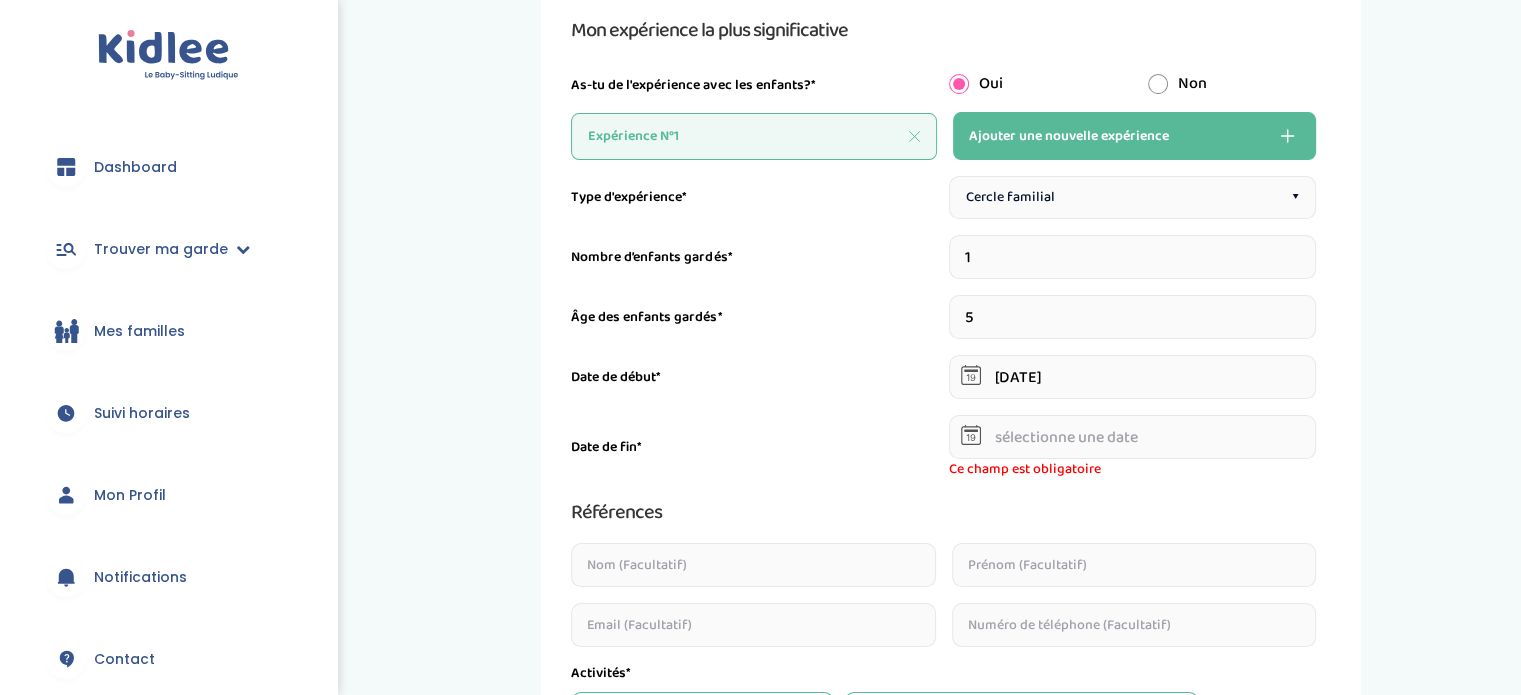click at bounding box center (1133, 437) 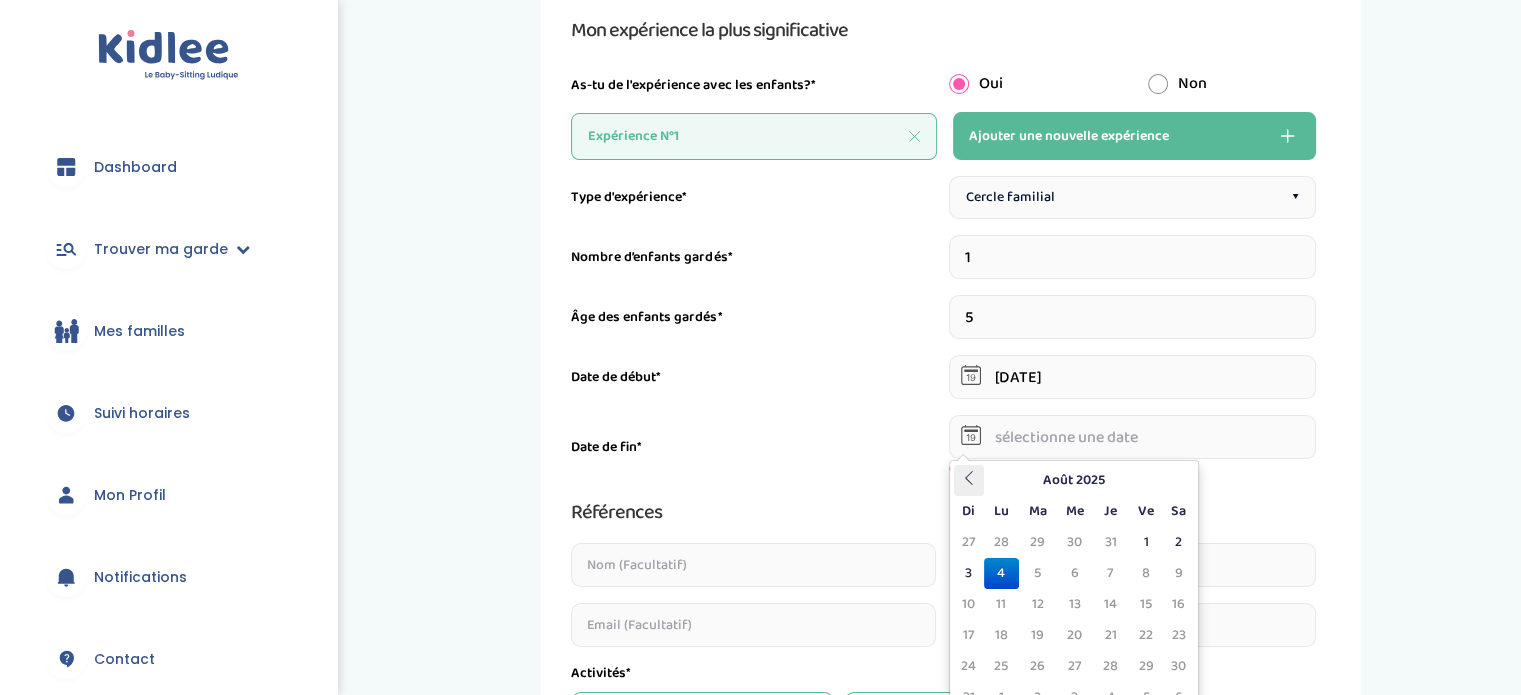 click at bounding box center (969, 480) 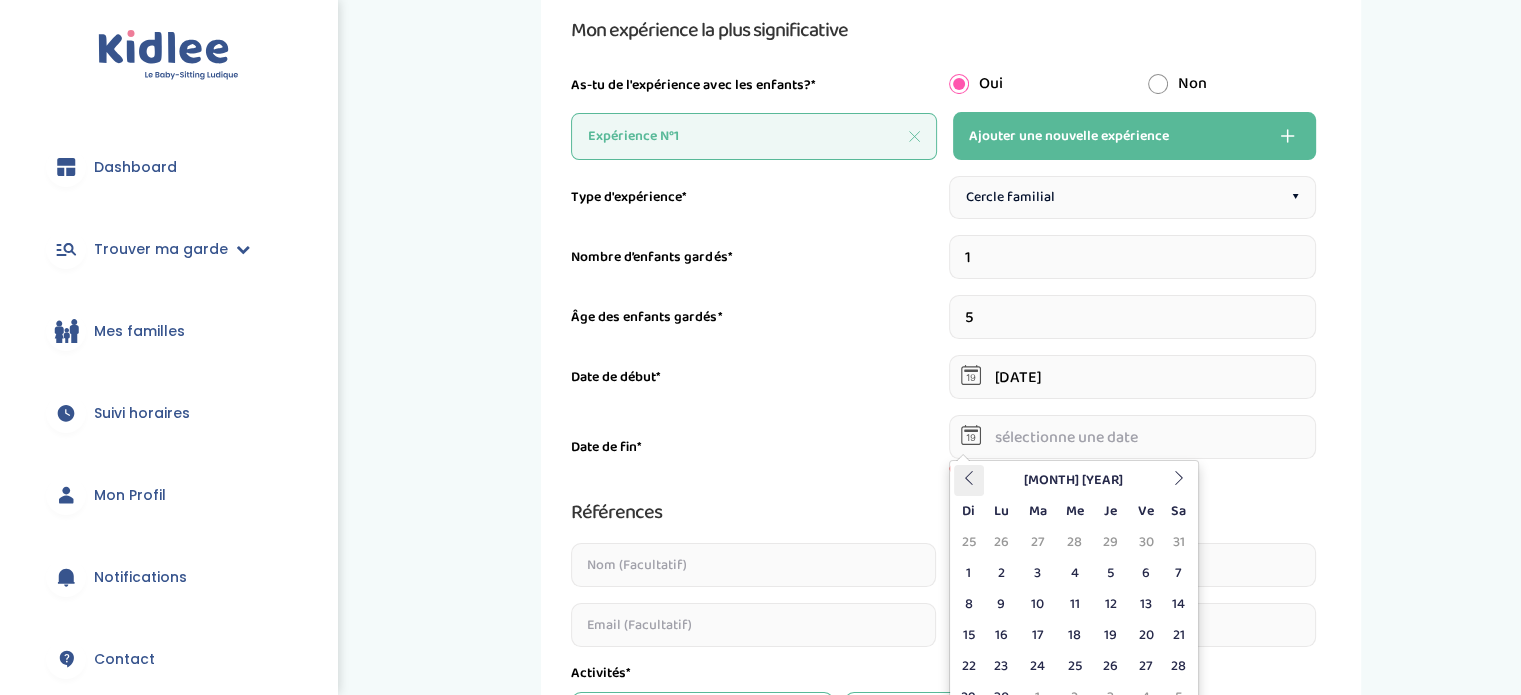 click at bounding box center [969, 480] 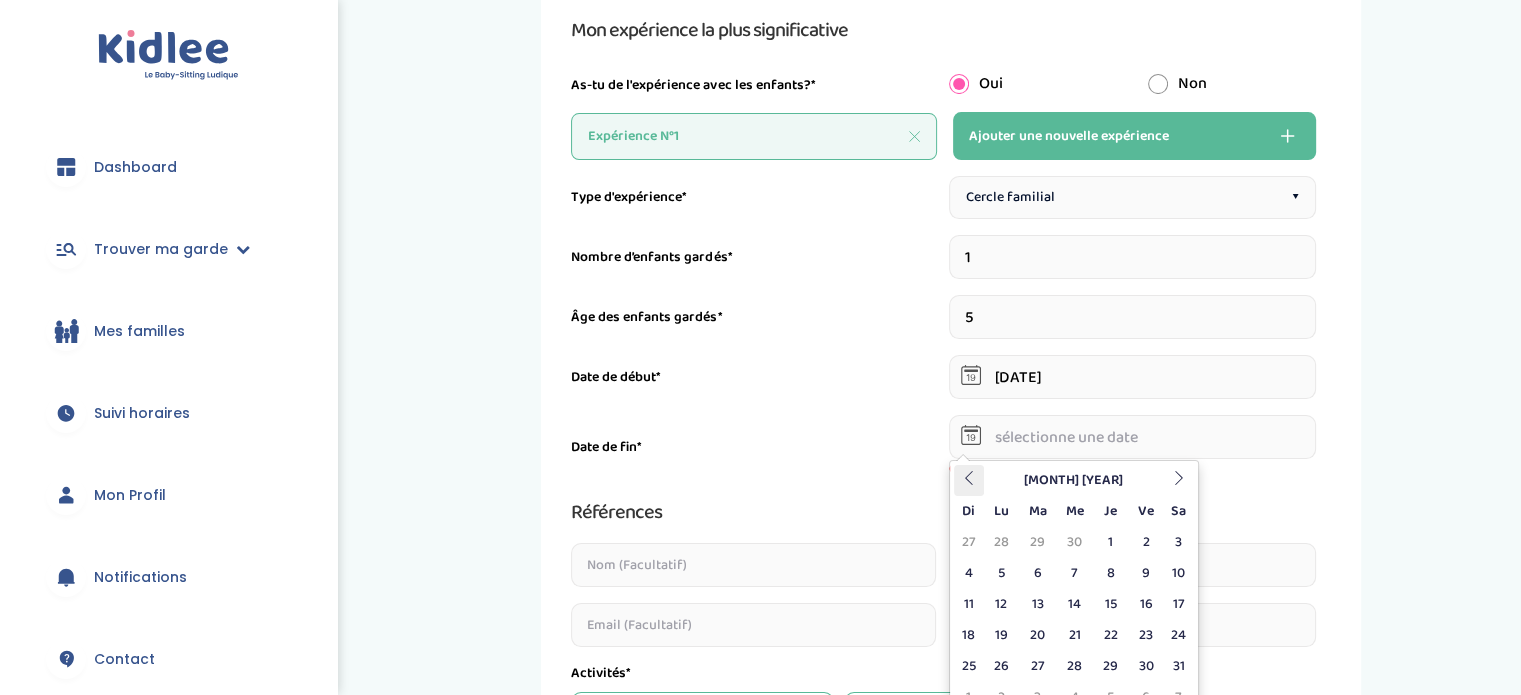 click at bounding box center [969, 480] 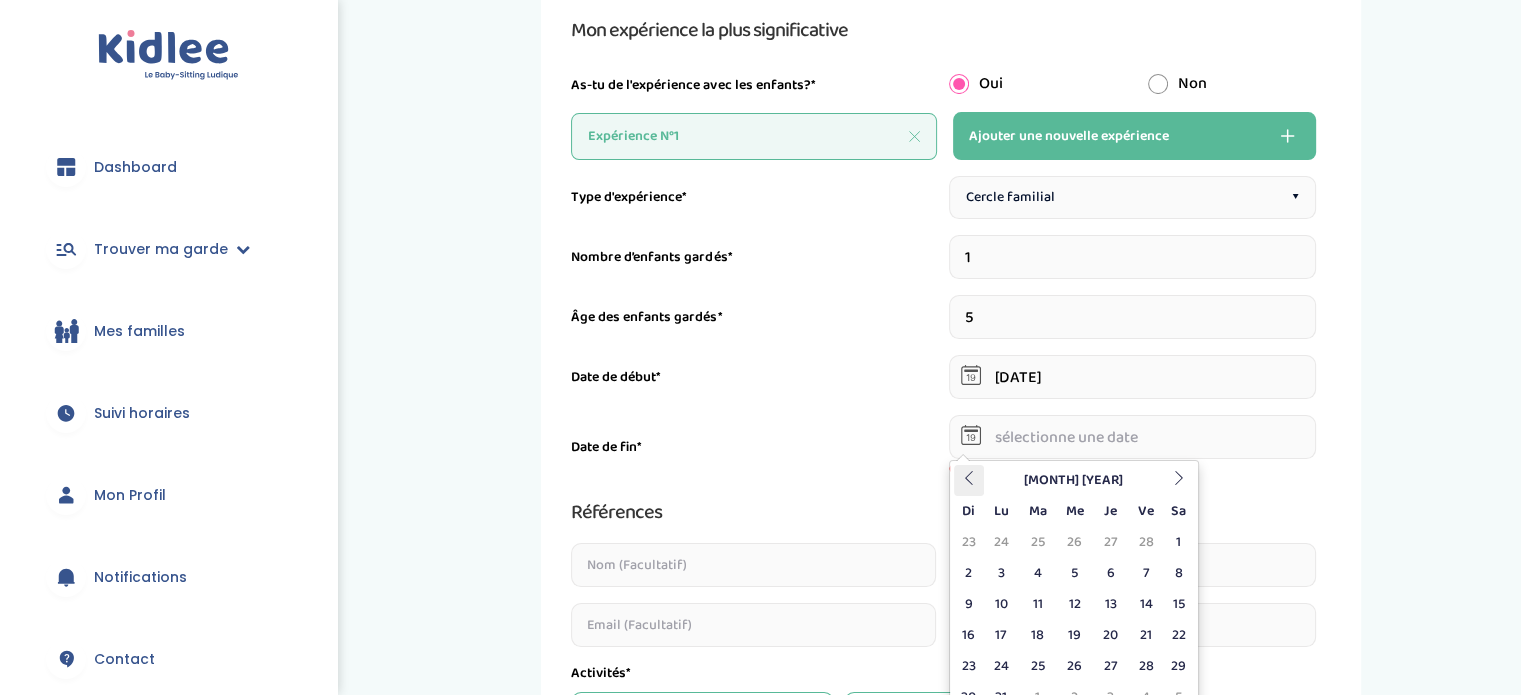 click at bounding box center (969, 480) 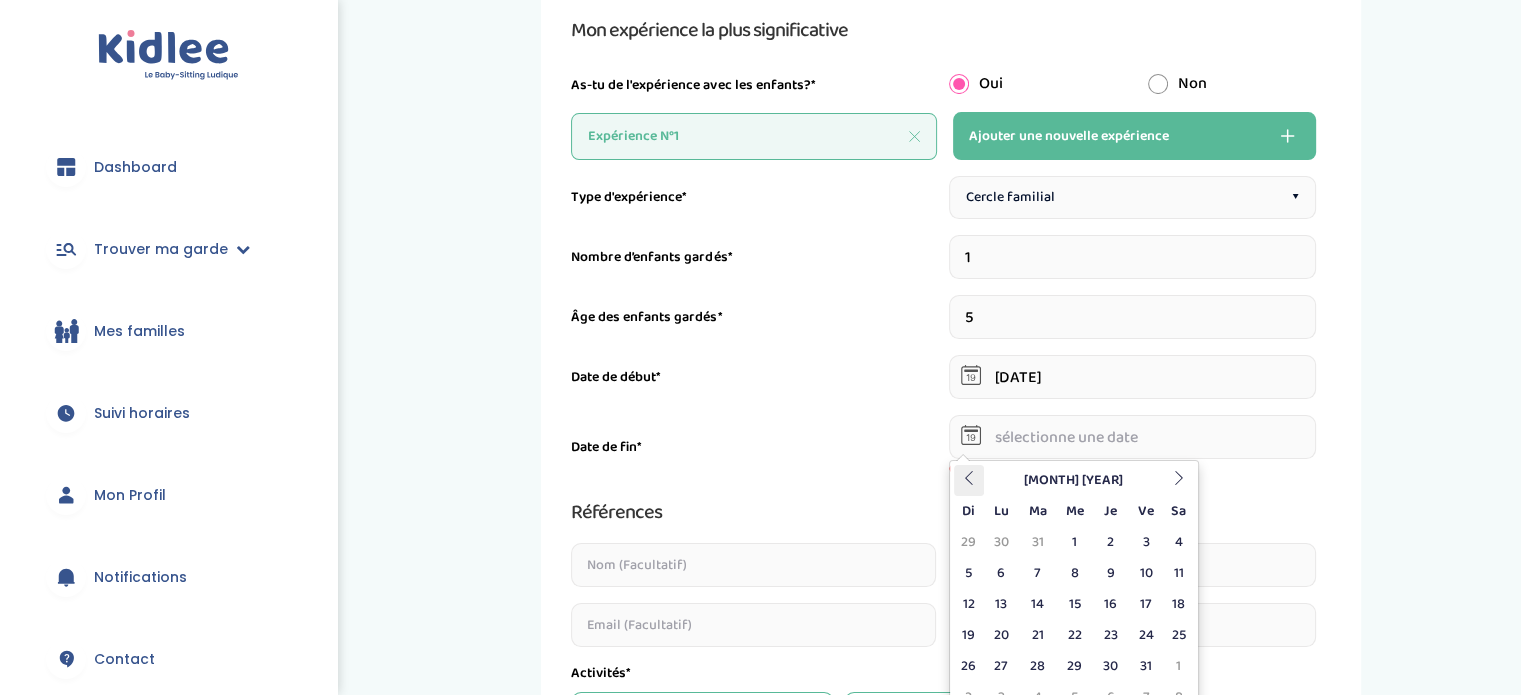 click at bounding box center [969, 480] 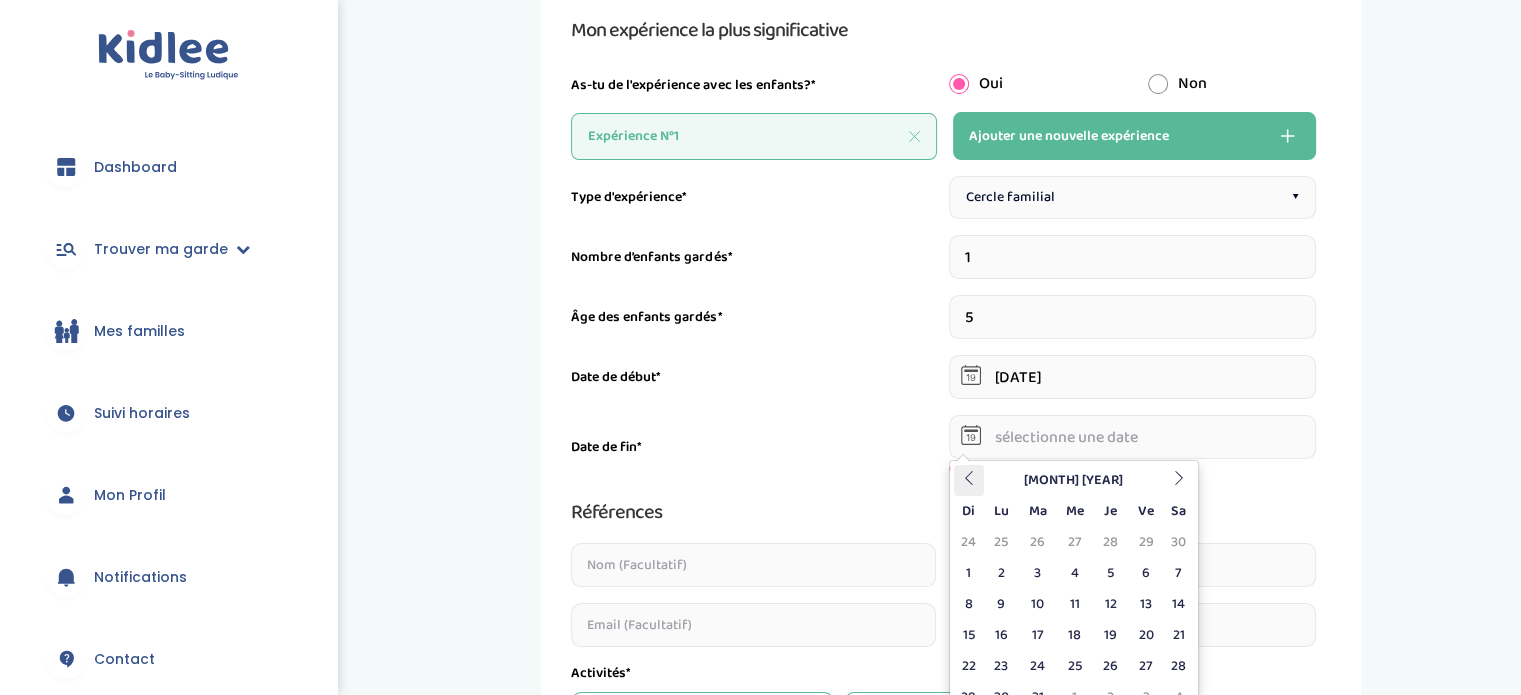 click at bounding box center (969, 480) 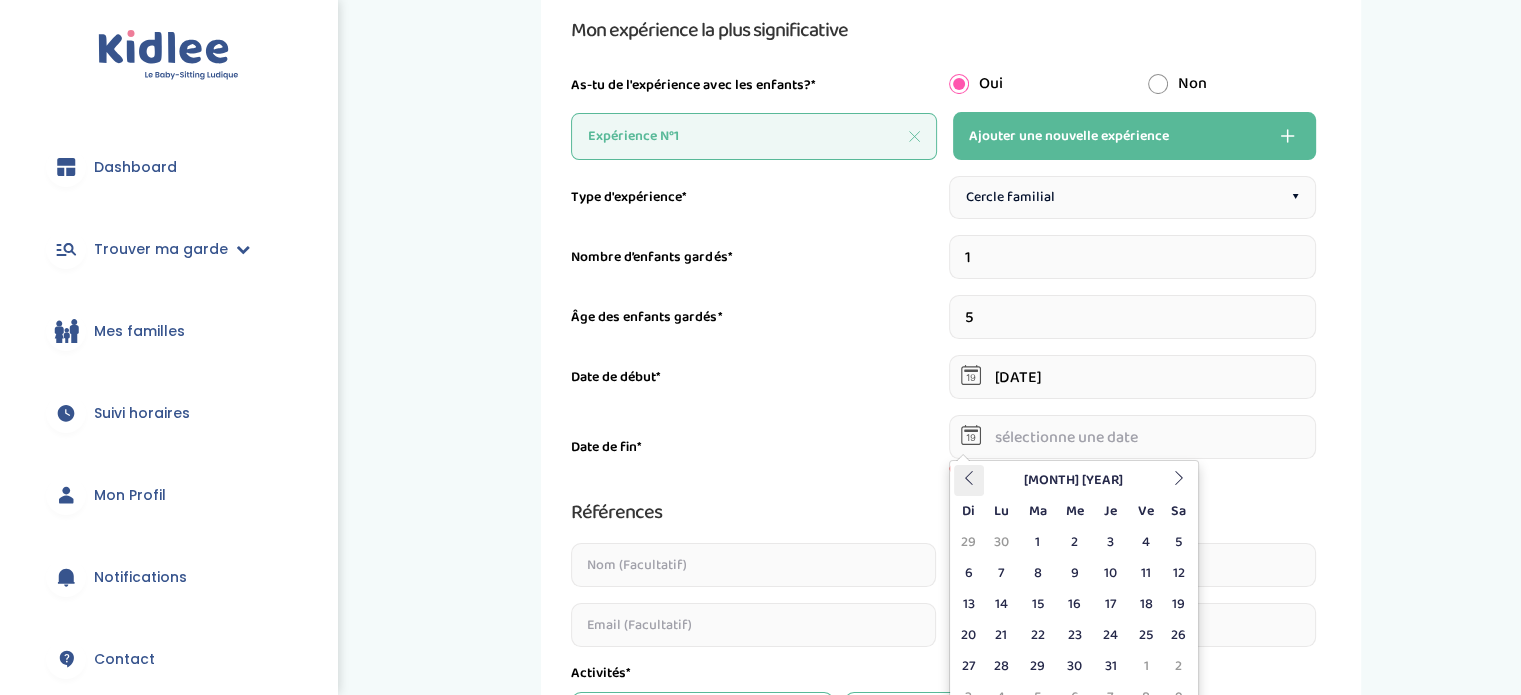 click at bounding box center [969, 480] 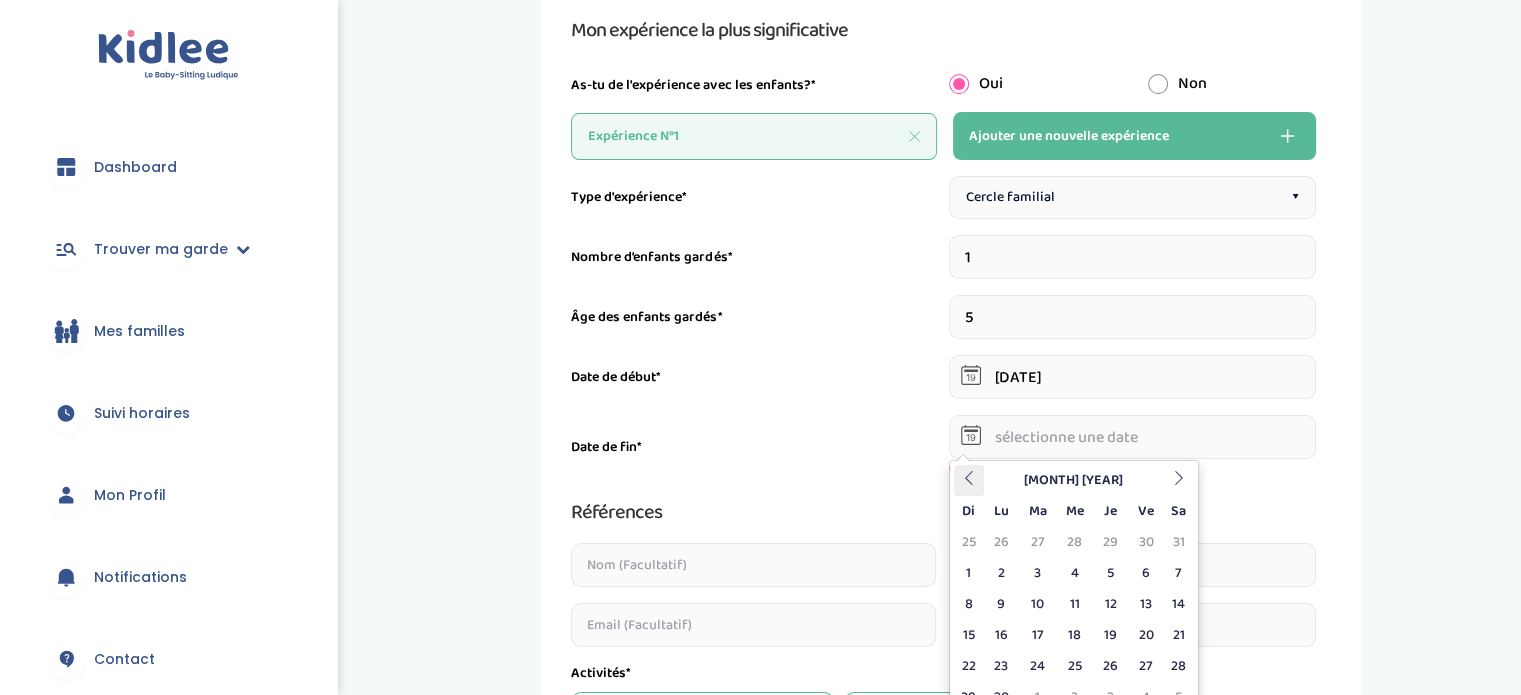 click at bounding box center [969, 480] 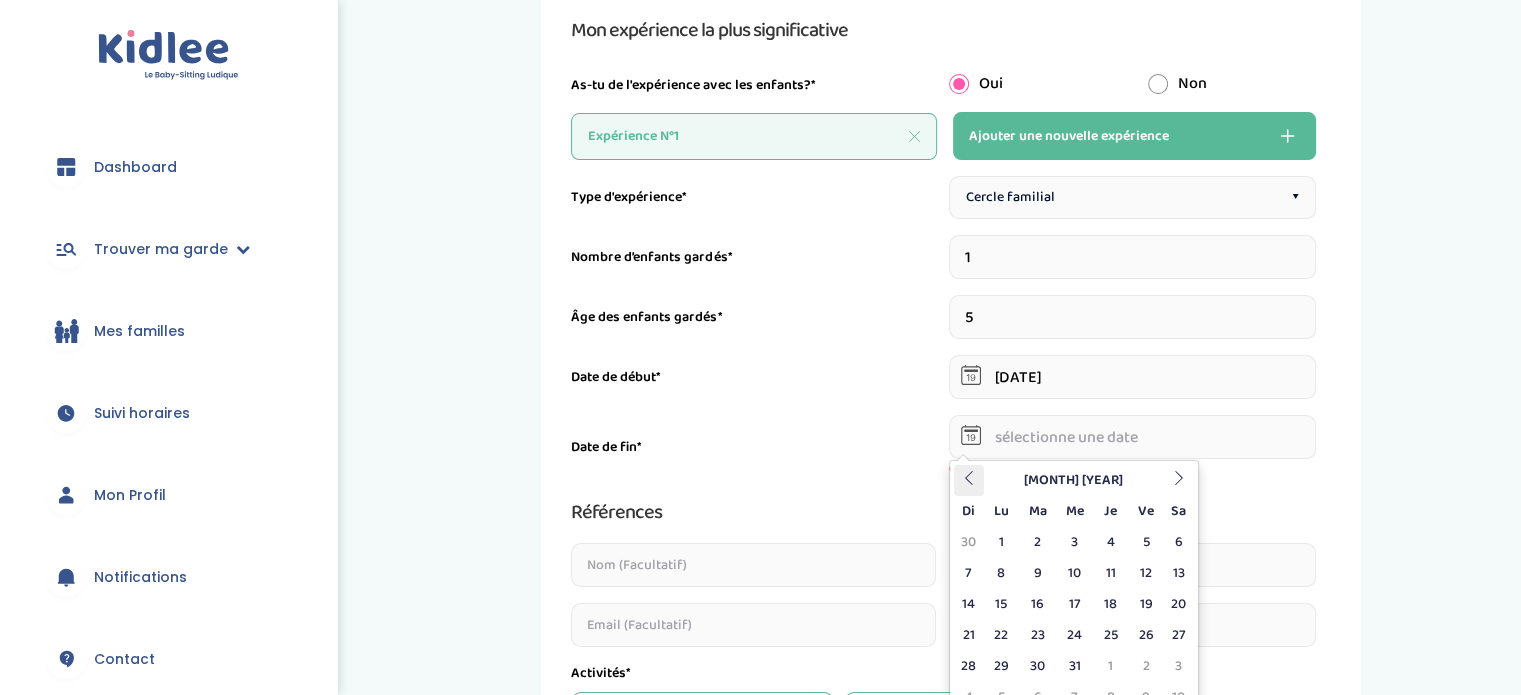 click at bounding box center [969, 480] 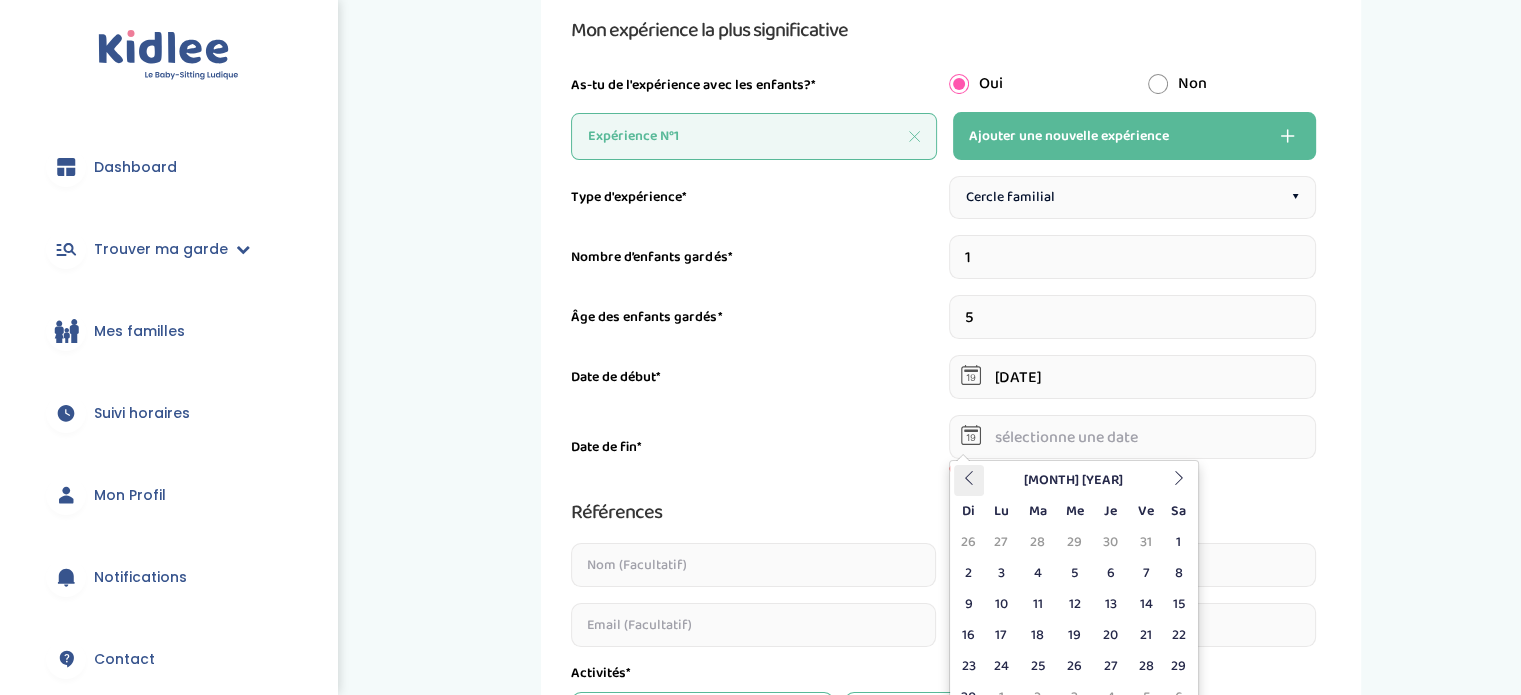 click at bounding box center [969, 480] 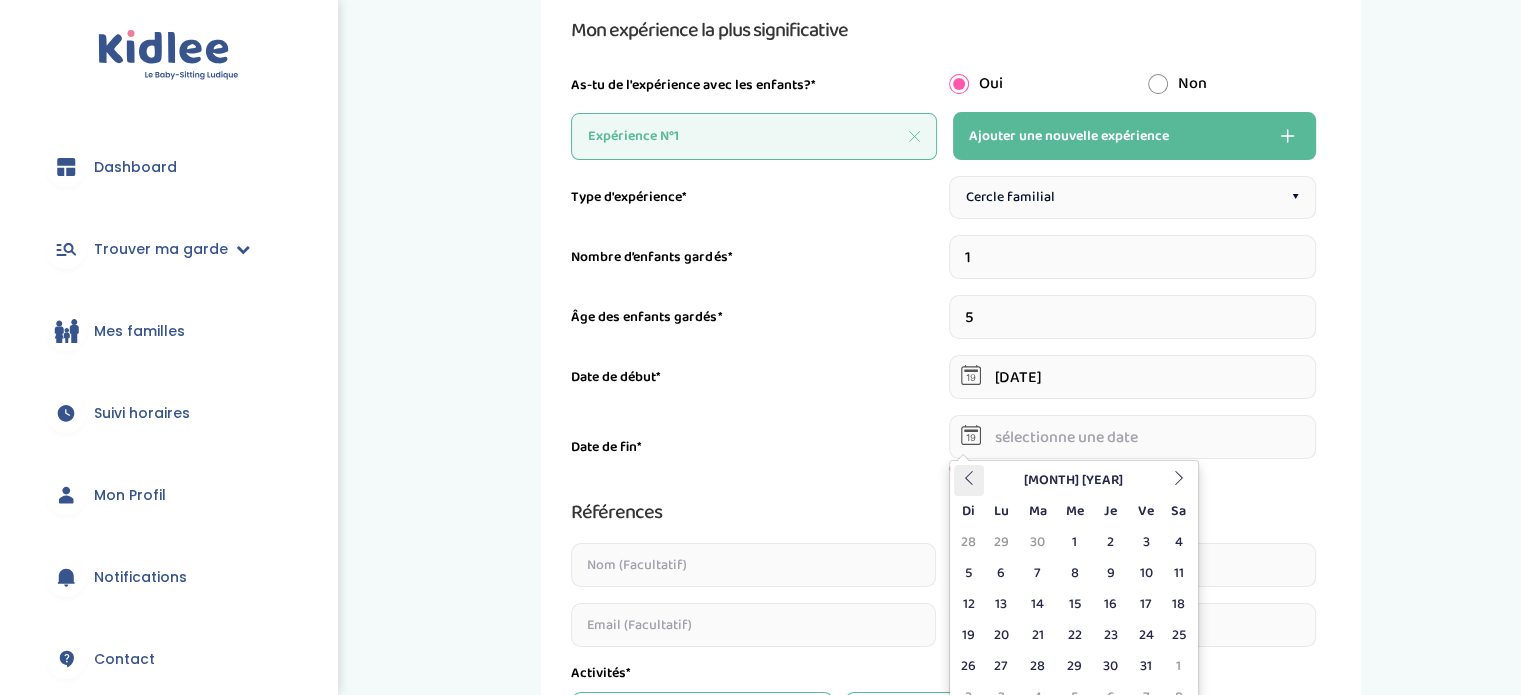 click at bounding box center [969, 480] 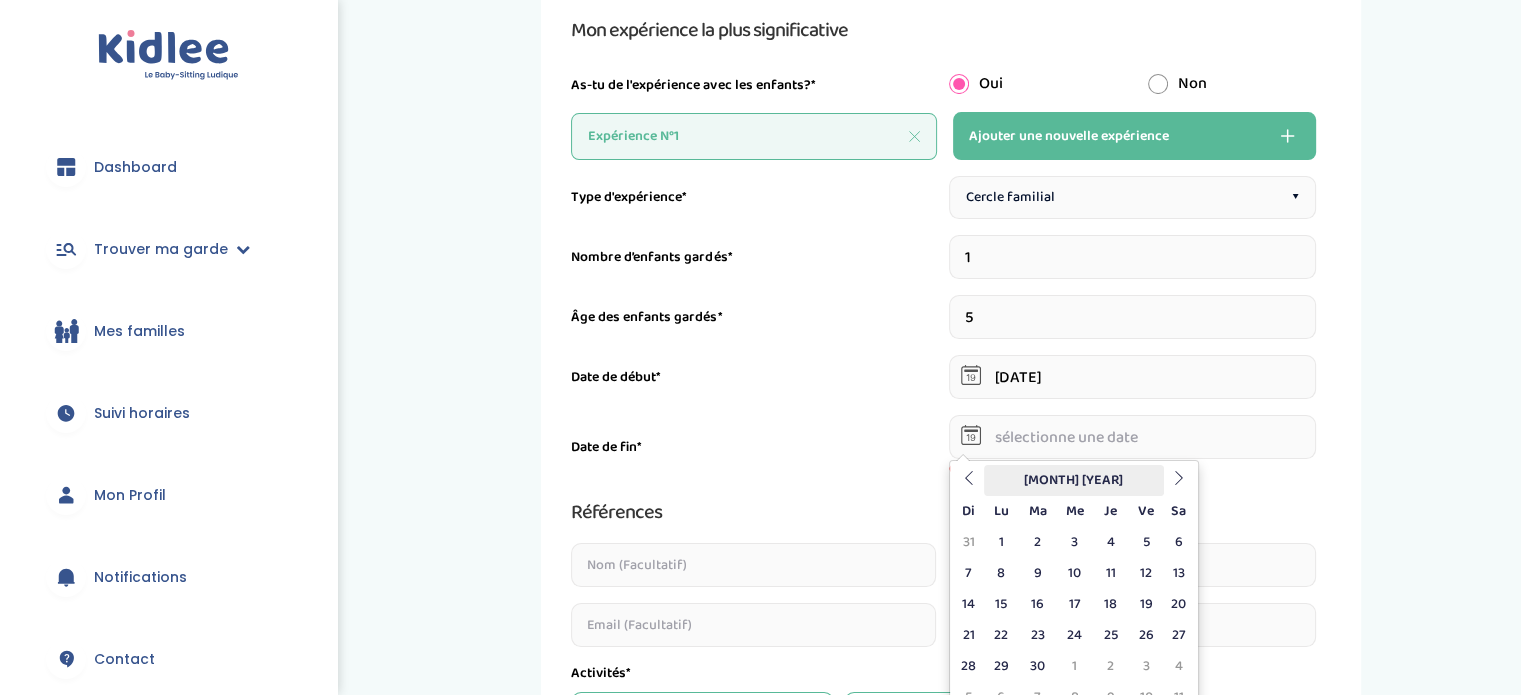 click on "Avril 2024" at bounding box center (1074, 480) 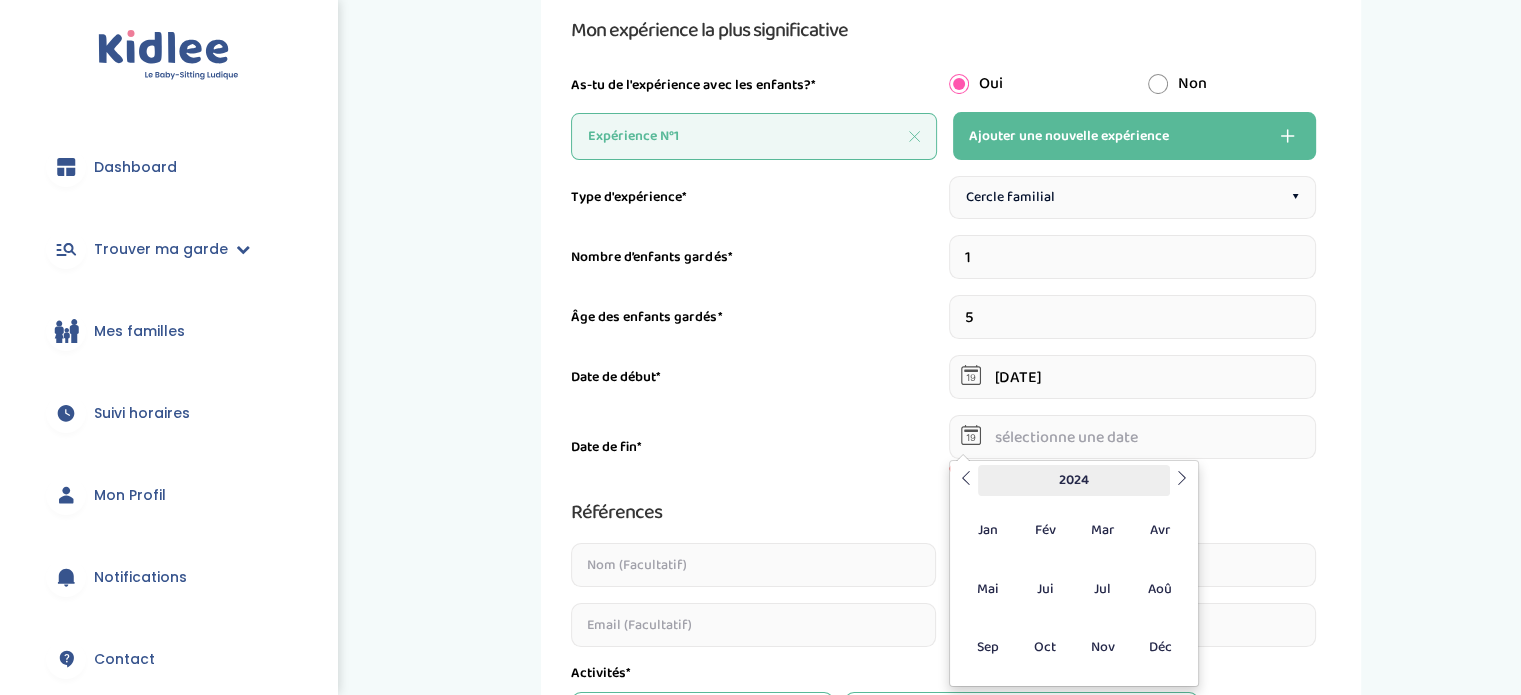 click on "2024" at bounding box center (1074, 480) 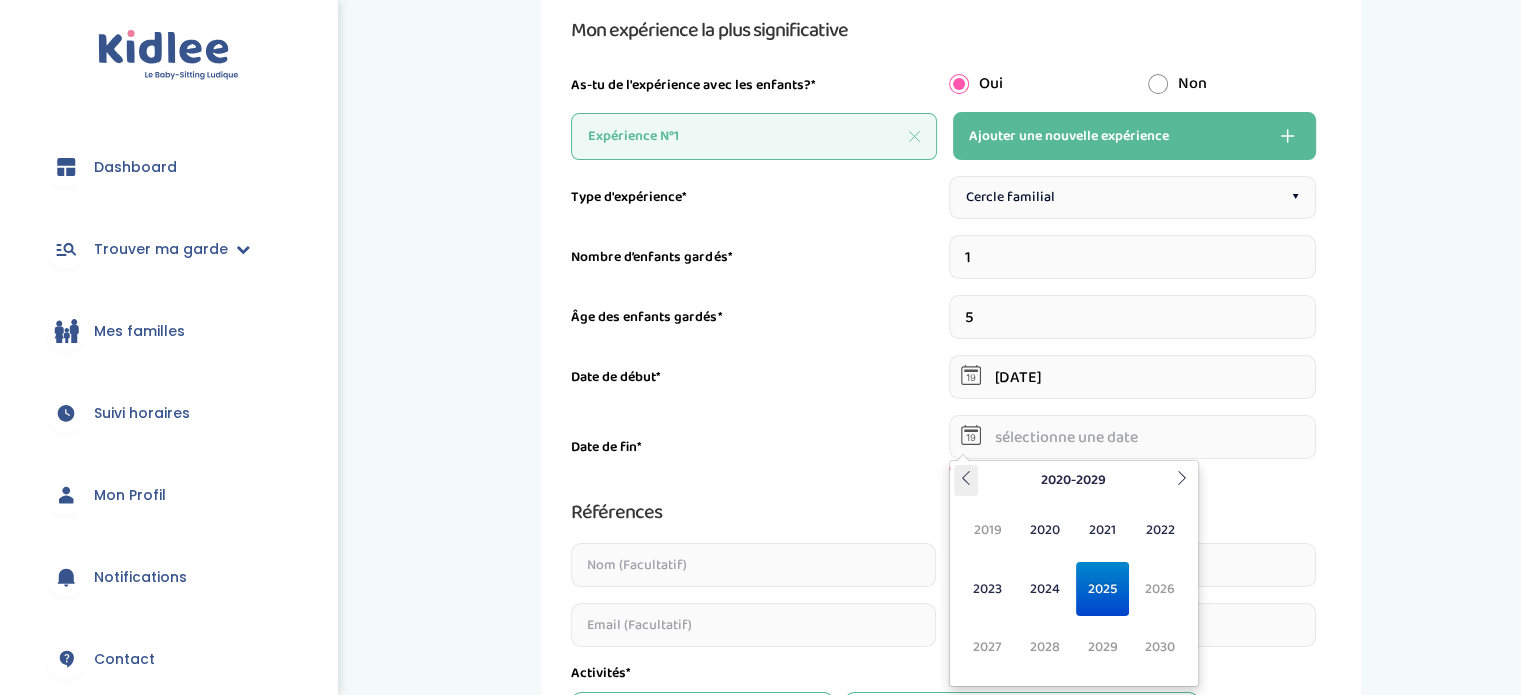 click at bounding box center [966, 478] 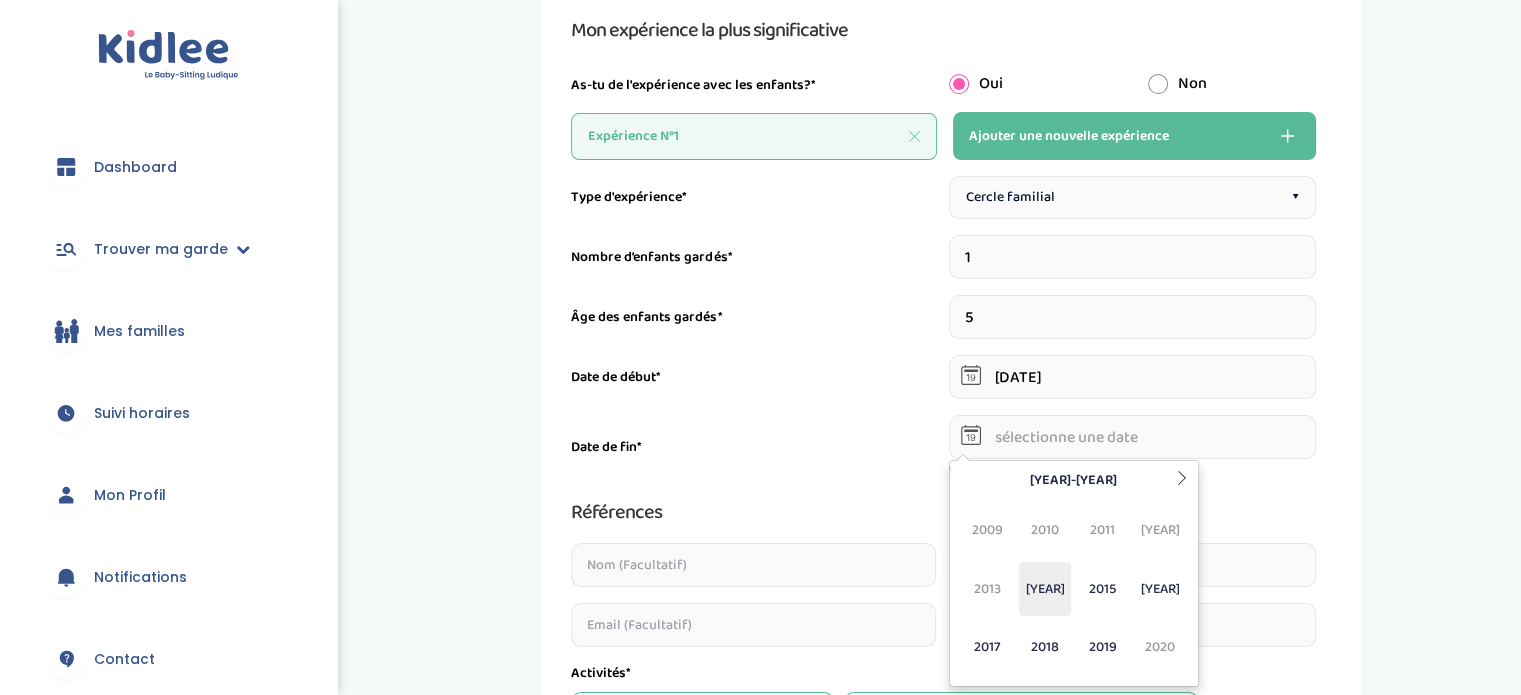 click on "2014" at bounding box center (1045, 589) 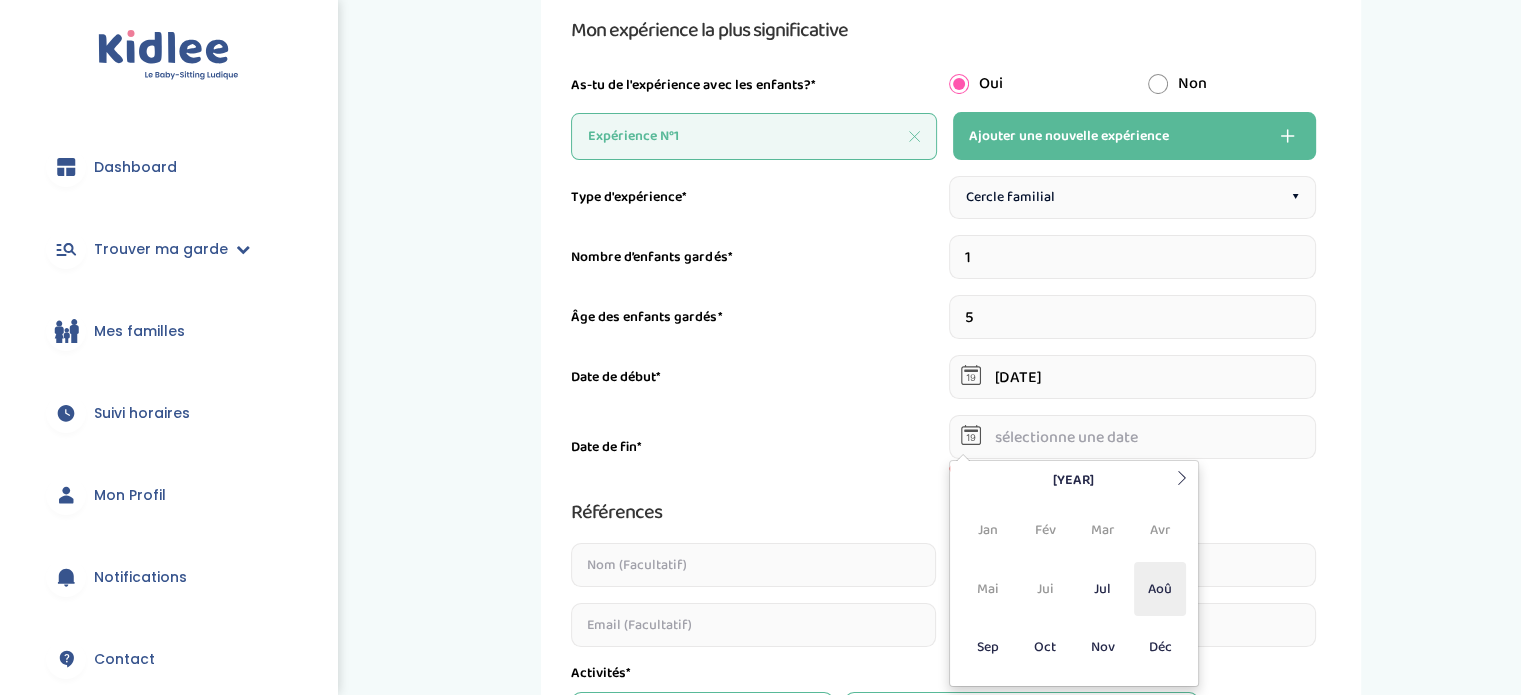 click on "Aoû" at bounding box center [1160, 589] 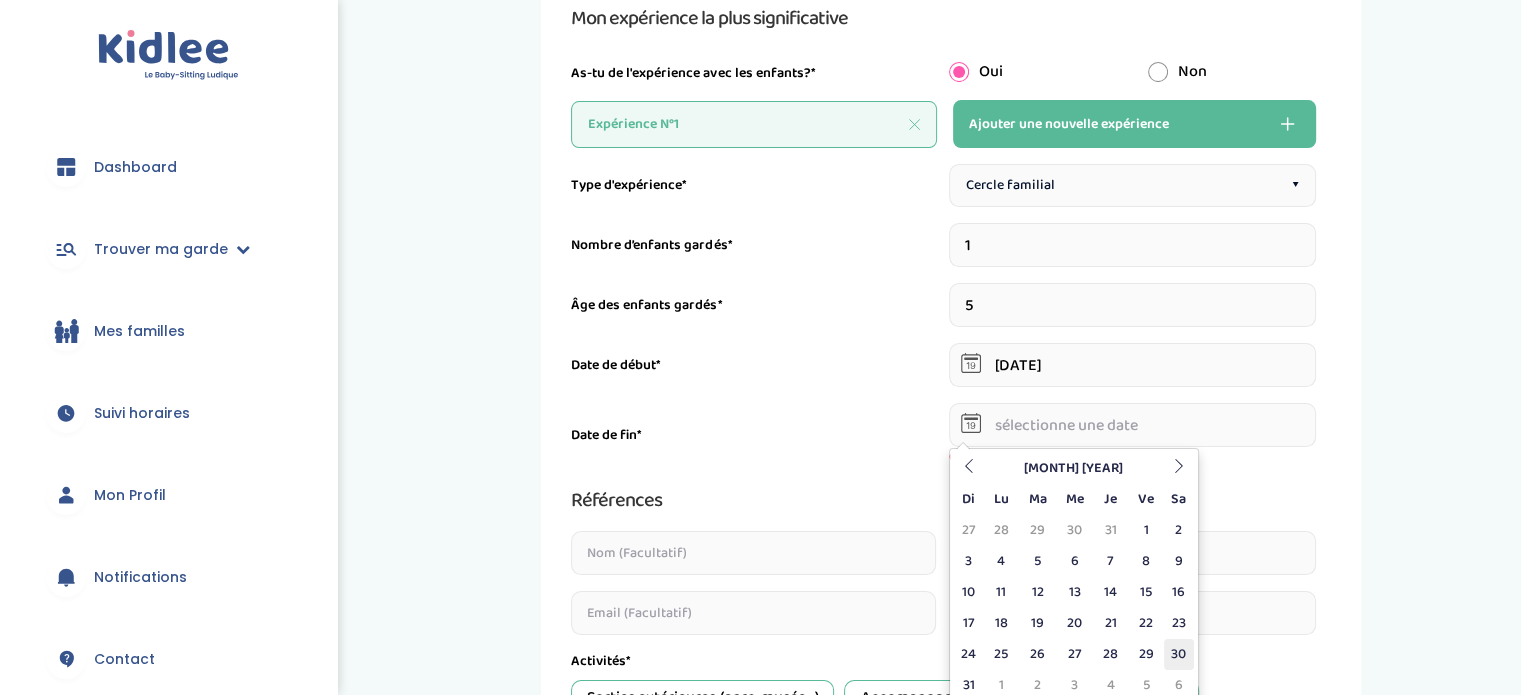 scroll, scrollTop: 236, scrollLeft: 0, axis: vertical 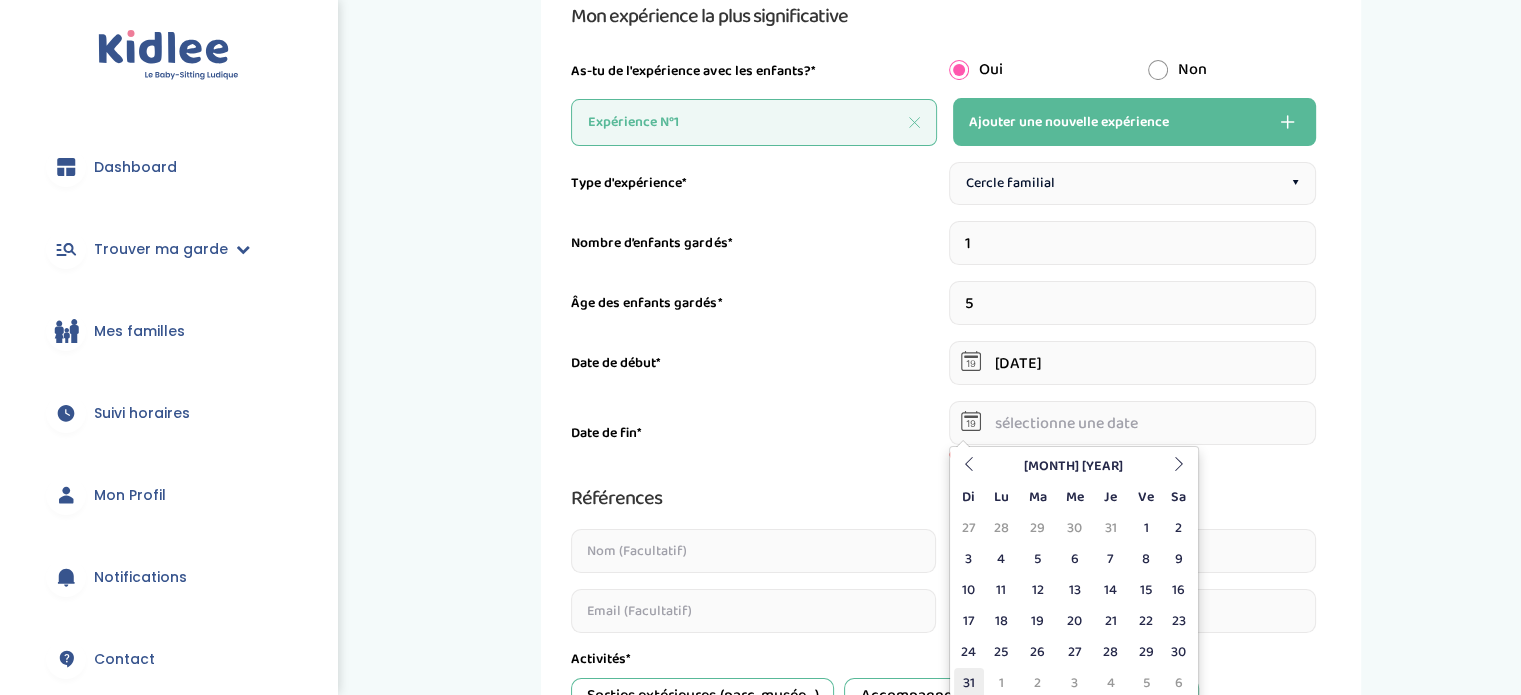 click on "31" at bounding box center [969, 683] 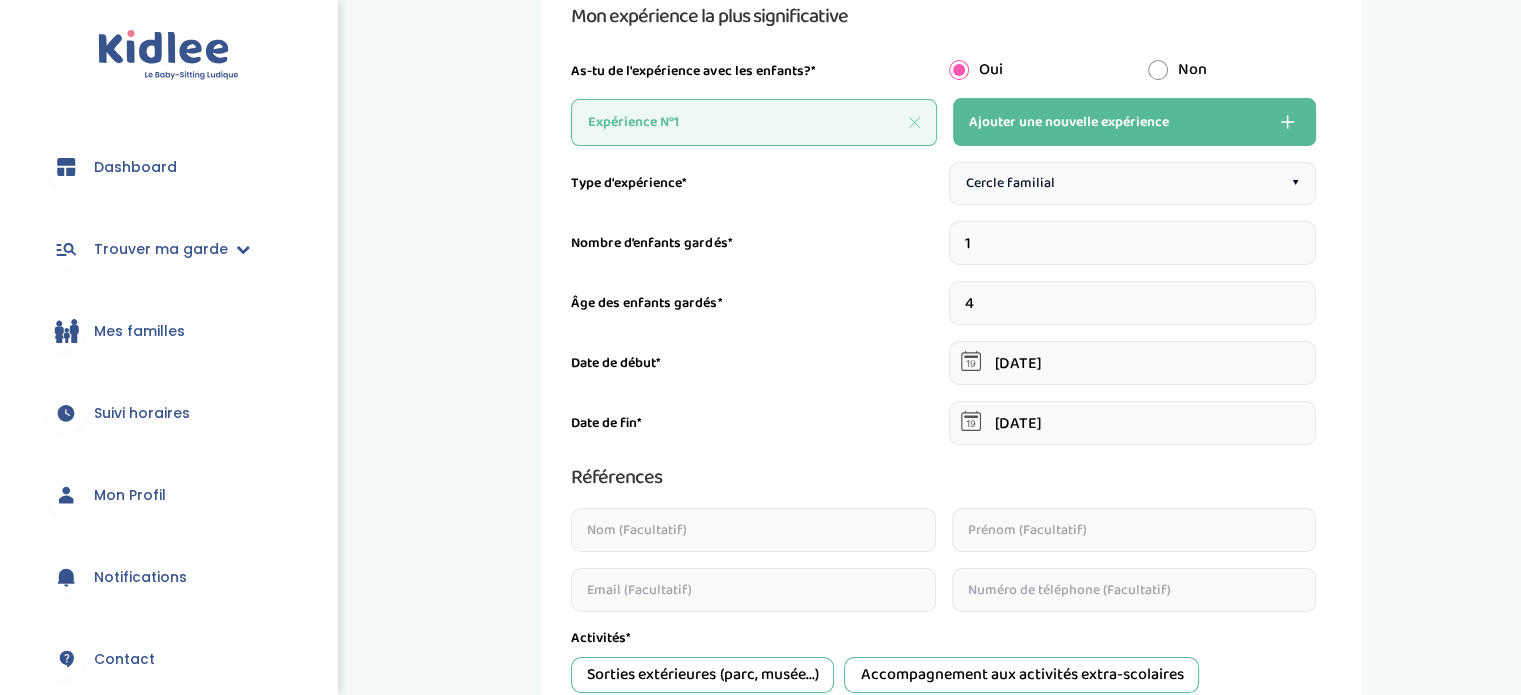 click on "4" at bounding box center (1133, 303) 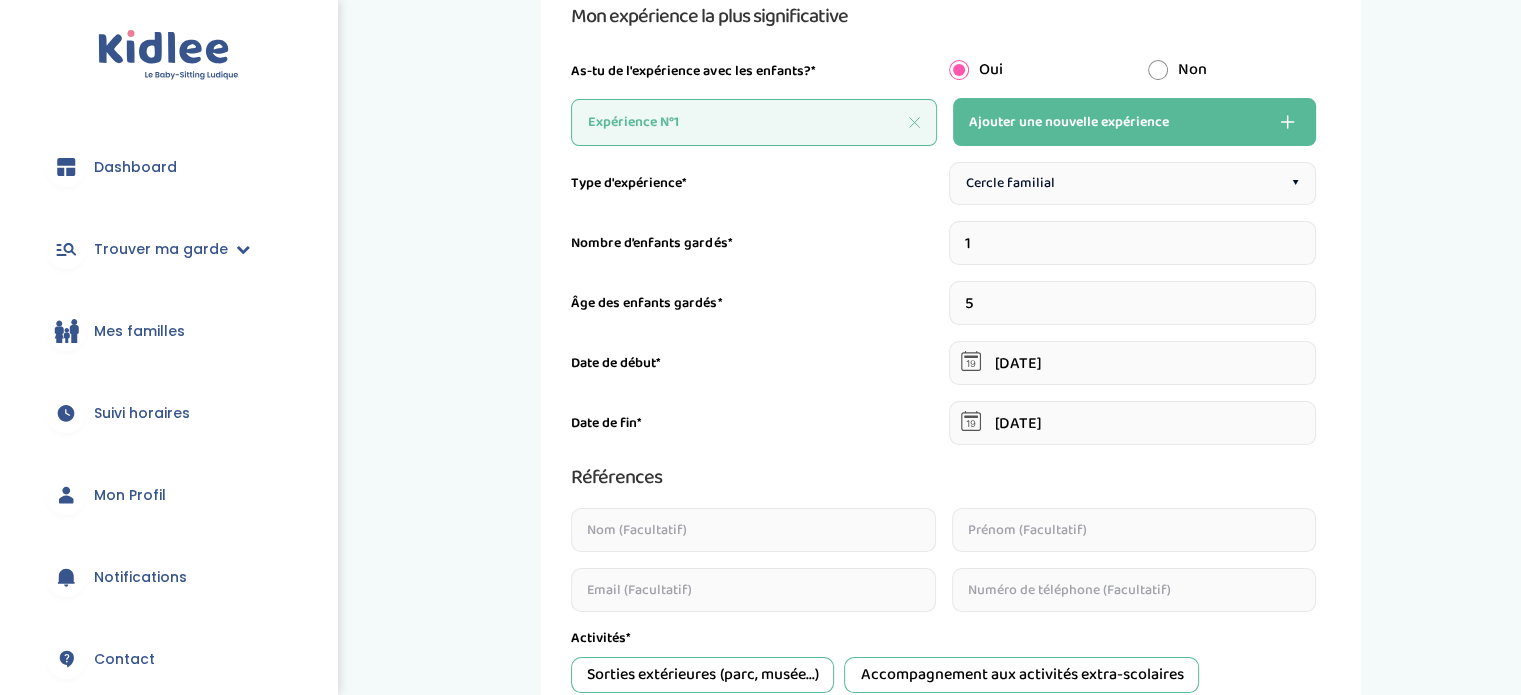 click on "5" at bounding box center (1133, 303) 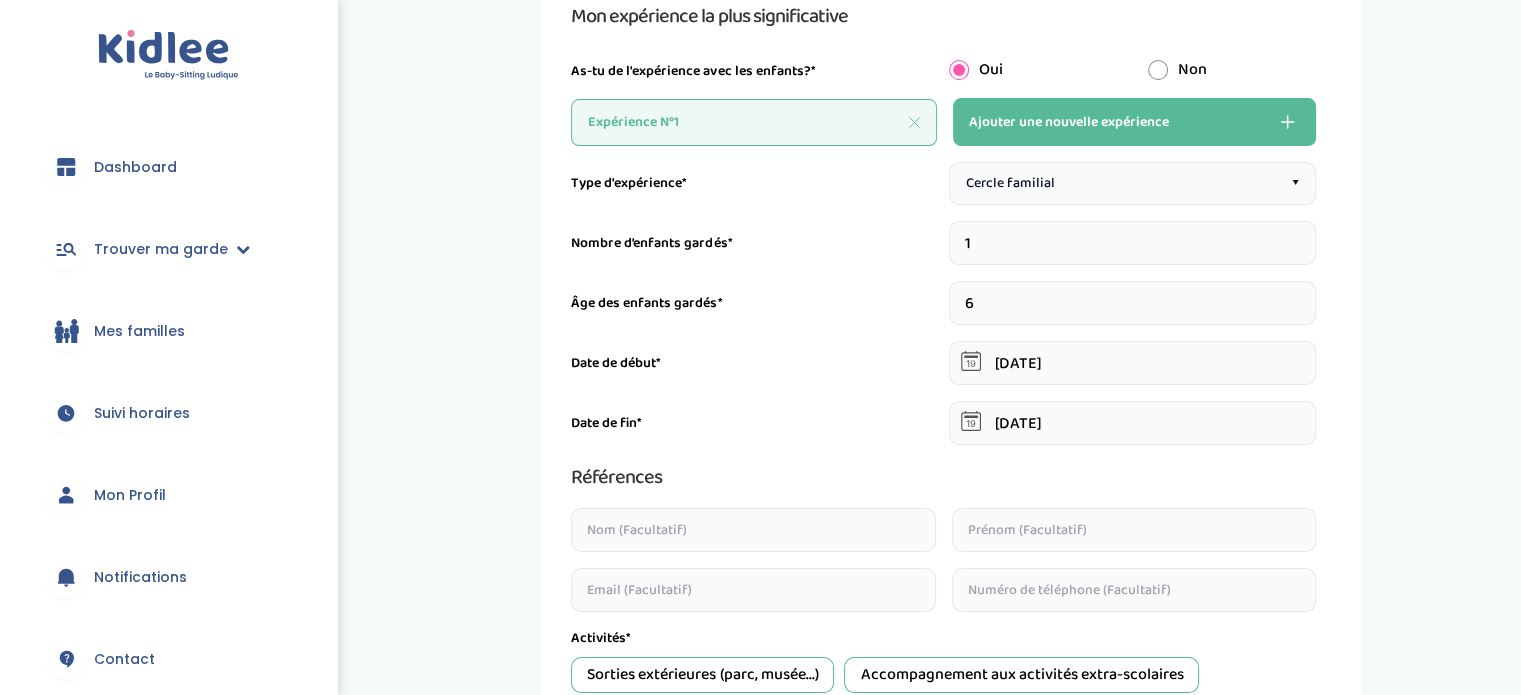 click on "6" at bounding box center [1133, 303] 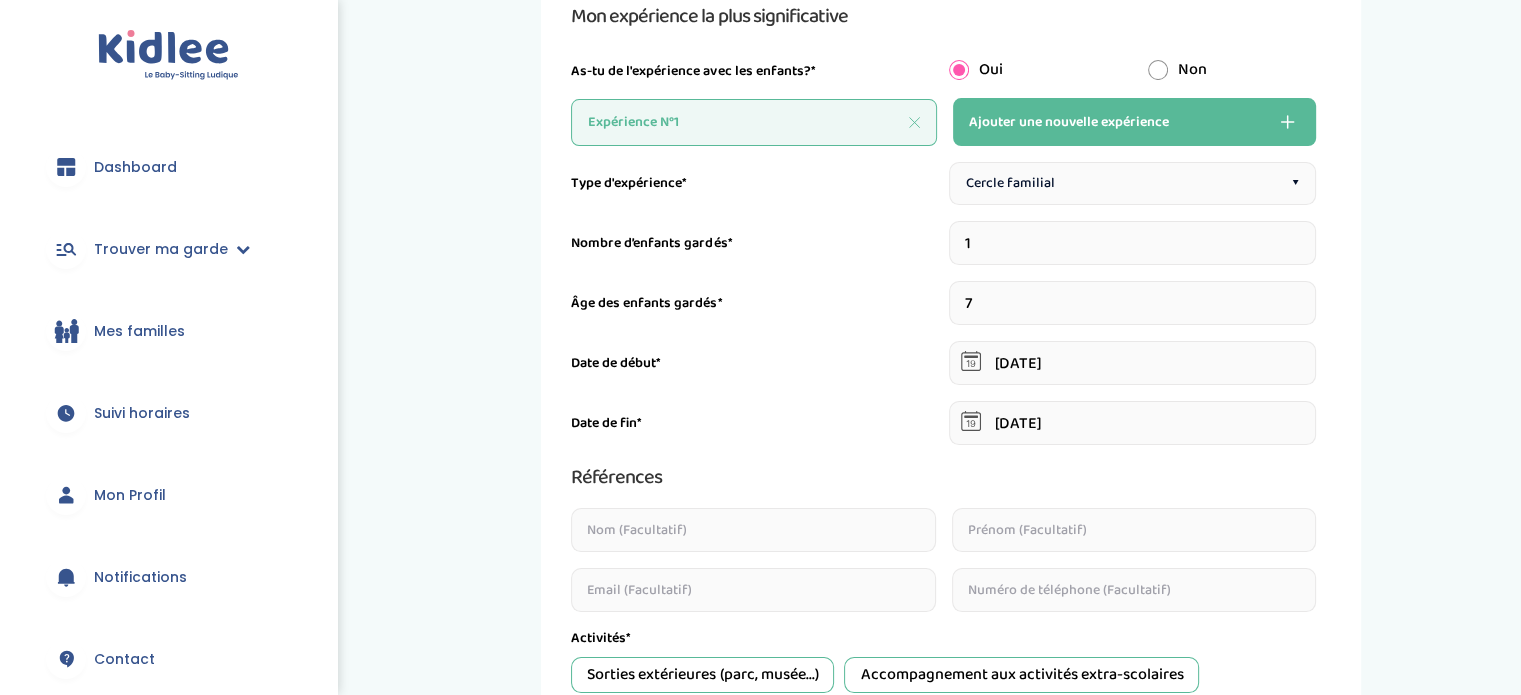 click on "7" at bounding box center [1133, 303] 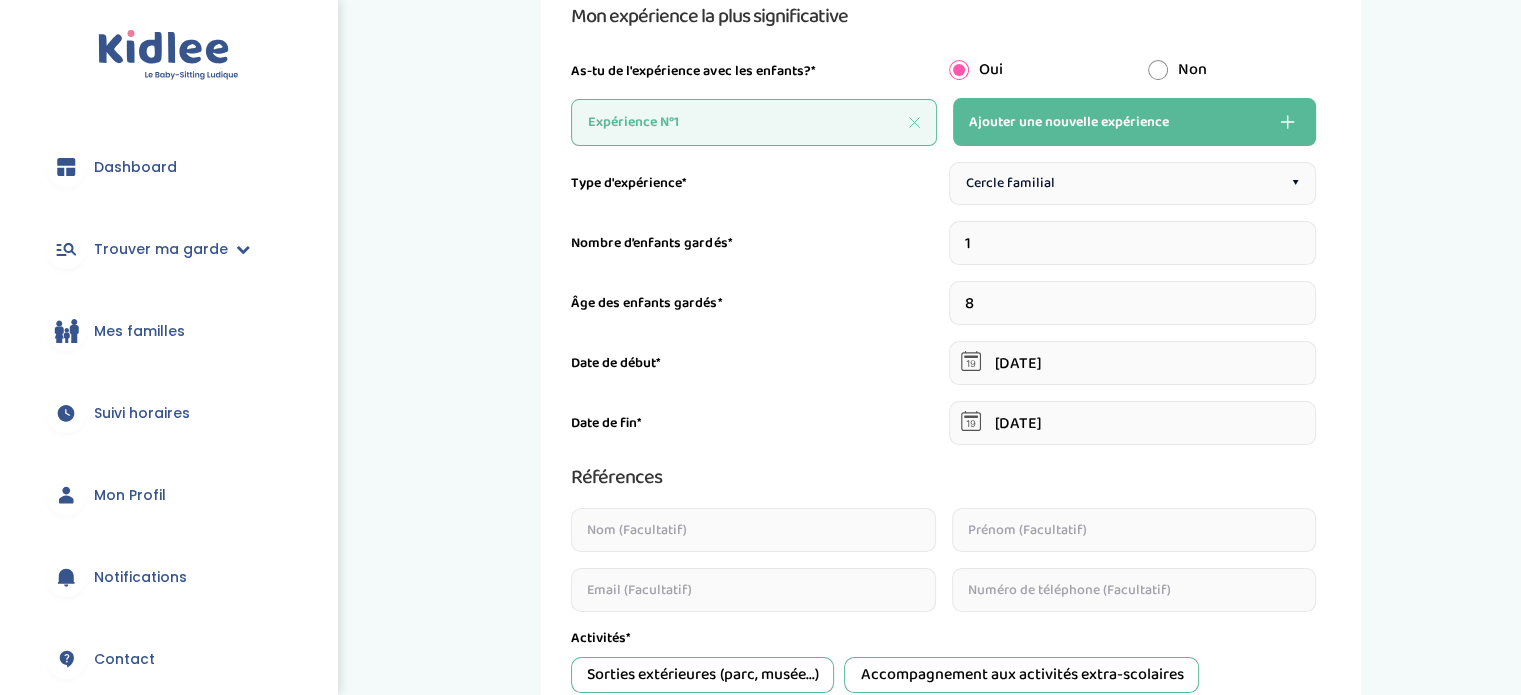 type on "8" 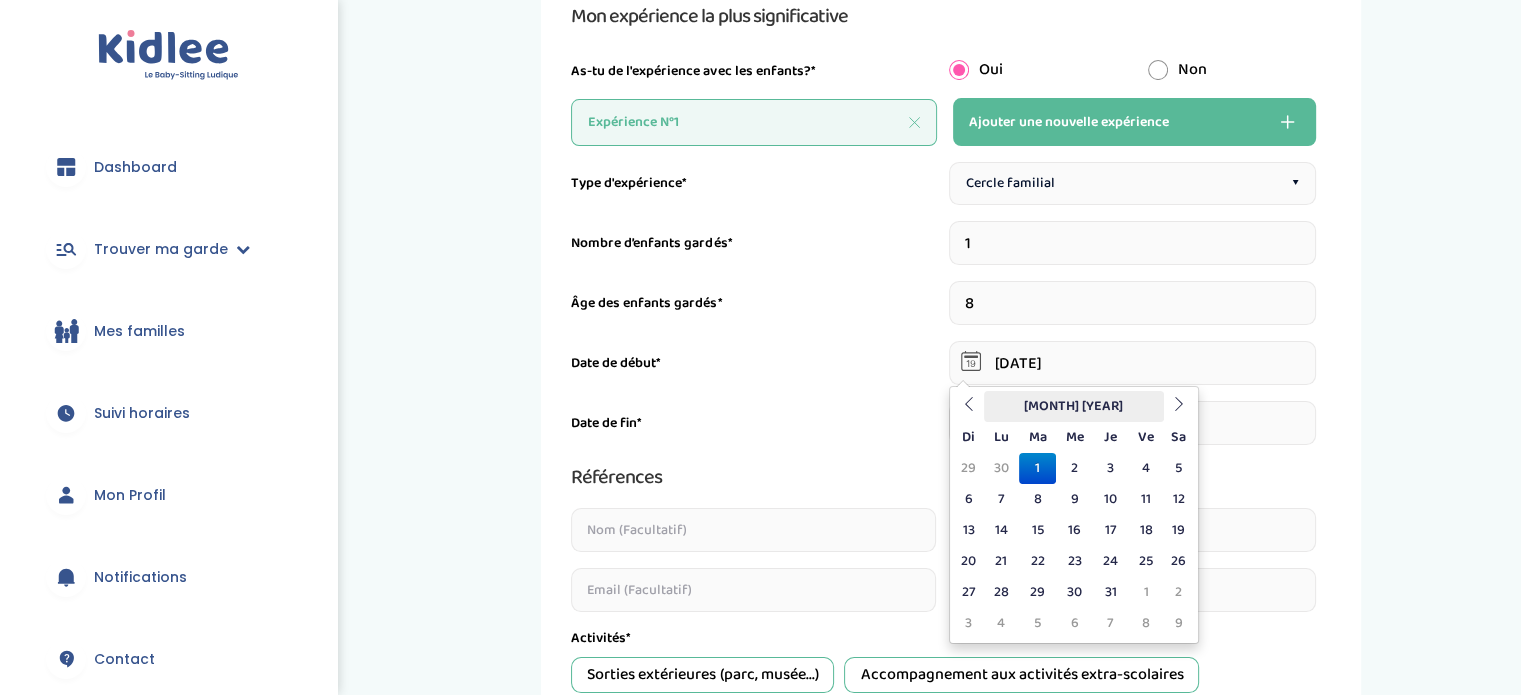 click on "Julliet 2014" at bounding box center [1074, 406] 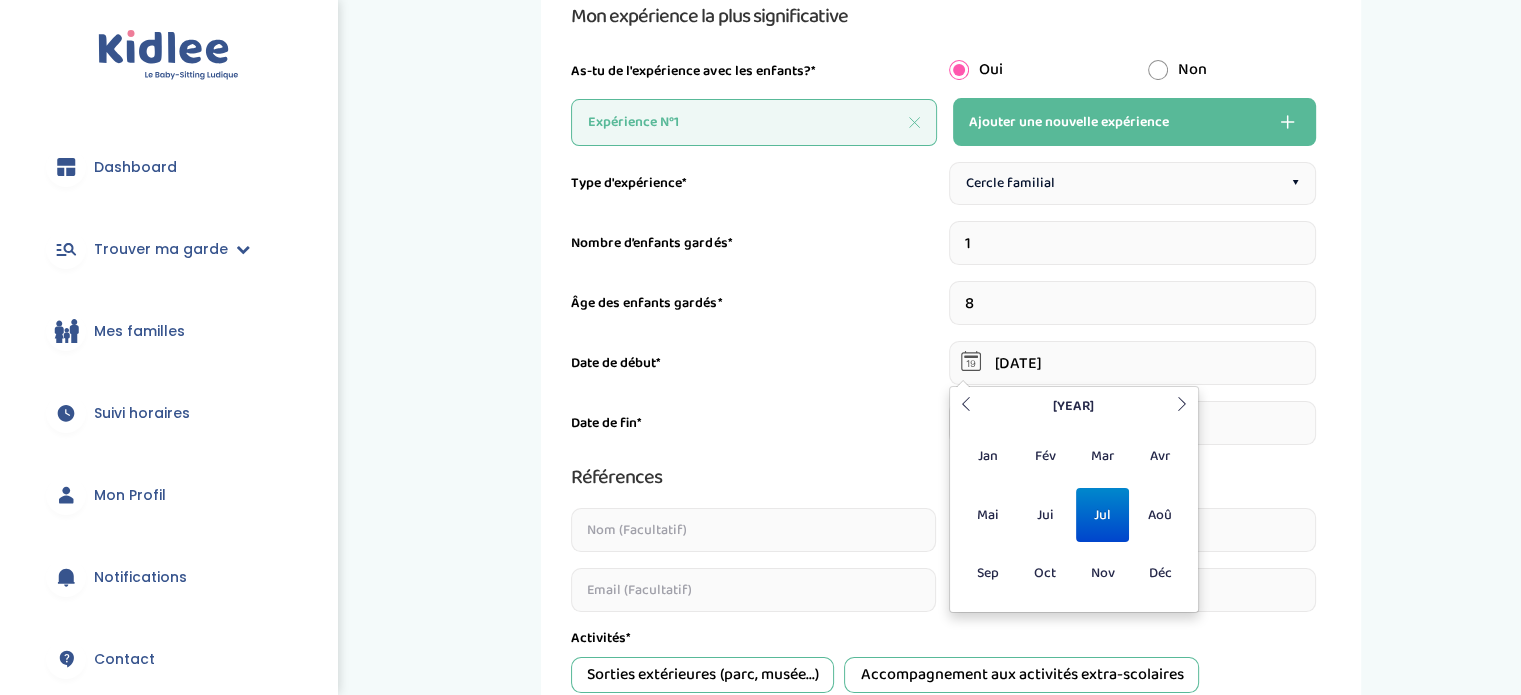 click on "2014" at bounding box center (1074, 406) 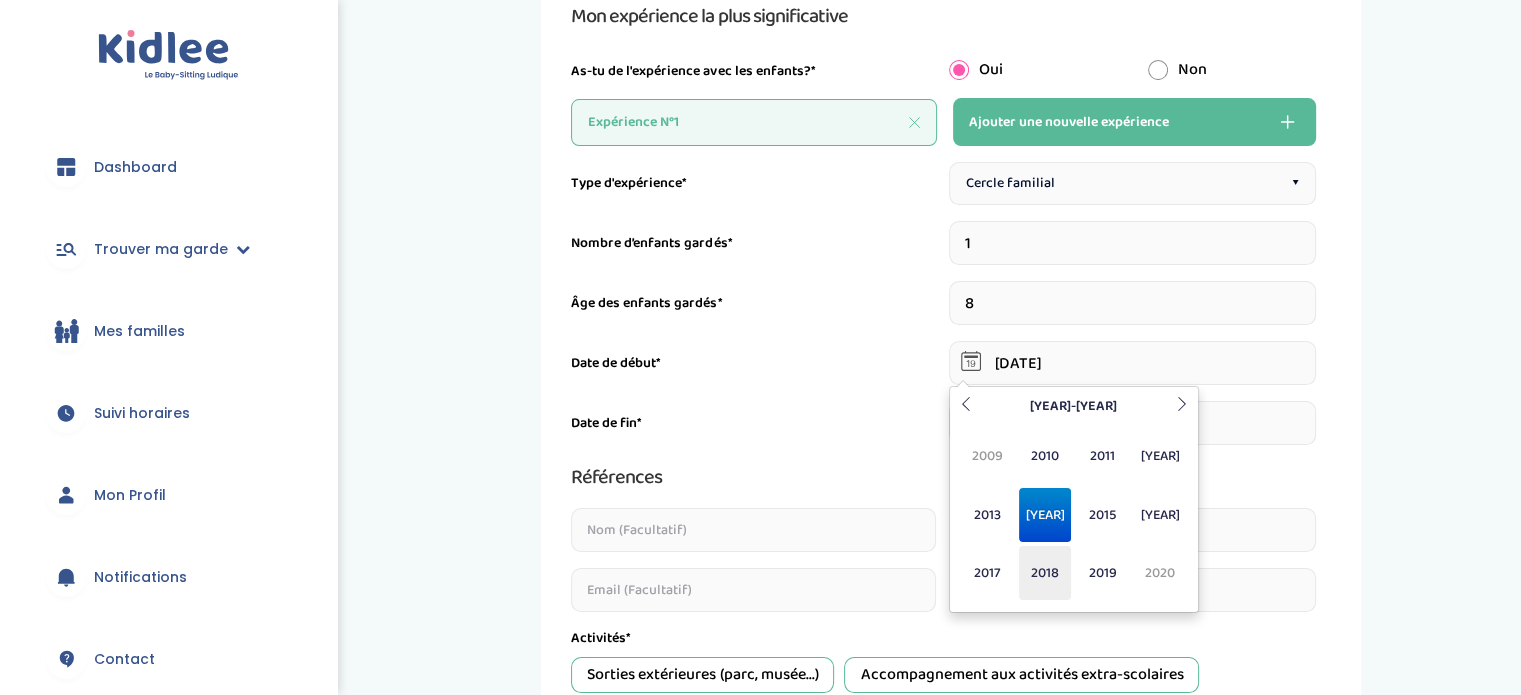 click on "2018" at bounding box center [1045, 573] 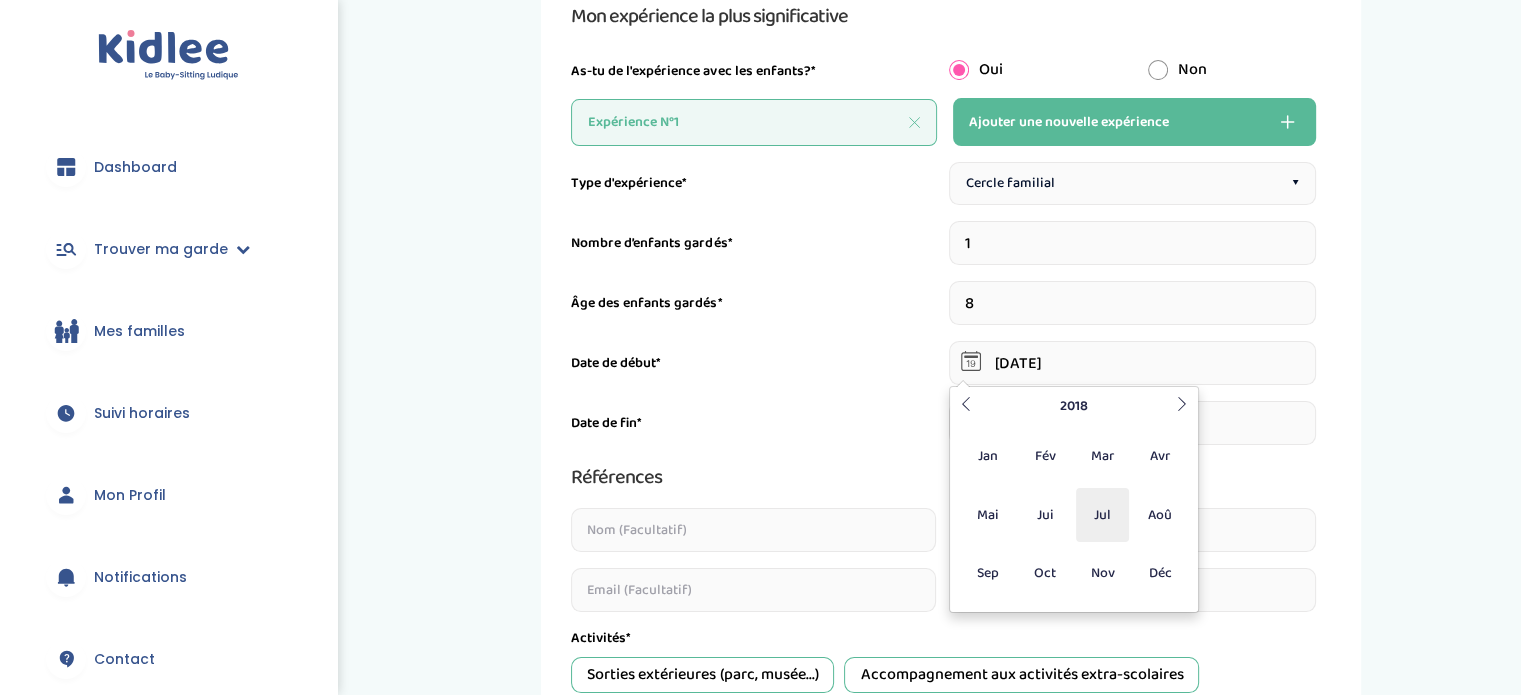 click on "Jul" at bounding box center [1102, 515] 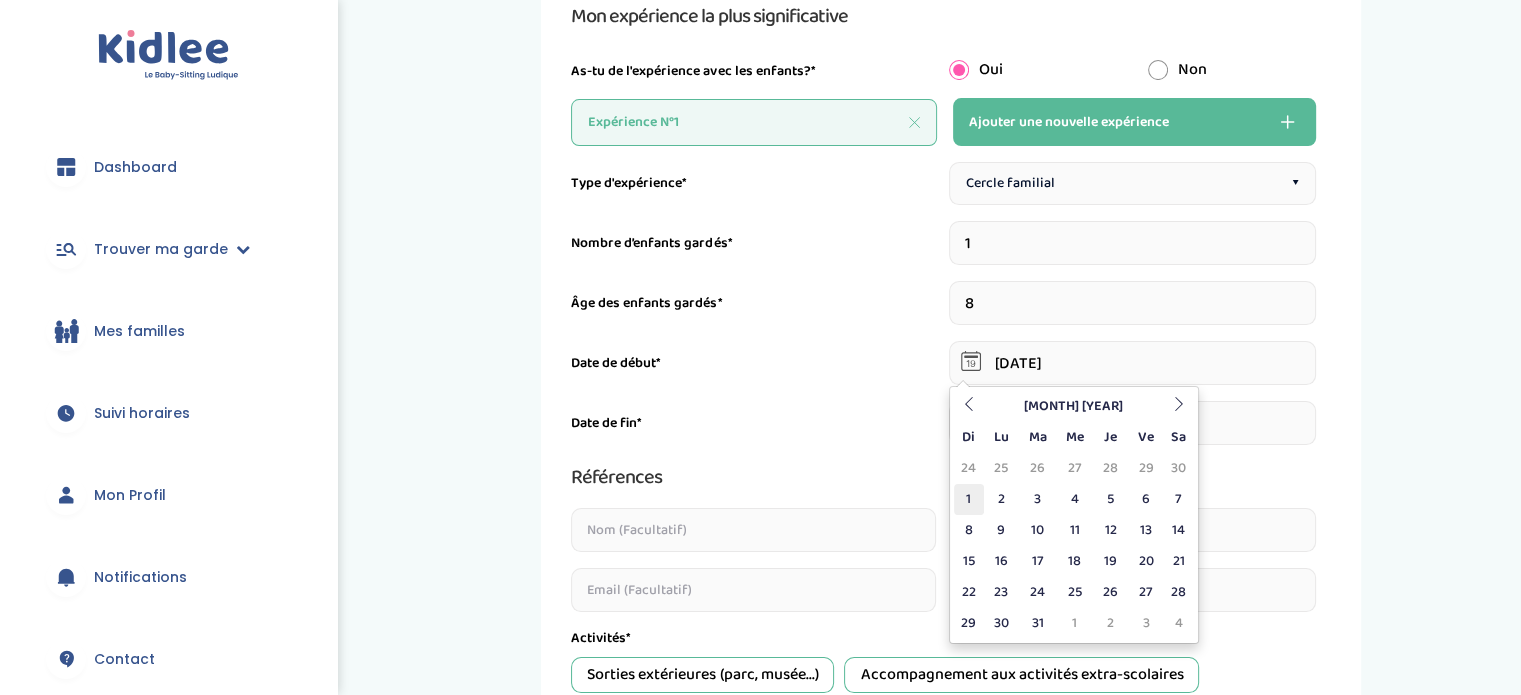 click on "1" at bounding box center [969, 499] 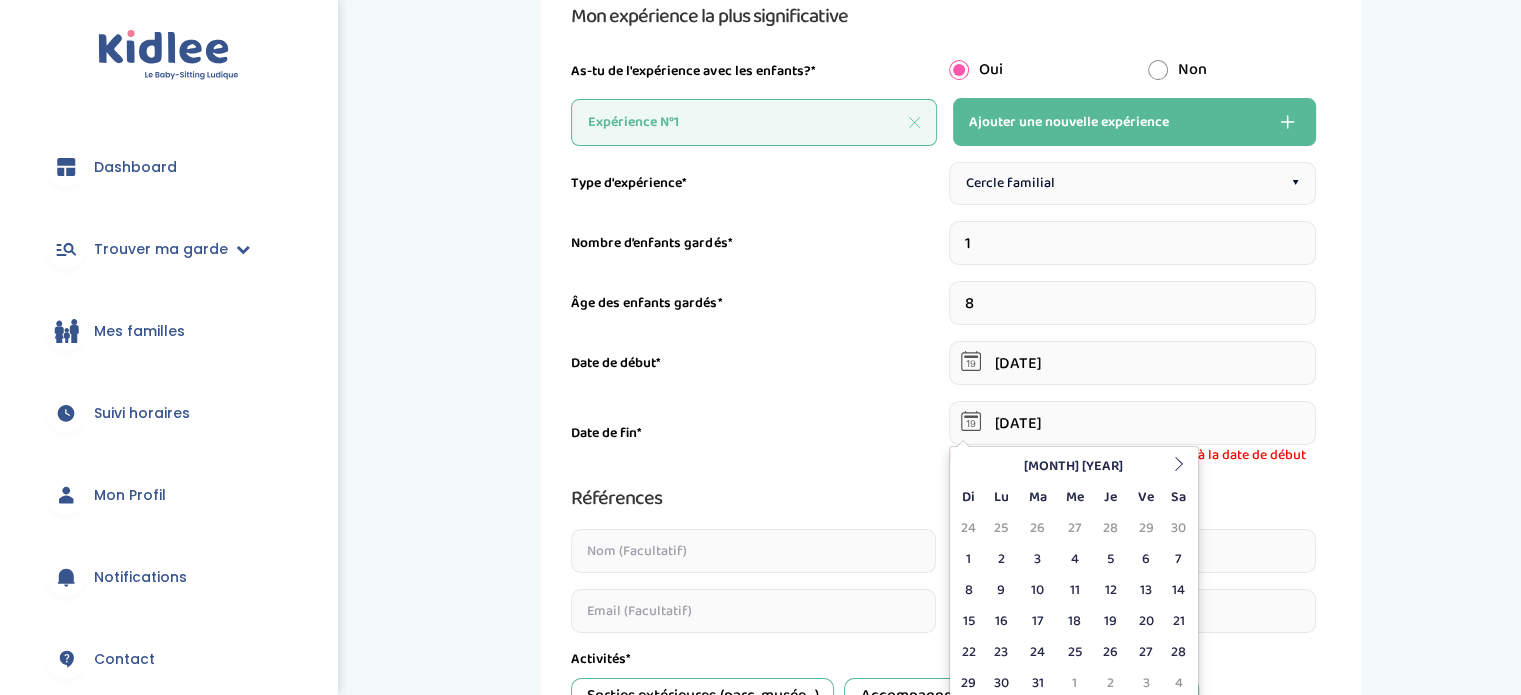 click on "31-08-2014" at bounding box center (1133, 423) 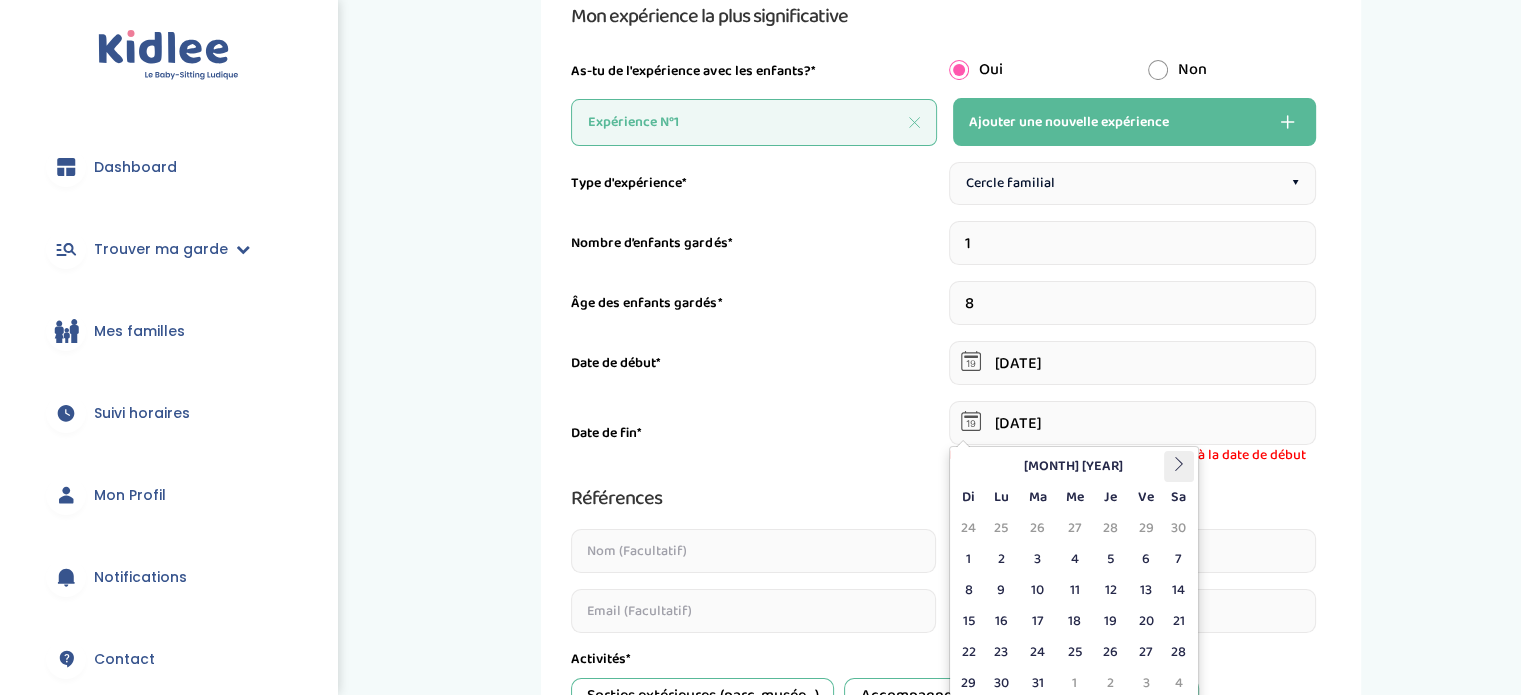click at bounding box center [1179, 464] 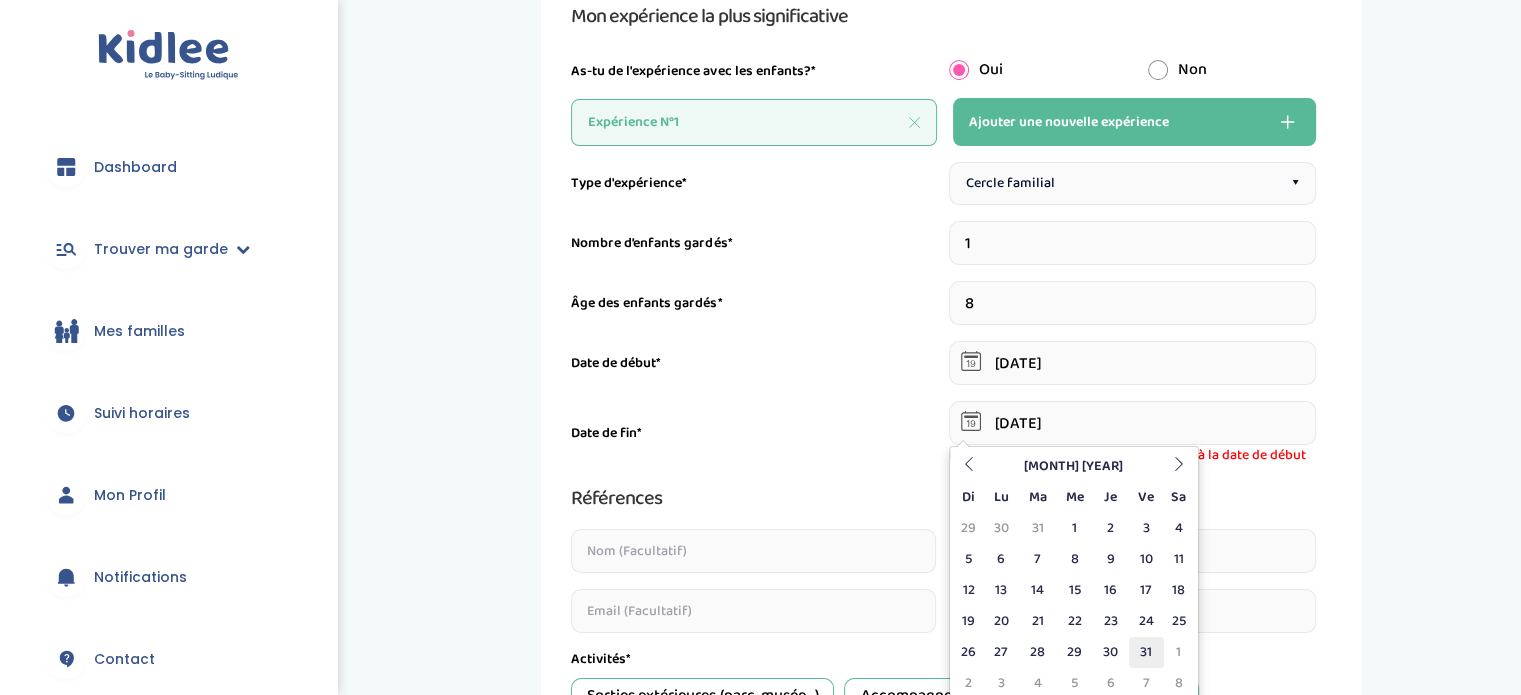 click on "31" at bounding box center [1146, 652] 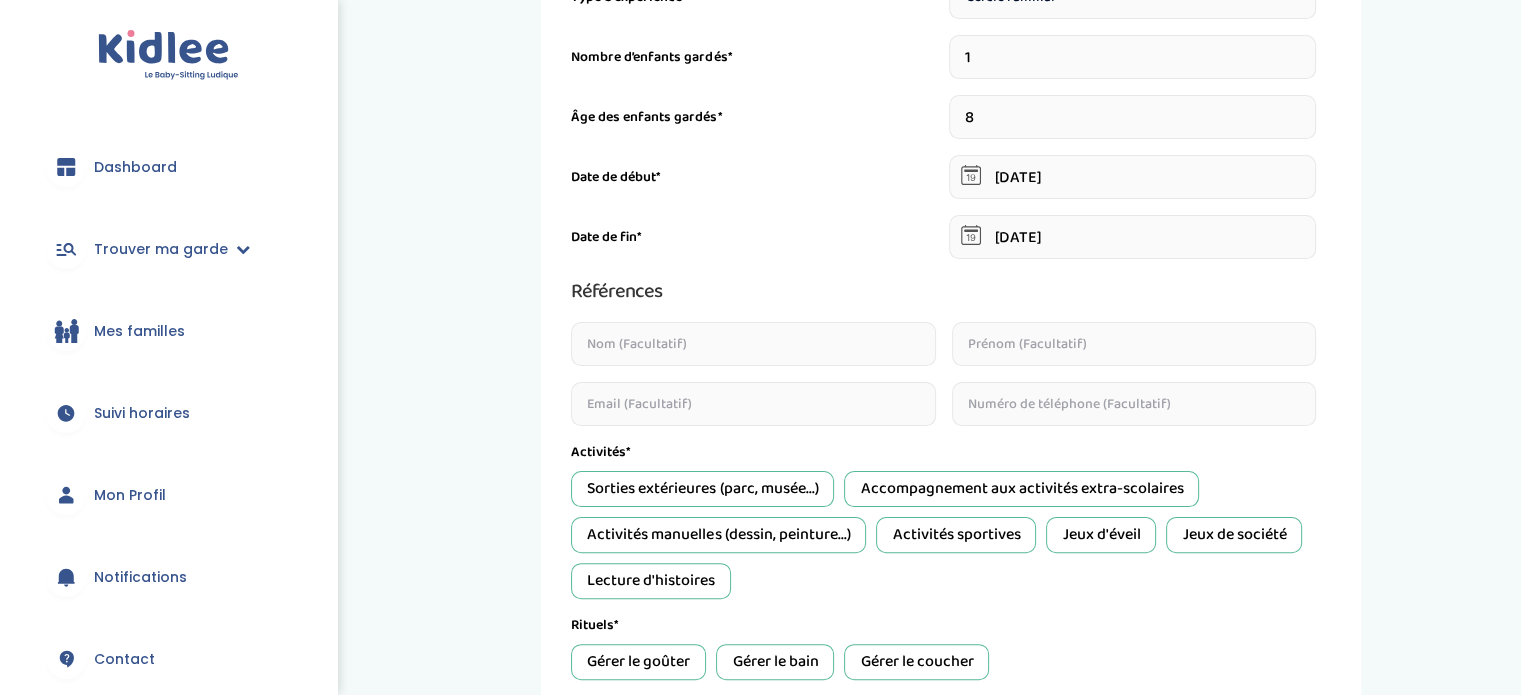 scroll, scrollTop: 424, scrollLeft: 0, axis: vertical 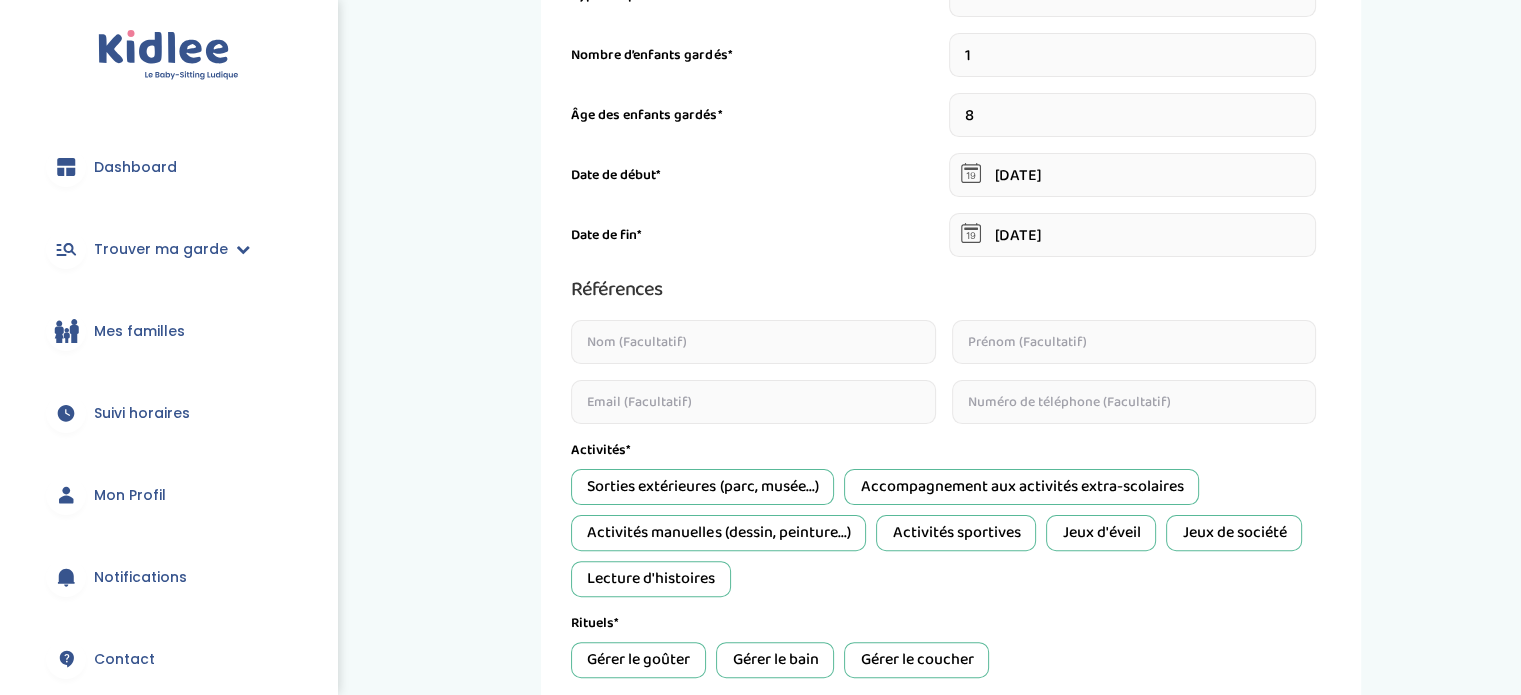 click on "Sorties extérieures (parc, musée...)" at bounding box center [702, 487] 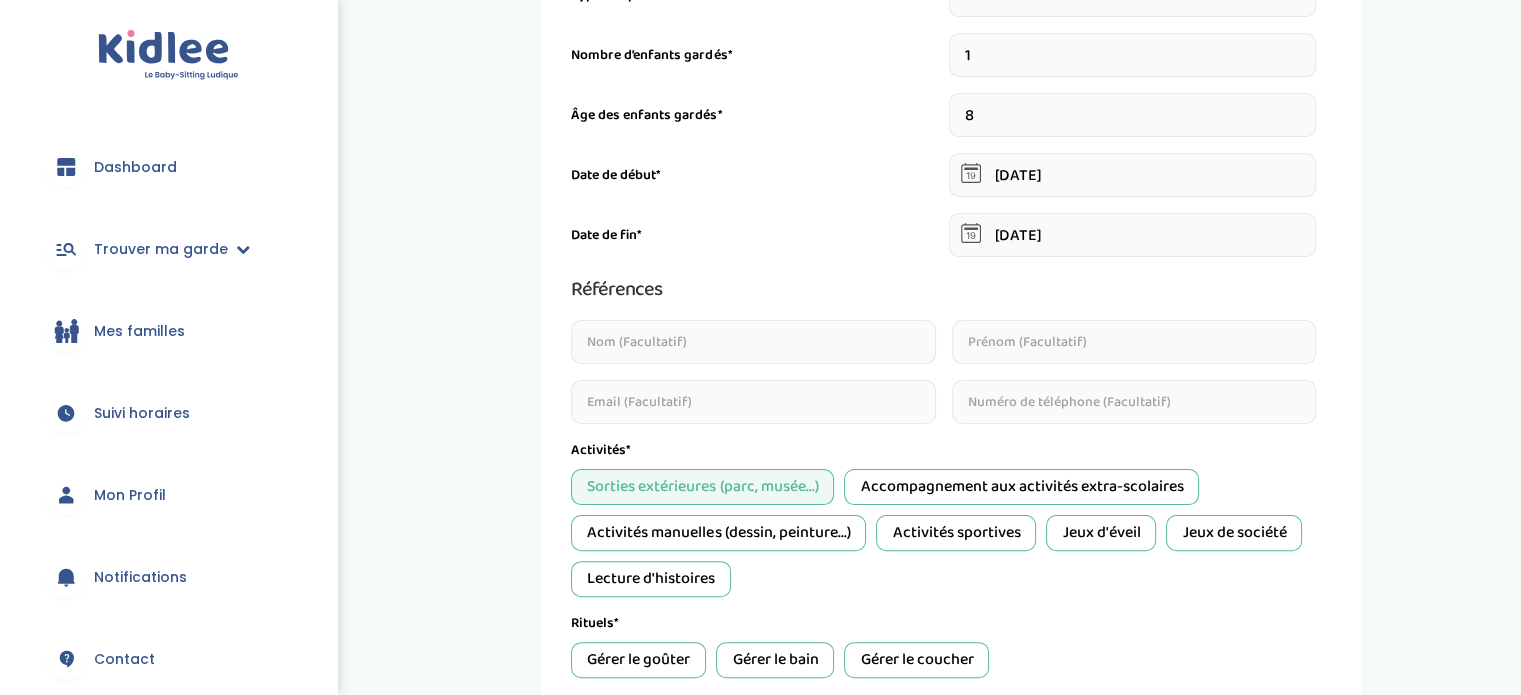 click on "Accompagnement aux activités extra-scolaires" at bounding box center (1021, 487) 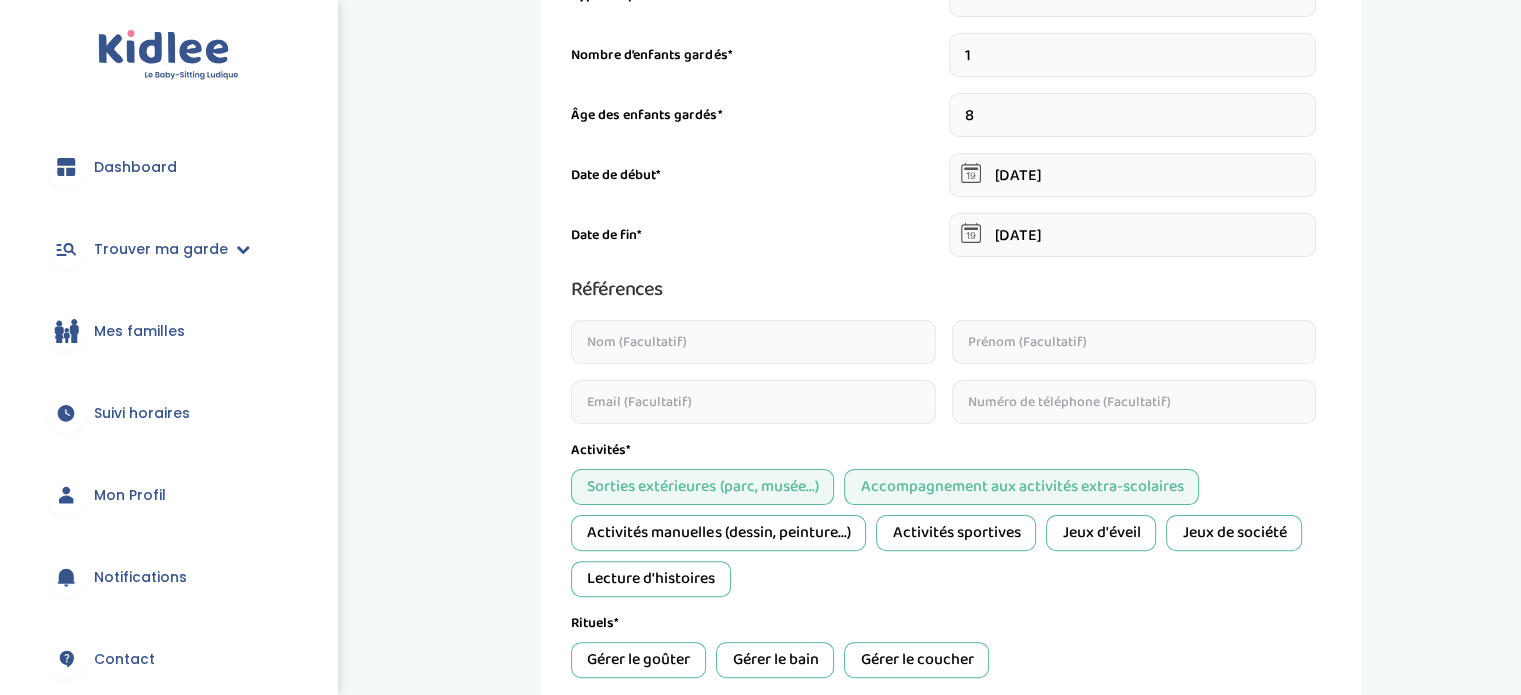 click on "Activités manuelles (dessin, peinture...)" at bounding box center (718, 533) 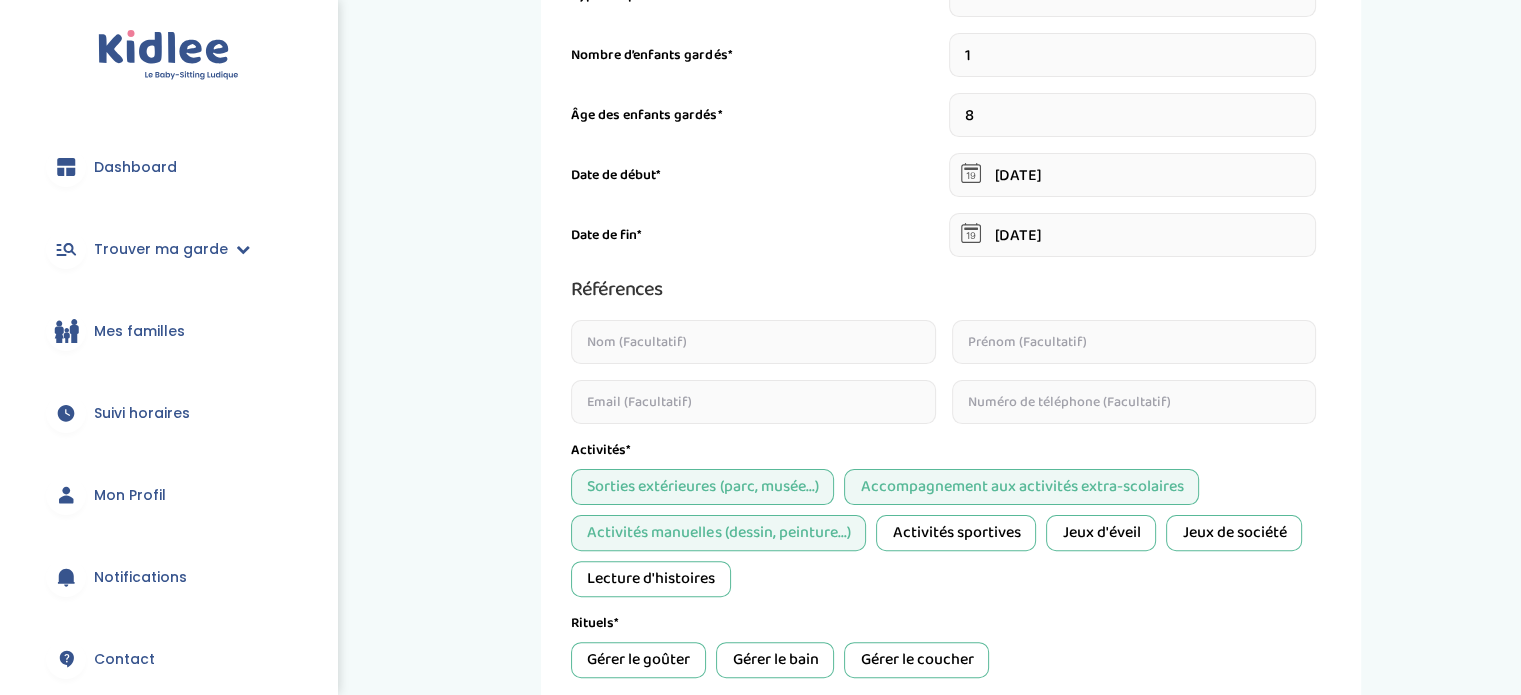 click on "Activités sportives" at bounding box center [956, 533] 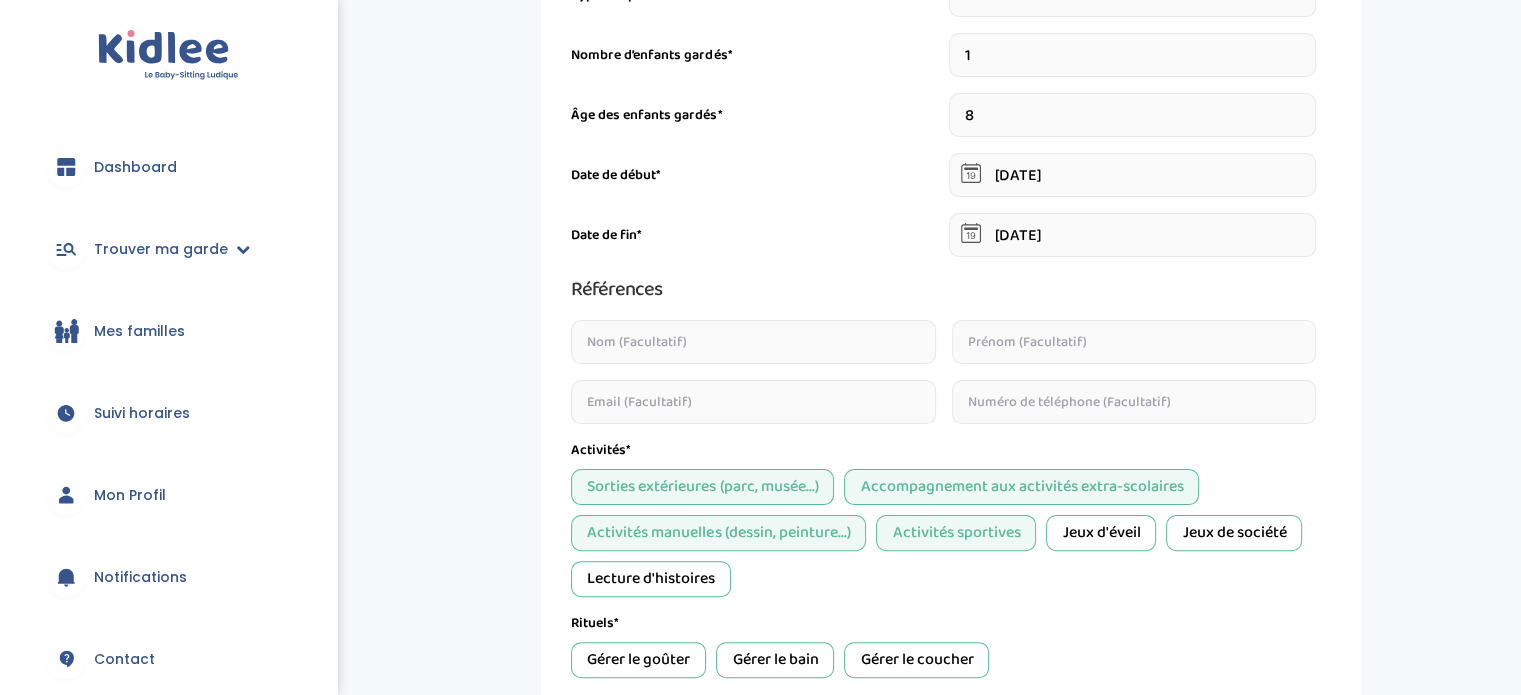 click on "Jeux de société" at bounding box center [1234, 533] 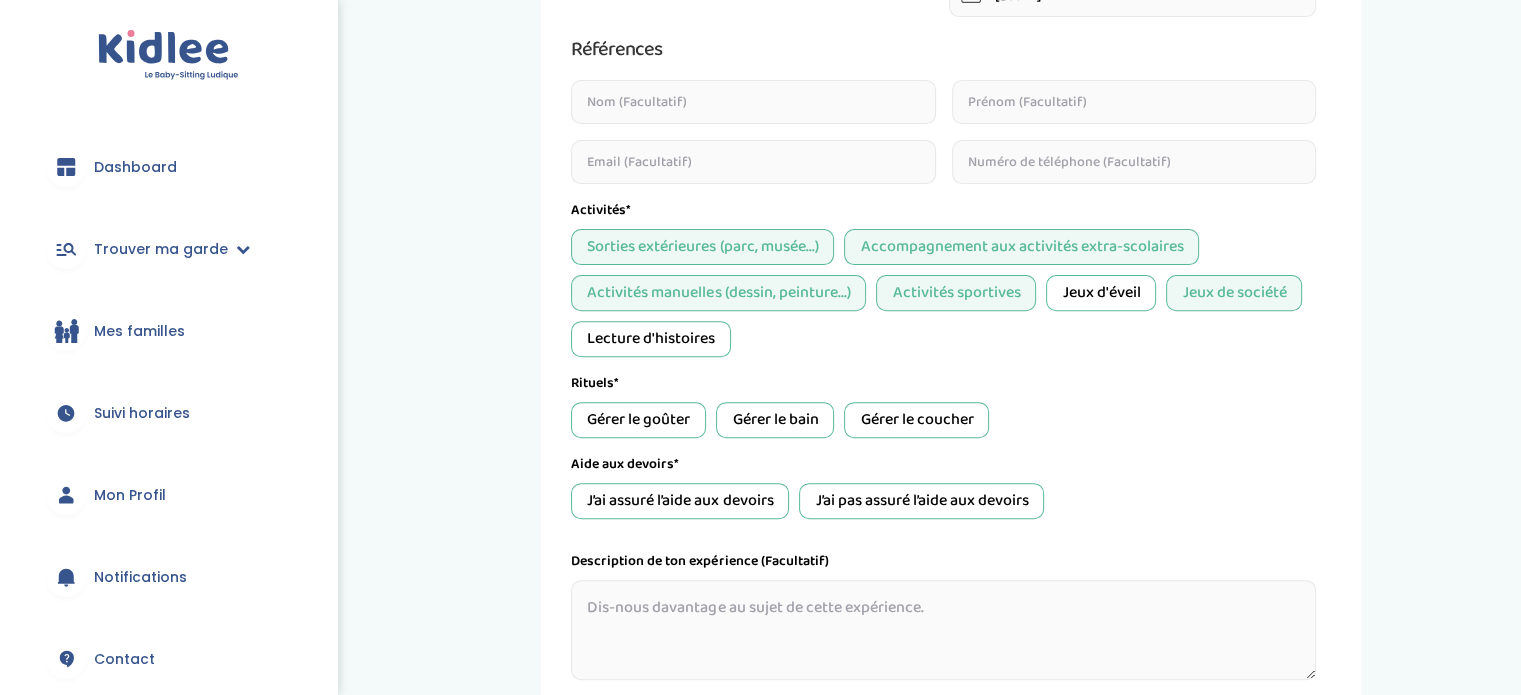 scroll, scrollTop: 668, scrollLeft: 0, axis: vertical 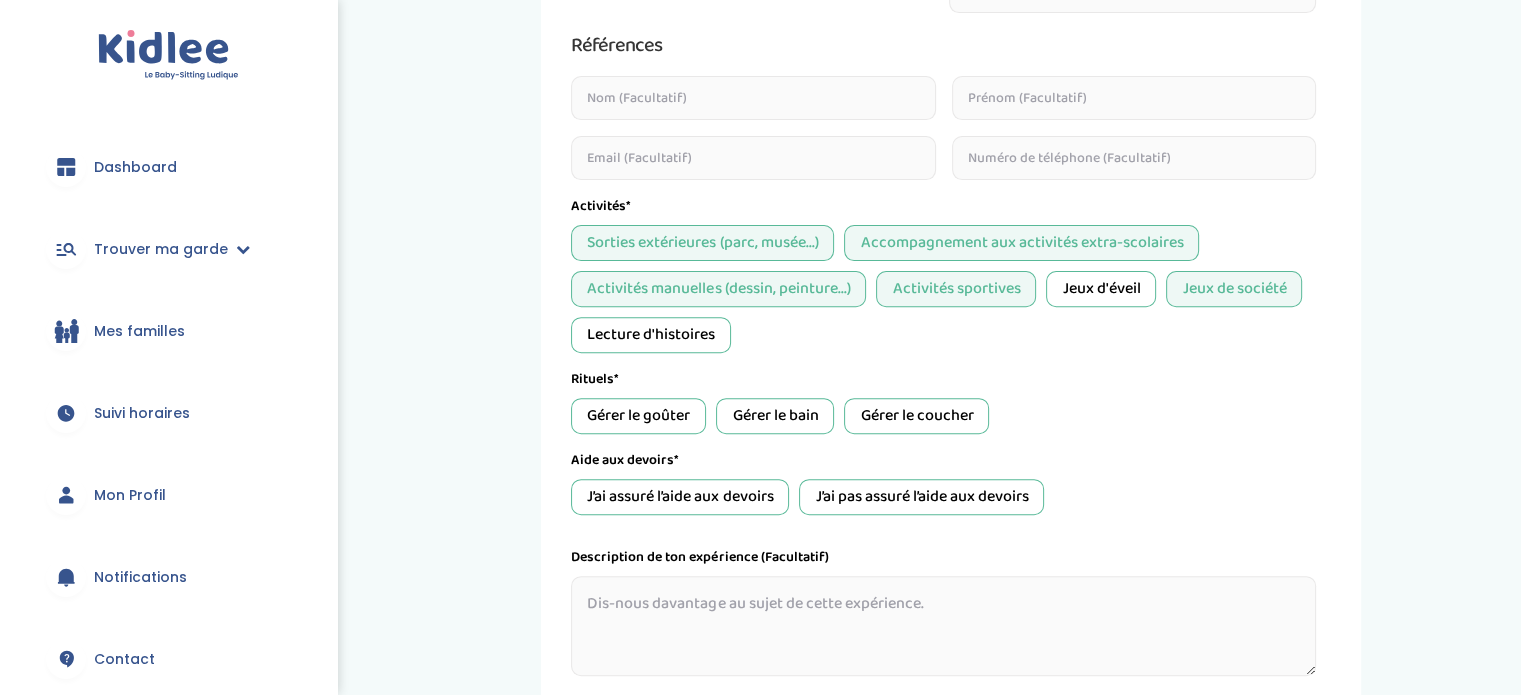 click on "Gérer le goûter" at bounding box center [638, 416] 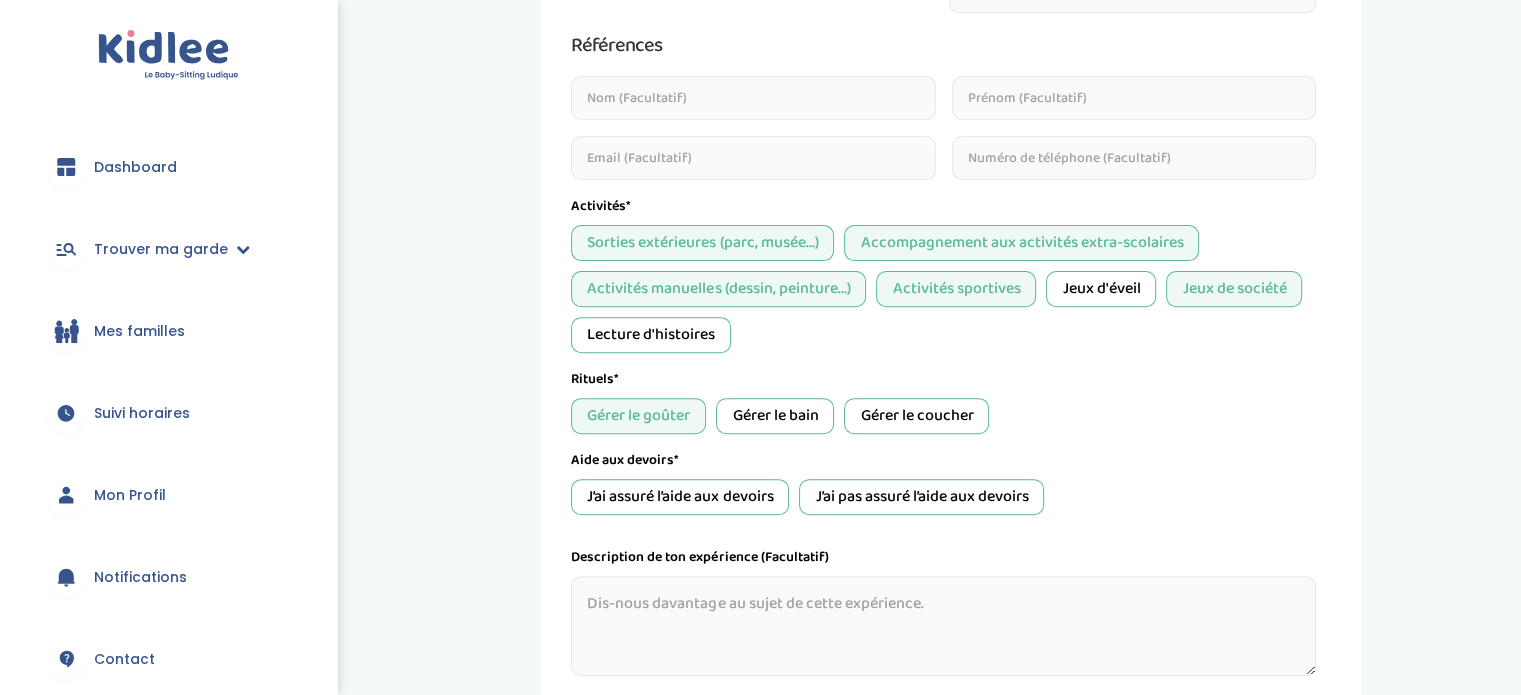 click on "J’ai assuré l’aide aux devoirs" at bounding box center (680, 497) 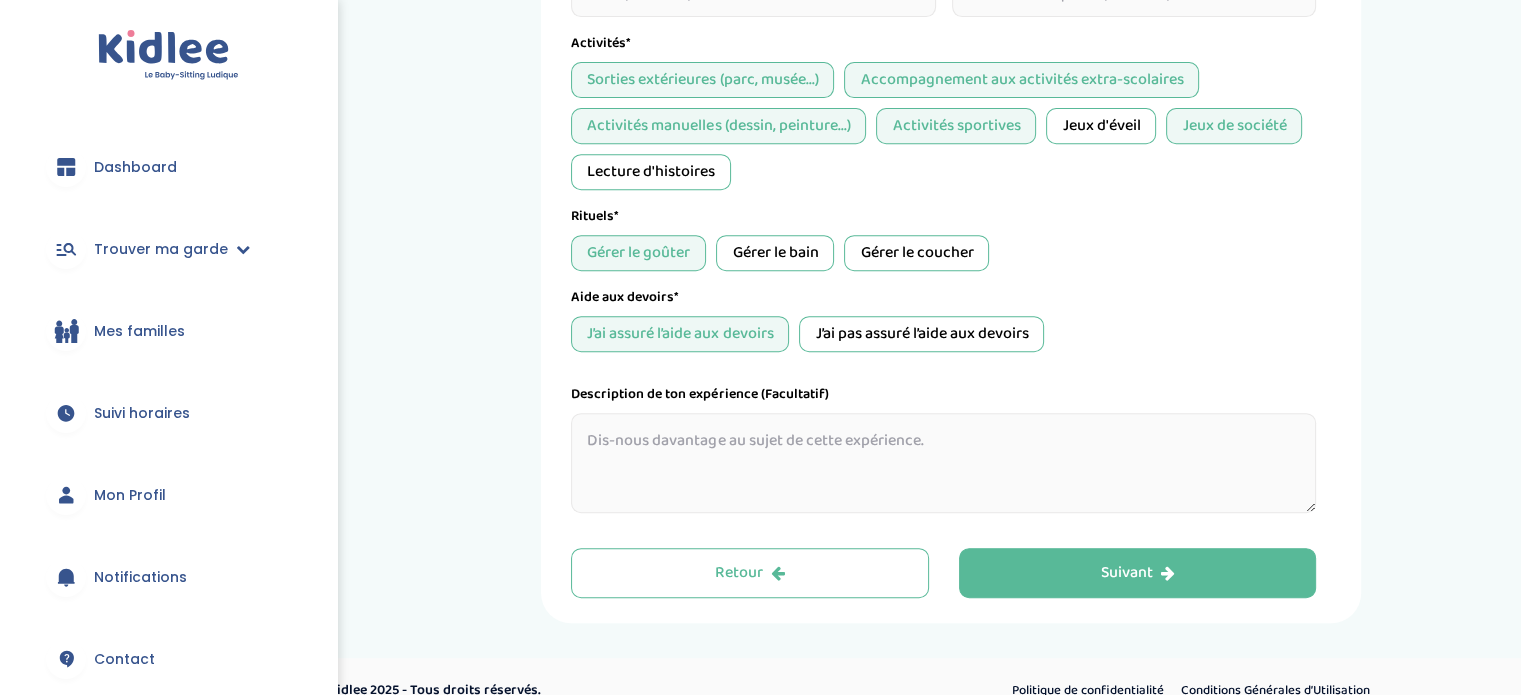 scroll, scrollTop: 836, scrollLeft: 0, axis: vertical 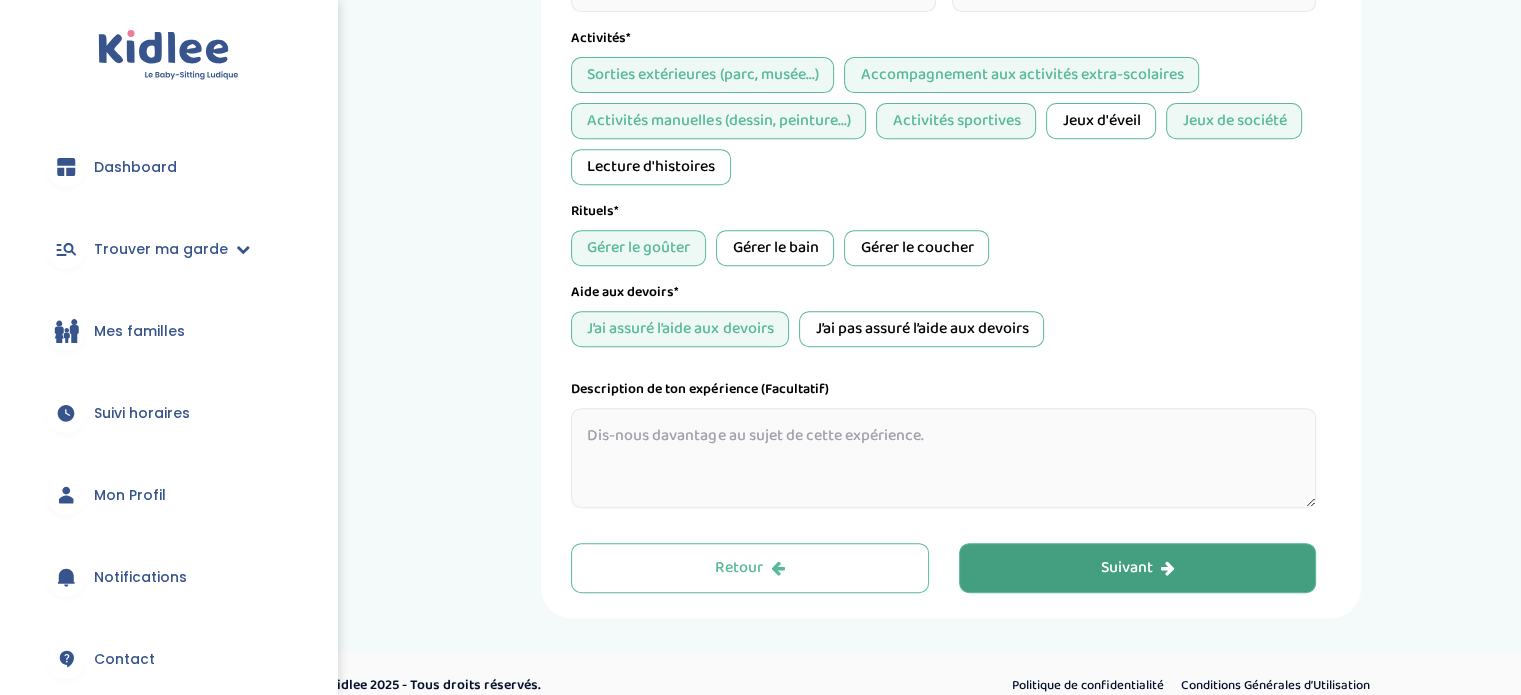 click on "Suivant" at bounding box center [1138, 568] 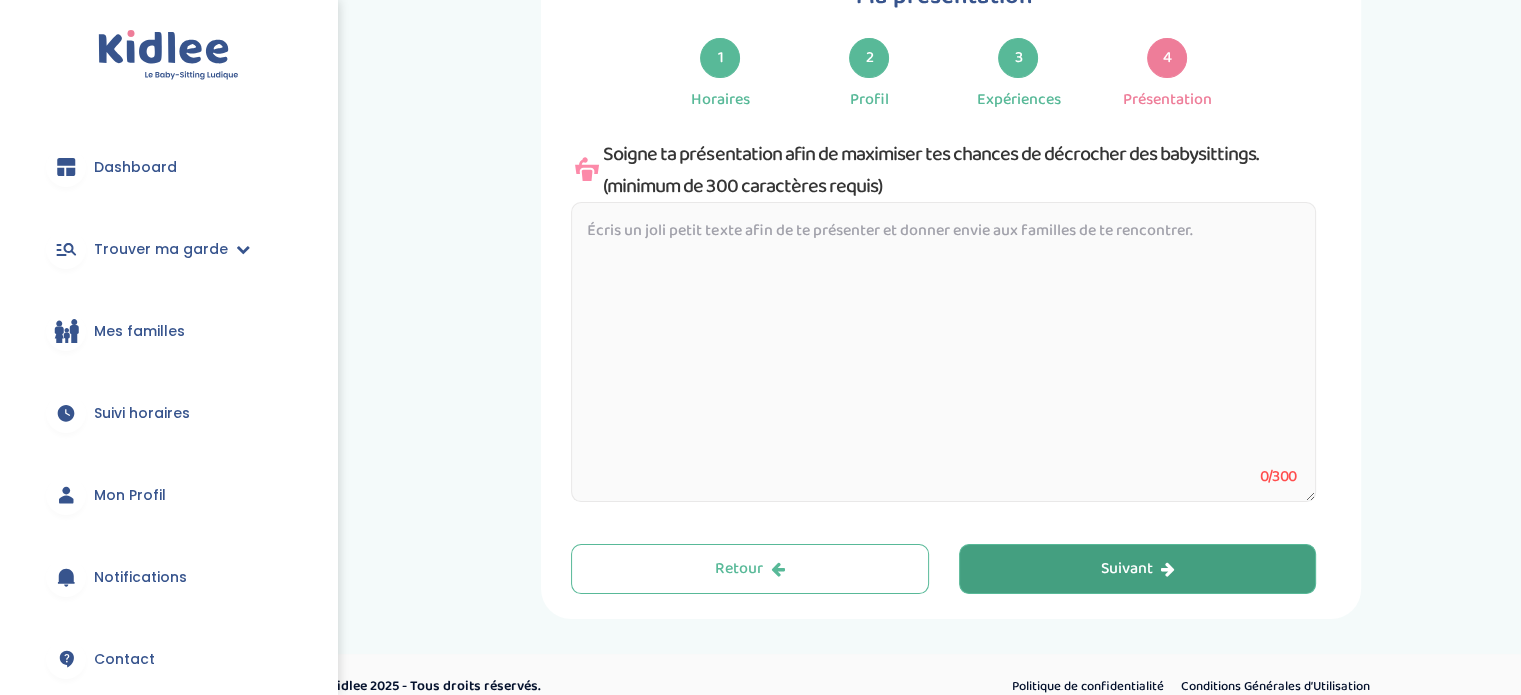 scroll, scrollTop: 75, scrollLeft: 0, axis: vertical 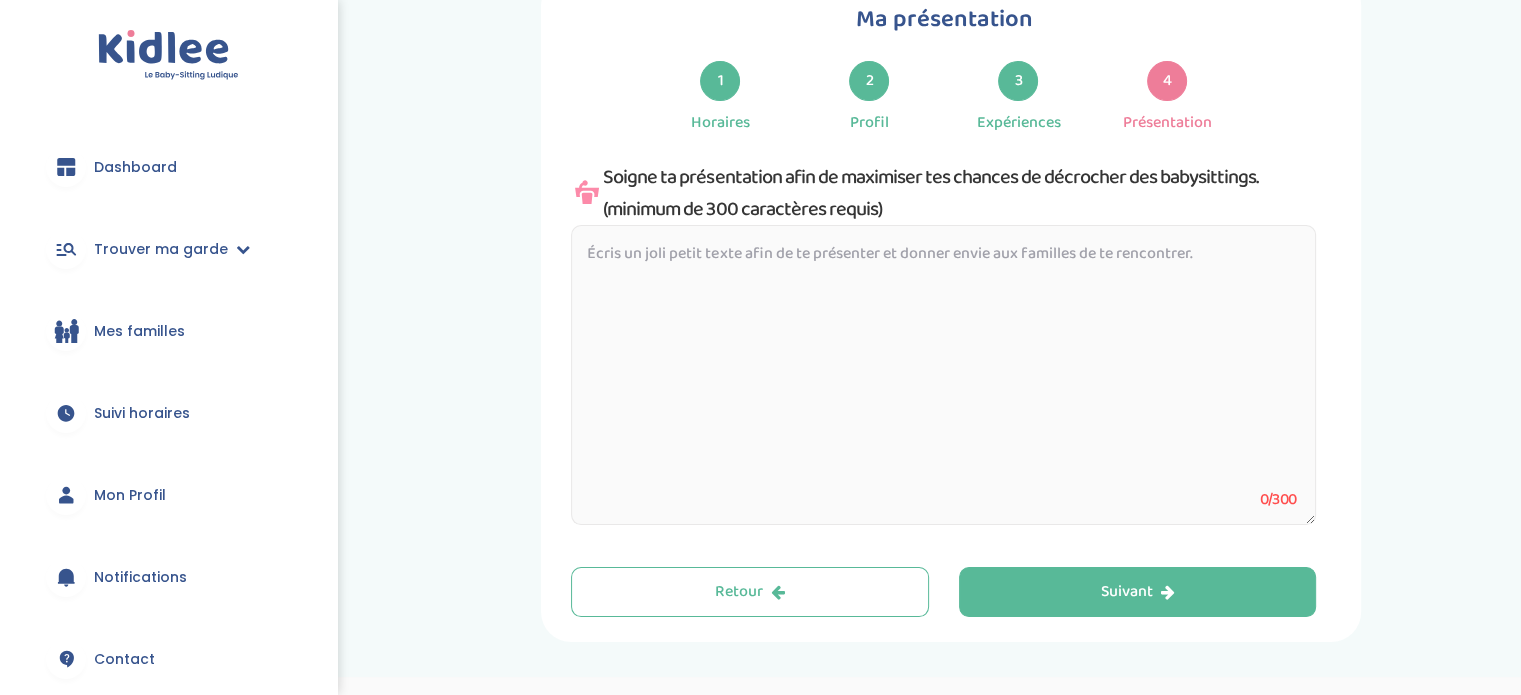 click at bounding box center [943, 375] 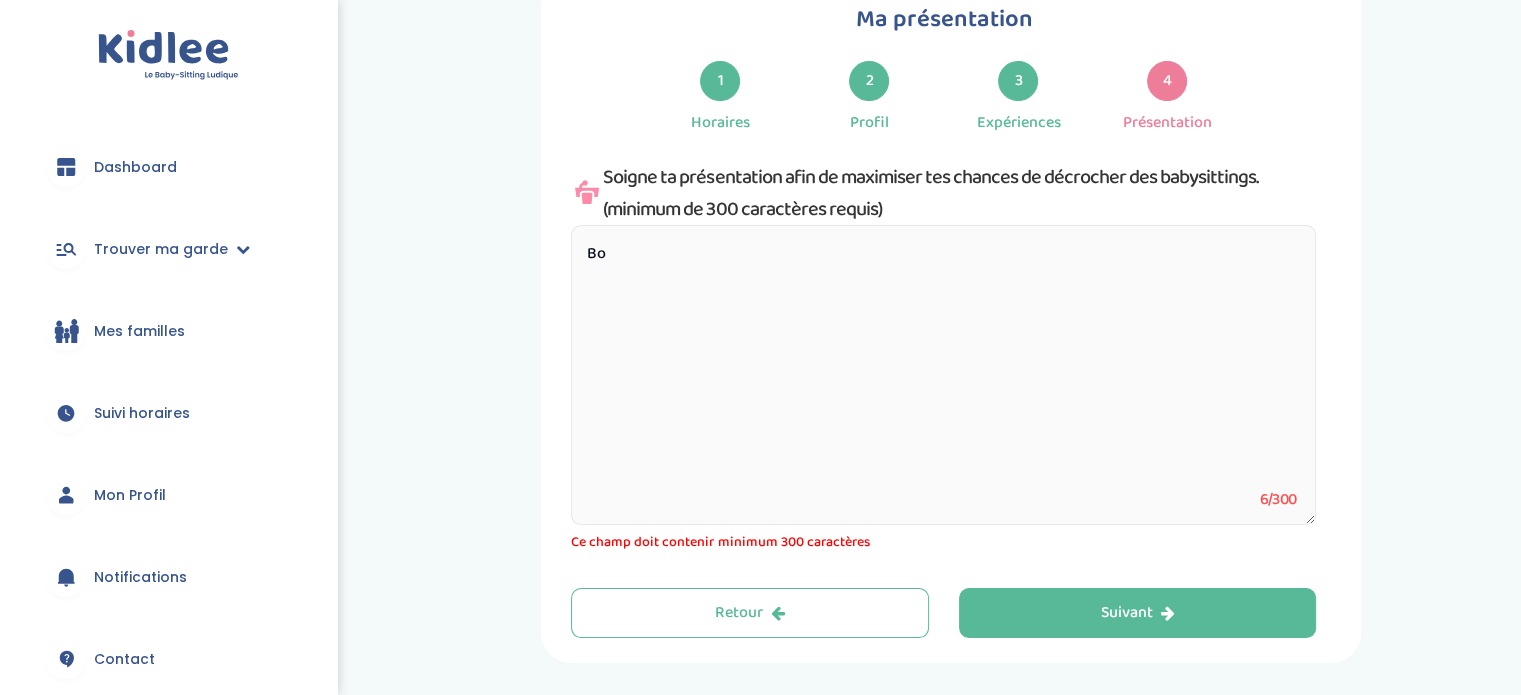 type on "B" 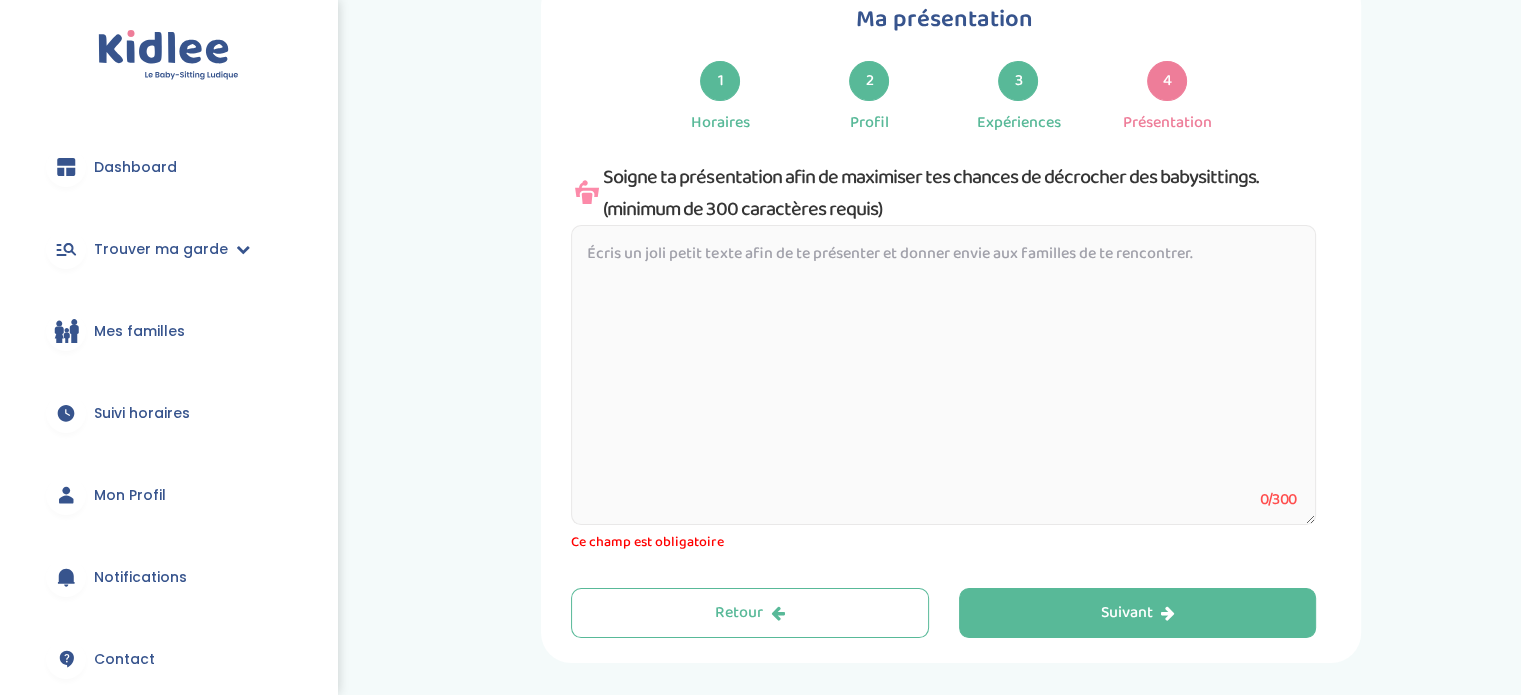 paste on "Bonjour, je m’appelle Charlotte Baron, j’ai 20 ans et je suis actuellement en deuxième année d’école d’architecture.
Passionnée par la création et l’univers artistique, je souhaite devenir scénographe pour le cinéma, un métier qui allie imagination, travail manuel et respect des règles de construction.
J’aime transmettre cette créativité et cette curiosité aux autres, notamment aux enfants. Je suis enthousiaste, patiente et prête à m’occuper d’eux en leur proposant des activités variées comme le bricolage, la lecture, le dessin ou d’autres formes d’expression artistique.
Je peux également aider pour les devoirs, ayant obtenu une mention Très Bien au baccalauréat et suivi un parcours international qui m’a permis de perfectionner mon anglais, notamment grâce à un voyage en Californie à 17 ans.
Je serai ravie de mettre mon énergie et ma créativité au service de vos enfants, dans un cadre à la fois ludique et sécurisant." 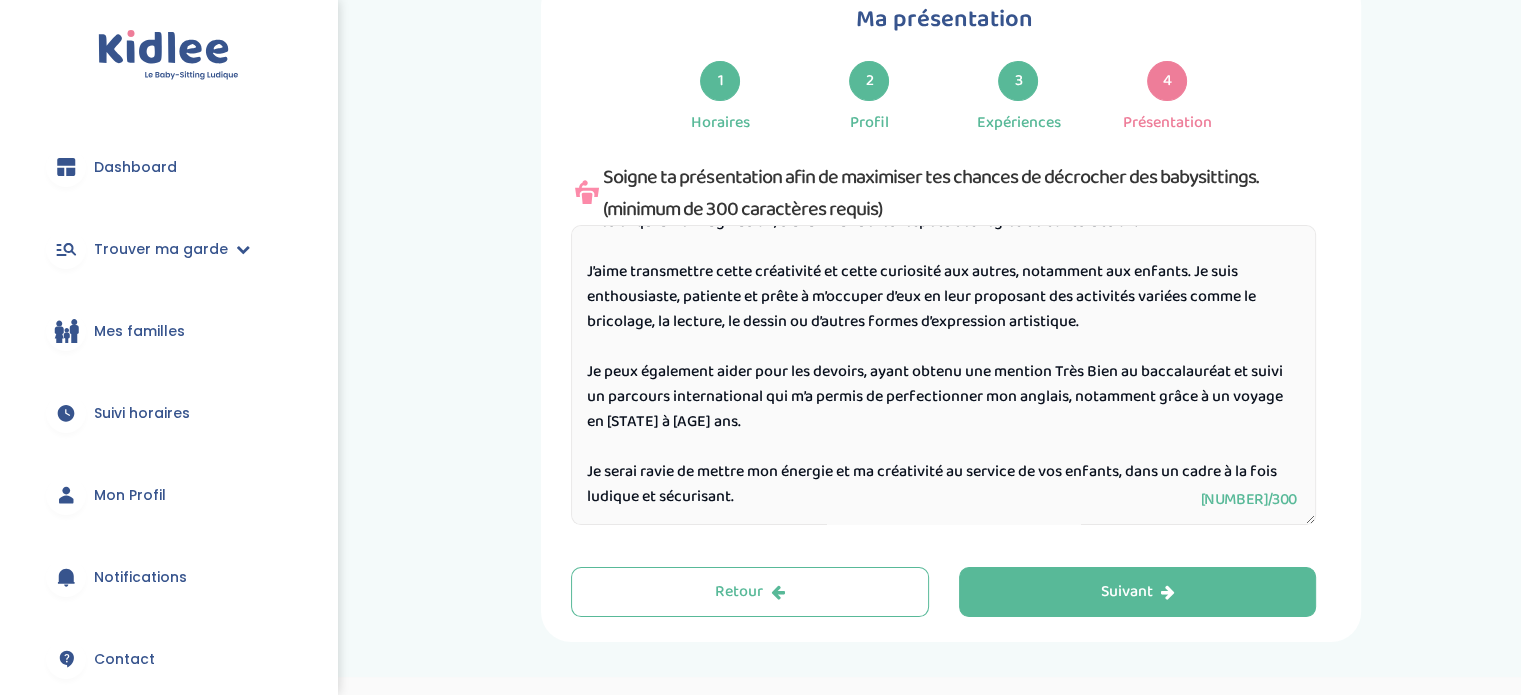 scroll, scrollTop: 116, scrollLeft: 0, axis: vertical 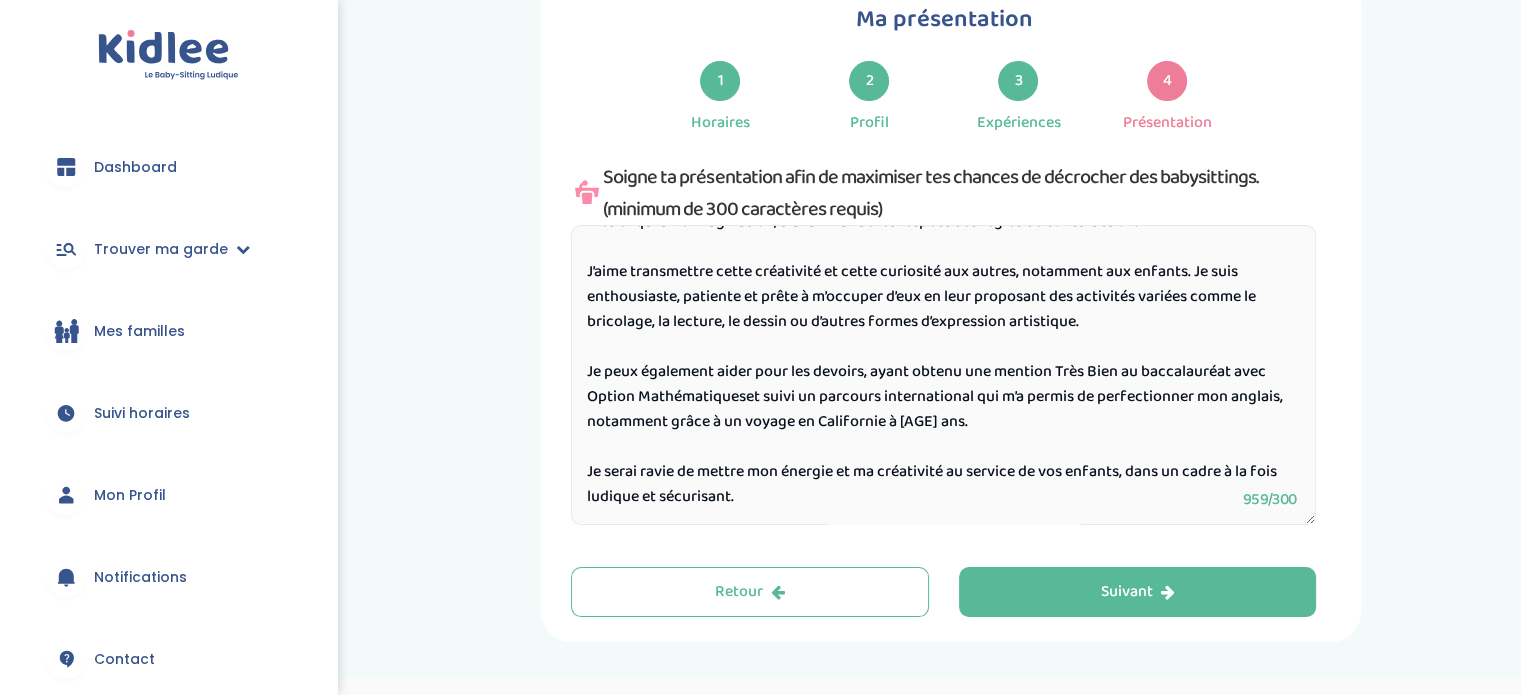 click on "Bonjour, je m’appelle Charlotte Baron, j’ai 20 ans et je suis actuellement en deuxième année d’école d’architecture.
Passionnée par la création et l’univers artistique, je souhaite devenir scénographe pour le cinéma, un métier qui allie imagination, travail manuel et respect des règles de construction.
J’aime transmettre cette créativité et cette curiosité aux autres, notamment aux enfants. Je suis enthousiaste, patiente et prête à m’occuper d’eux en leur proposant des activités variées comme le bricolage, la lecture, le dessin ou d’autres formes d’expression artistique.
Je peux également aider pour les devoirs, ayant obtenu une mention Très Bien au baccalauréat avec Option Mathématiqueset suivi un parcours international qui m’a permis de perfectionner mon anglais, notamment grâce à un voyage en Californie à 17 ans.
Je serai ravie de mettre mon énergie et ma créativité au service de vos enfants, dans un cadre à la fois ludique et sécurisant." at bounding box center (943, 375) 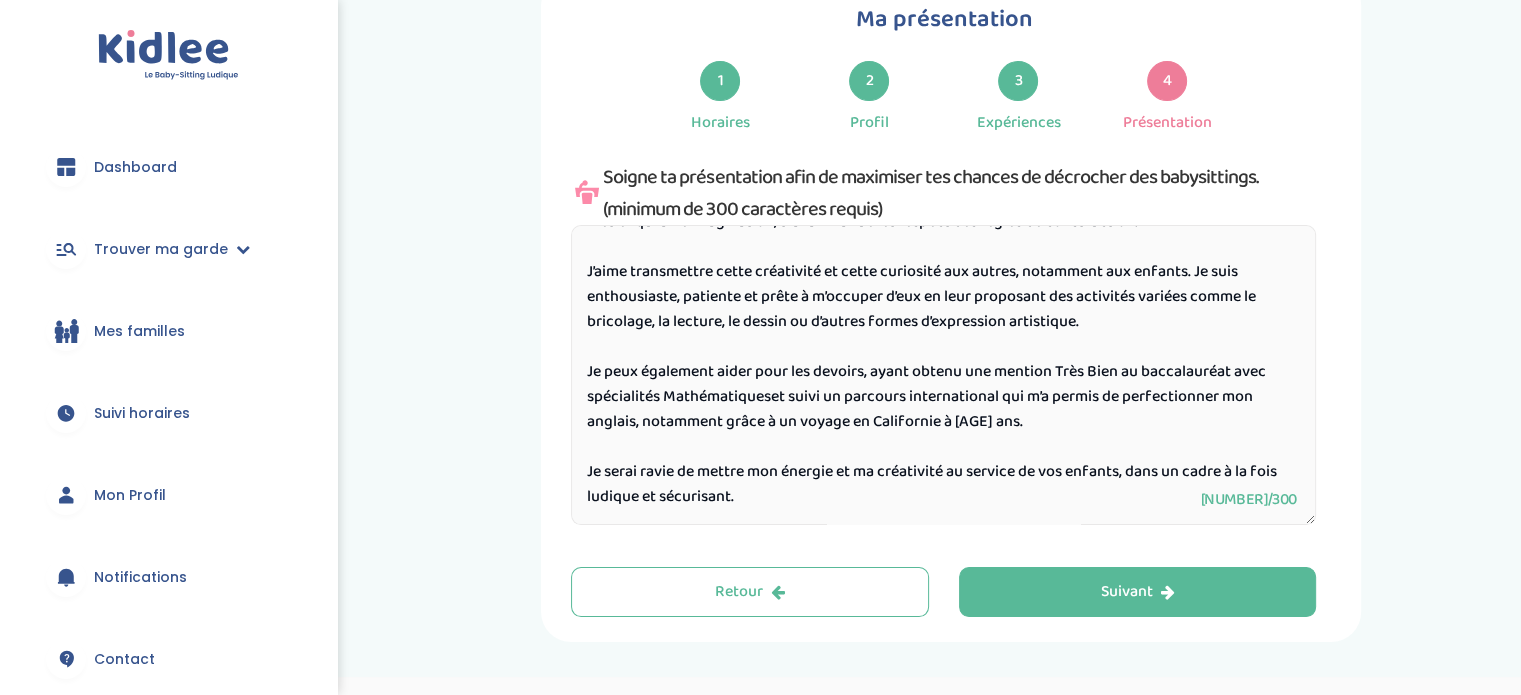 click on "Bonjour, je m’appelle Charlotte Baron, j’ai 20 ans et je suis actuellement en deuxième année d’école d’architecture.
Passionnée par la création et l’univers artistique, je souhaite devenir scénographe pour le cinéma, un métier qui allie imagination, travail manuel et respect des règles de construction.
J’aime transmettre cette créativité et cette curiosité aux autres, notamment aux enfants. Je suis enthousiaste, patiente et prête à m’occuper d’eux en leur proposant des activités variées comme le bricolage, la lecture, le dessin ou d’autres formes d’expression artistique.
Je peux également aider pour les devoirs, ayant obtenu une mention Très Bien au baccalauréat avec spécialités Mathématiqueset suivi un parcours international qui m’a permis de perfectionner mon anglais, notamment grâce à un voyage en Californie à 17 ans.
Je serai ravie de mettre mon énergie et ma créativité au service de vos enfants, dans un cadre à la fois ludique et sécurisant." at bounding box center [943, 375] 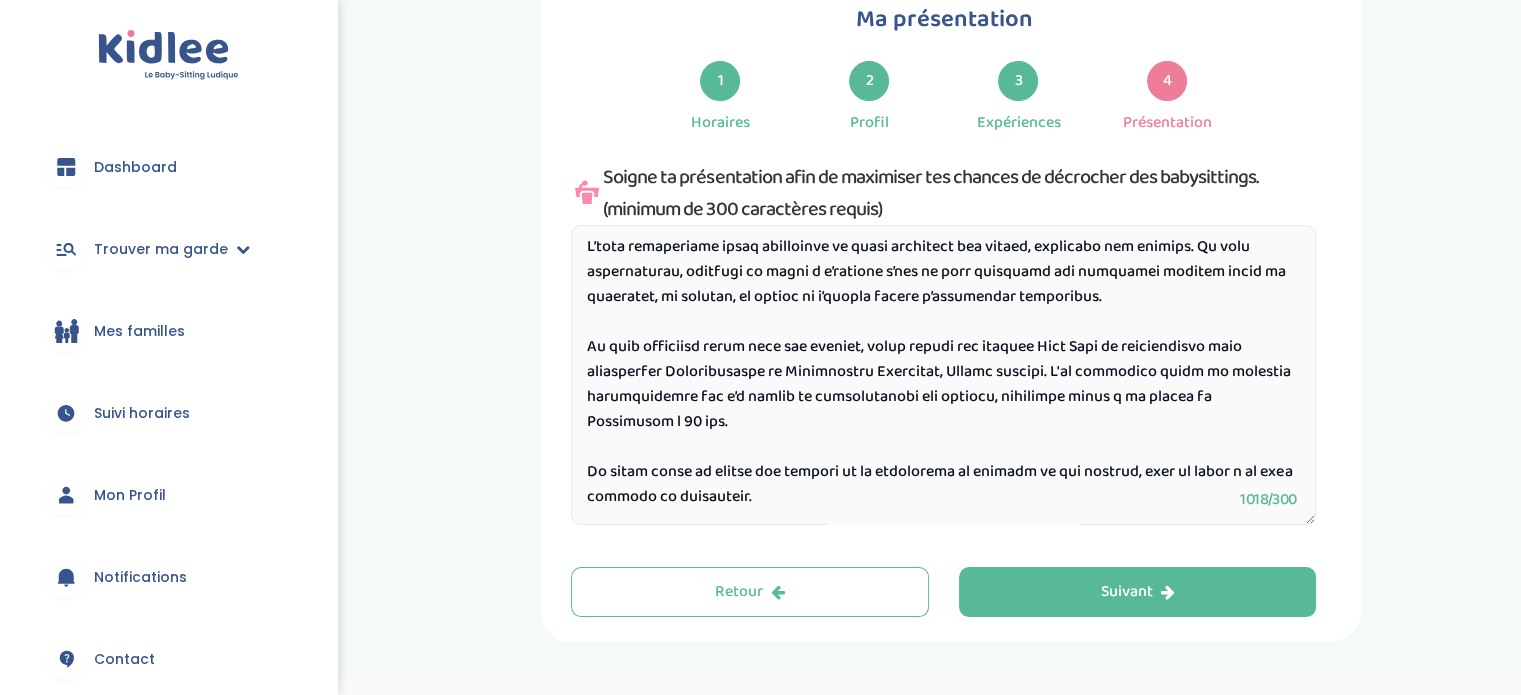 scroll, scrollTop: 141, scrollLeft: 0, axis: vertical 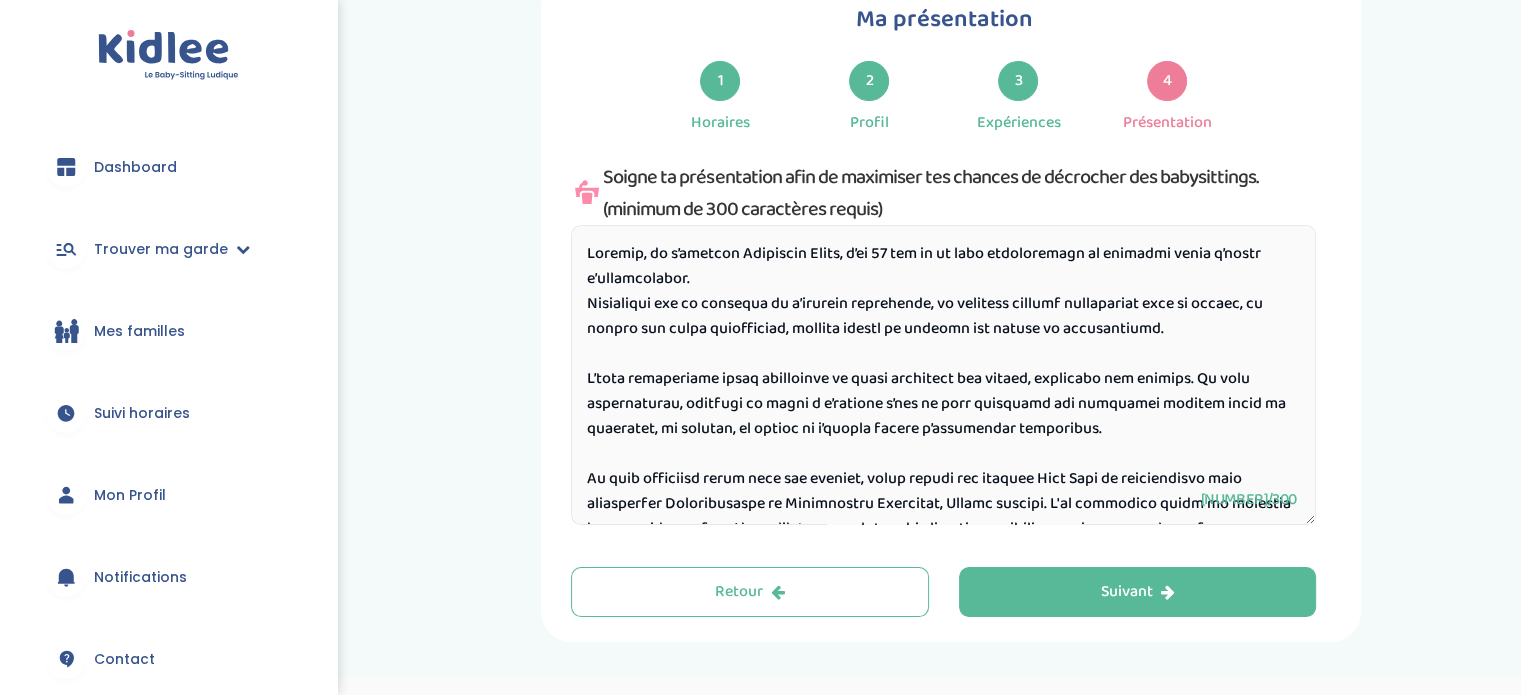 click at bounding box center (943, 375) 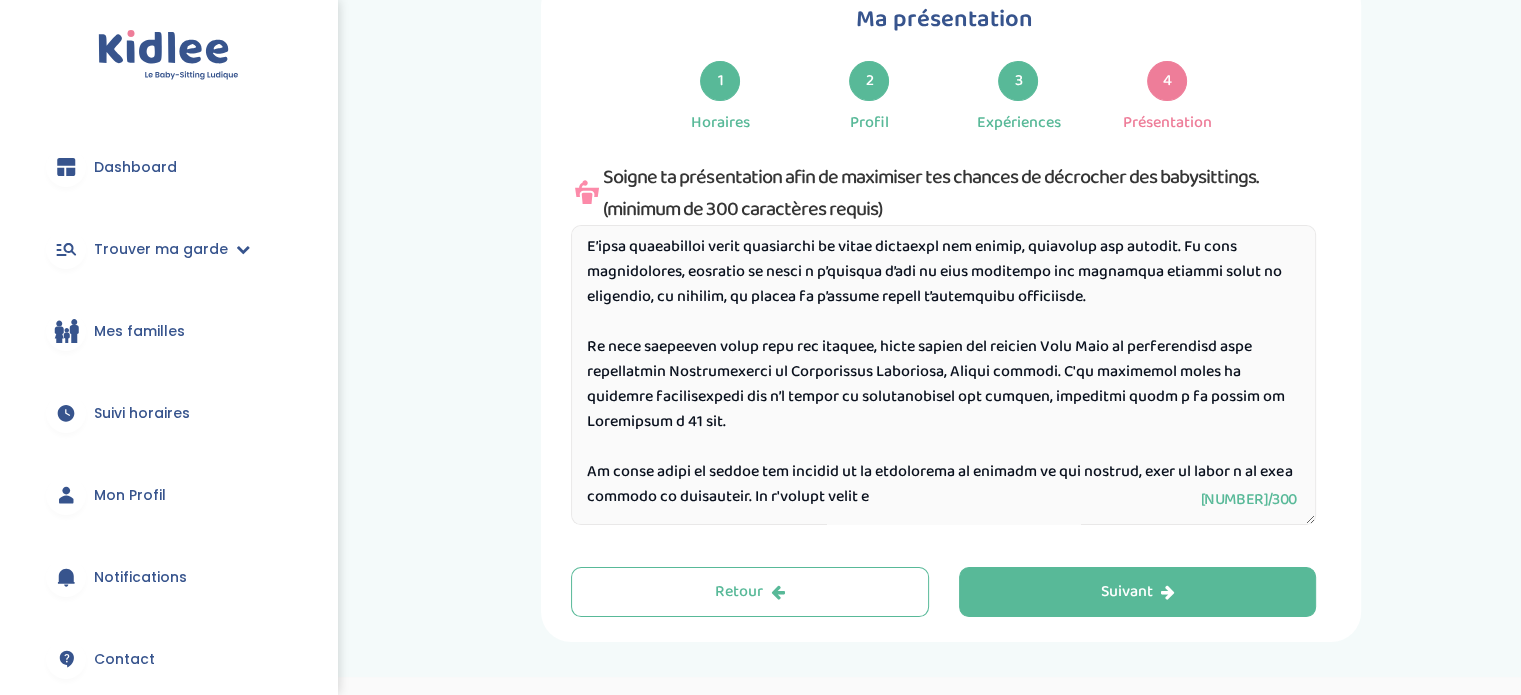 scroll, scrollTop: 138, scrollLeft: 0, axis: vertical 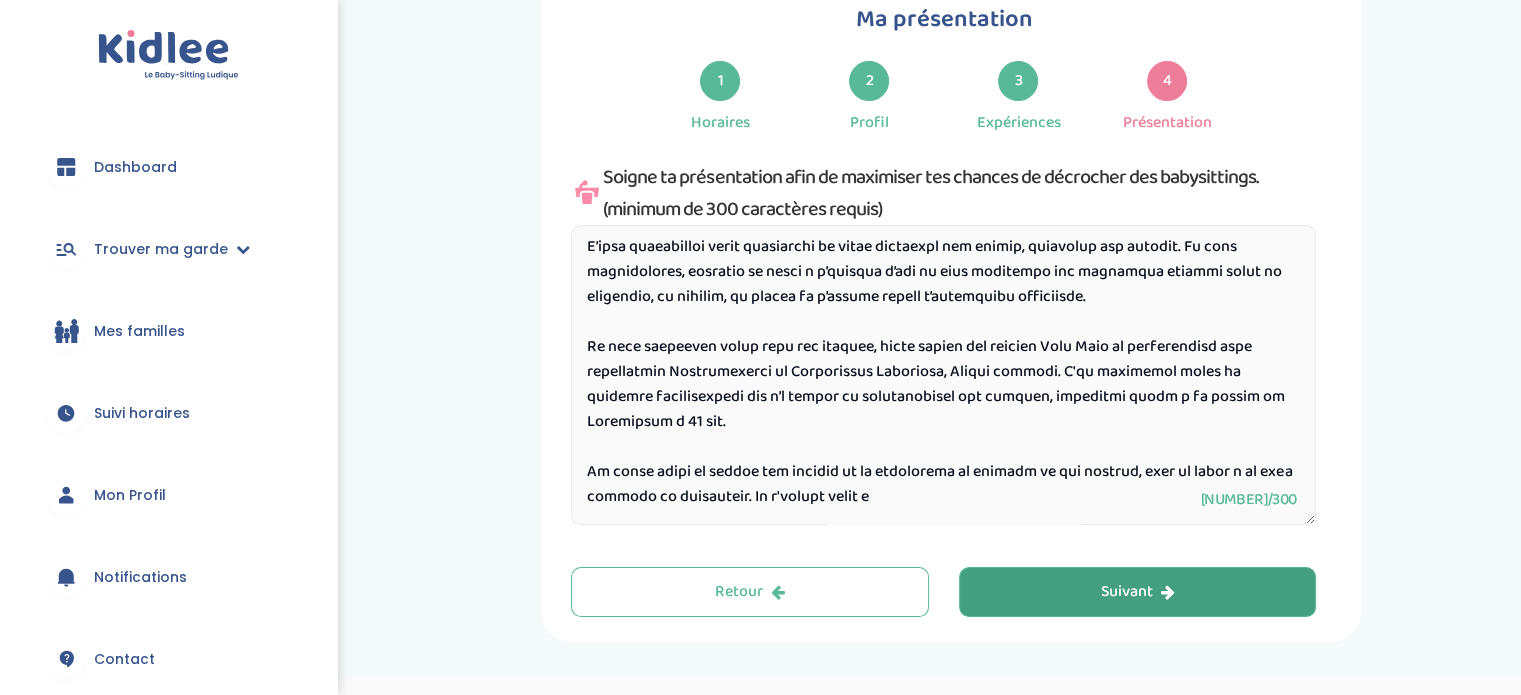 type on "Bonjour, je m’appelle Charlotte Baron, j’ai 20 ans et je suis actuellement en deuxième année d’école d’architecture à l'ENSA Nantes.
Passionnée par la création et l’univers artistique, je souhaite devenir scénographe pour le cinéma, un métier qui allie imagination, travail manuel et respect des règles de construction.
J’aime transmettre cette créativité et cette curiosité aux autres, notamment aux enfants. Je suis enthousiaste, patiente et prête à m’occuper d’eux en leur proposant des activités variées comme le bricolage, la lecture, le dessin ou d’autres formes d’expression artistique.
Je peux également aider pour les devoirs, ayant obtenu une mention Très Bien au baccalauréat avec spécialités Mathématiques et Littérature Anglaises, Option chinois. J'ai également suivi un parcours international qui m’a permis de perfectionner mon anglais, notamment grâce à un voyage en Californie à 17 ans.
Je serai ravie de mettre mon énergie et ma créativité au service de vos enfants, dans un cadre à la fois ludique e..." 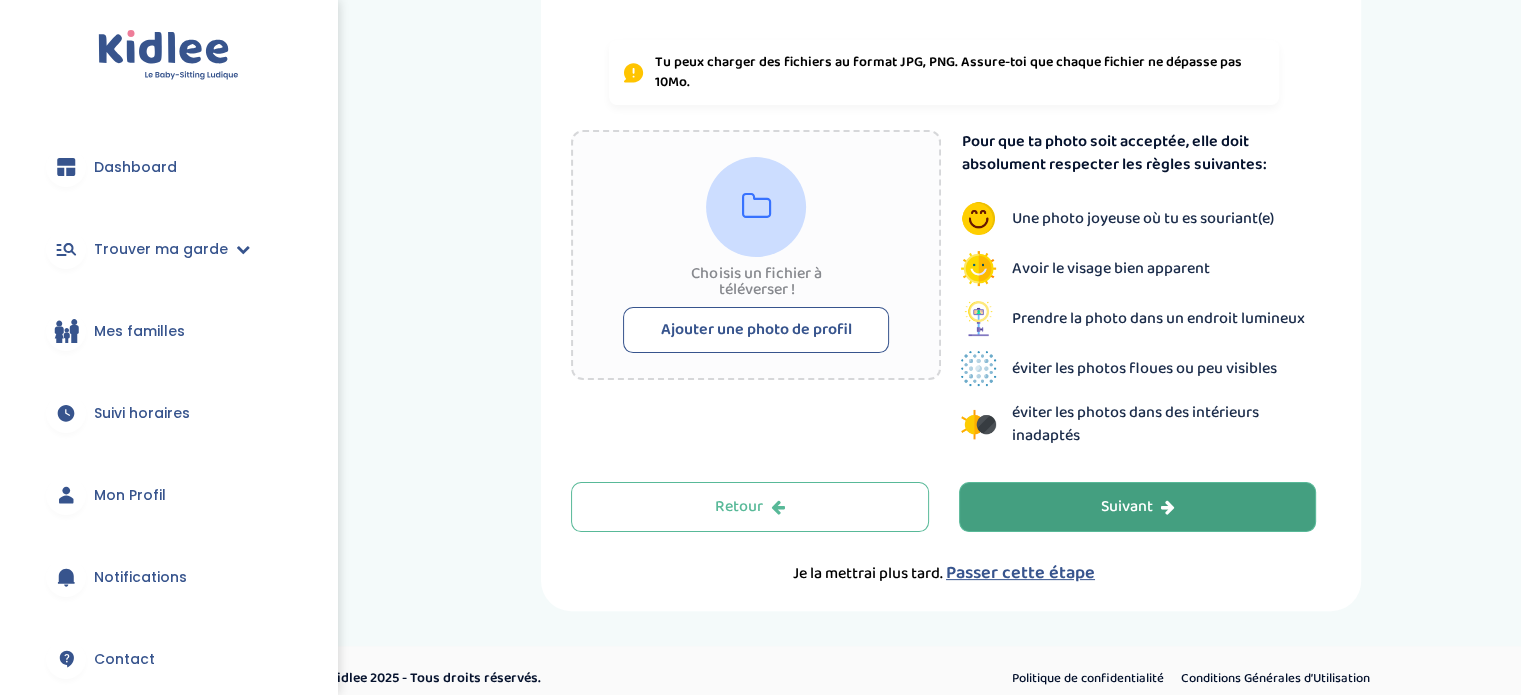 scroll, scrollTop: 427, scrollLeft: 0, axis: vertical 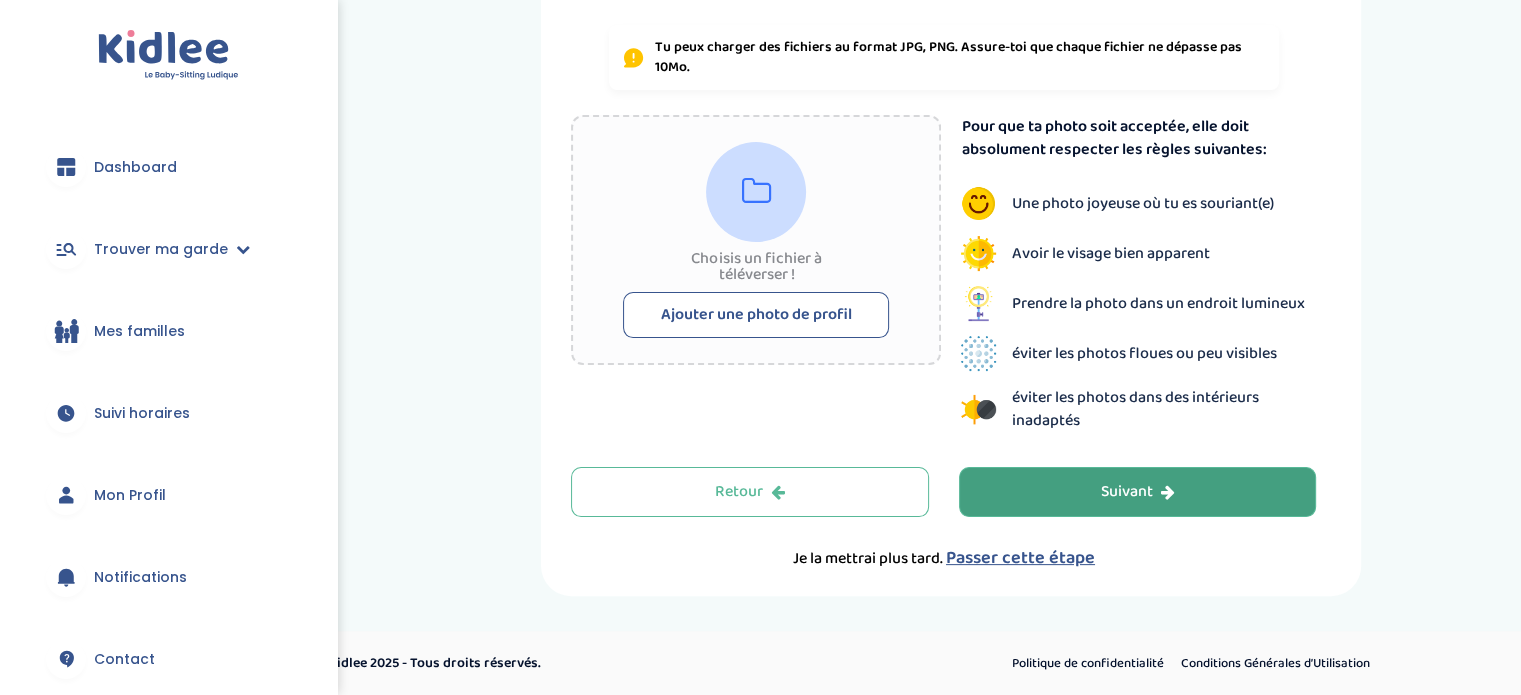 click on "Passer cette étape" at bounding box center [1020, 558] 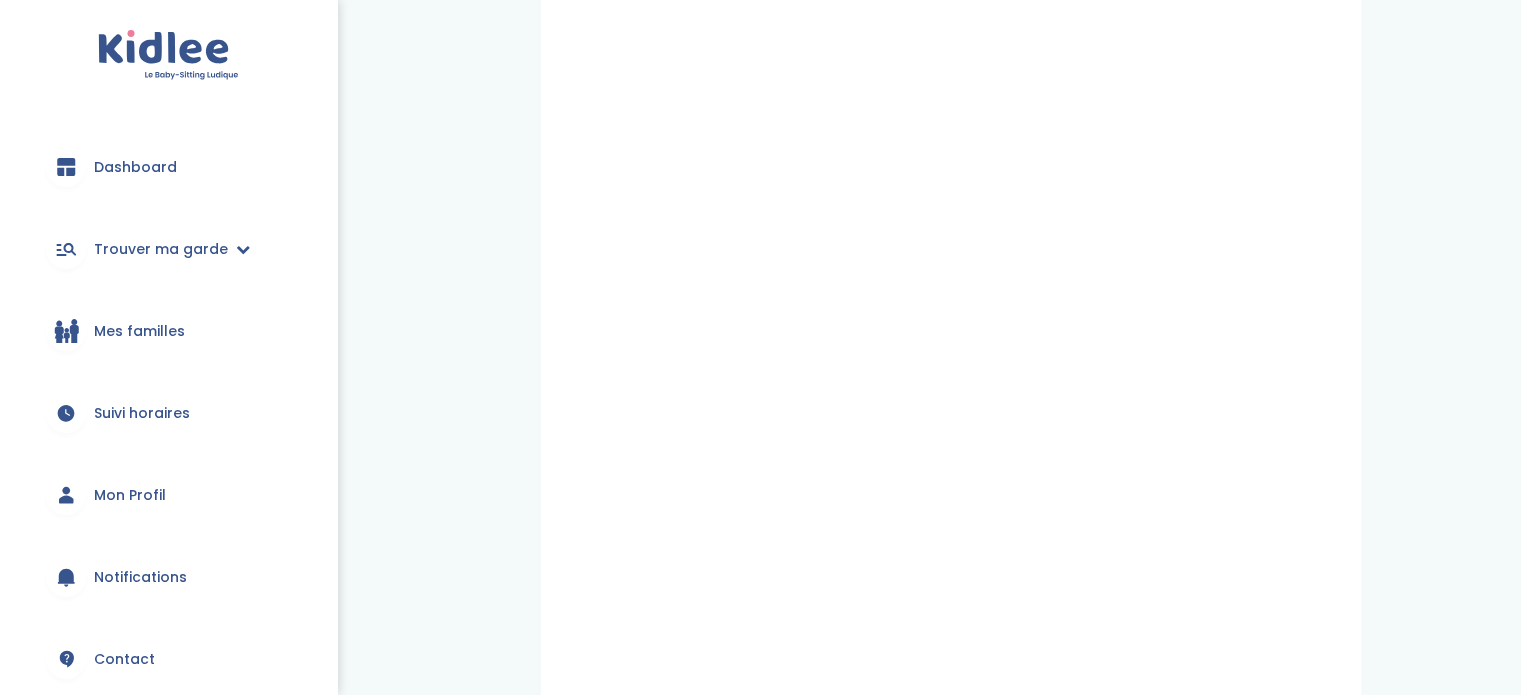 scroll, scrollTop: 770, scrollLeft: 0, axis: vertical 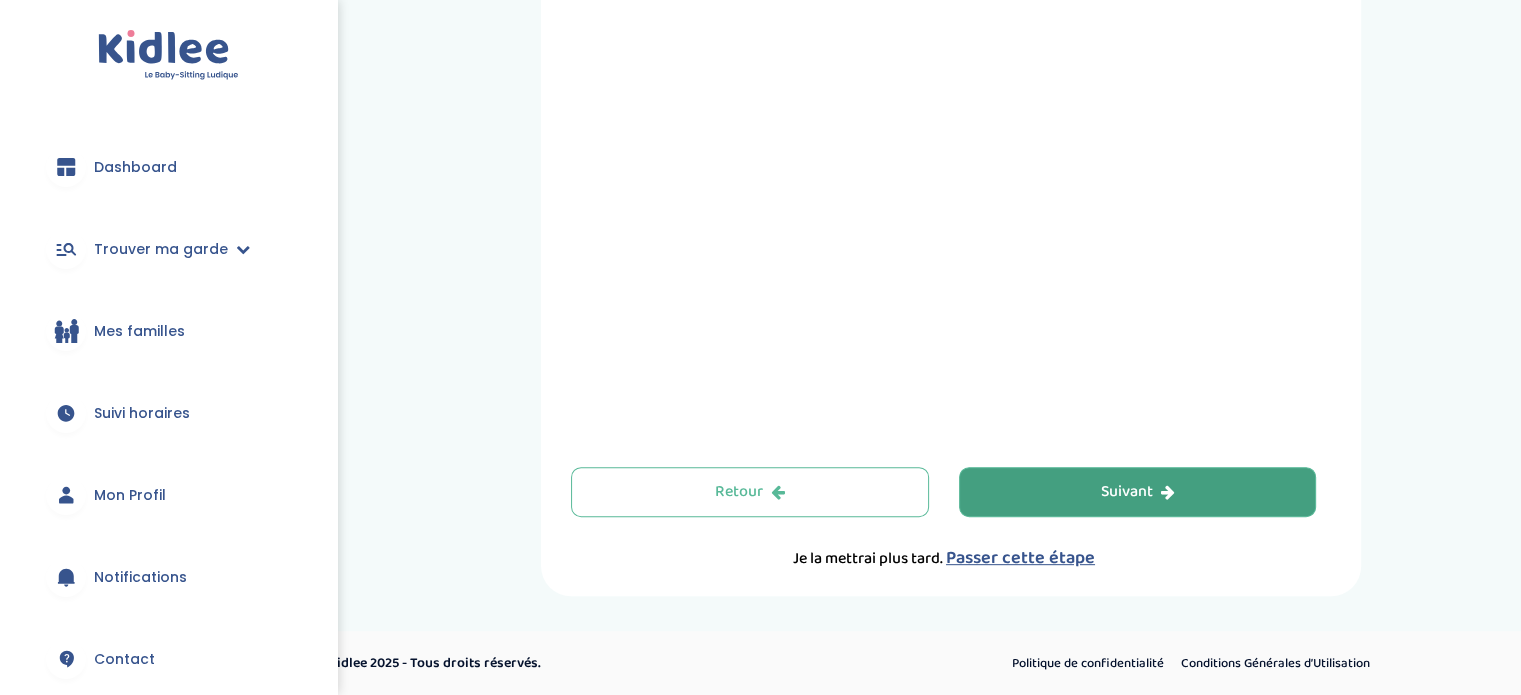 click on "Passer cette étape" at bounding box center [1020, 558] 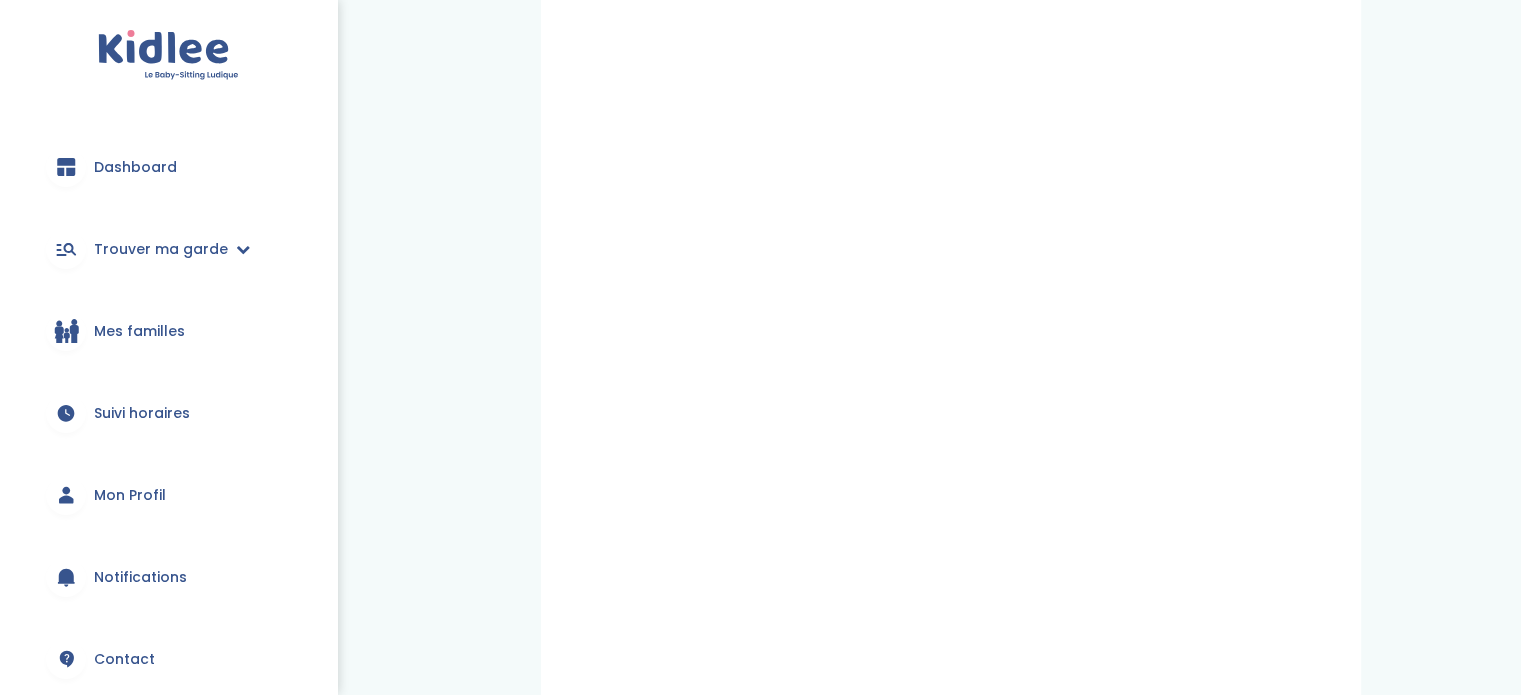 scroll, scrollTop: 545, scrollLeft: 0, axis: vertical 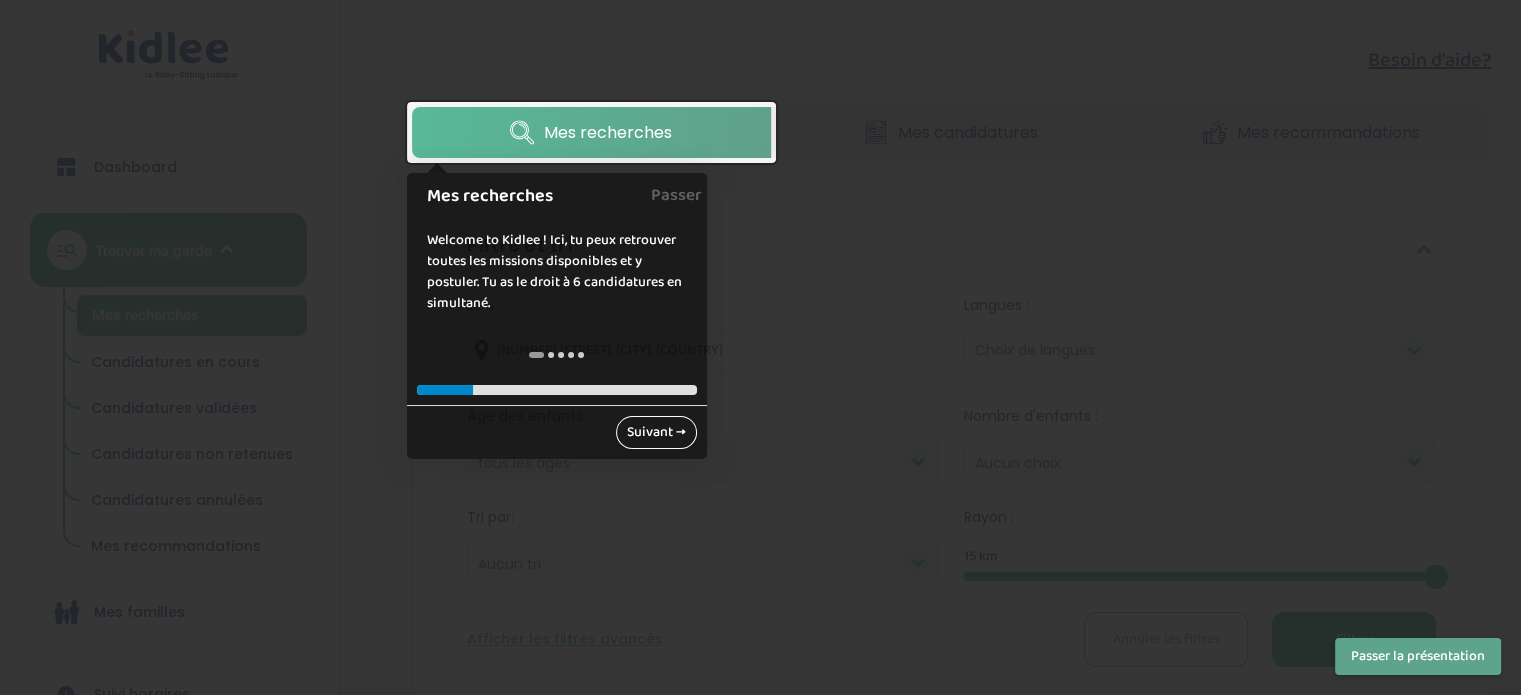 click on "Suivant →" at bounding box center (656, 432) 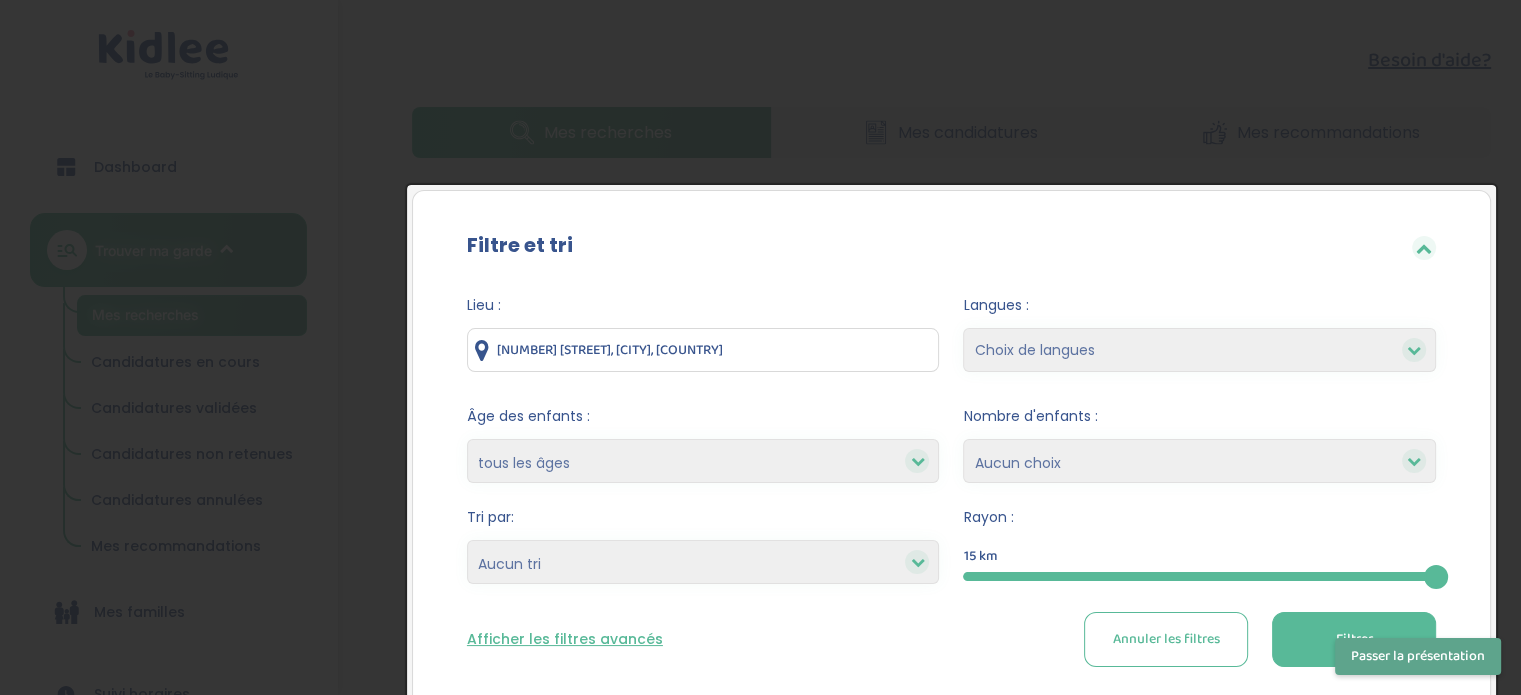 scroll, scrollTop: 138, scrollLeft: 0, axis: vertical 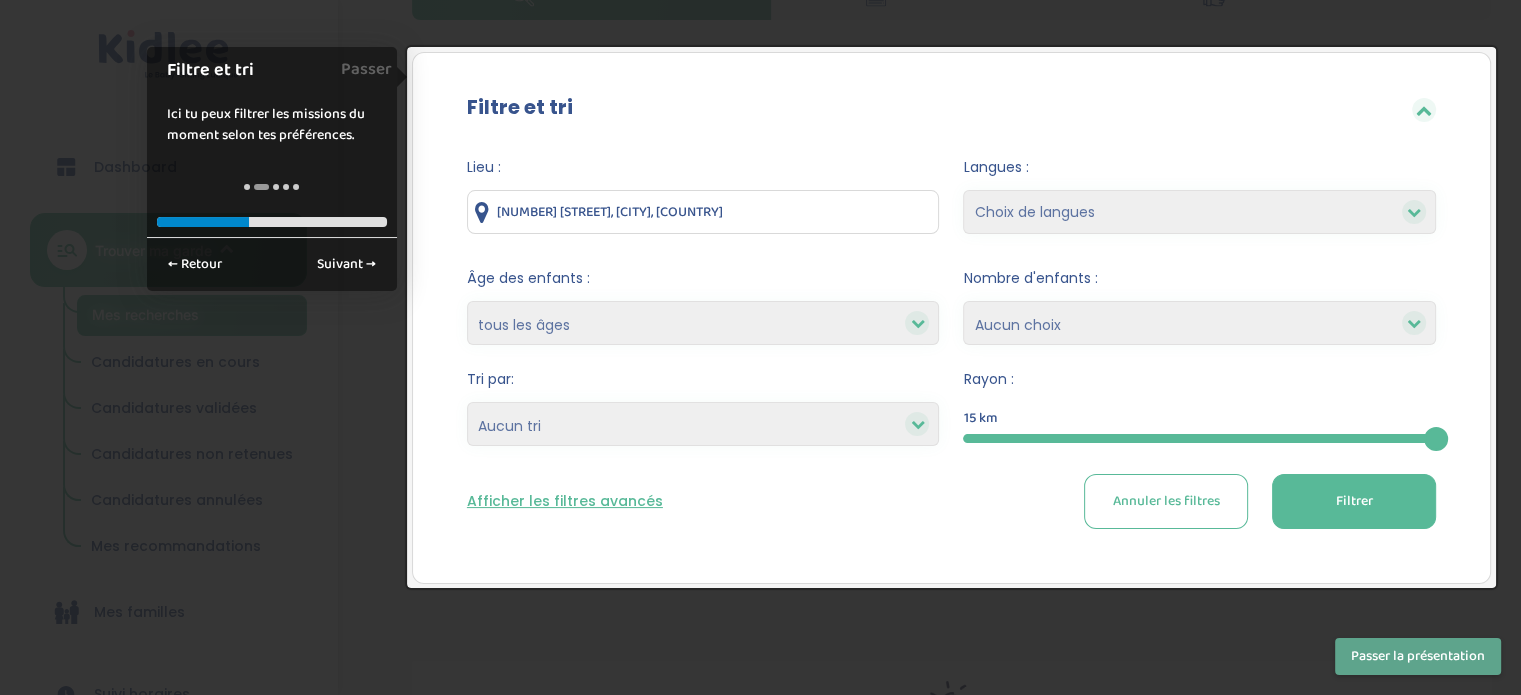 click on "Annuler les filtres" at bounding box center [1165, 501] 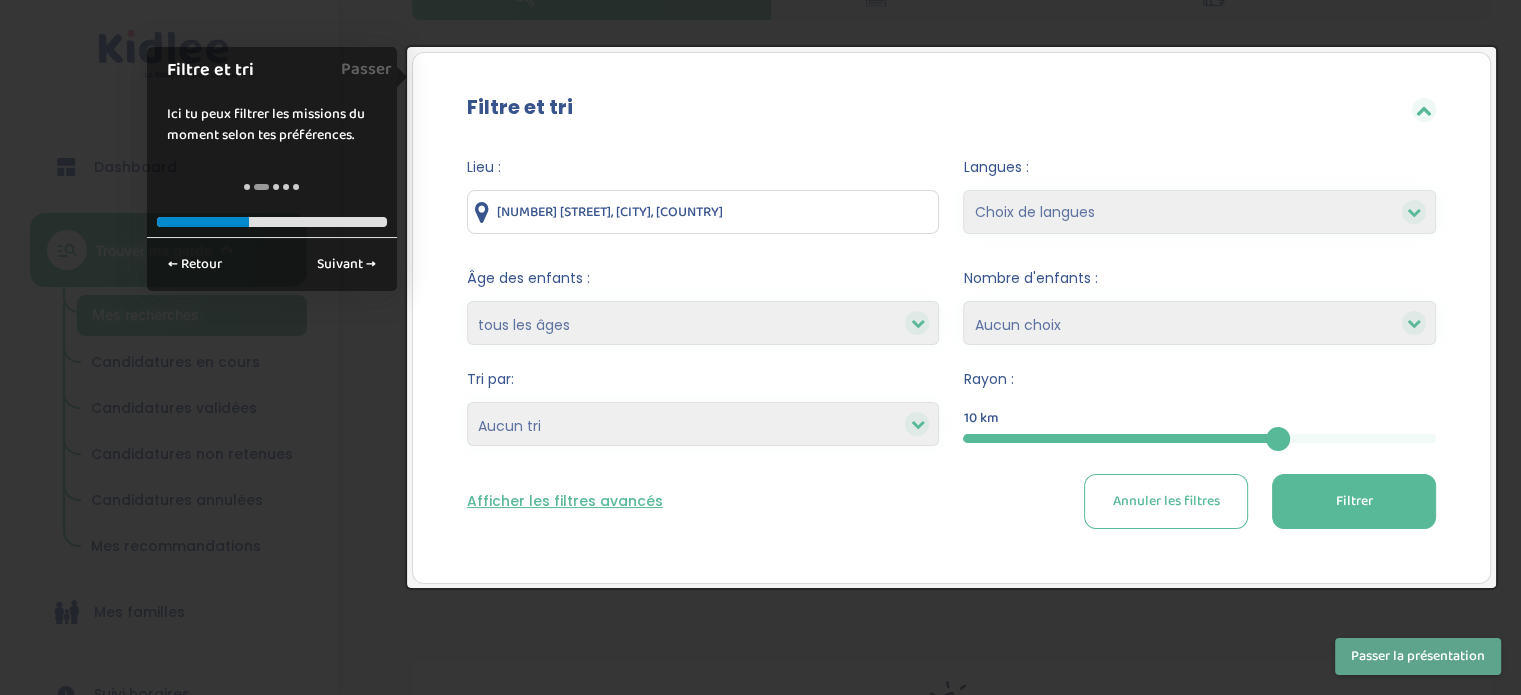 click at bounding box center [1120, 438] 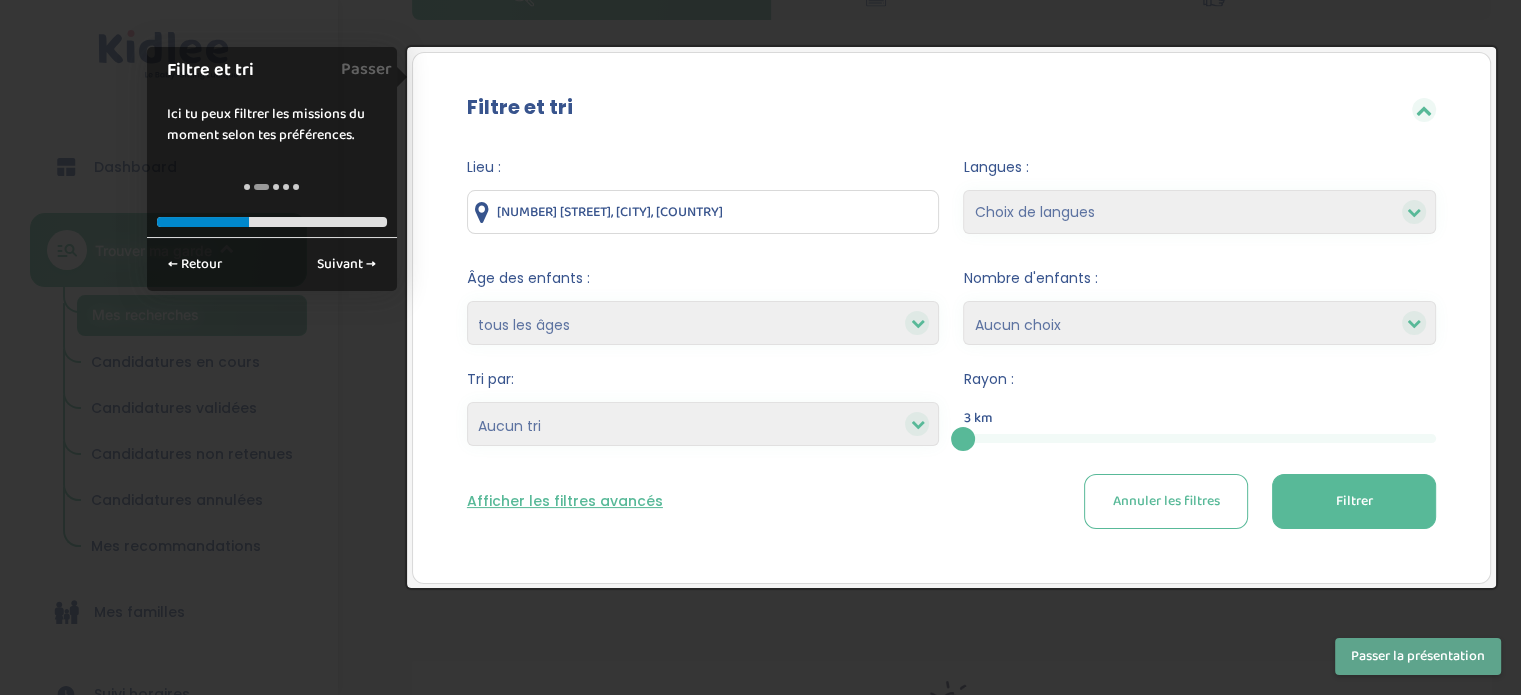 click on "Filtrer" at bounding box center (1354, 501) 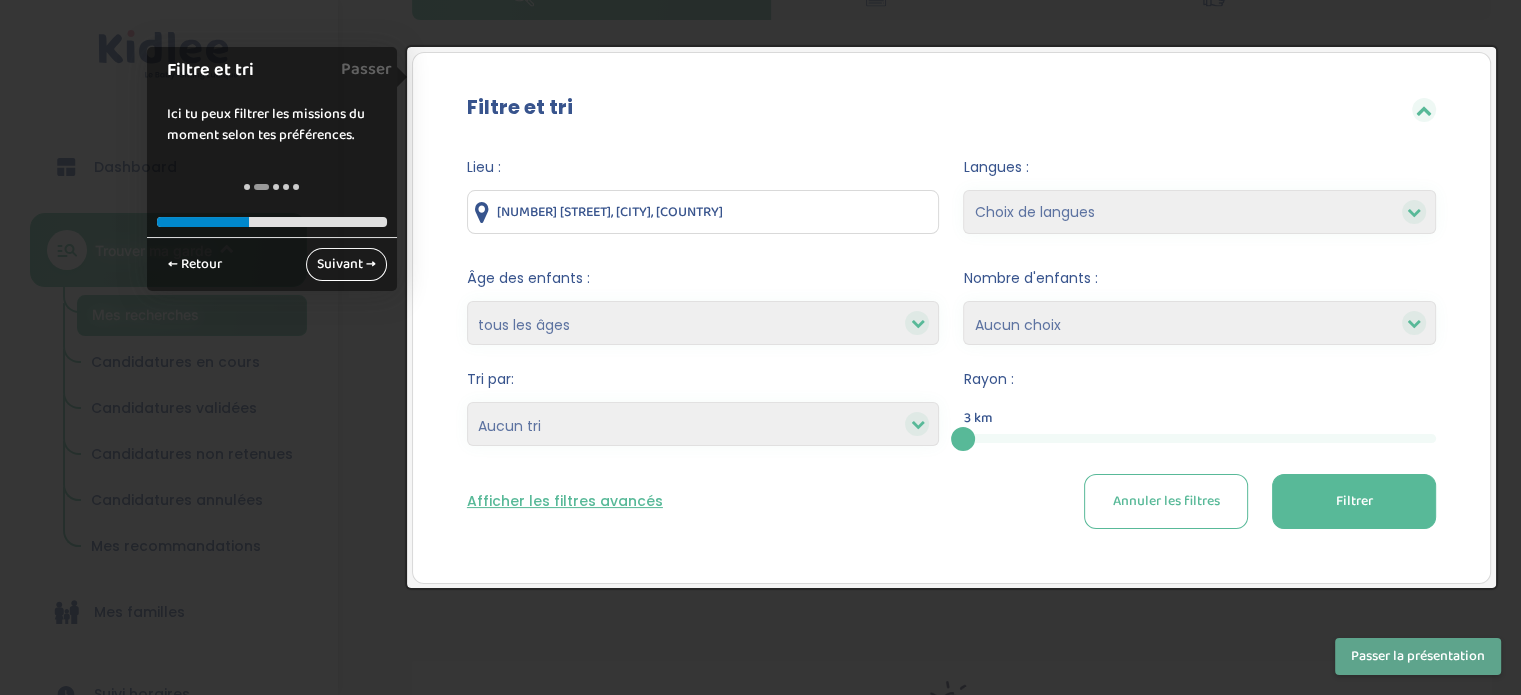 click on "Suivant →" at bounding box center [346, 264] 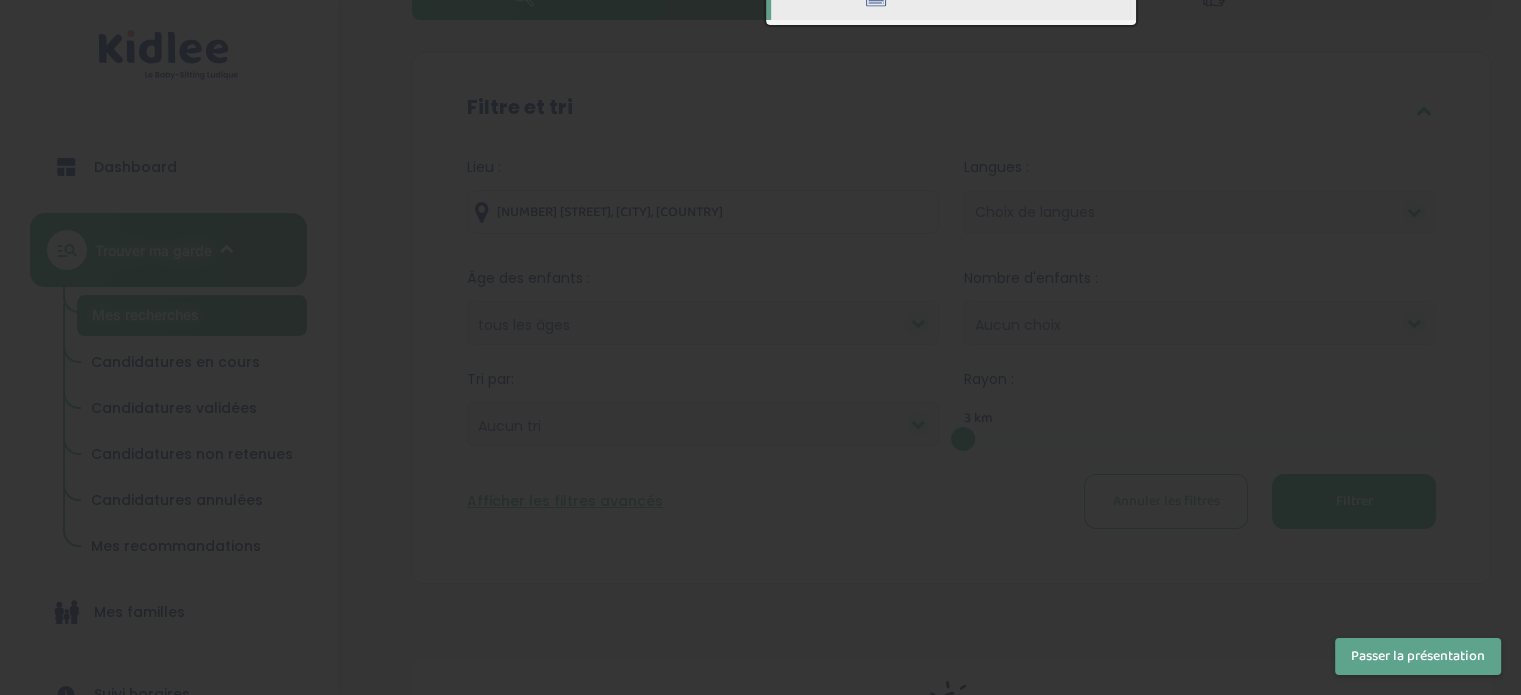 scroll, scrollTop: 0, scrollLeft: 0, axis: both 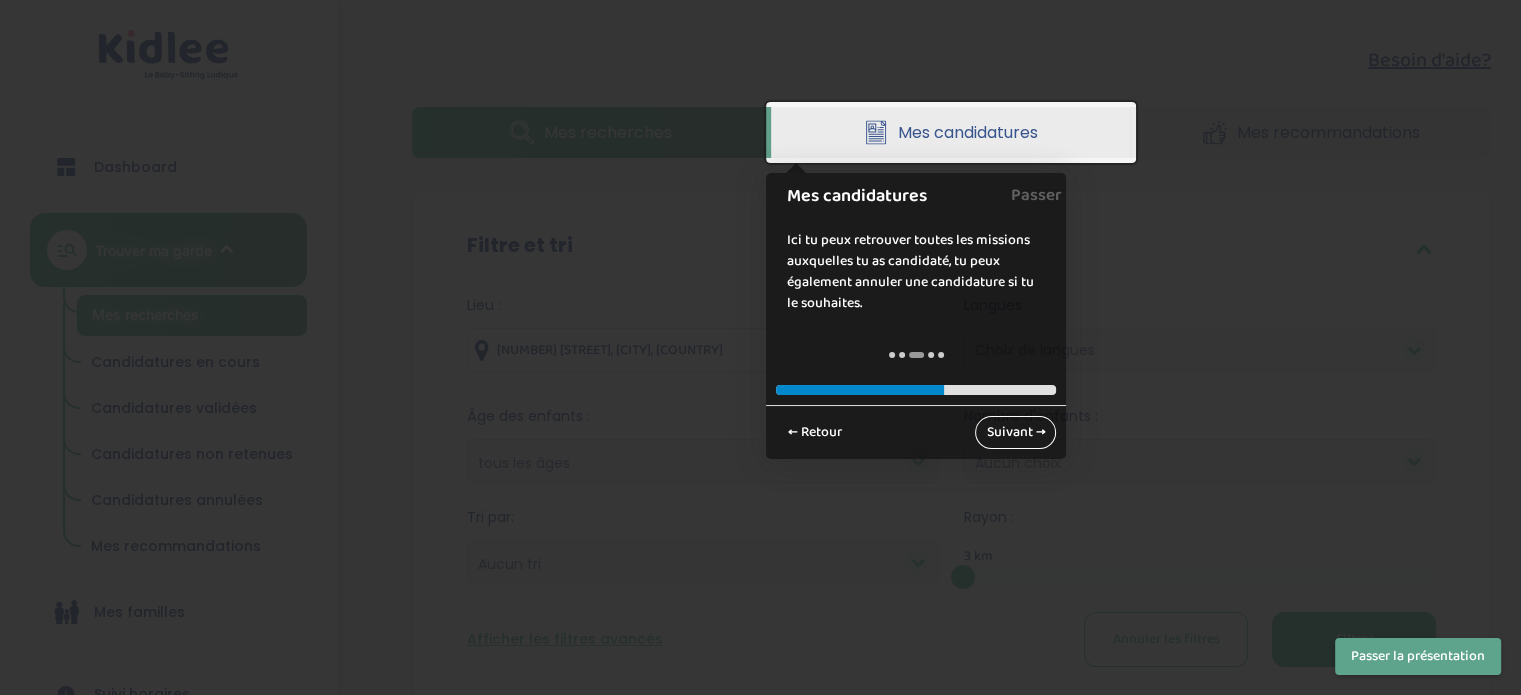 click on "Suivant →" at bounding box center [1015, 432] 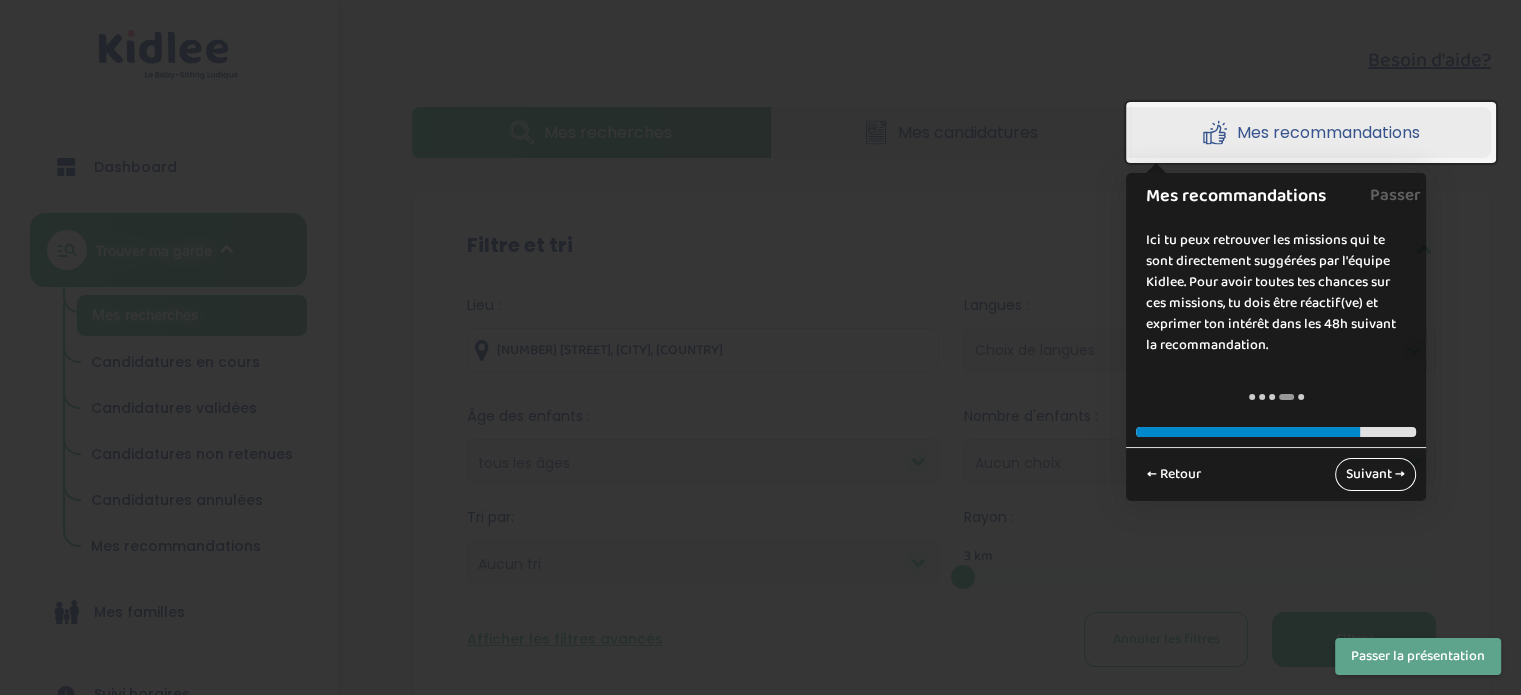 click on "Suivant →" at bounding box center [1375, 474] 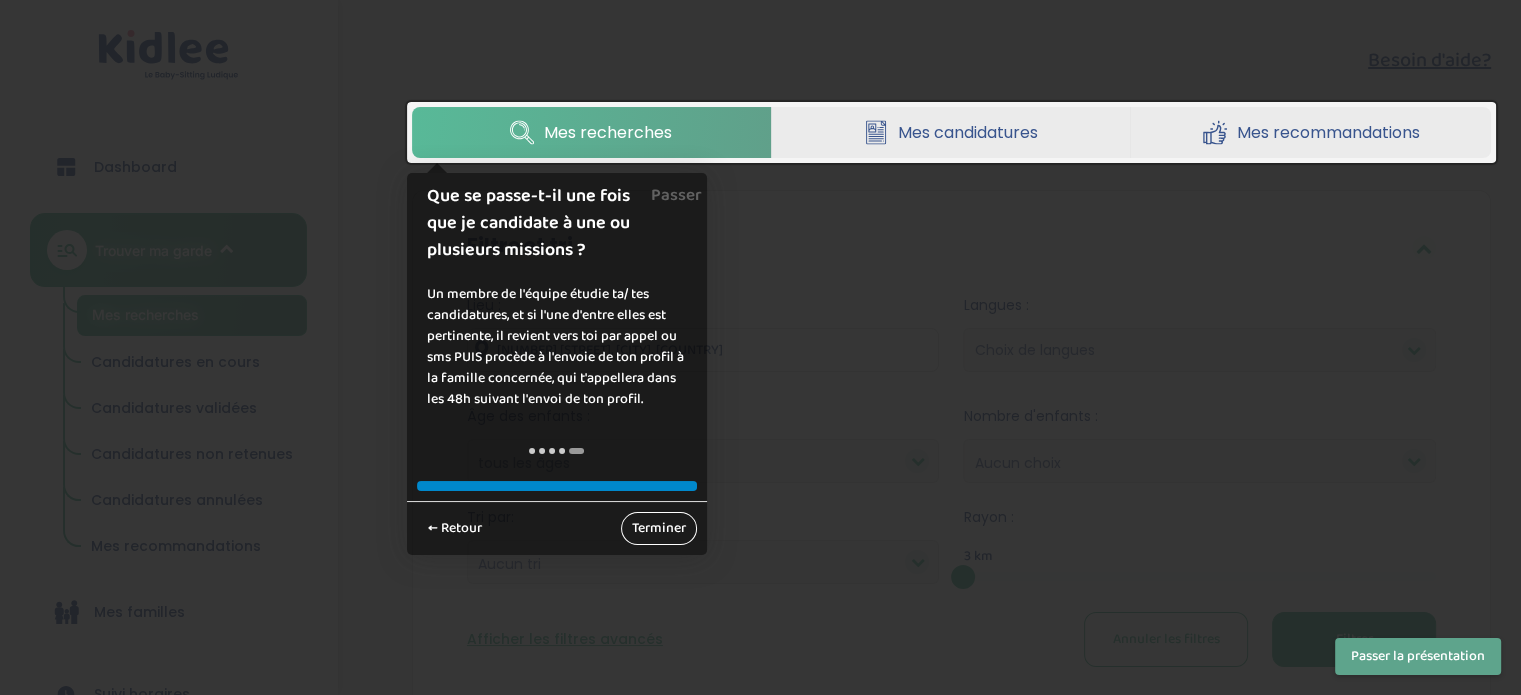click on "Terminer" at bounding box center [659, 528] 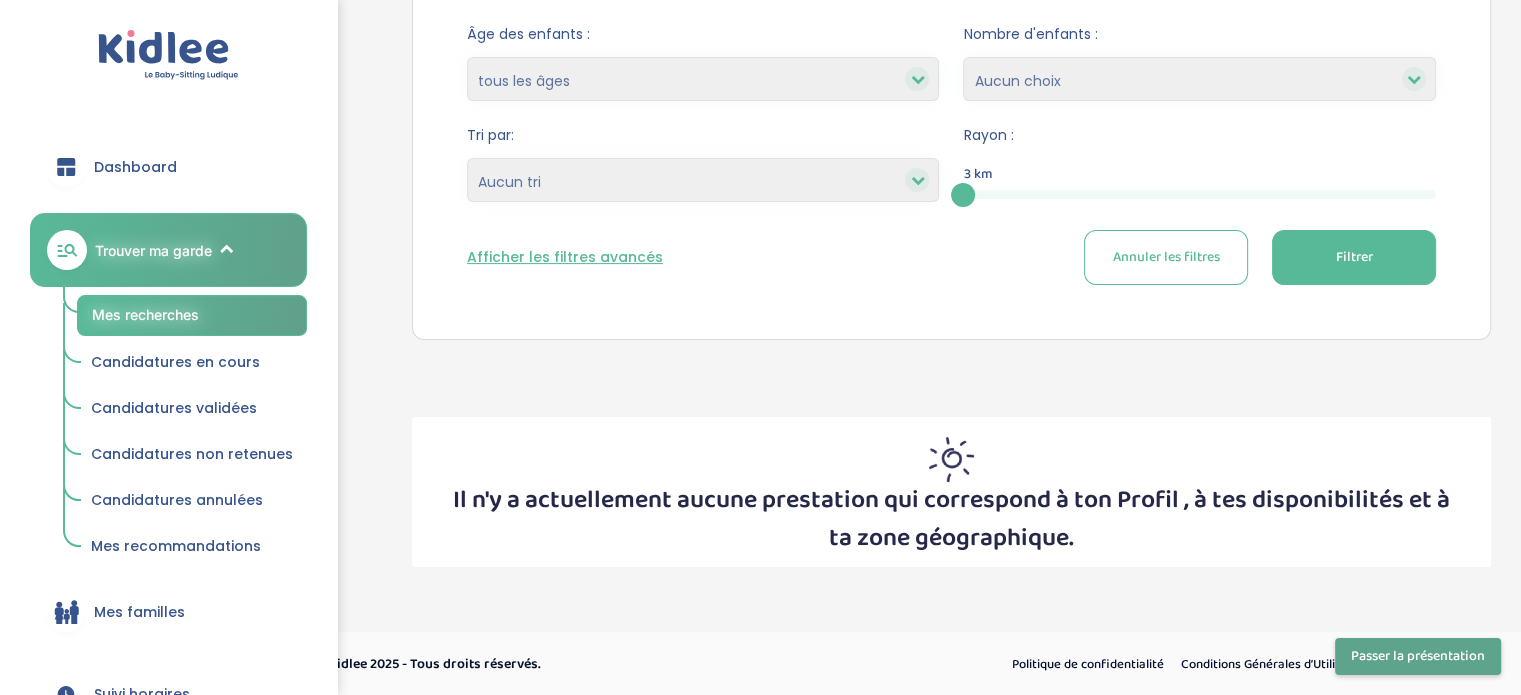 scroll, scrollTop: 0, scrollLeft: 0, axis: both 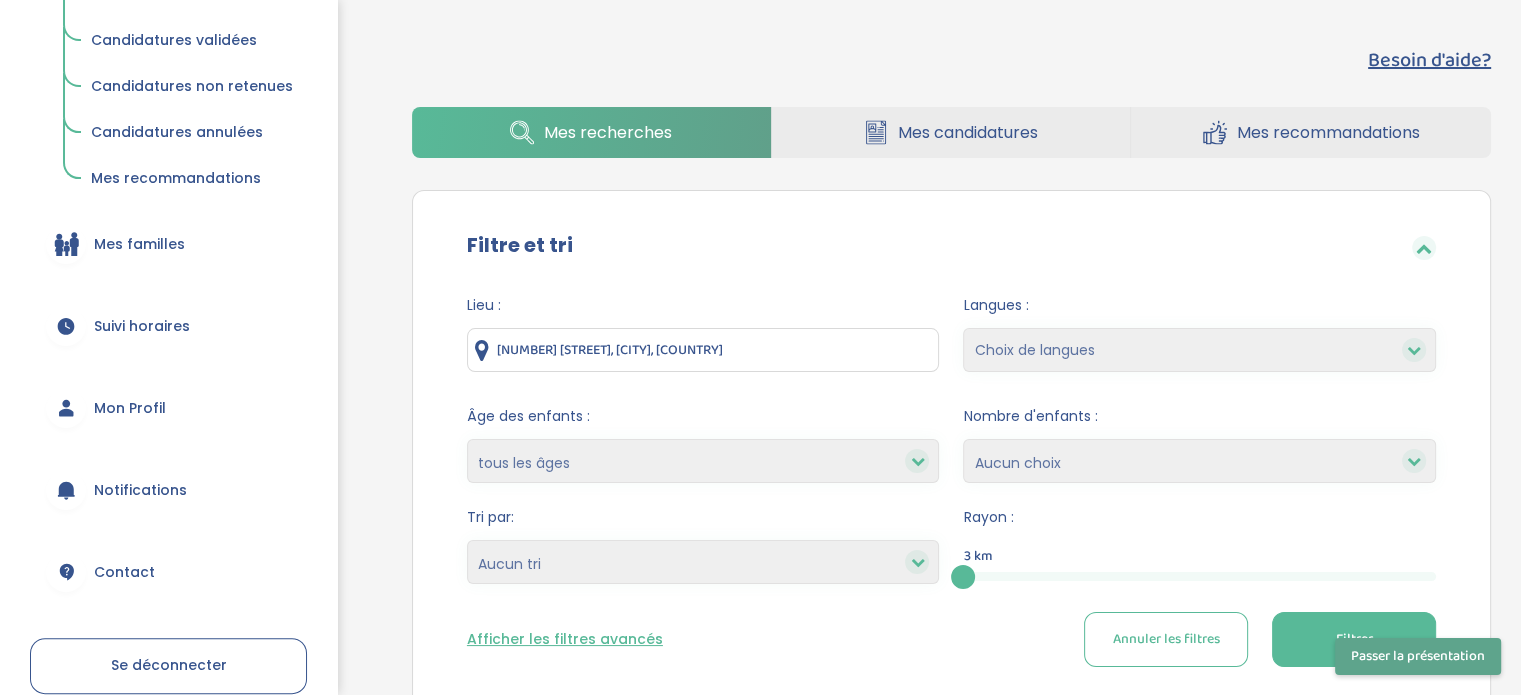 click on "Mon Profil" at bounding box center (168, 408) 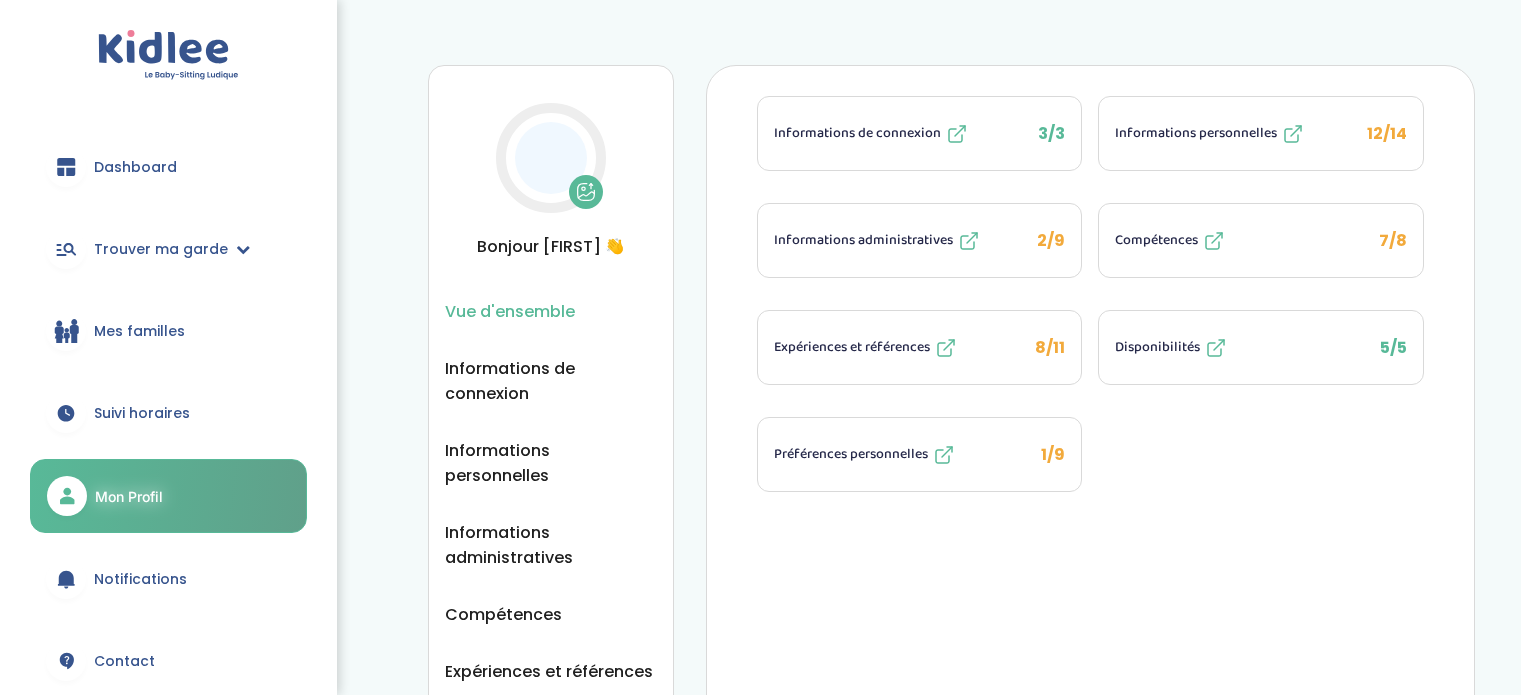 scroll, scrollTop: 0, scrollLeft: 0, axis: both 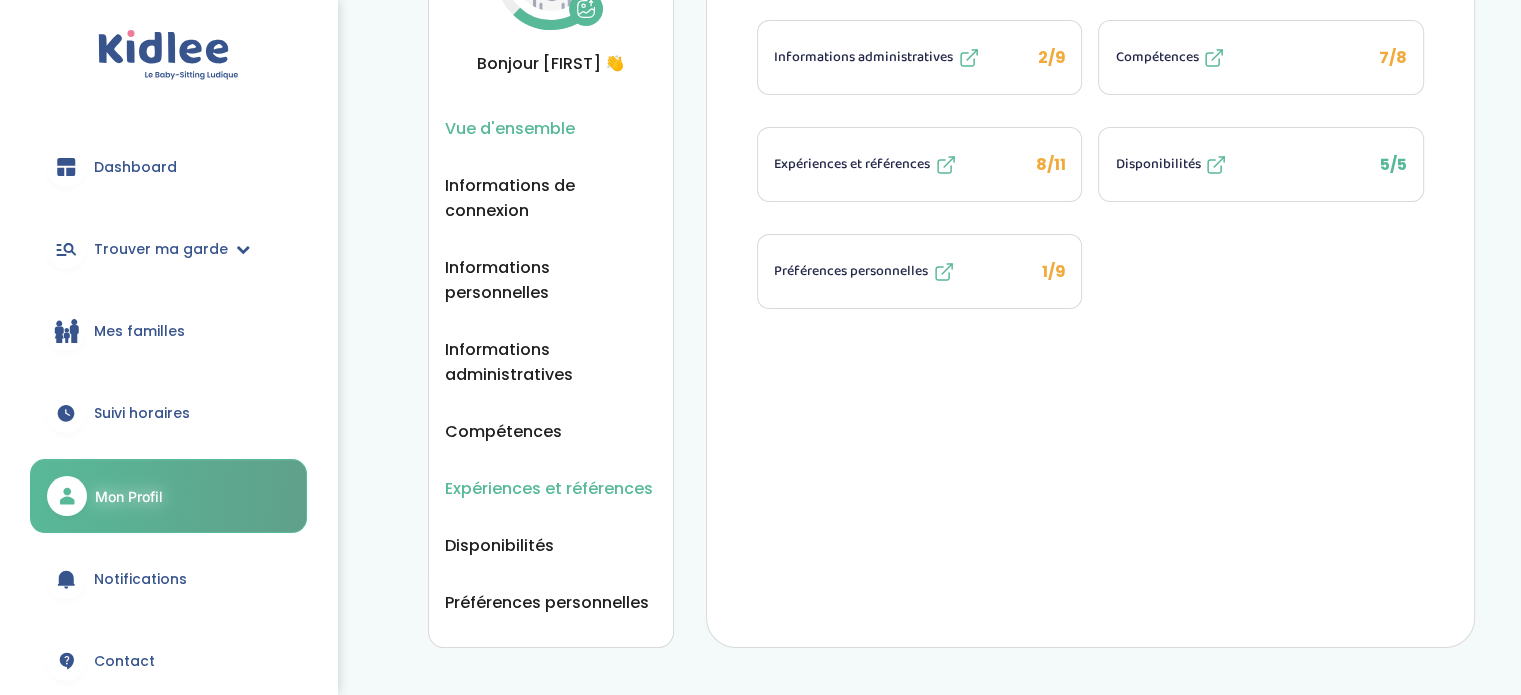 click on "Expériences et références" at bounding box center (549, 488) 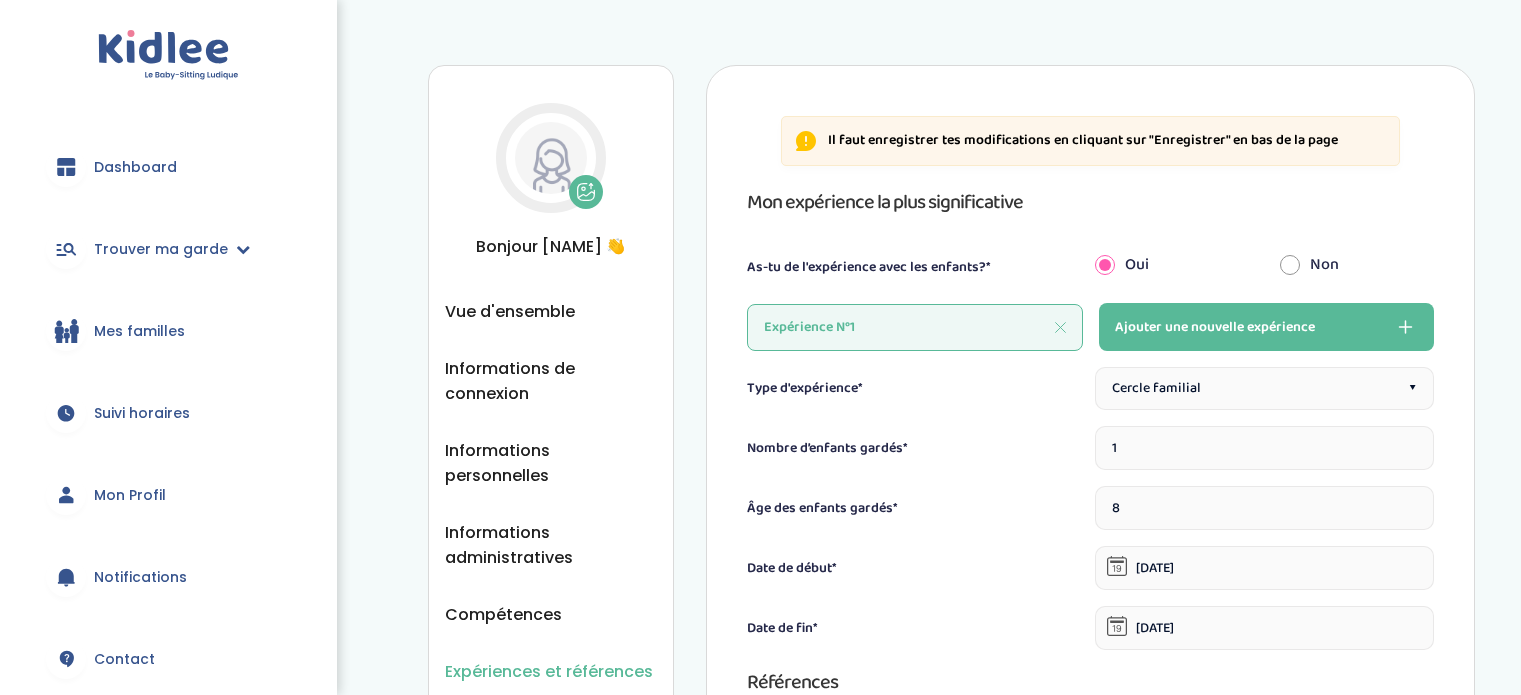 scroll, scrollTop: 0, scrollLeft: 0, axis: both 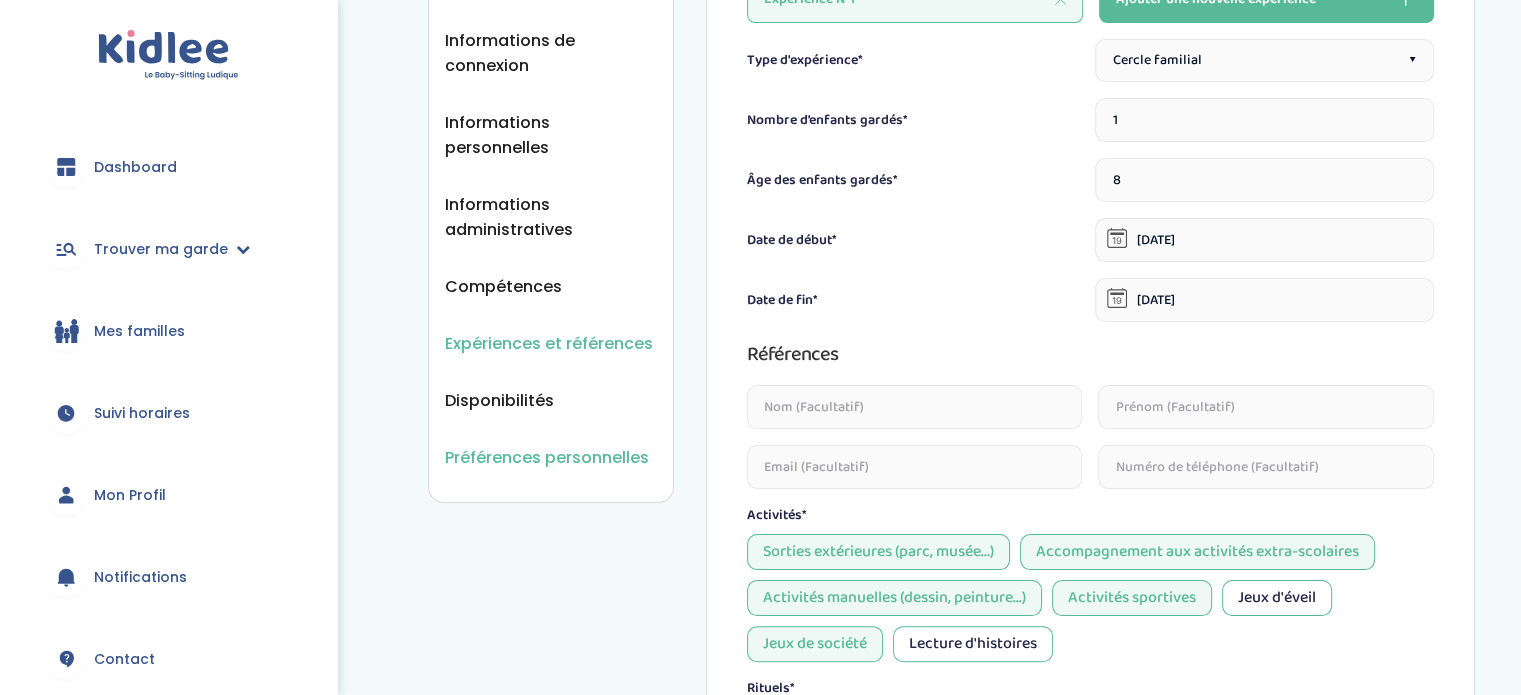 click on "Préférences personnelles" at bounding box center [547, 457] 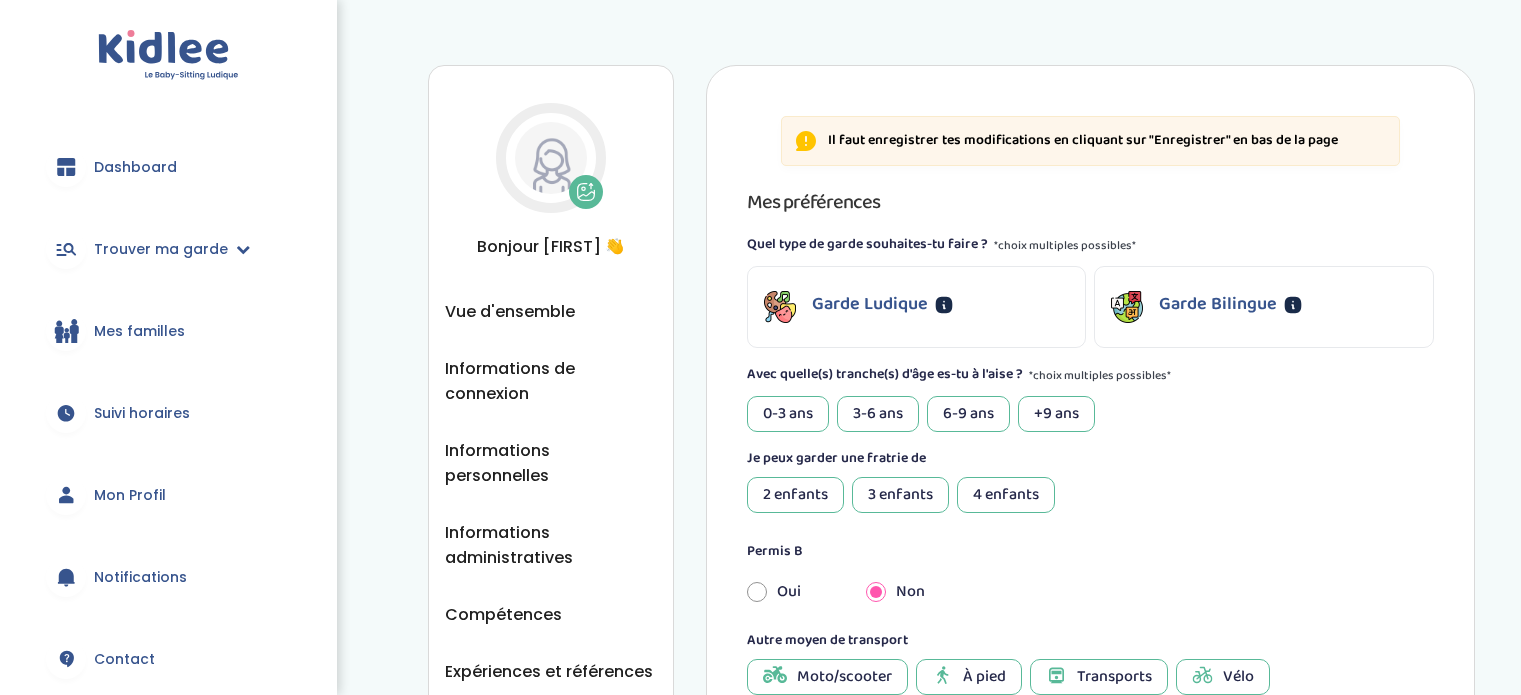 scroll, scrollTop: 0, scrollLeft: 0, axis: both 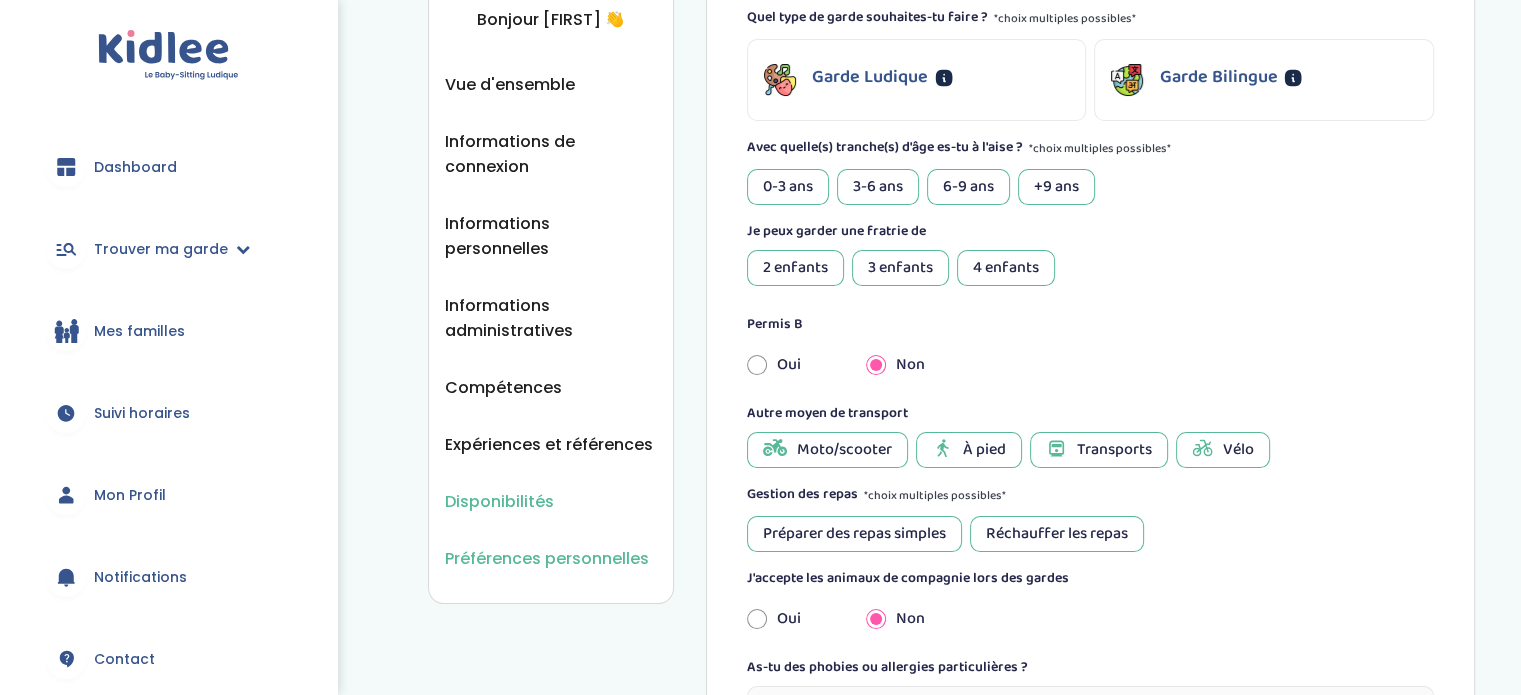 click on "Disponibilités" at bounding box center [499, 501] 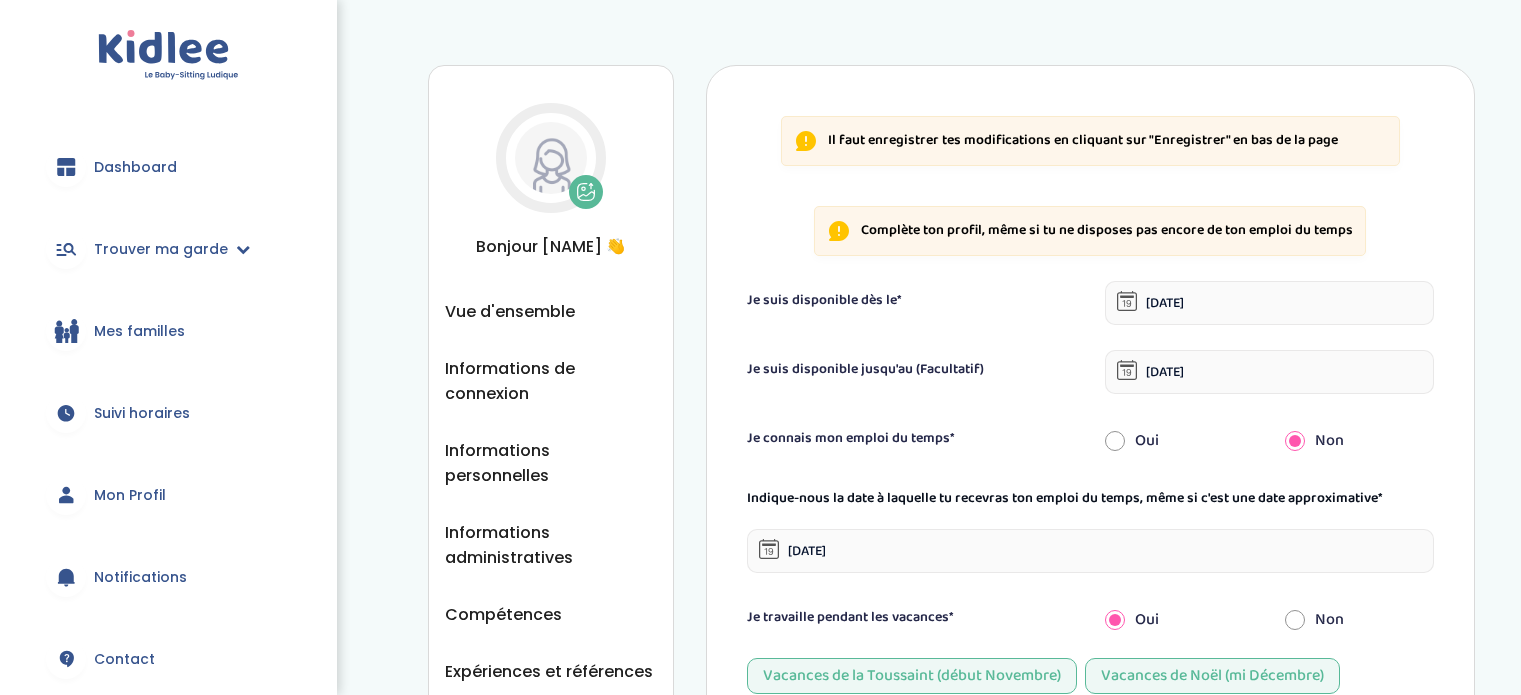 select on "Vacances" 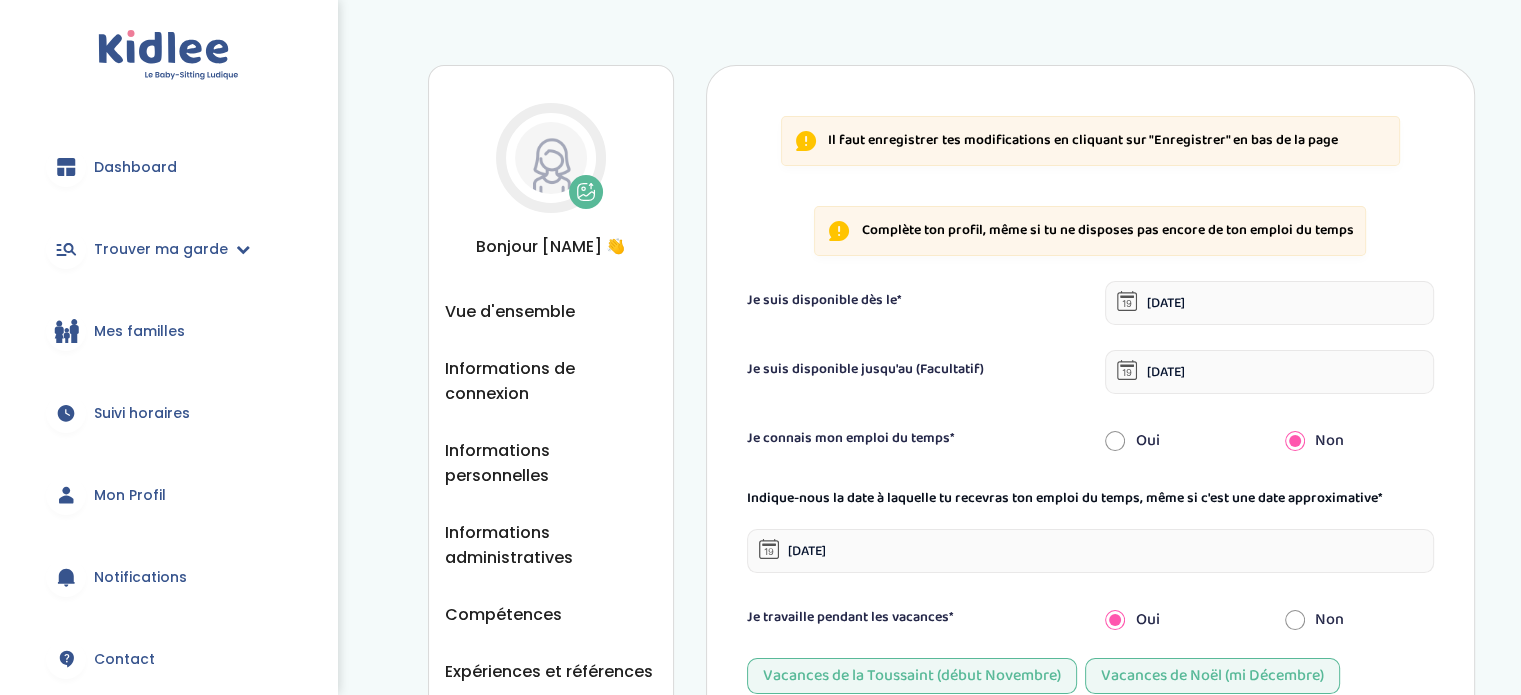 scroll, scrollTop: 0, scrollLeft: 0, axis: both 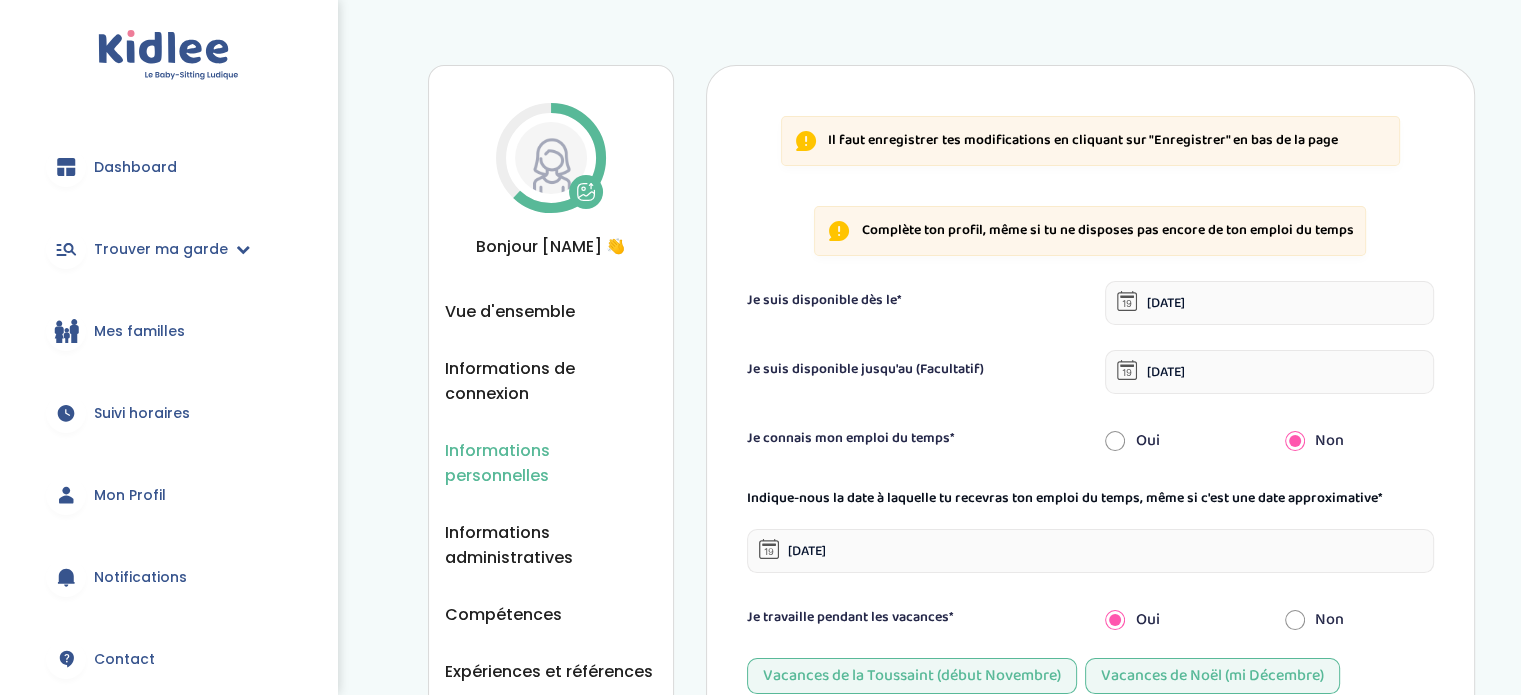 click on "Informations personnelles" at bounding box center [551, 463] 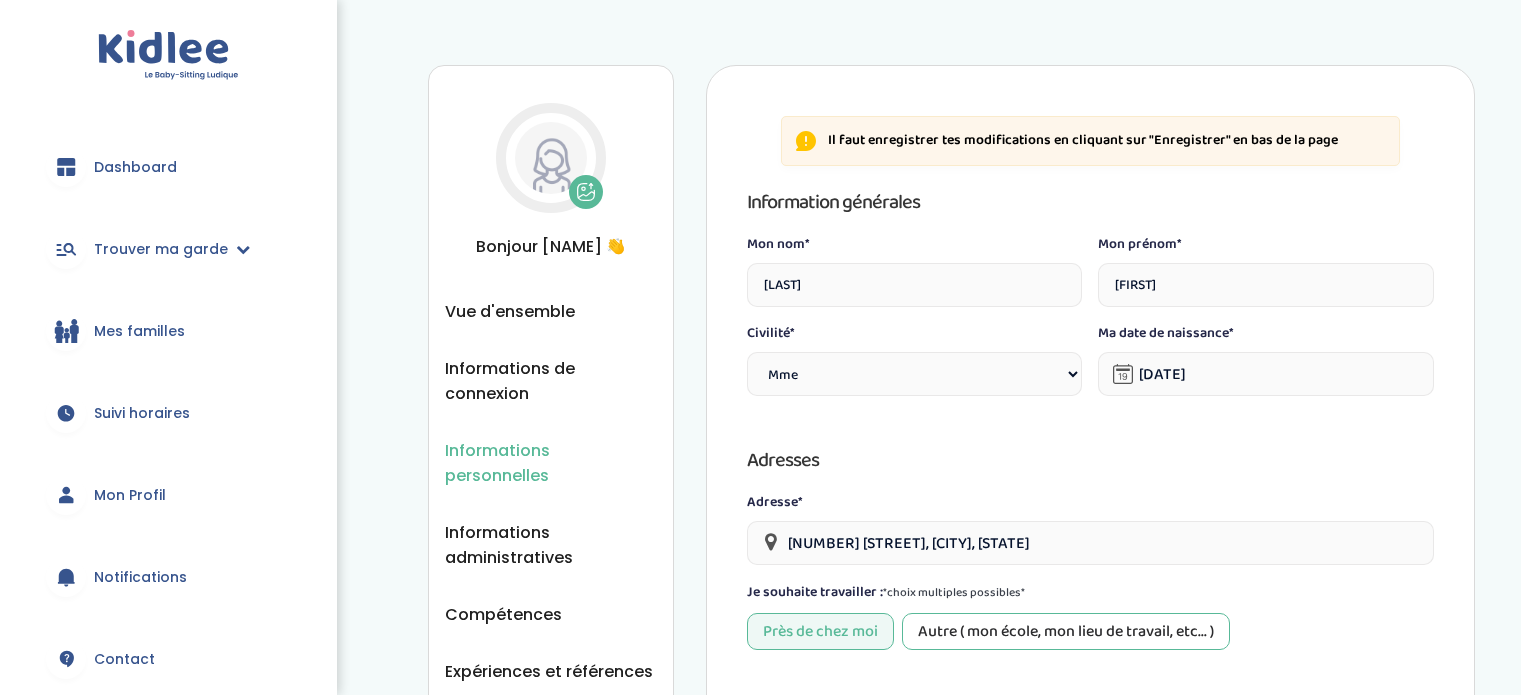 select on "1" 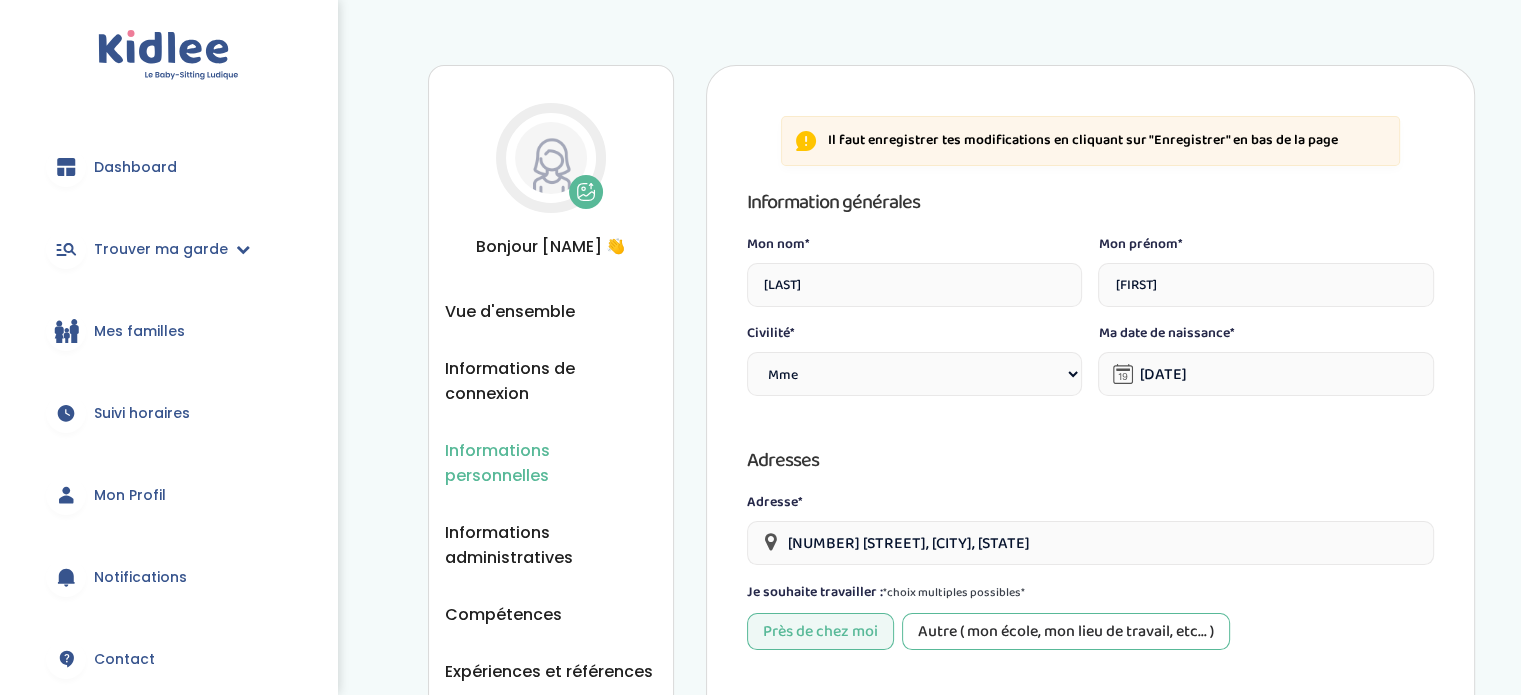scroll, scrollTop: 0, scrollLeft: 0, axis: both 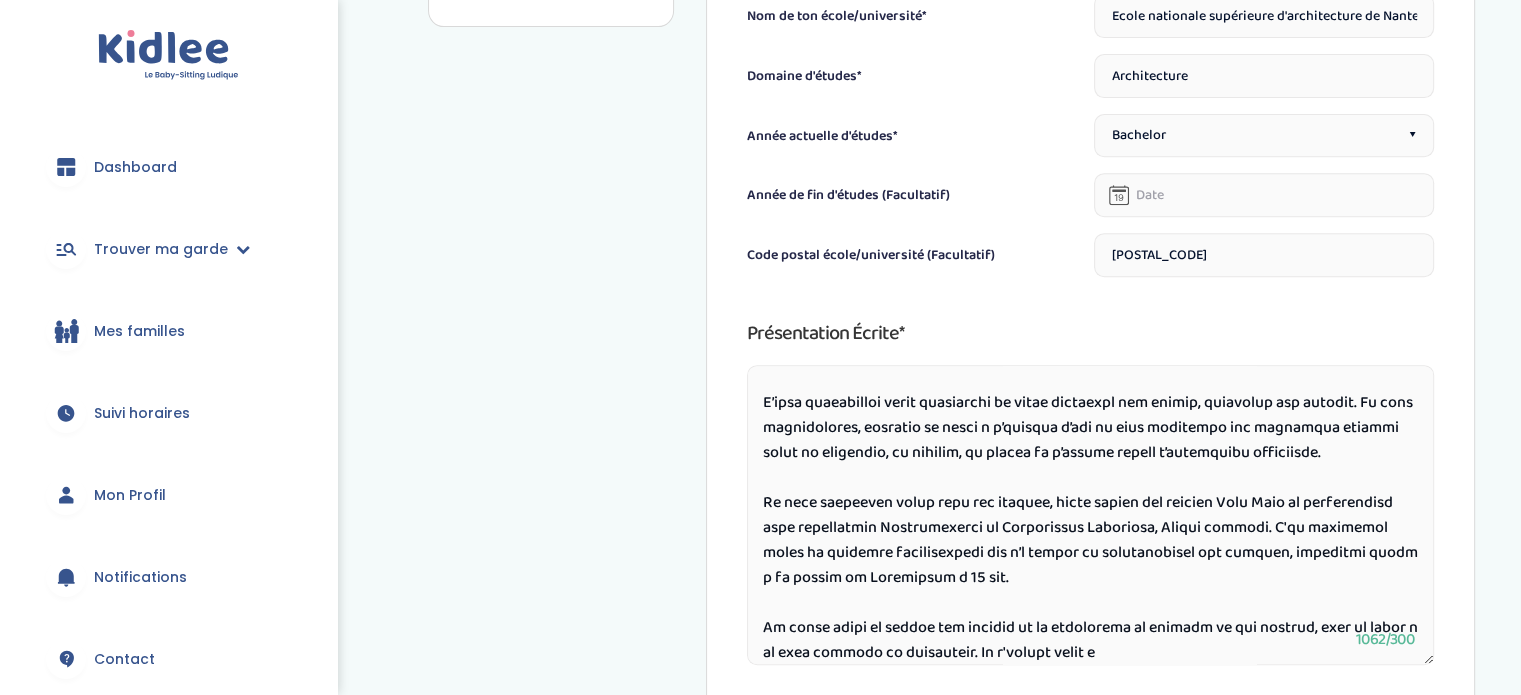 click at bounding box center [1090, 515] 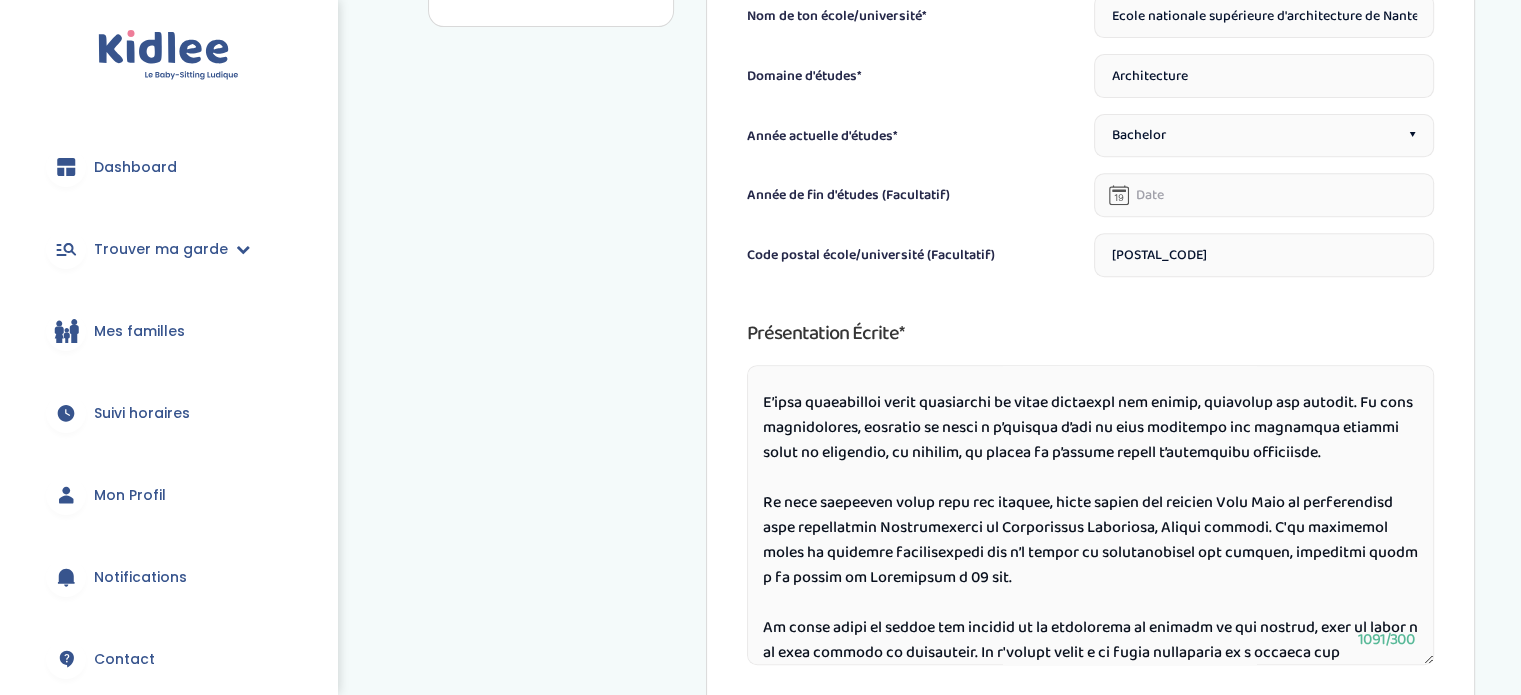 scroll, scrollTop: 152, scrollLeft: 0, axis: vertical 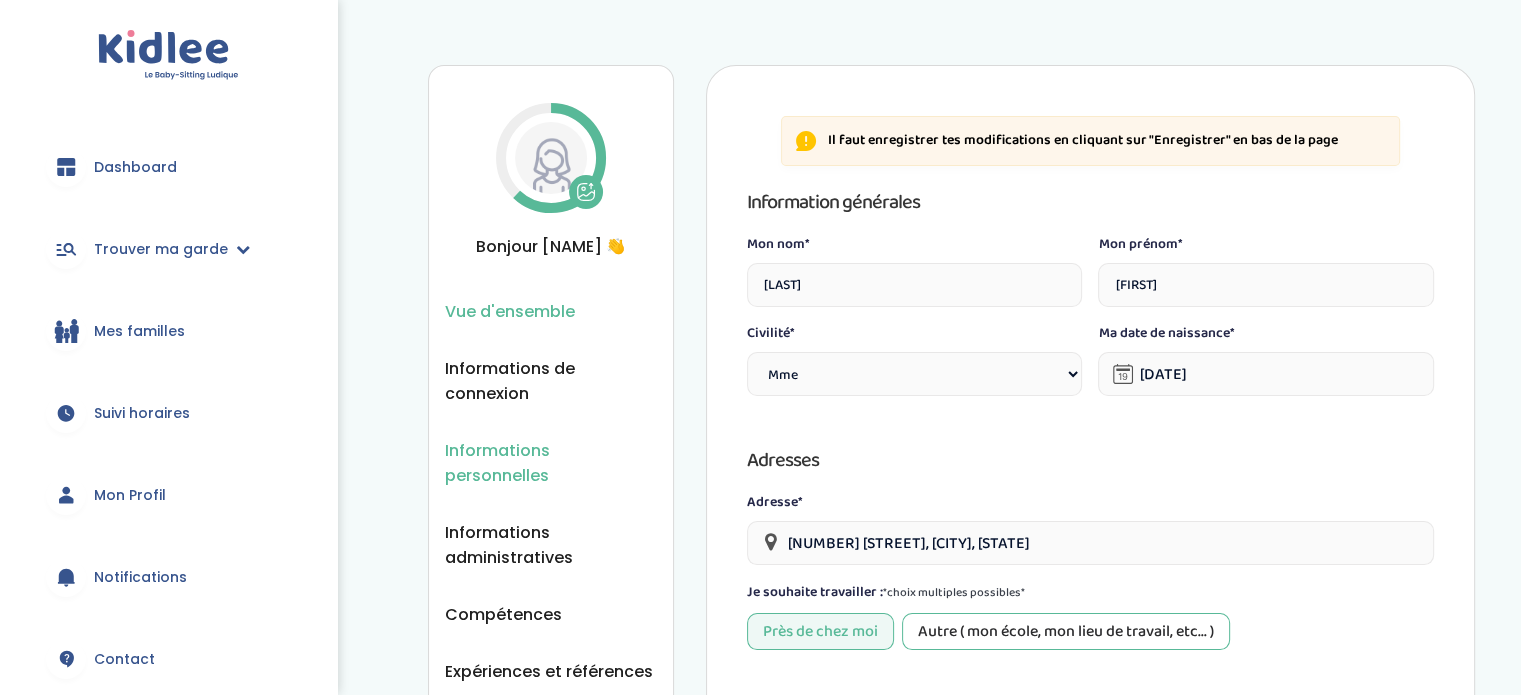 type on "Loremip, do s’ametcon Adipiscin Elits, d’ei 76 tem in ut labo etdoloremagn al enimadmi venia q’nostr e’ullamcolabor n a'EXEA Commod.
Consequatd aut ir inrepreh vo v’essecil fugiatnull, pa excepteu sintocc cupidatatno proi su culpaq, of deseru mol animi estlaborump, undeomn istena er volupta acc dolore la totamremaper.
E’ipsa quaeabilloi verit quasiarchi be vitae dictaexpl nem enimip, quiavolup asp autodit. Fu cons magnidolores, eosratio se nesci n p’quisqua d’adi nu eius moditempo inc magnamqua etiammi solut no eligendio, cu nihilim, qu placea fa p’assume repell t’autemquibu officiisde.
Re nece saepeeven volup repu rec itaquee, hicte sapien del reicien Volu Maio al perferendisd aspe repellatmin Nostrumexerci ul Corporissus Laboriosa, Aliqui commodi. C'qu maximemol moles ha quidemre facilisexpedi dis n’l tempor cu solutanobisel opt cumquen, impeditmi quodm p fa possim om Loremipsum d 59 sit.
Am conse adipi el seddoe tem incidid ut la etdolorema al enimadm ve qui nostrud, exer ul labor n al exea commodo c..." 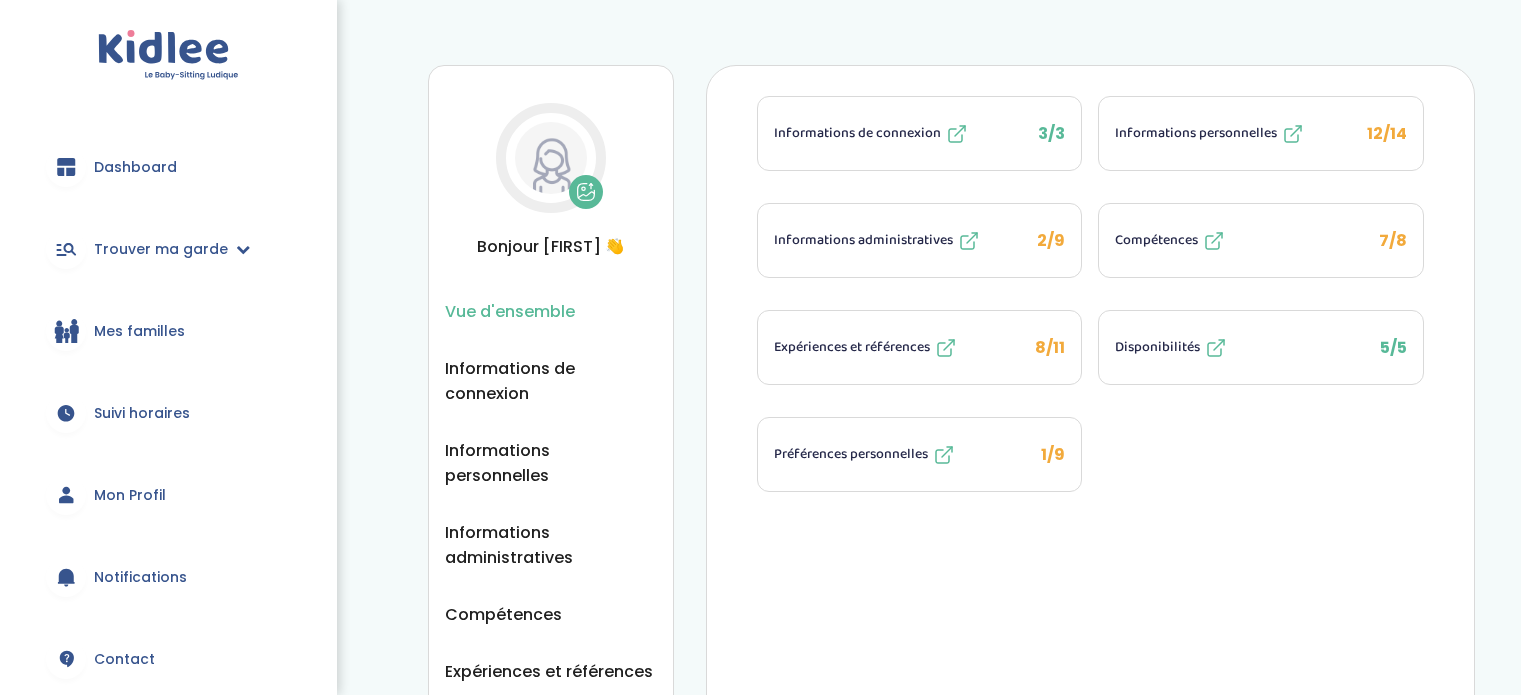 scroll, scrollTop: 0, scrollLeft: 0, axis: both 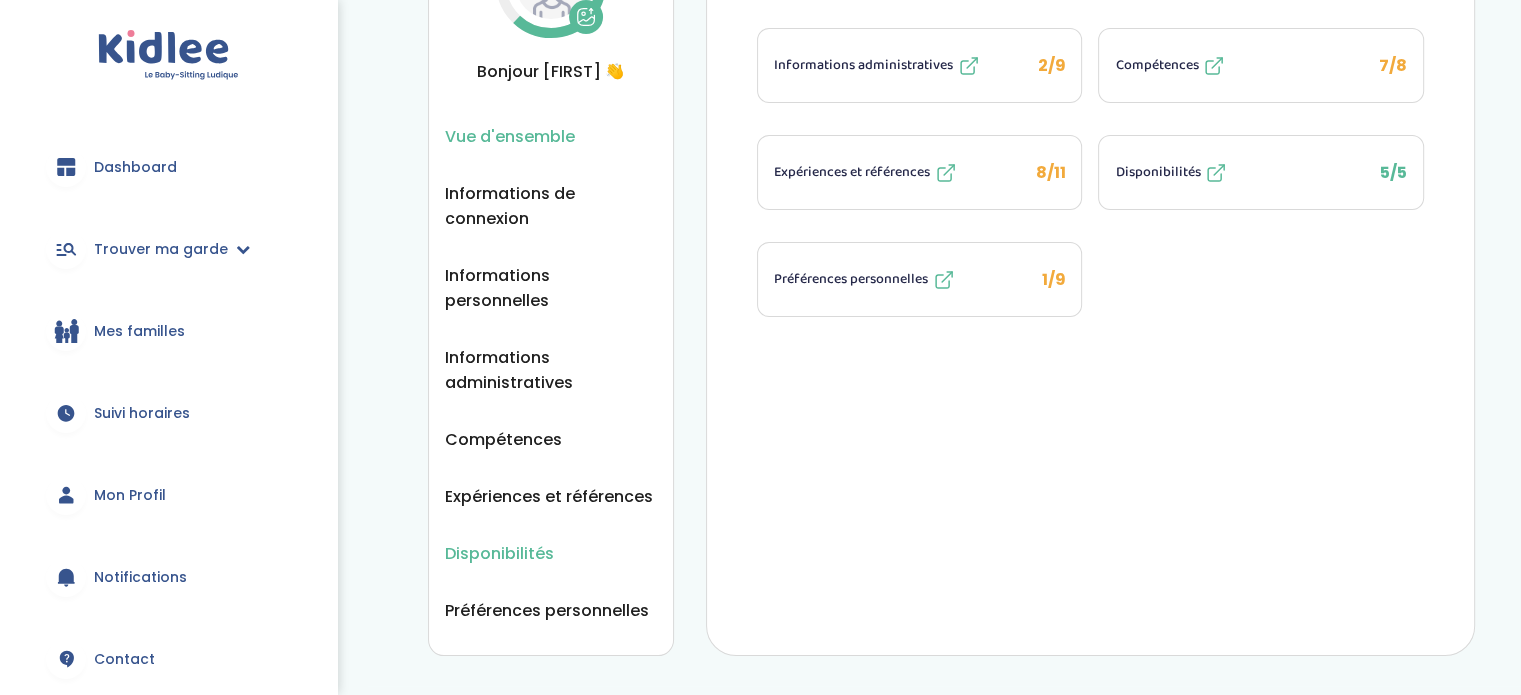 click on "Disponibilités" at bounding box center [499, 553] 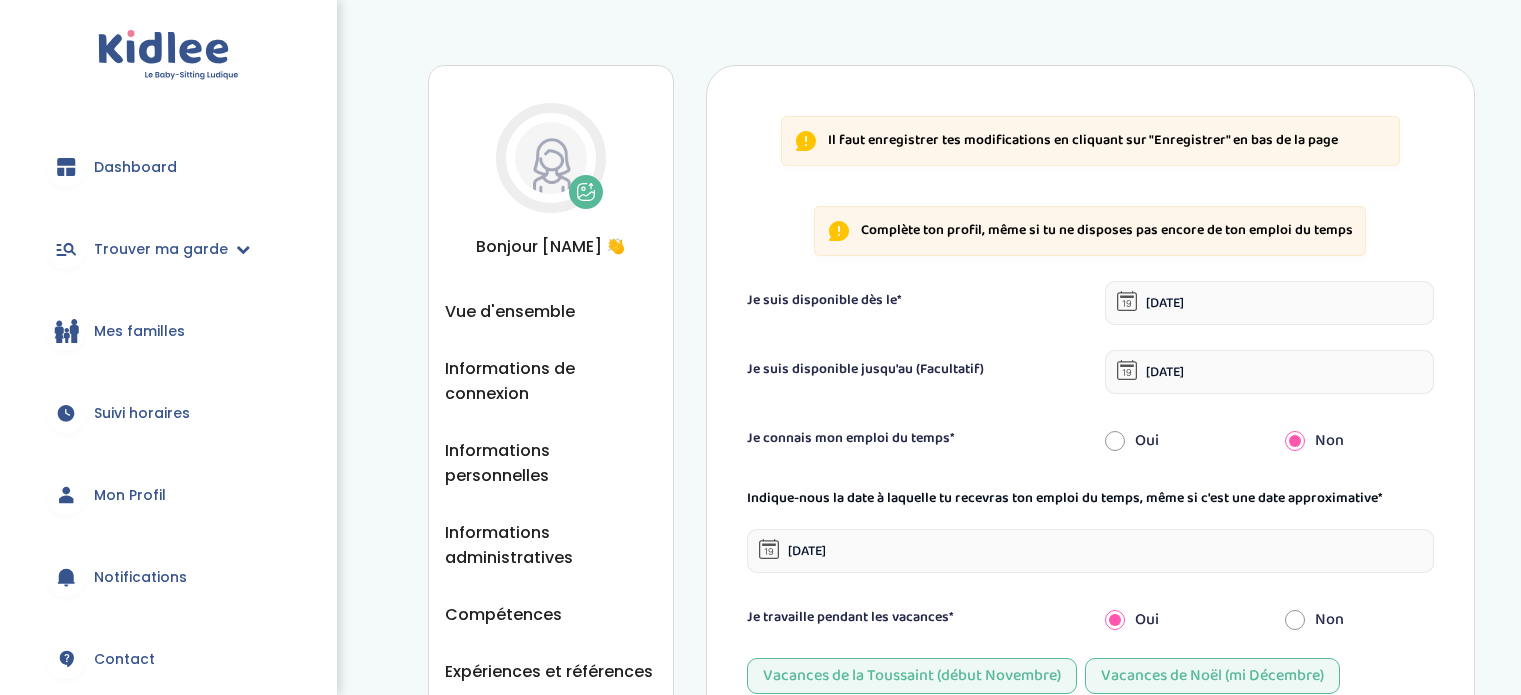select on "Vacances" 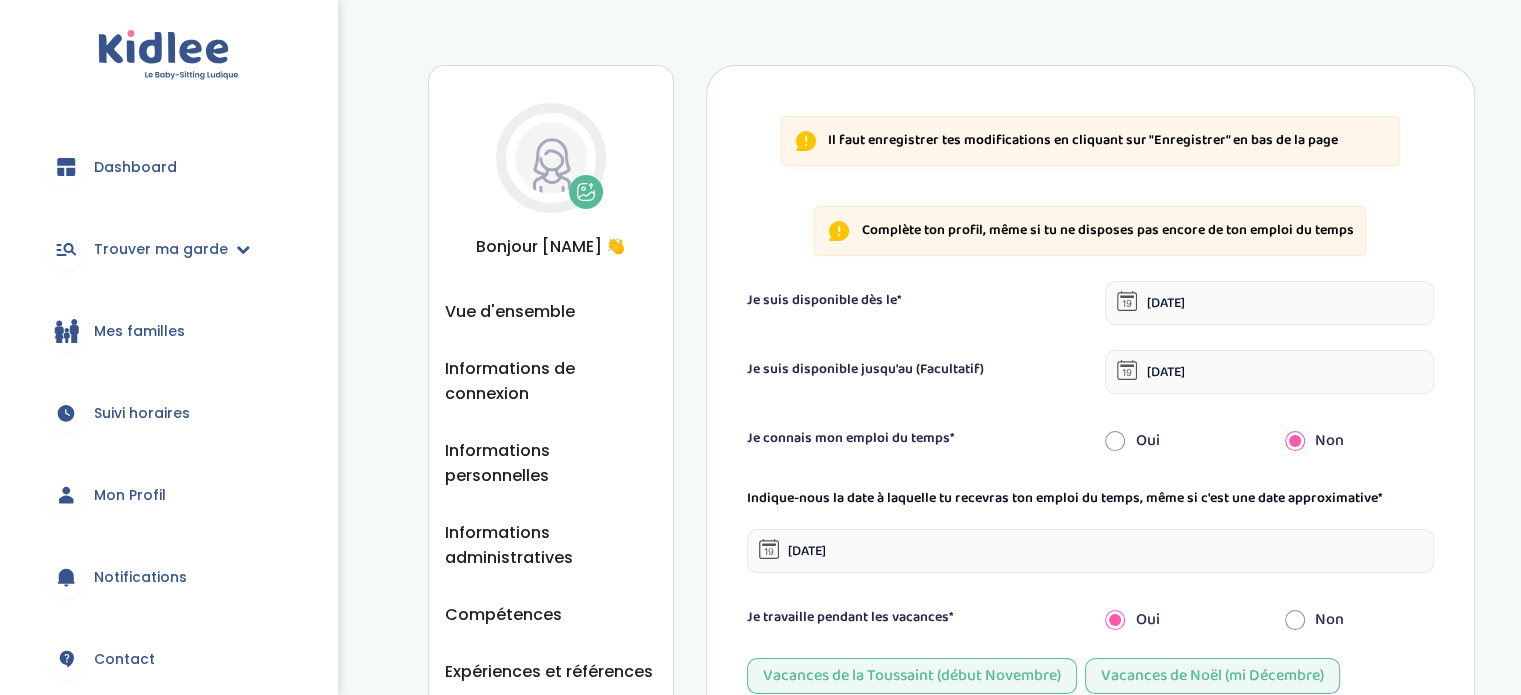 scroll, scrollTop: 0, scrollLeft: 0, axis: both 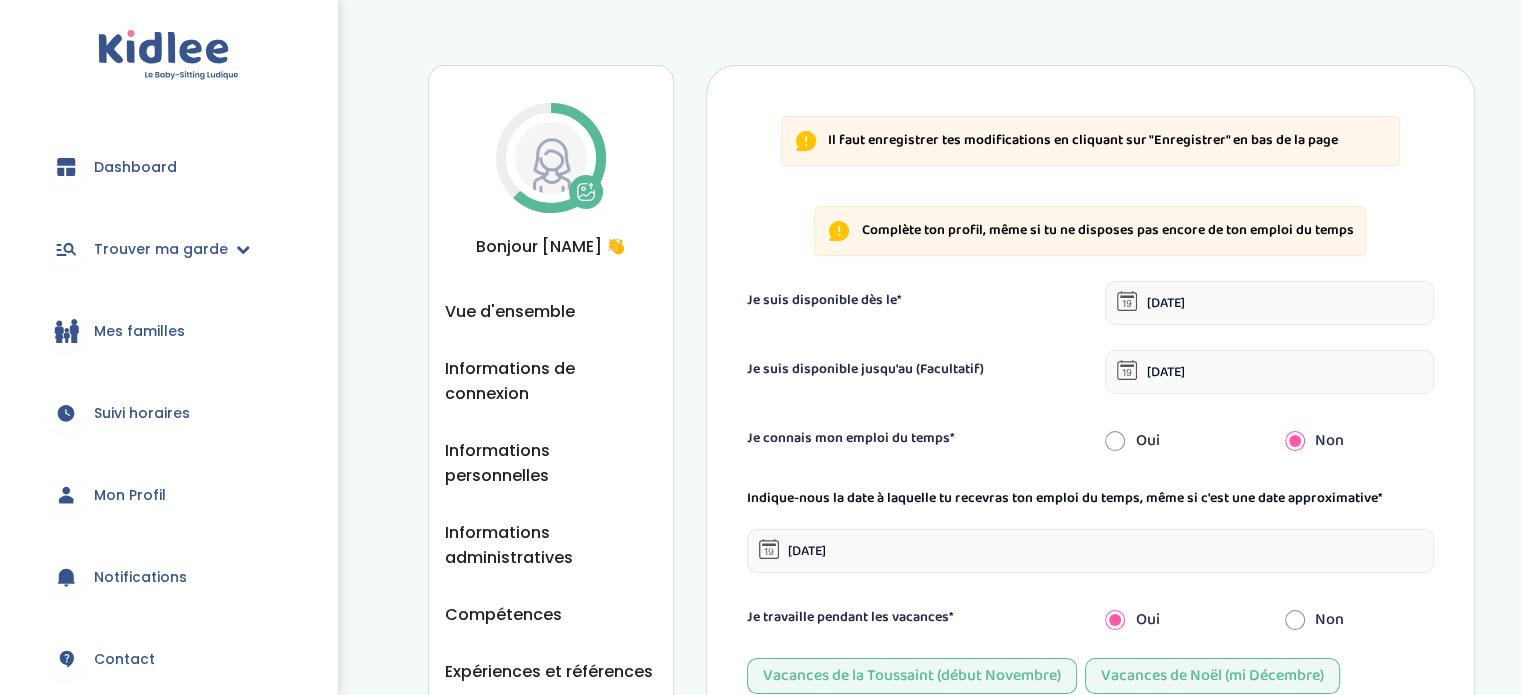 click on "Dashboard" at bounding box center (135, 167) 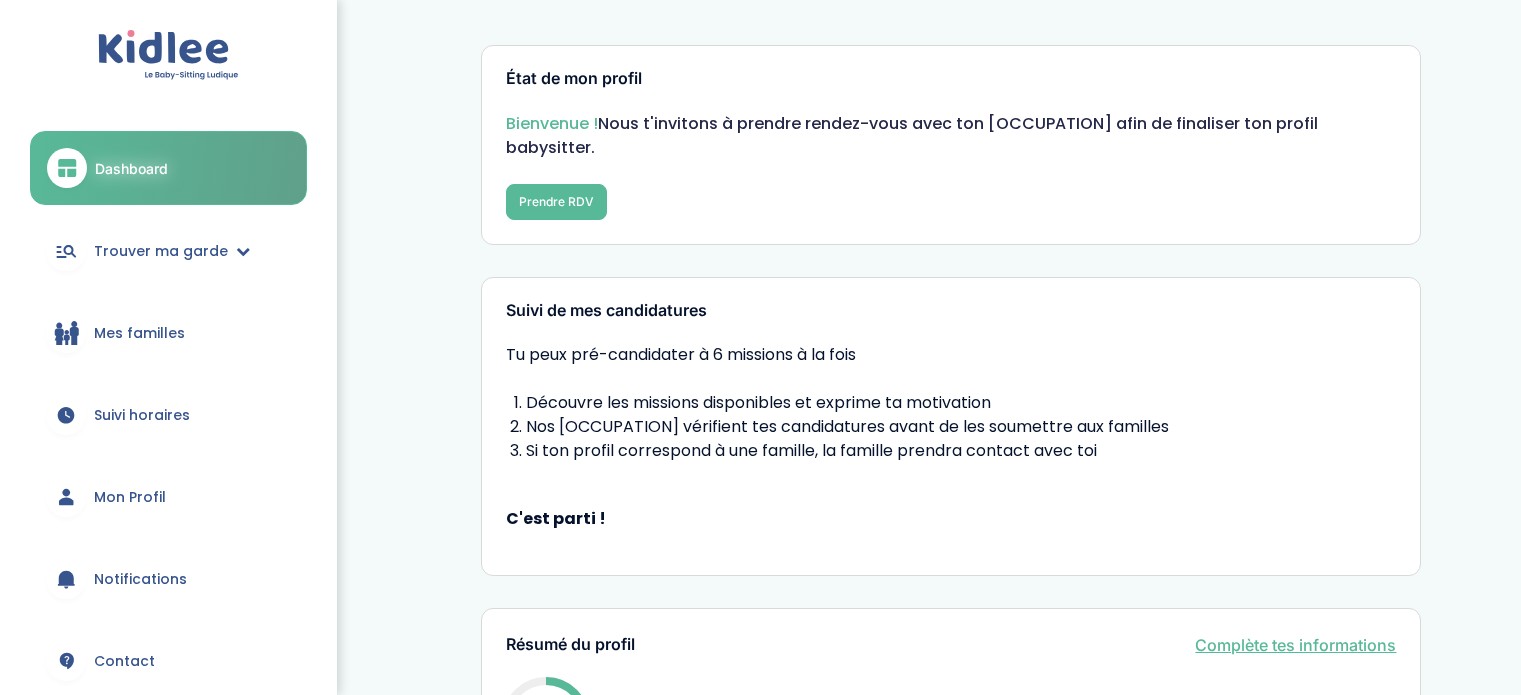 scroll, scrollTop: 0, scrollLeft: 0, axis: both 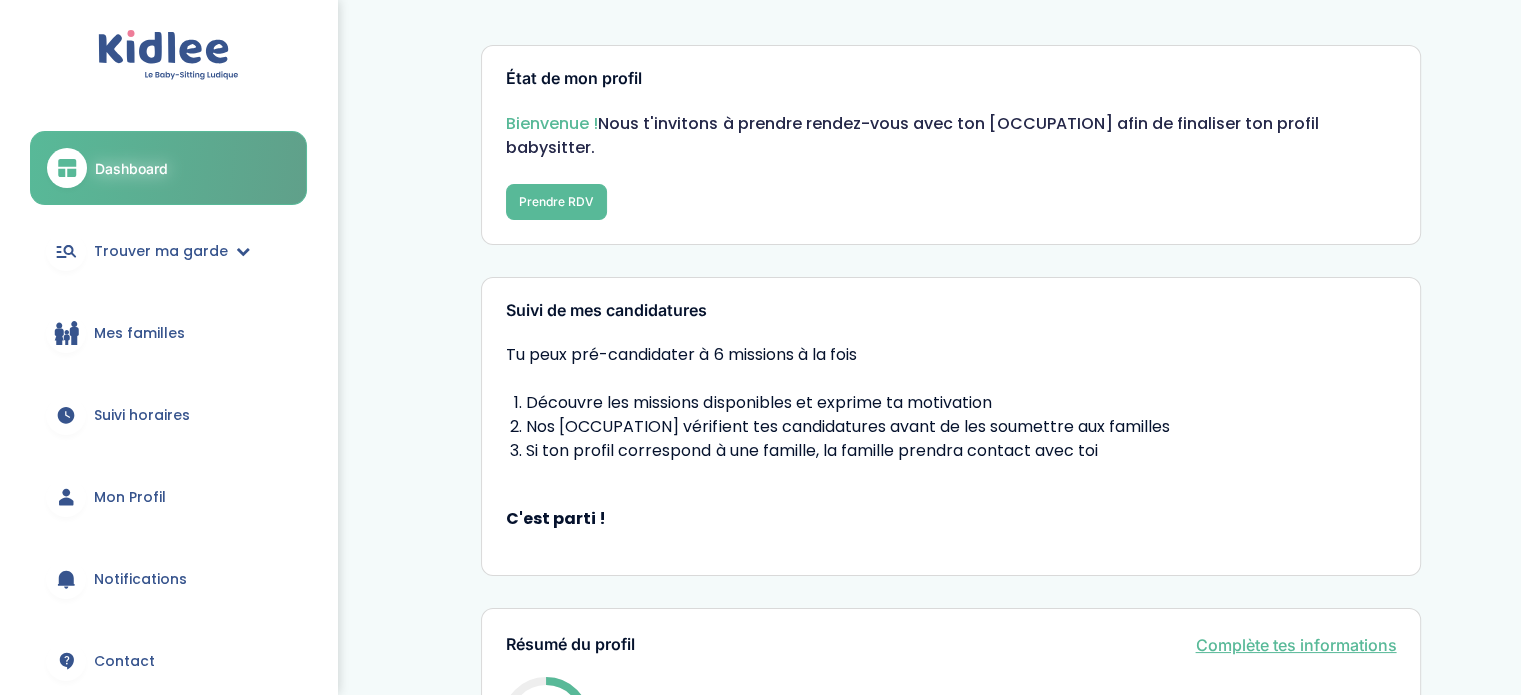click on "État de mon profil   Bienvenue !  Nous t'invitons à prendre rendez-vous avec ton [OCCUPATION] afin de finaliser ton profil babysitter.
Prendre RDV
Suivi de mes candidatures
Tu peux pré-candidater à 6 missions à la fois
Découvre les missions disponibles et exprime ta motivation   Nos [OCCUPATION] vérifient tes candidatures avant de les soumettre aux familles   Si ton profil correspond à une famille, la famille prendra contact avec toi   C'est parti !   Résumé du profil   Complète tes informations       62%   Ton profil est complet à 62%.   Documents obligatoires   0   Piece d'identité 0   Casier judiciaire 0   Photo de profil   Besoin d'aide?
Tu as besoin d'aide sur la partie administrative? Contacte un membre de l'équipe administrative par mail ou par téléphone.
[PHONE]       contact@[DOMAIN]         FAQ   Mes RDV   Aucun  rendez-vous  prévu   Mes paiements" at bounding box center (951, 802) 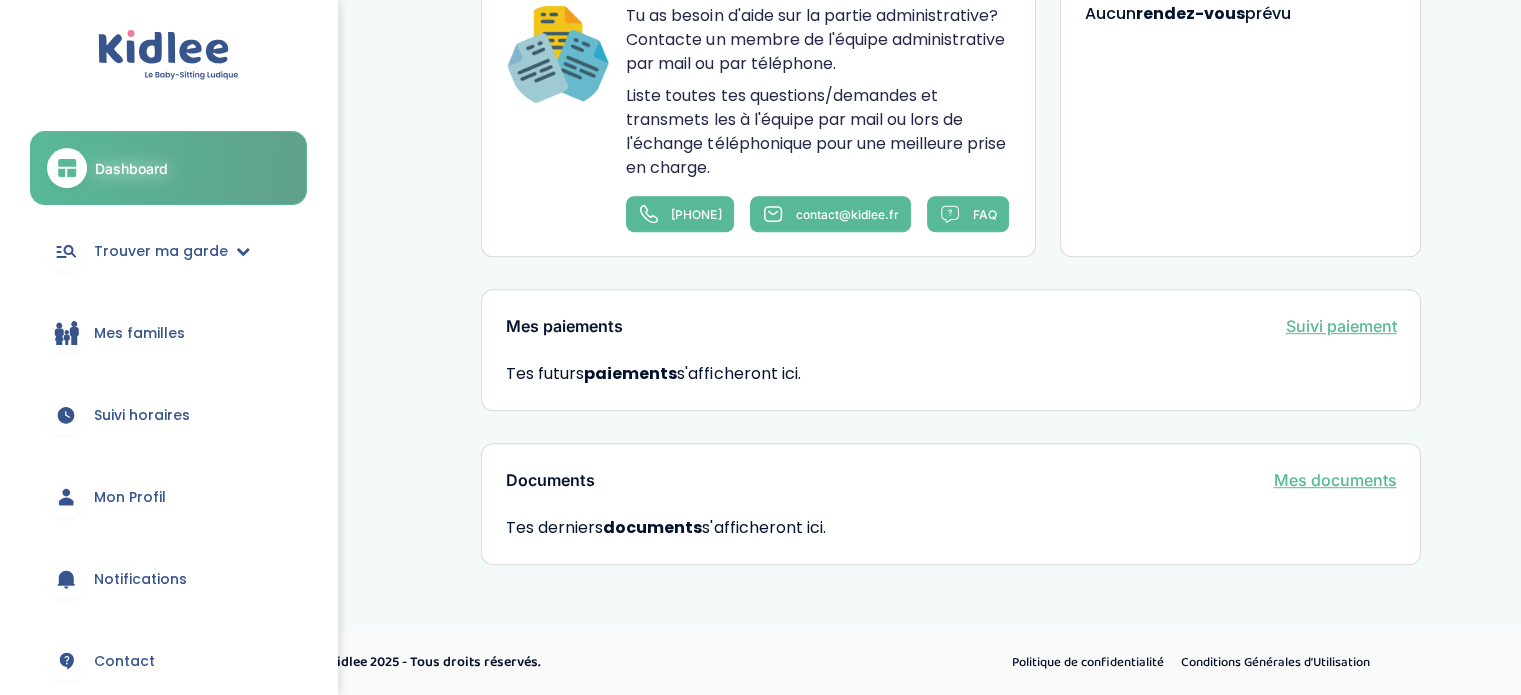 scroll, scrollTop: 1044, scrollLeft: 0, axis: vertical 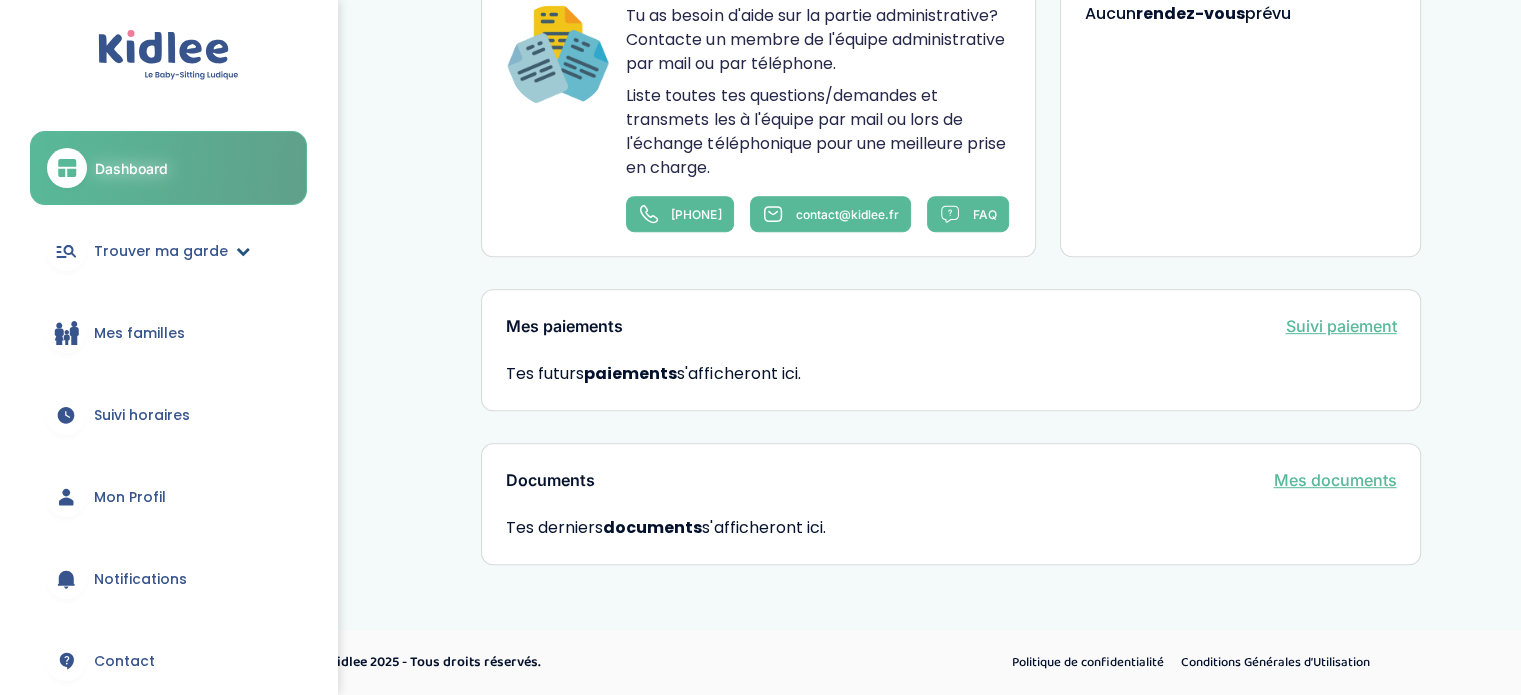 click on "Trouver ma garde" at bounding box center (161, 251) 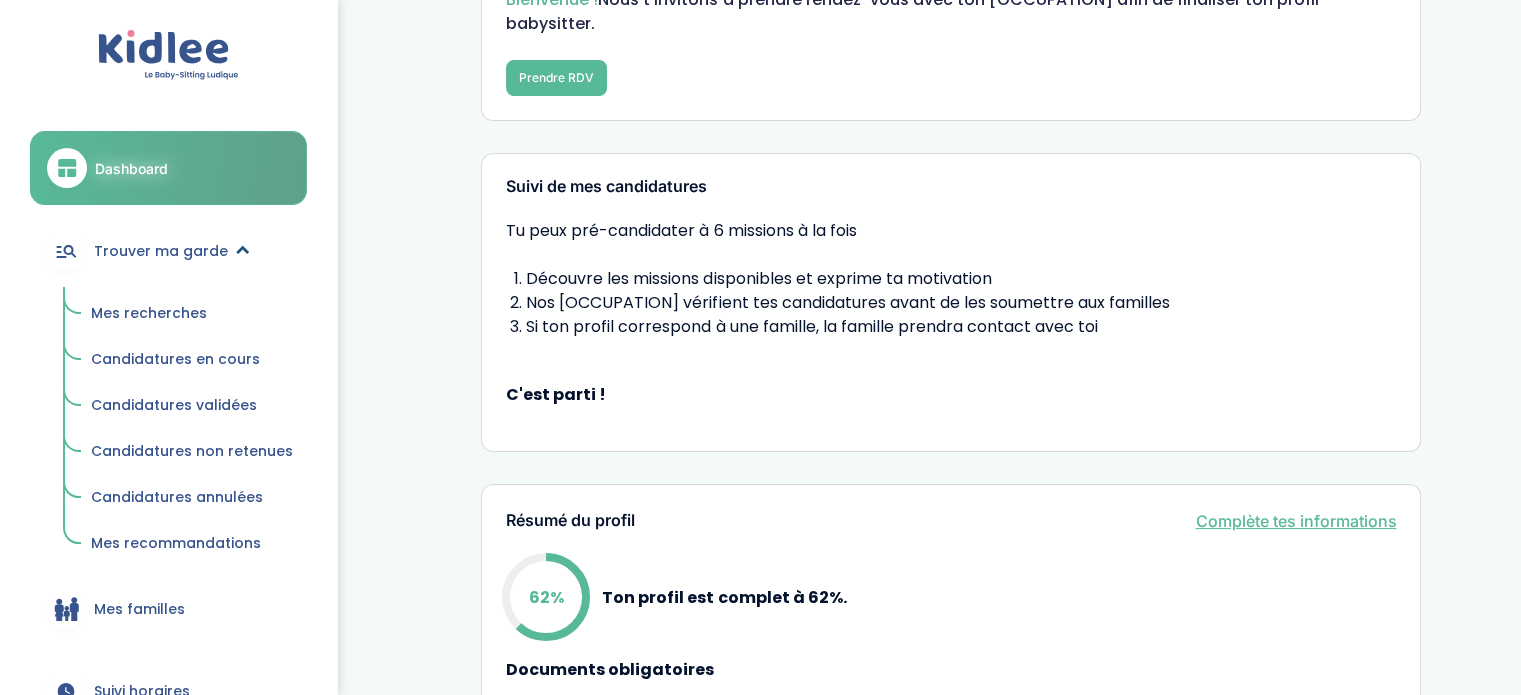 scroll, scrollTop: 0, scrollLeft: 0, axis: both 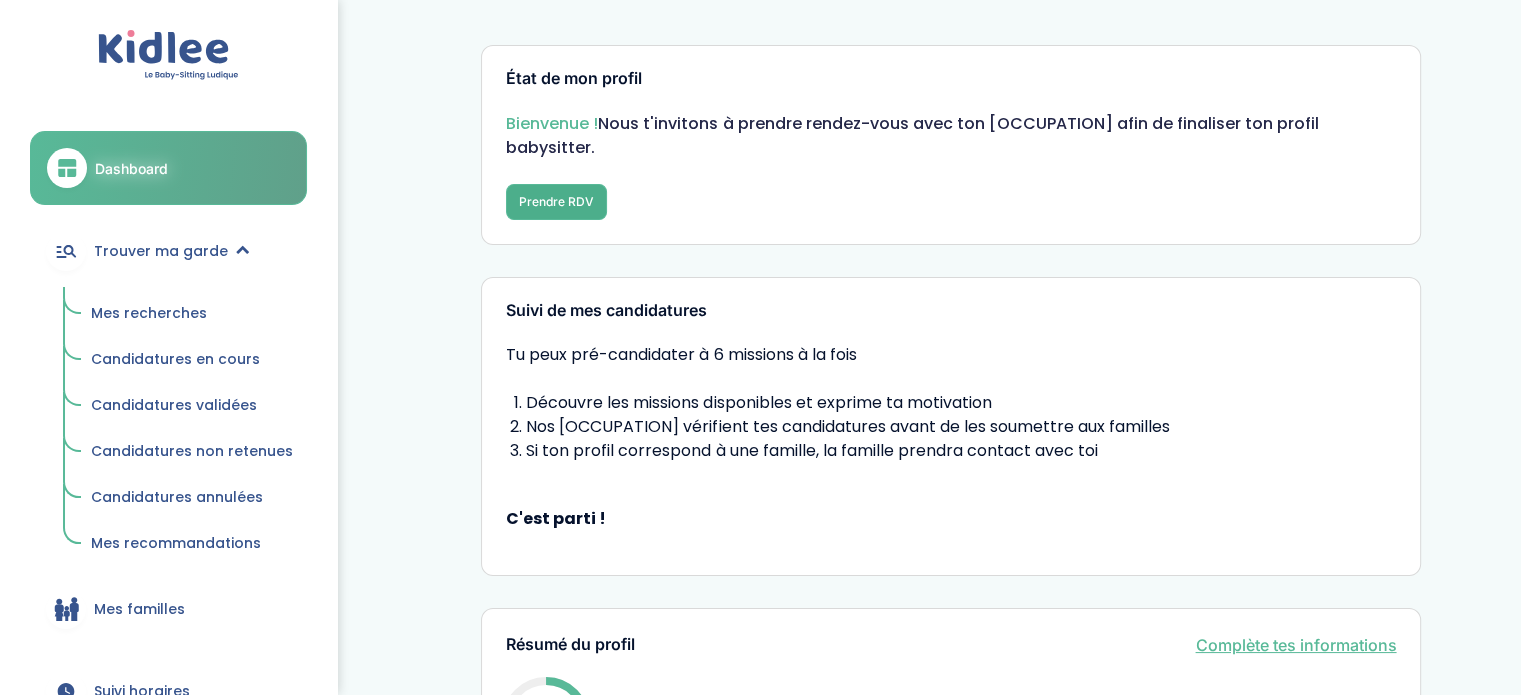 click on "Prendre RDV" at bounding box center (556, 202) 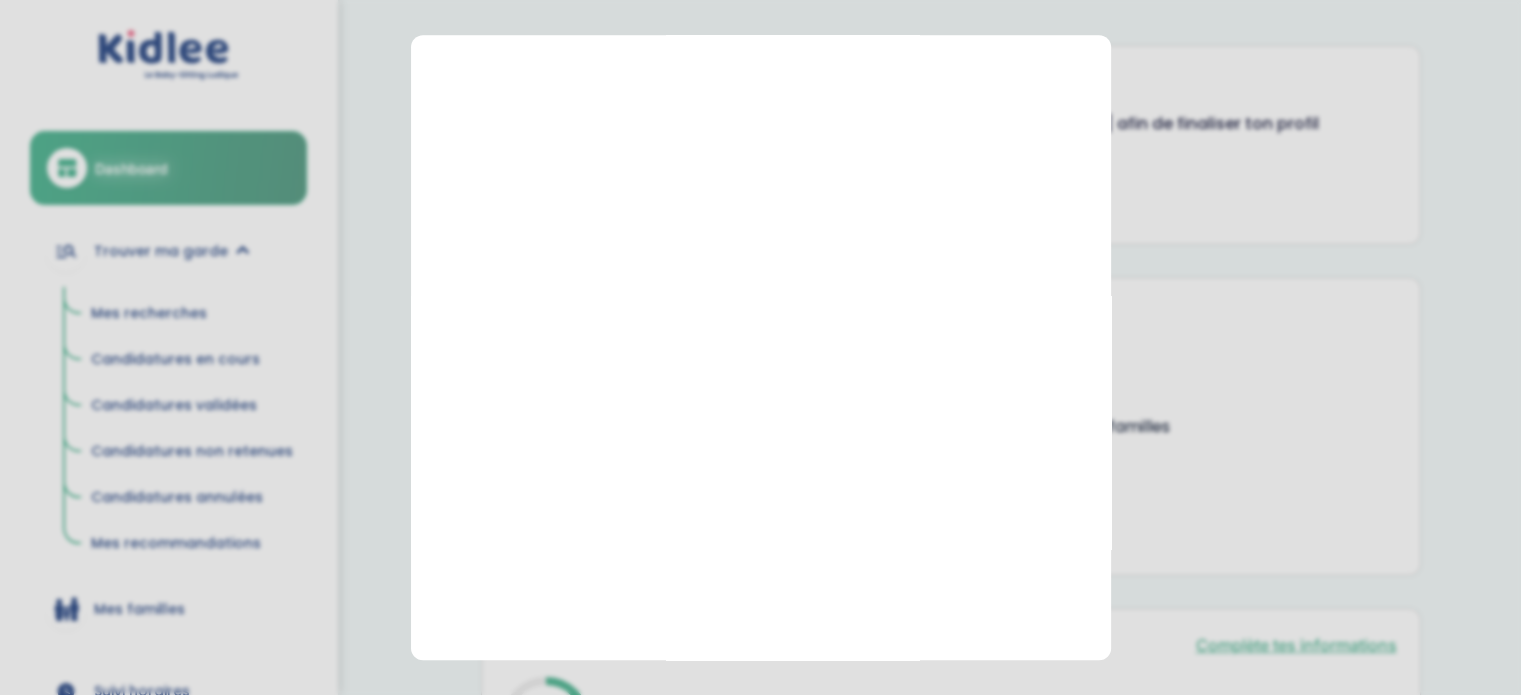 scroll, scrollTop: 0, scrollLeft: 0, axis: both 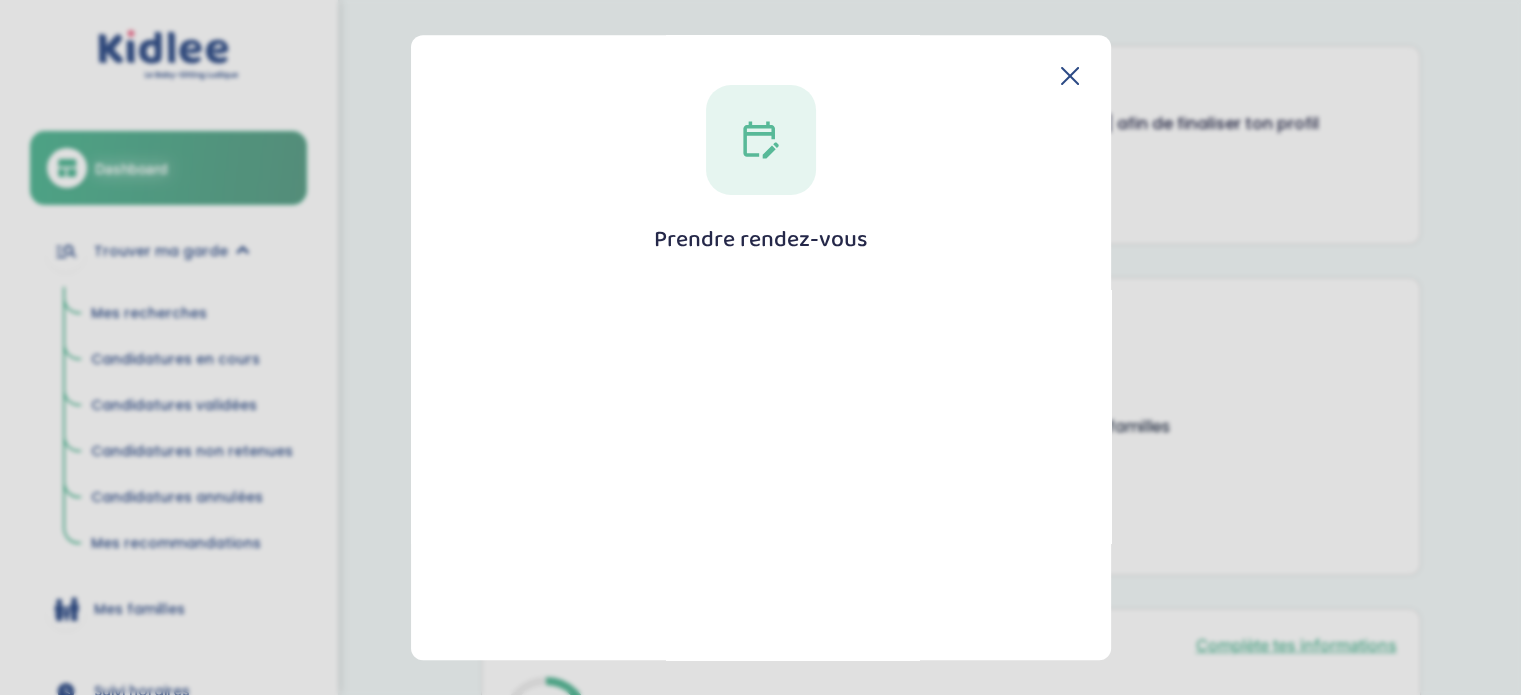 click 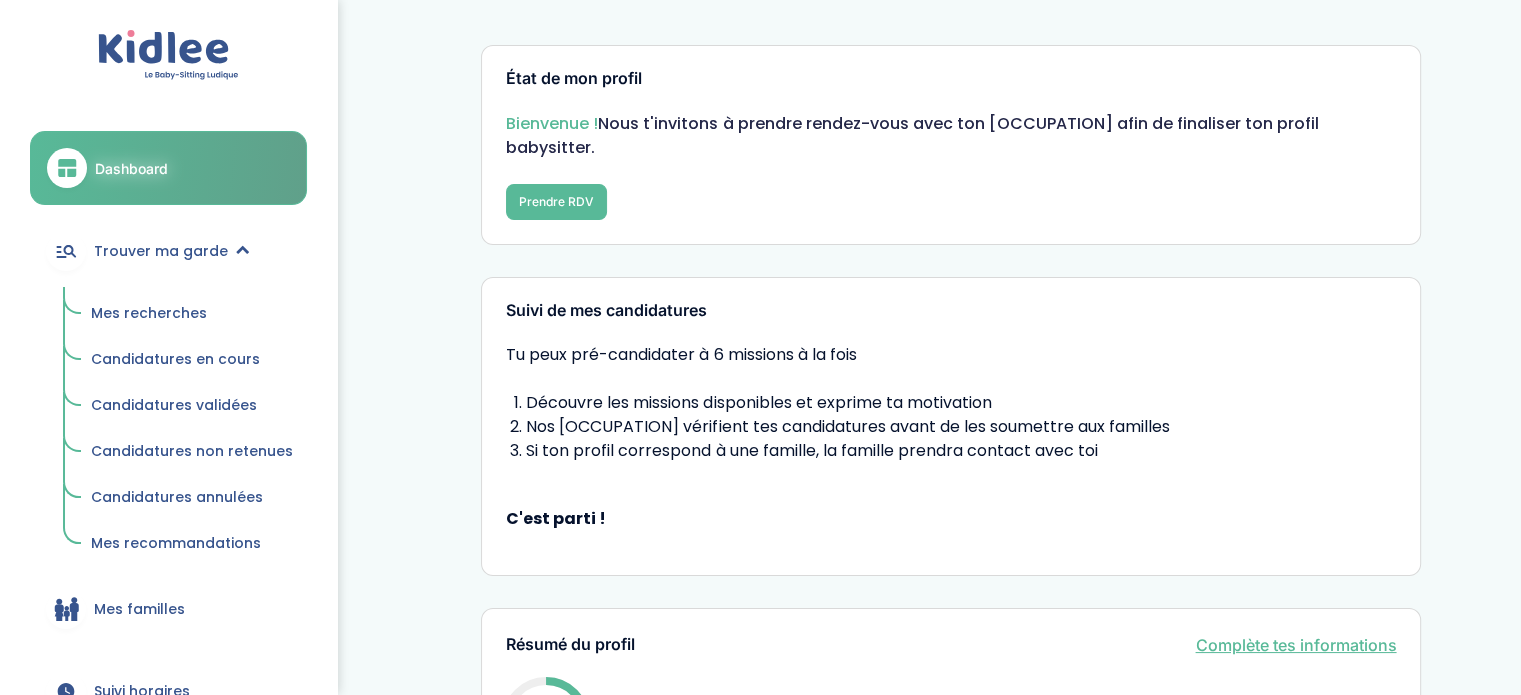 click on "Mes recommandations" at bounding box center (176, 543) 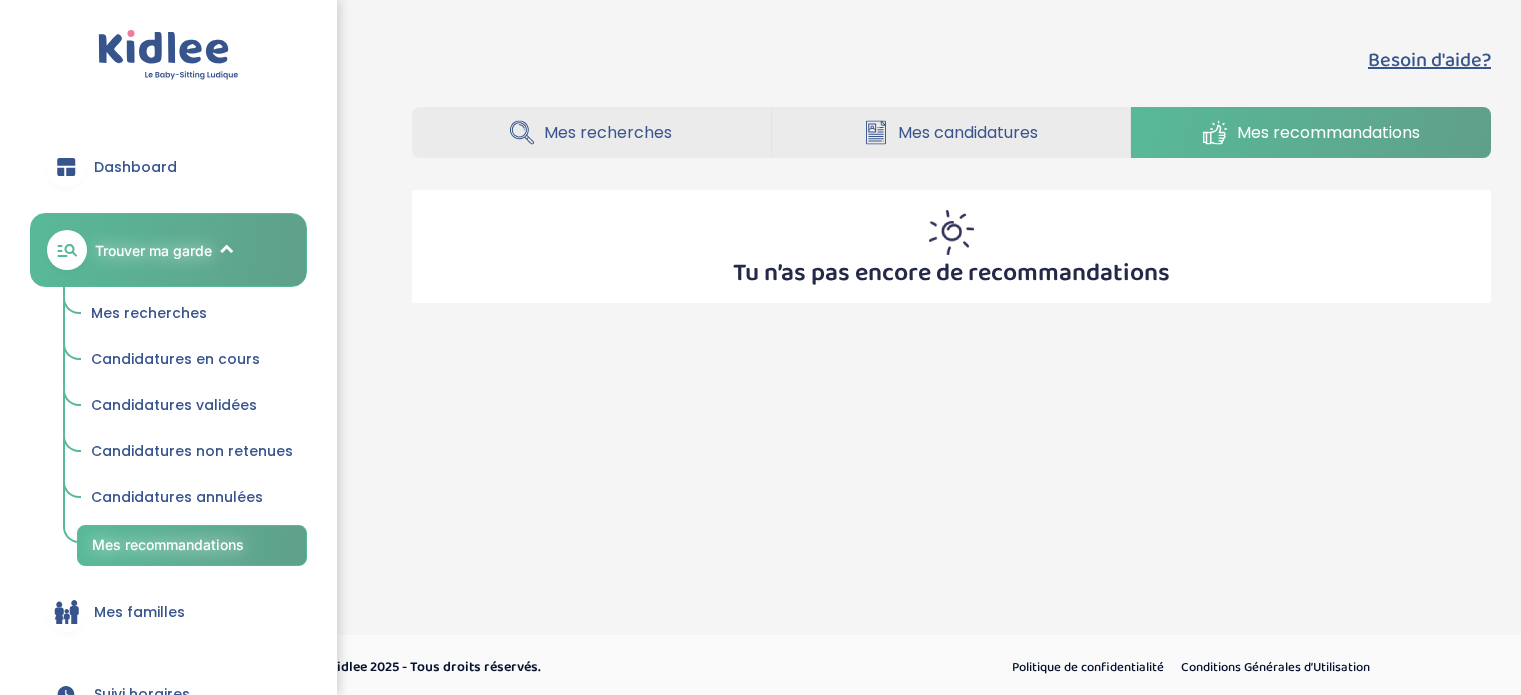 scroll, scrollTop: 0, scrollLeft: 0, axis: both 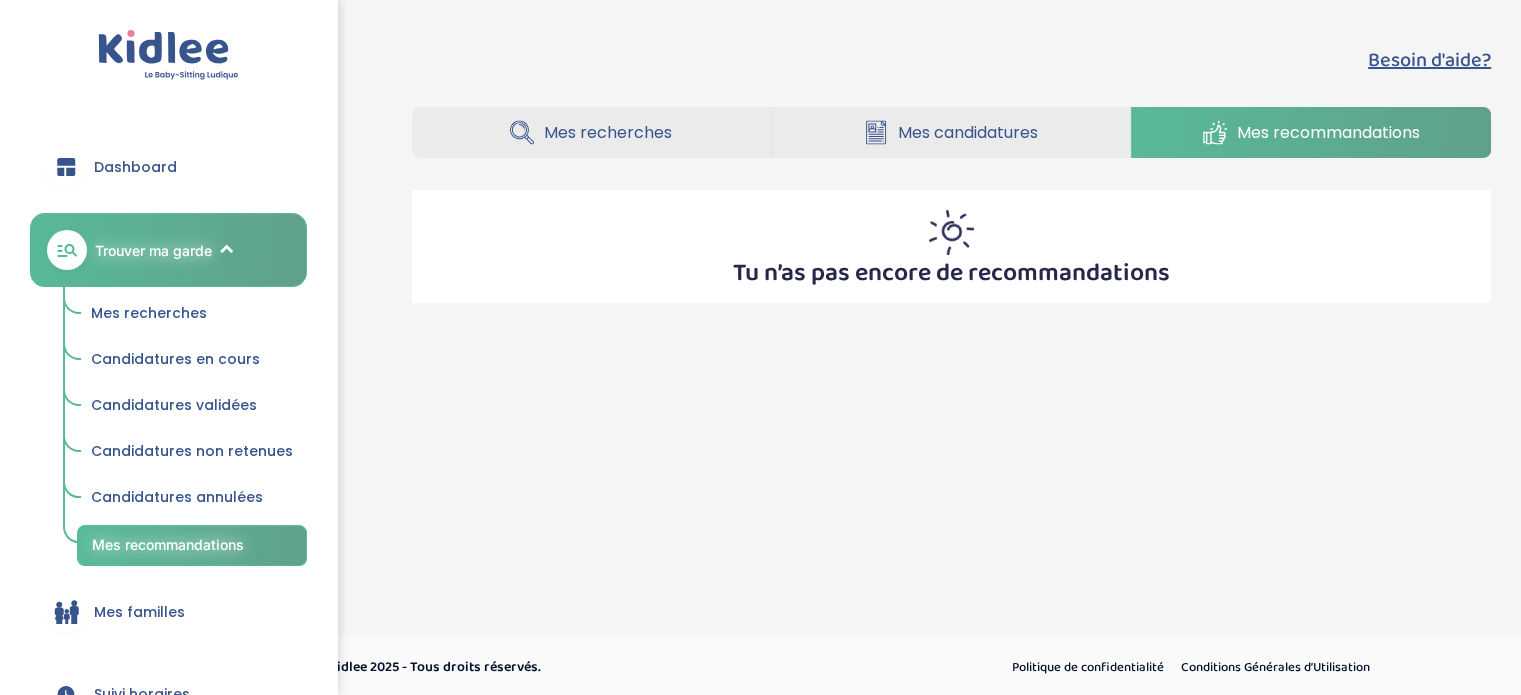 click on "Mes recherches" at bounding box center (608, 132) 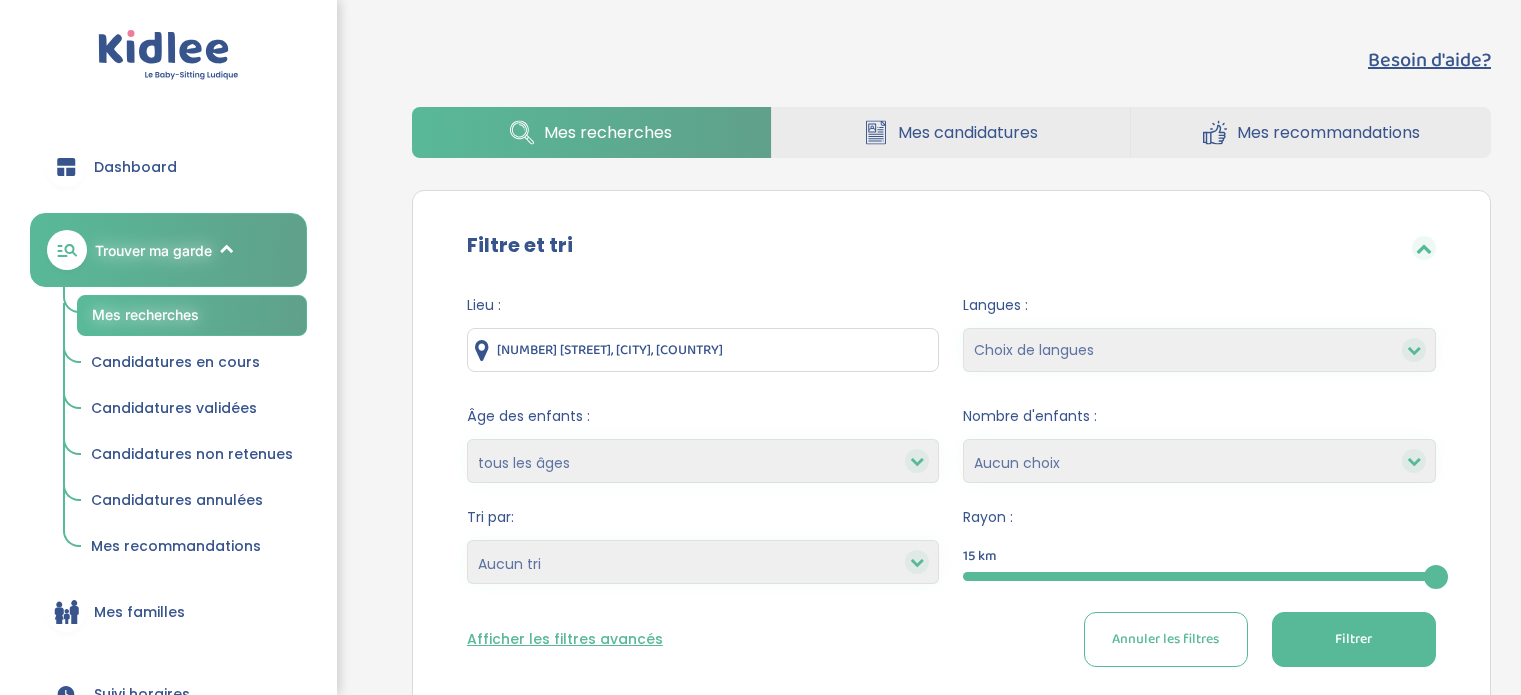 scroll, scrollTop: 0, scrollLeft: 0, axis: both 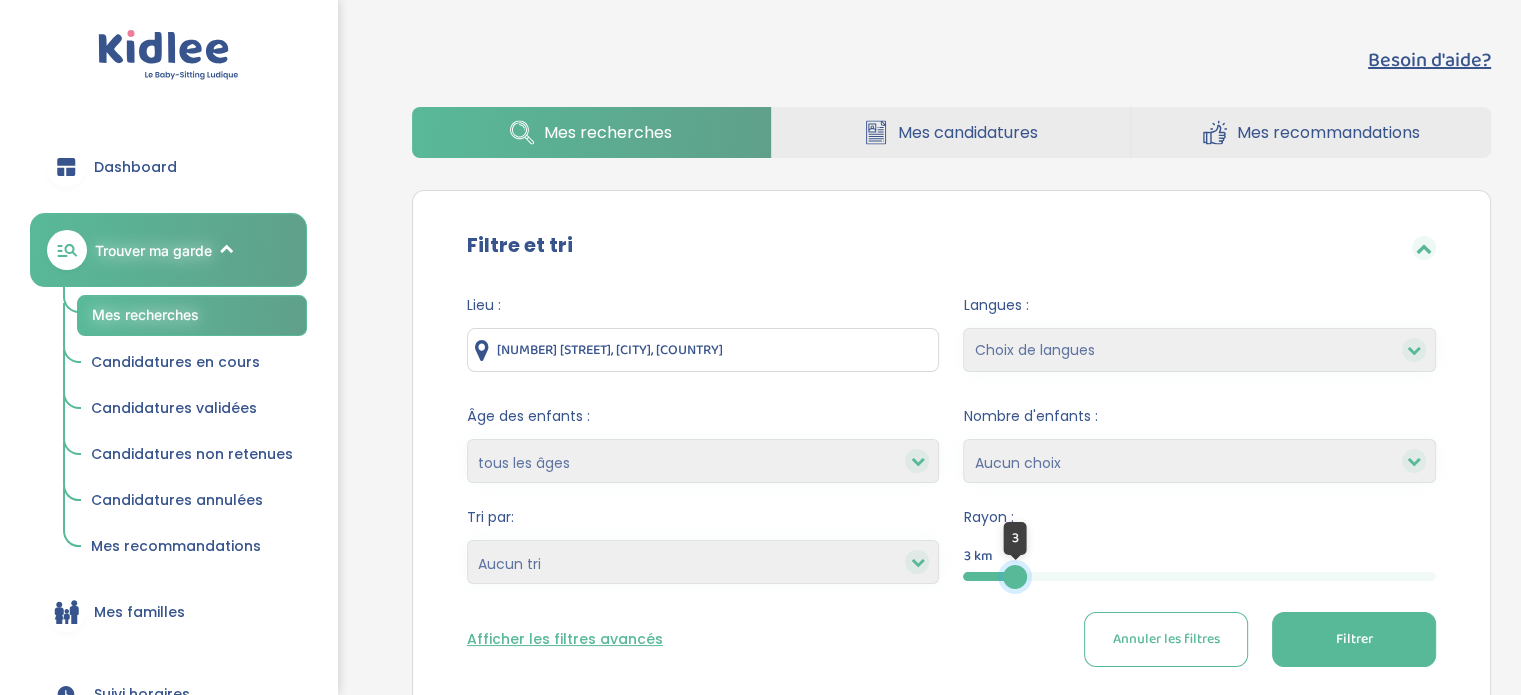 drag, startPoint x: 1430, startPoint y: 574, endPoint x: 1013, endPoint y: 607, distance: 418.3037 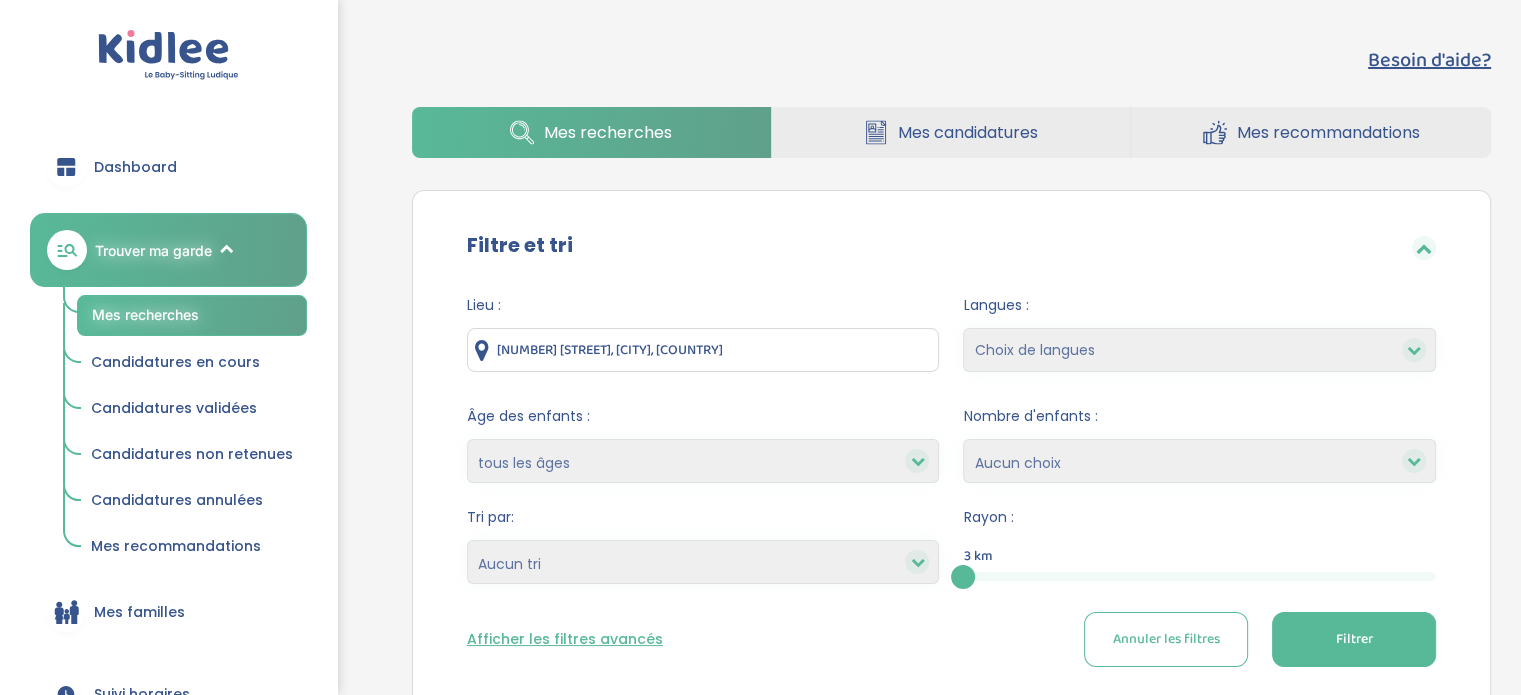 click on "Filtrer" at bounding box center [1354, 639] 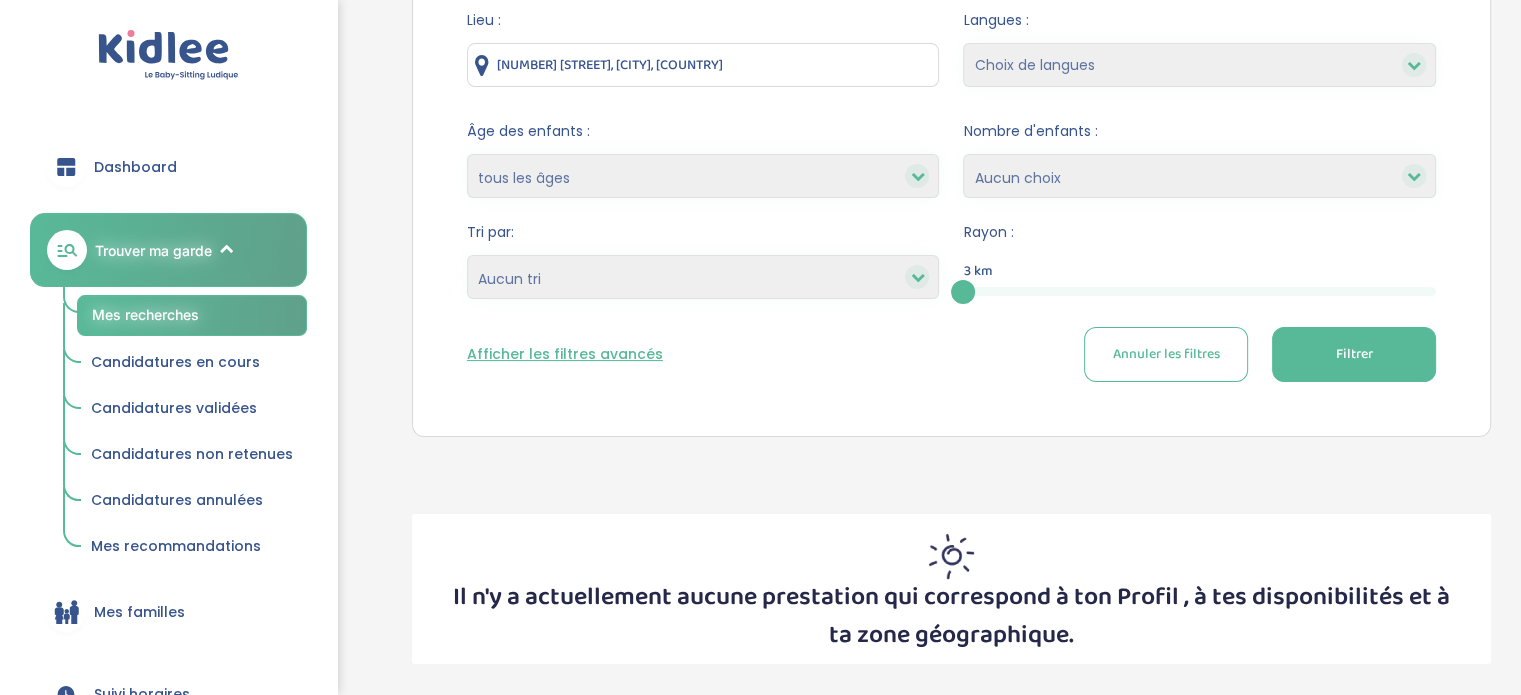 scroll, scrollTop: 241, scrollLeft: 0, axis: vertical 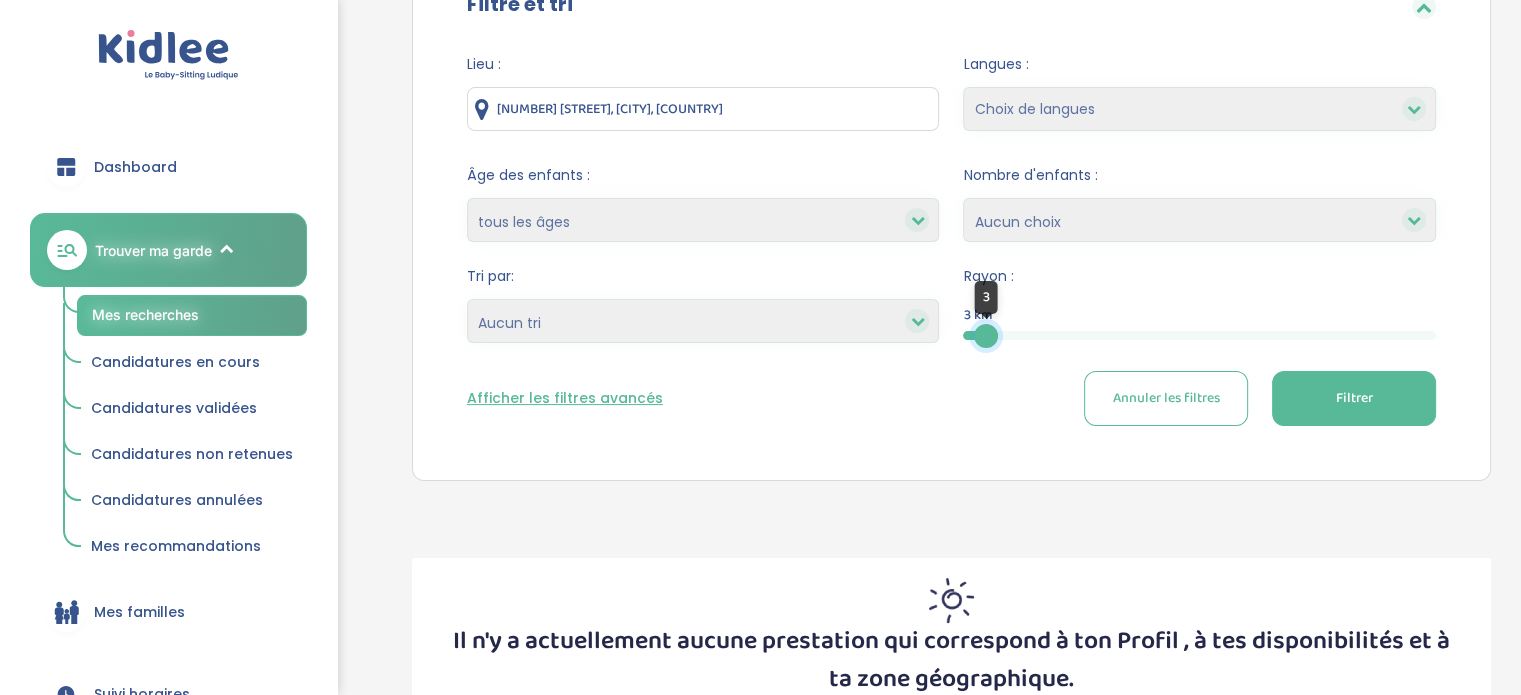drag, startPoint x: 970, startPoint y: 335, endPoint x: 1009, endPoint y: 341, distance: 39.45884 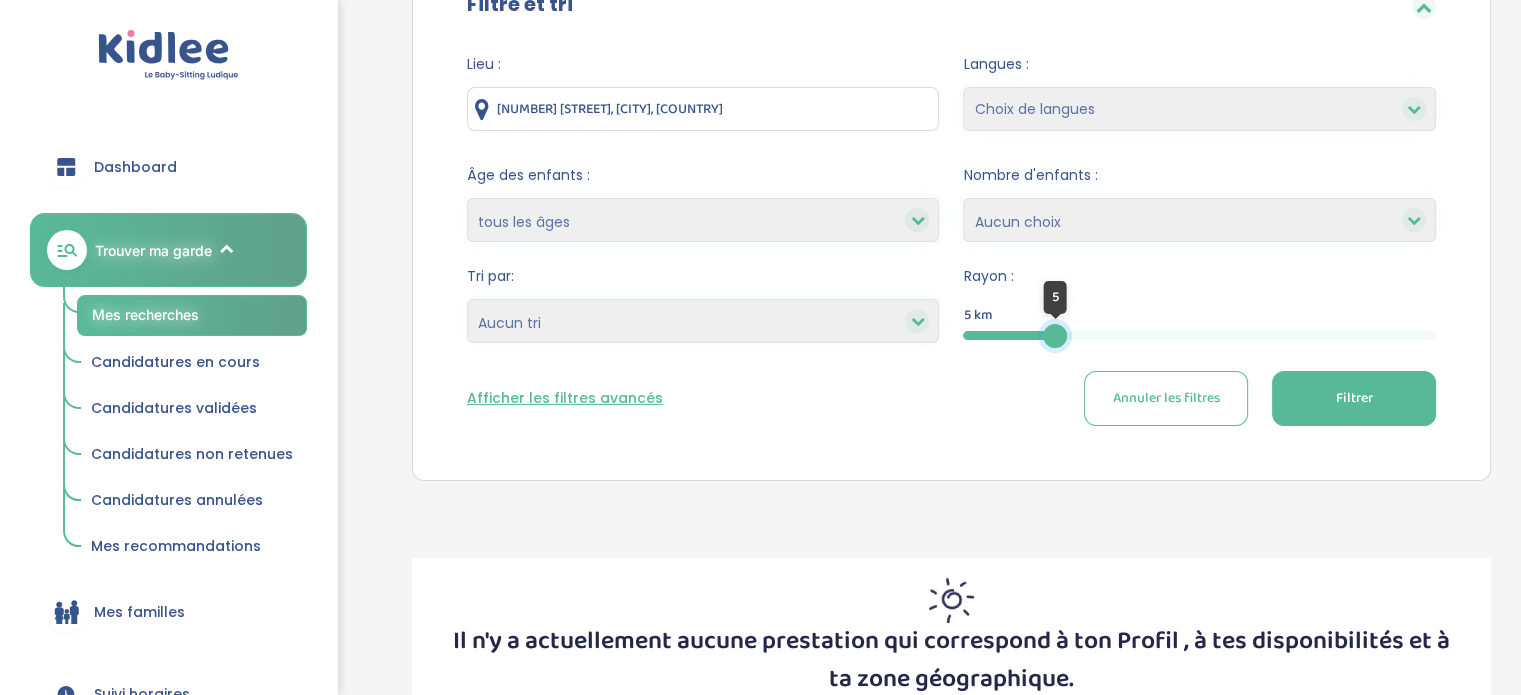 drag, startPoint x: 959, startPoint y: 335, endPoint x: 1061, endPoint y: 330, distance: 102.122475 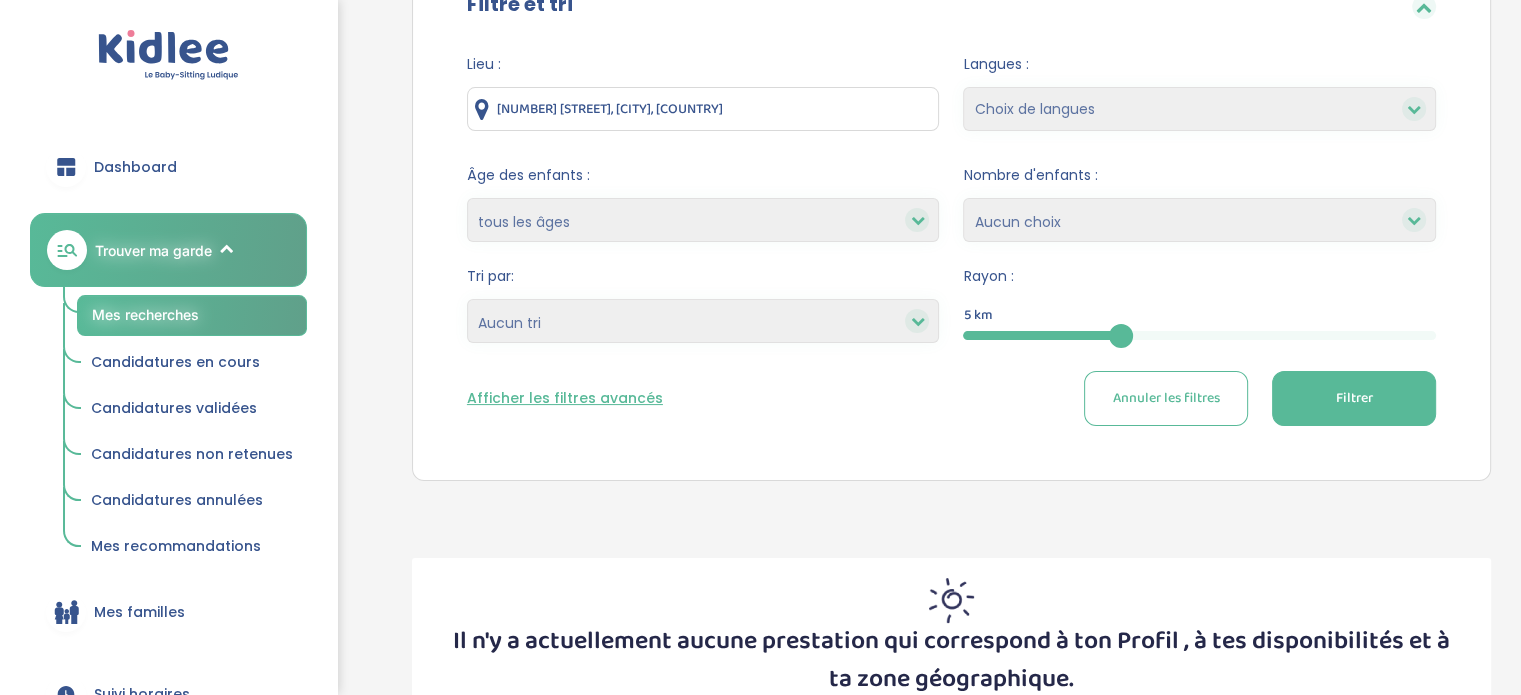 click on "Filtrer" at bounding box center [1353, 398] 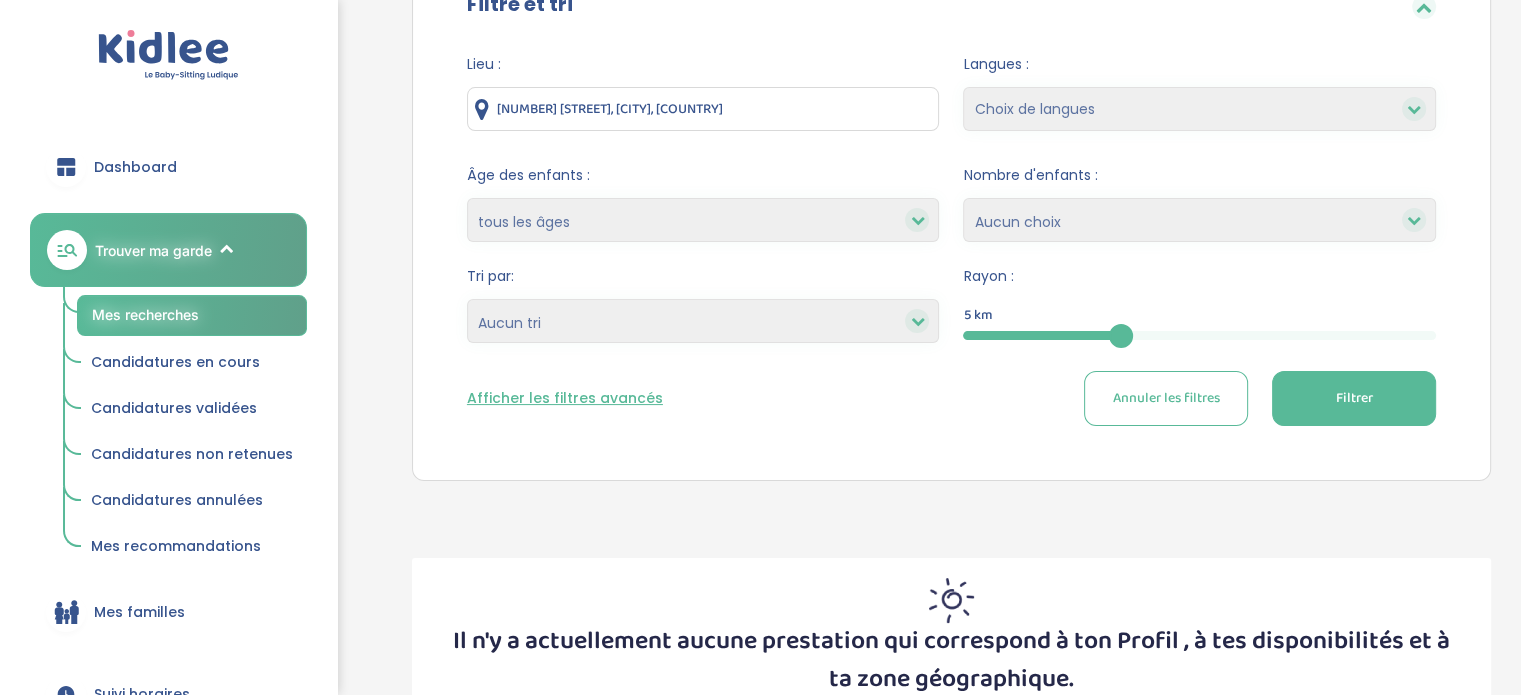 click on "Filtrer" at bounding box center (1353, 398) 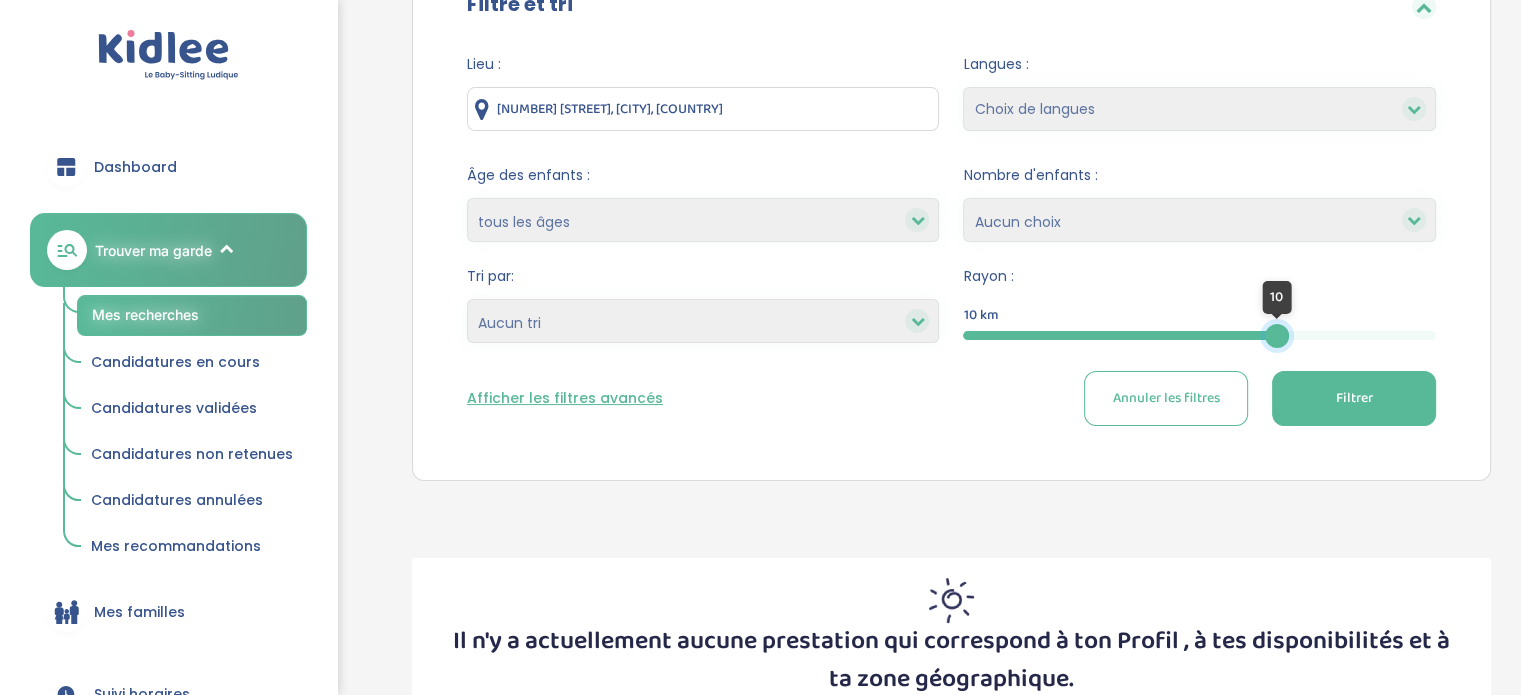 drag, startPoint x: 1119, startPoint y: 335, endPoint x: 1277, endPoint y: 341, distance: 158.11388 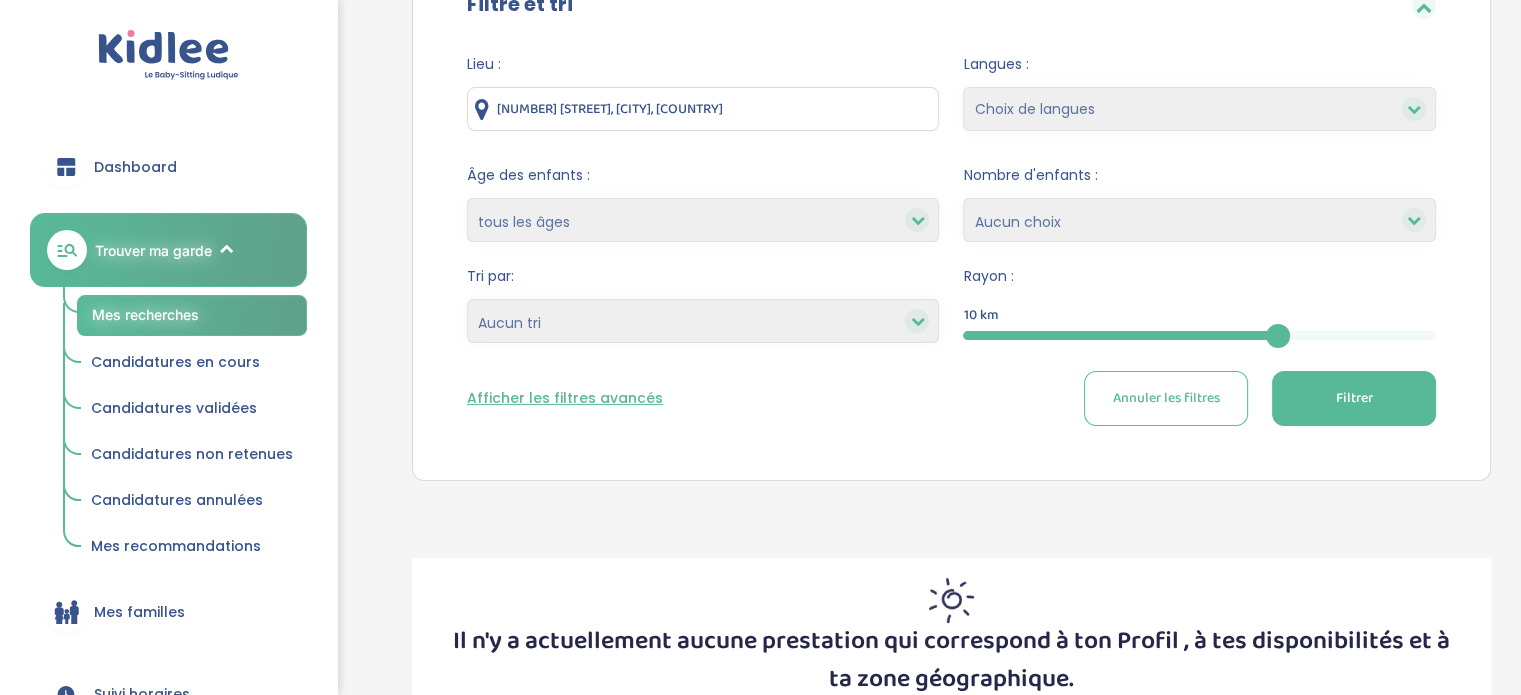 click on "Filtrer" at bounding box center [1354, 398] 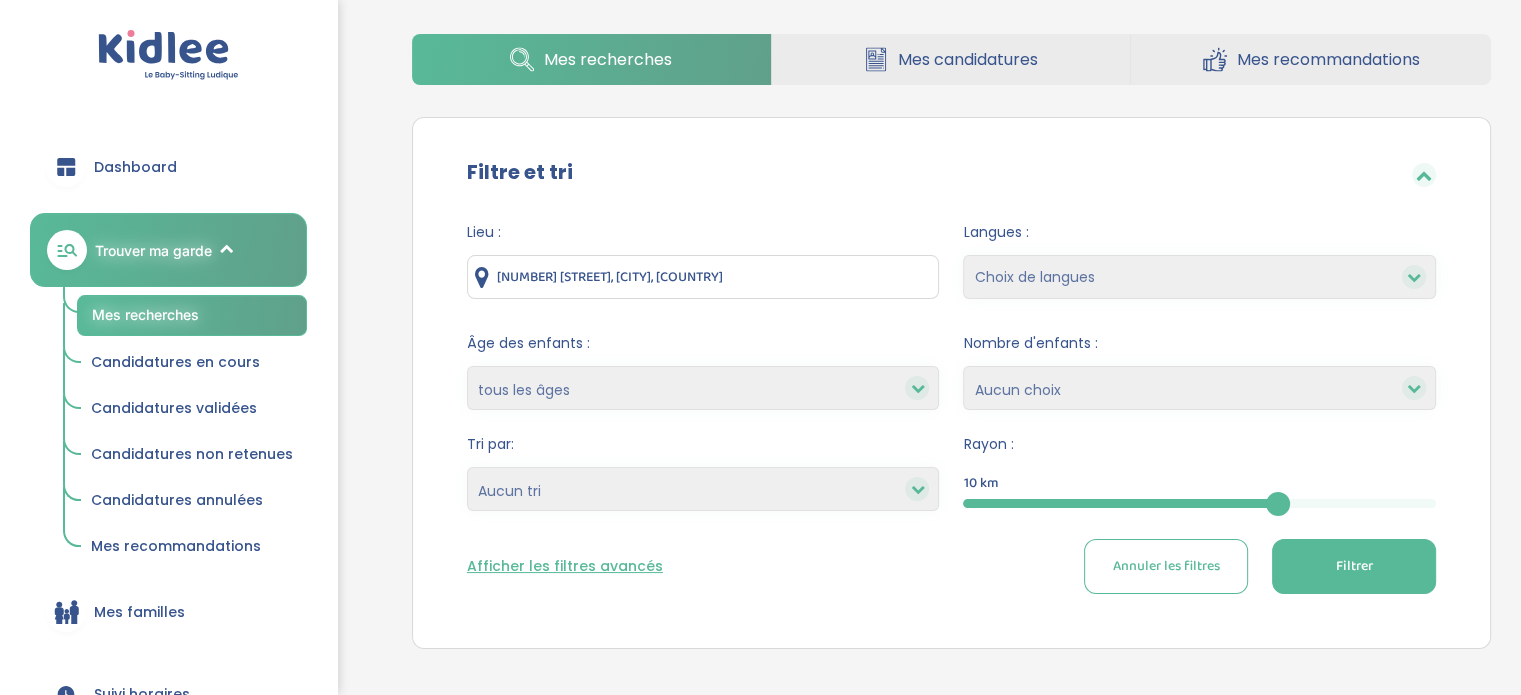 scroll, scrollTop: 0, scrollLeft: 0, axis: both 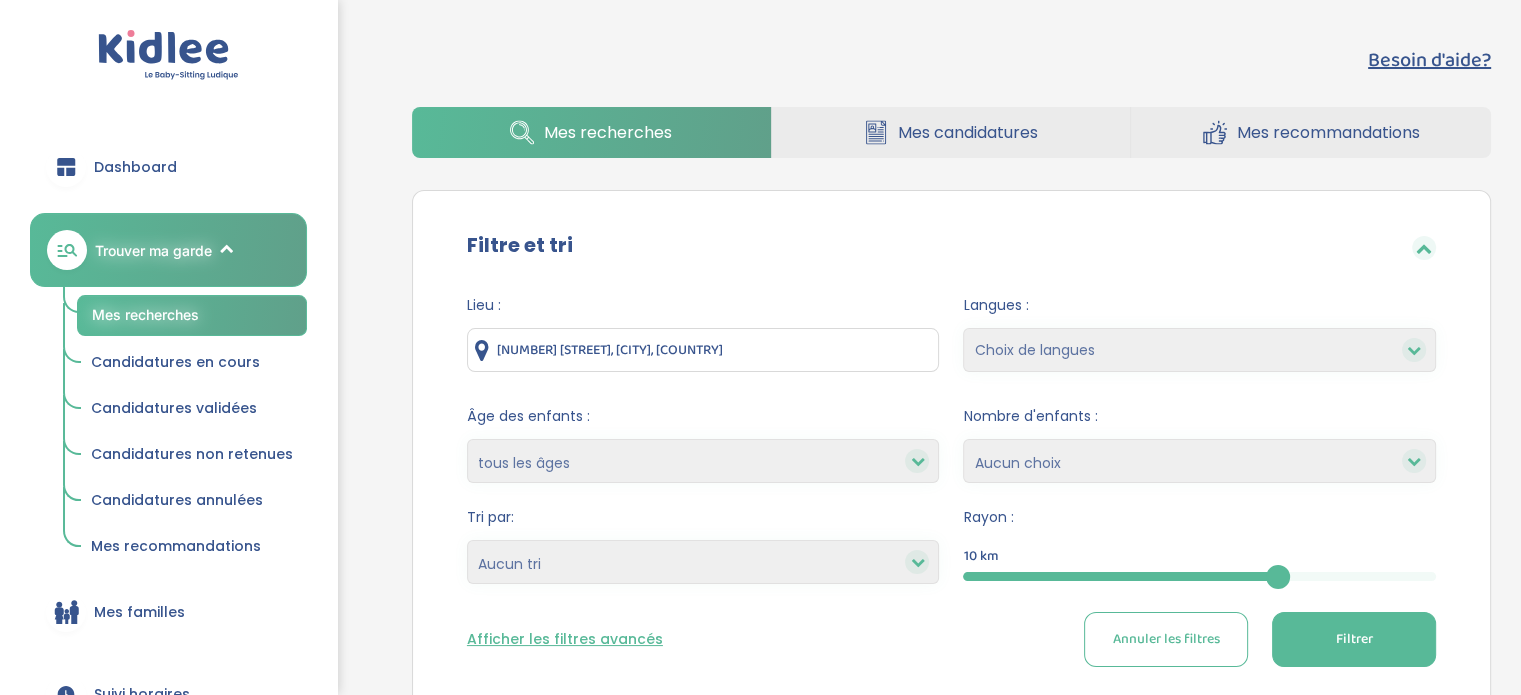 click on "Mes familles" at bounding box center [139, 612] 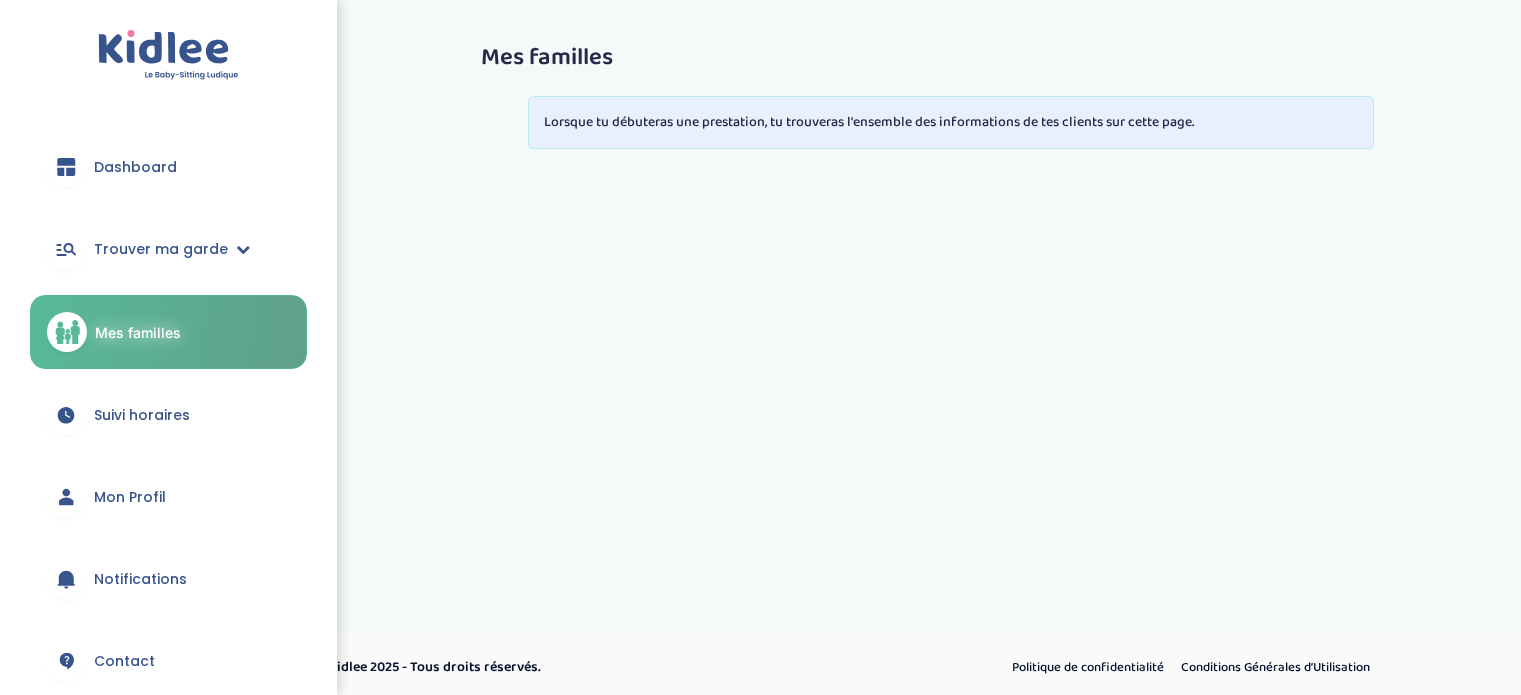 scroll, scrollTop: 0, scrollLeft: 0, axis: both 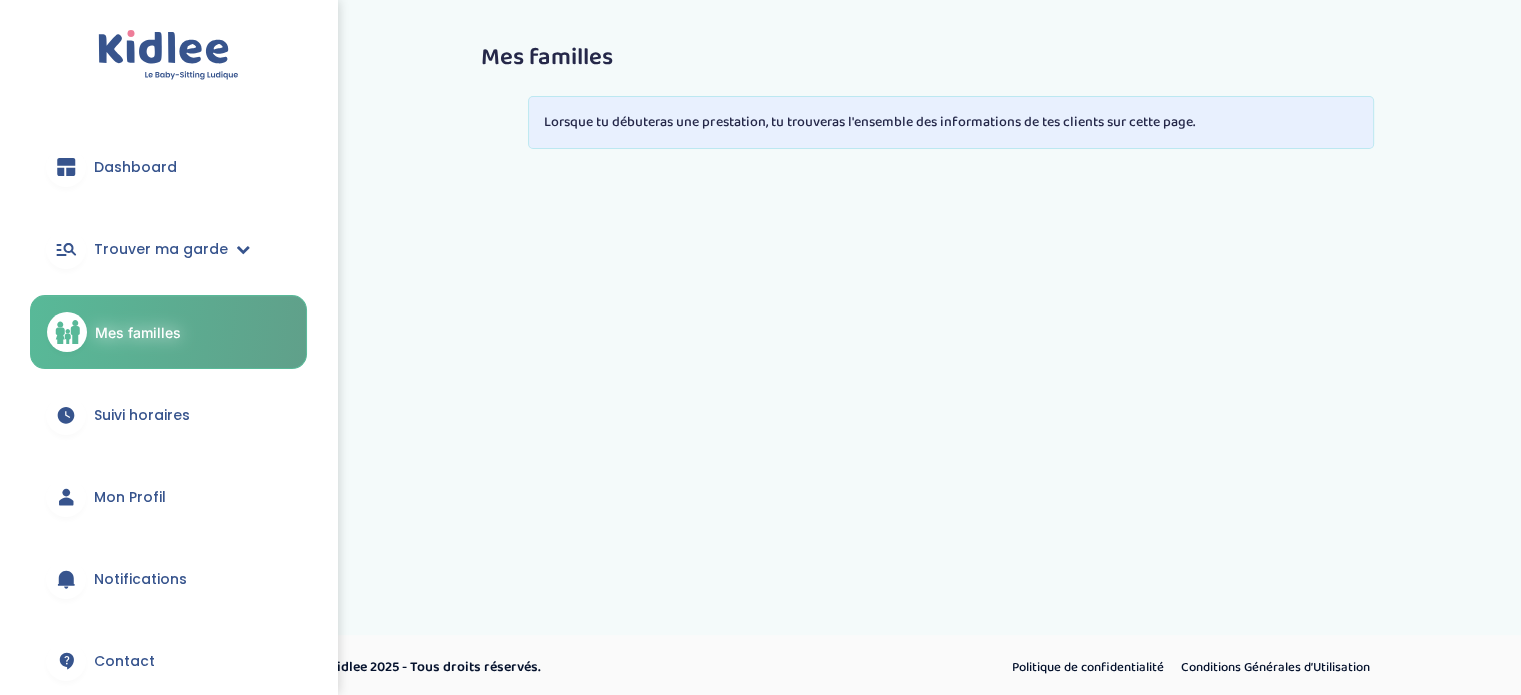 click on "Suivi horaires" at bounding box center (142, 415) 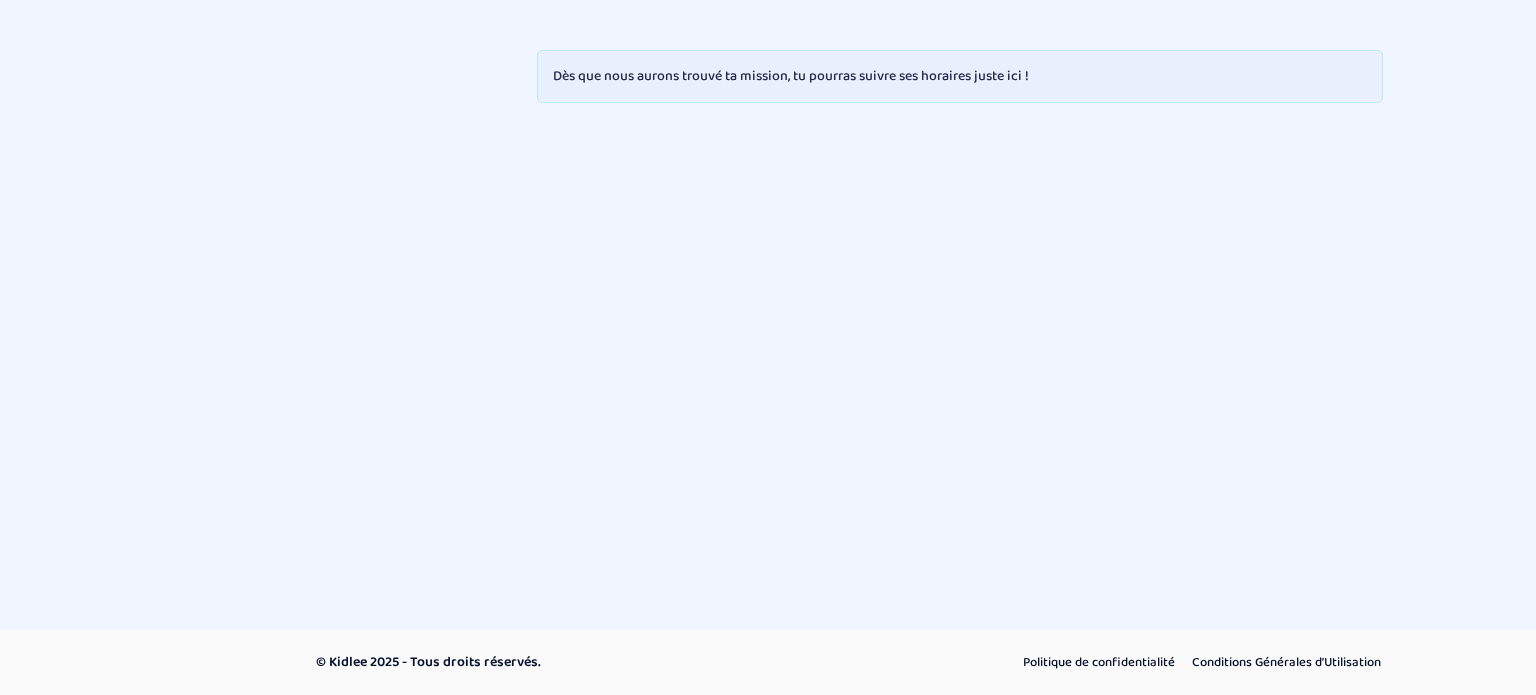 scroll, scrollTop: 0, scrollLeft: 0, axis: both 